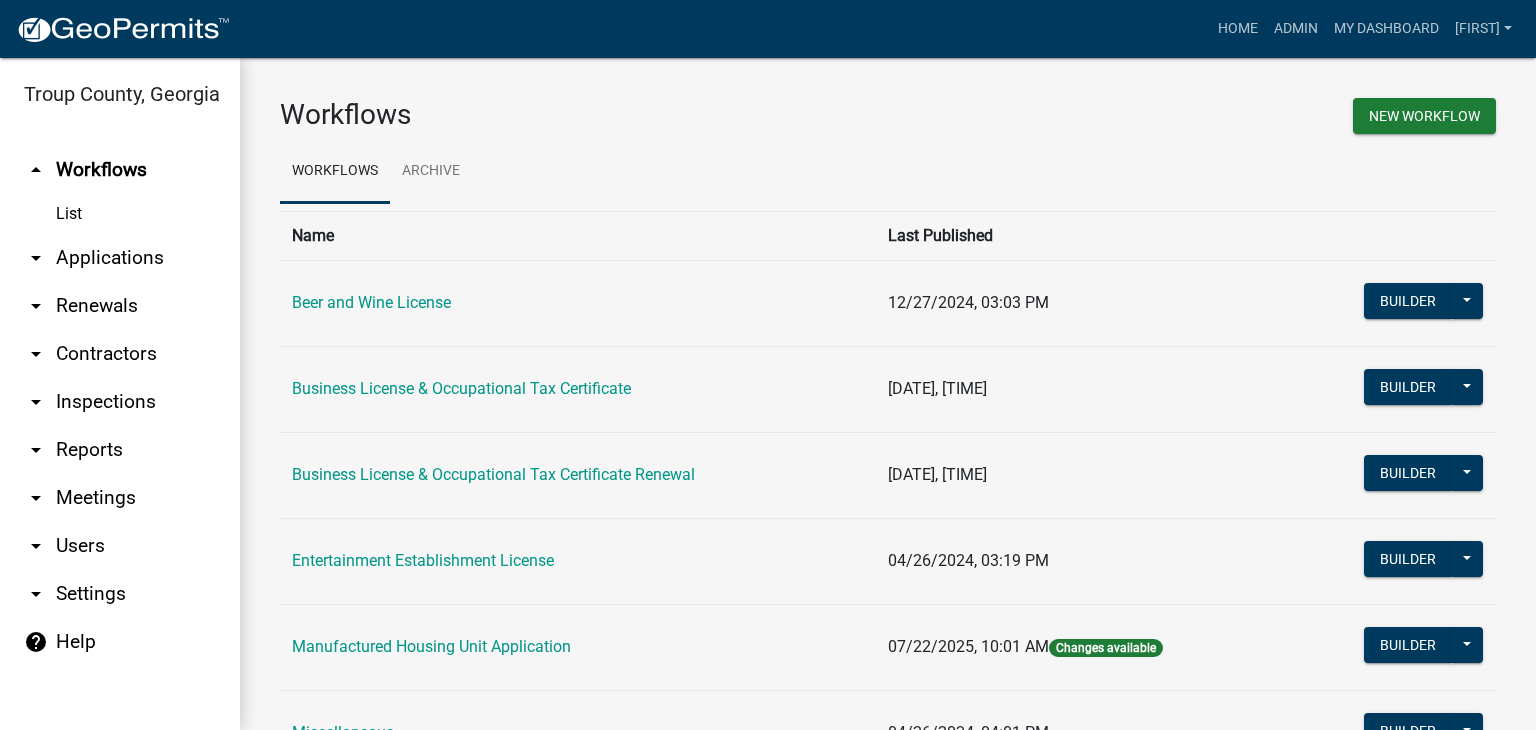 scroll, scrollTop: 0, scrollLeft: 0, axis: both 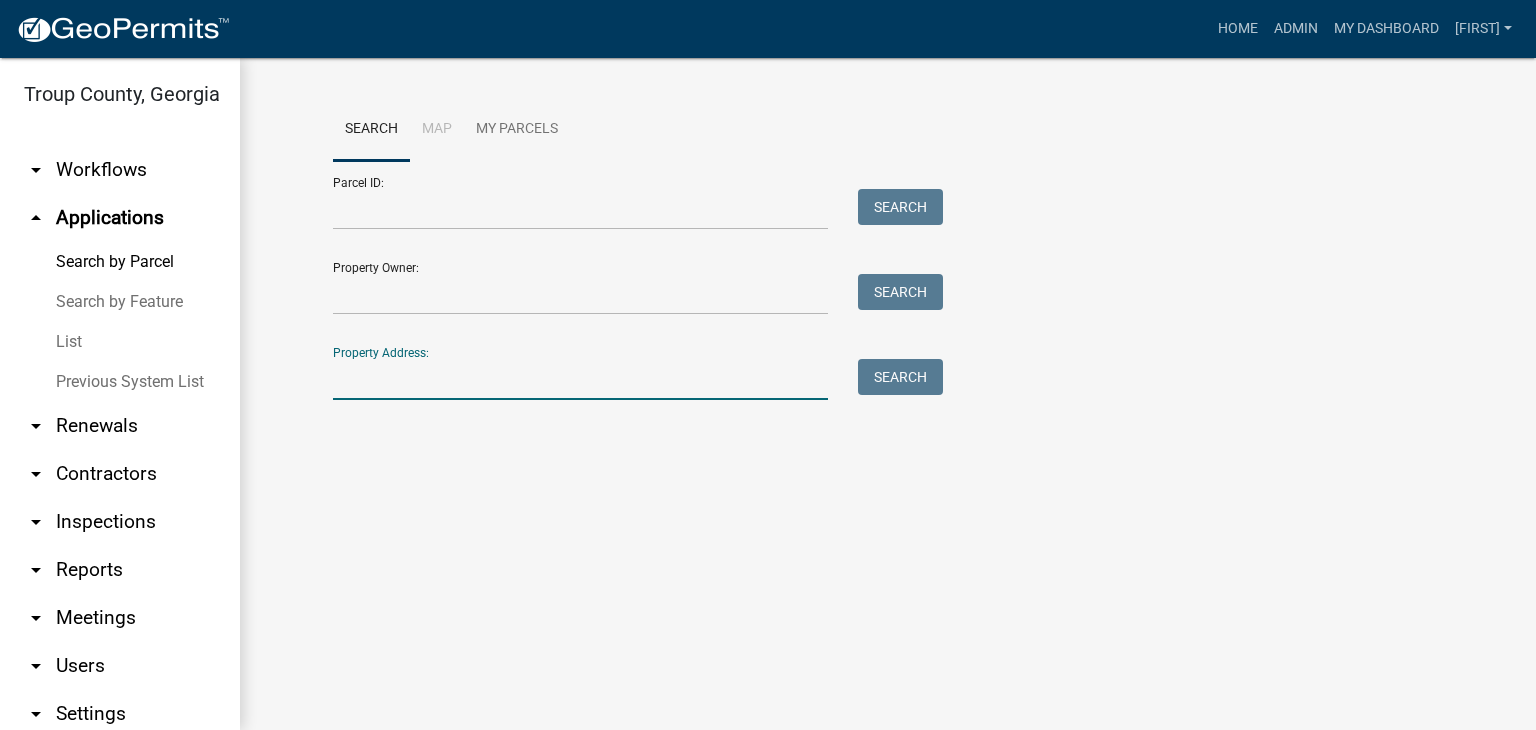 drag, startPoint x: 441, startPoint y: 380, endPoint x: 498, endPoint y: 367, distance: 58.463665 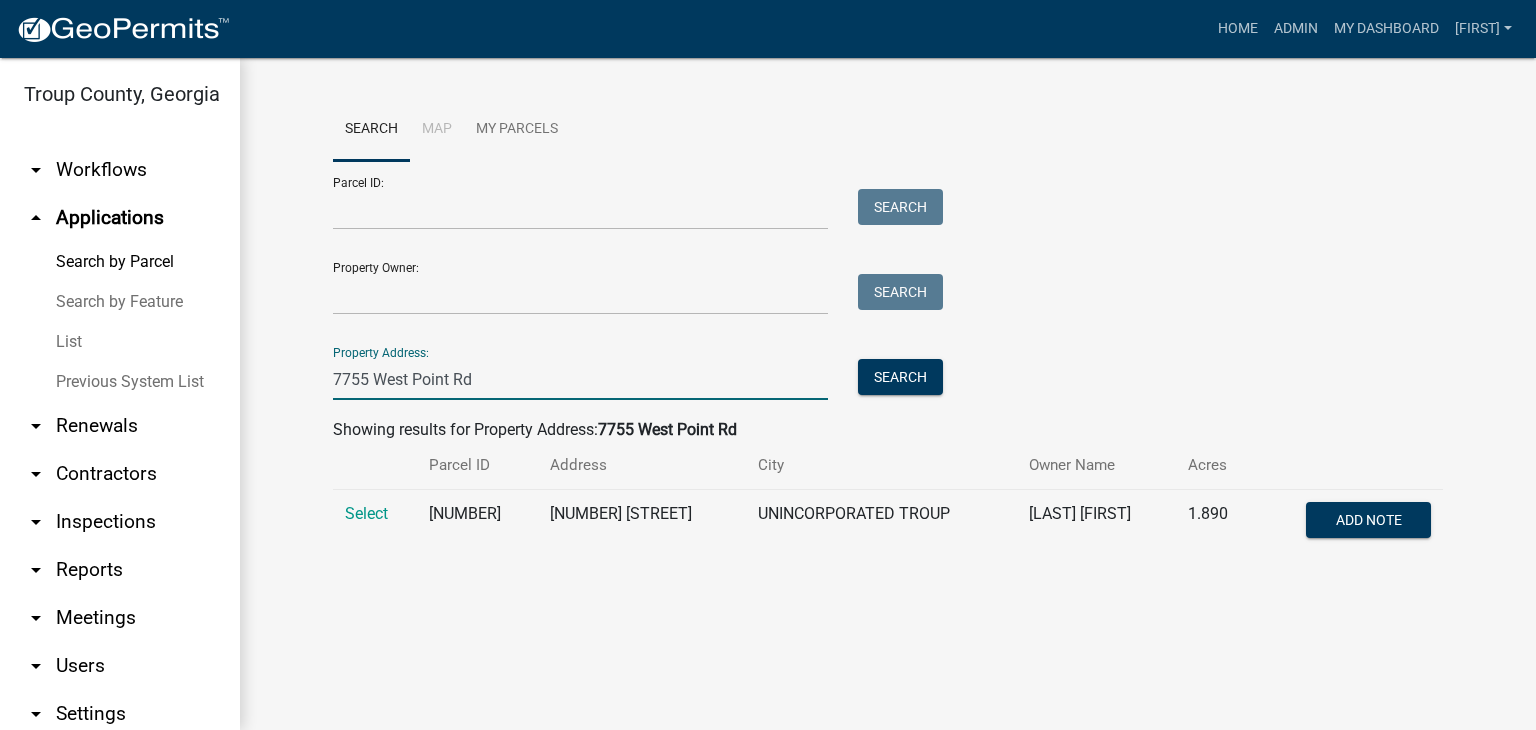 type on "7755 West Point Rd" 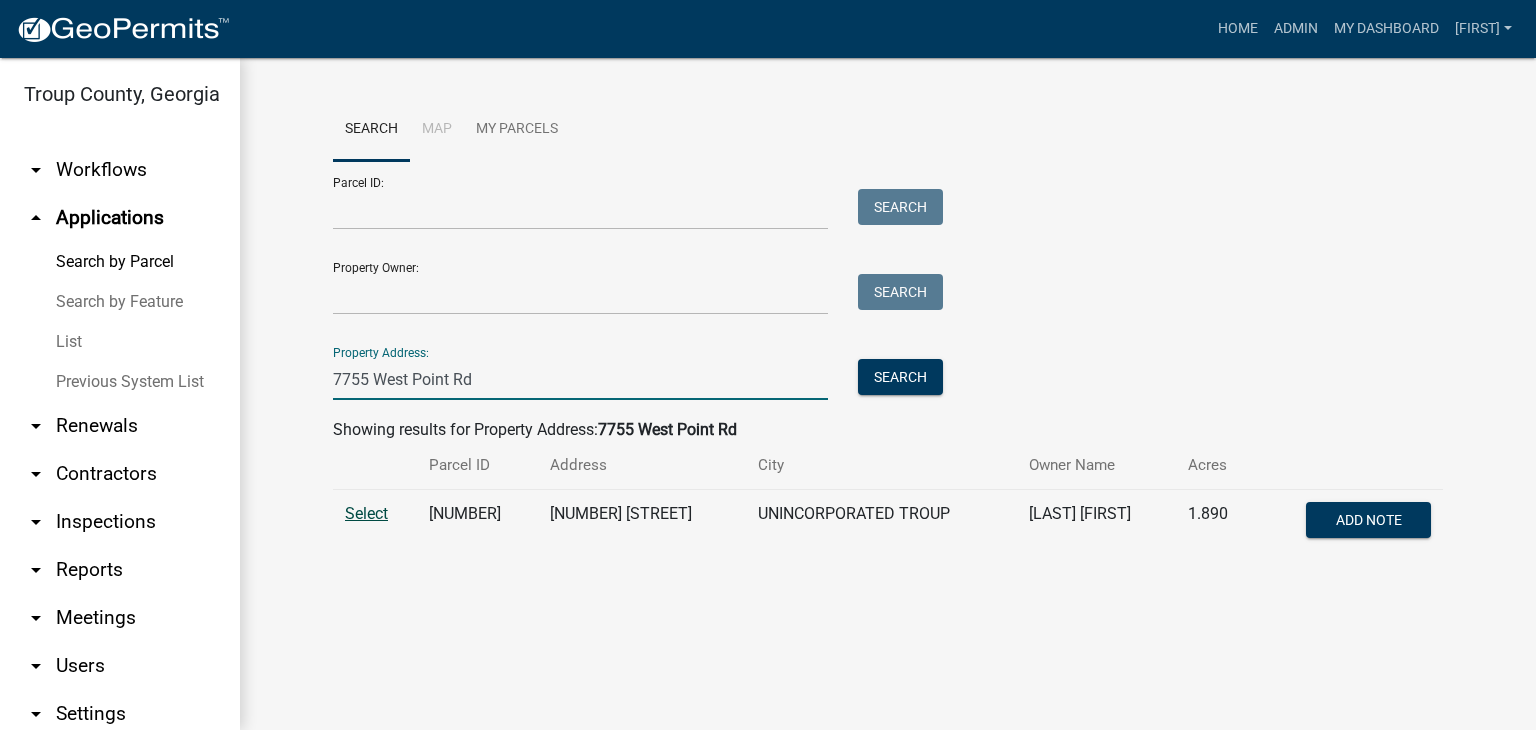 click on "Select" at bounding box center (375, 523) 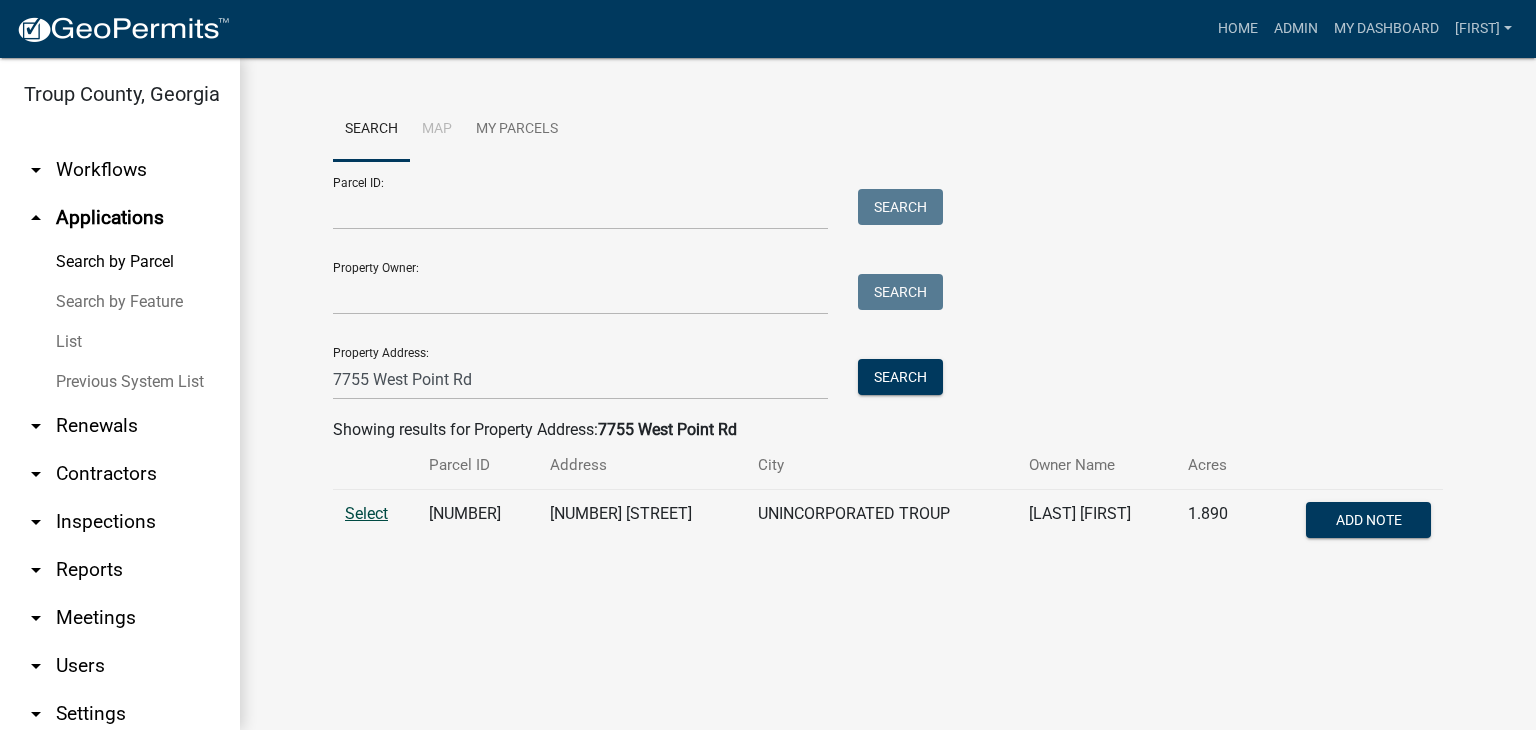 click on "Select" at bounding box center [366, 513] 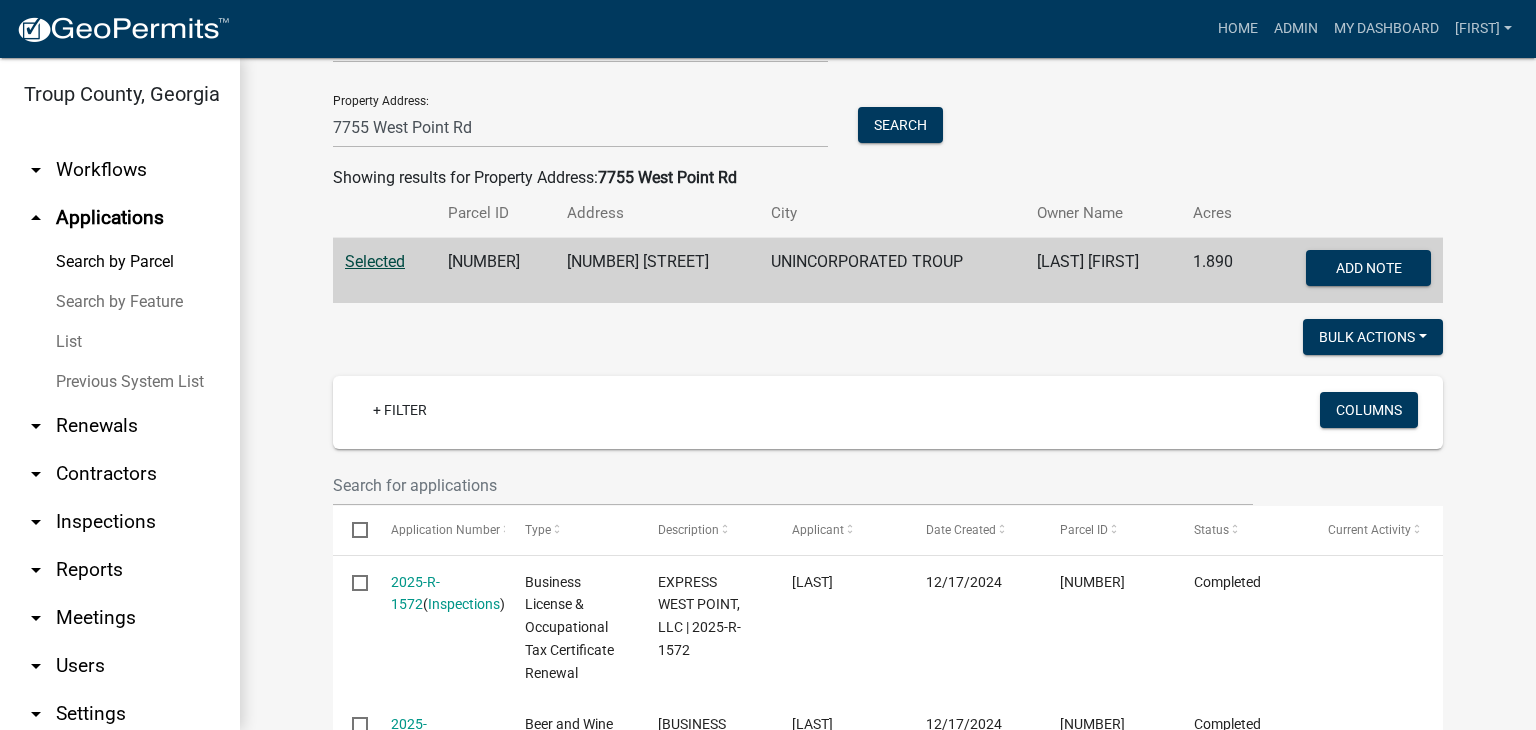 scroll, scrollTop: 200, scrollLeft: 0, axis: vertical 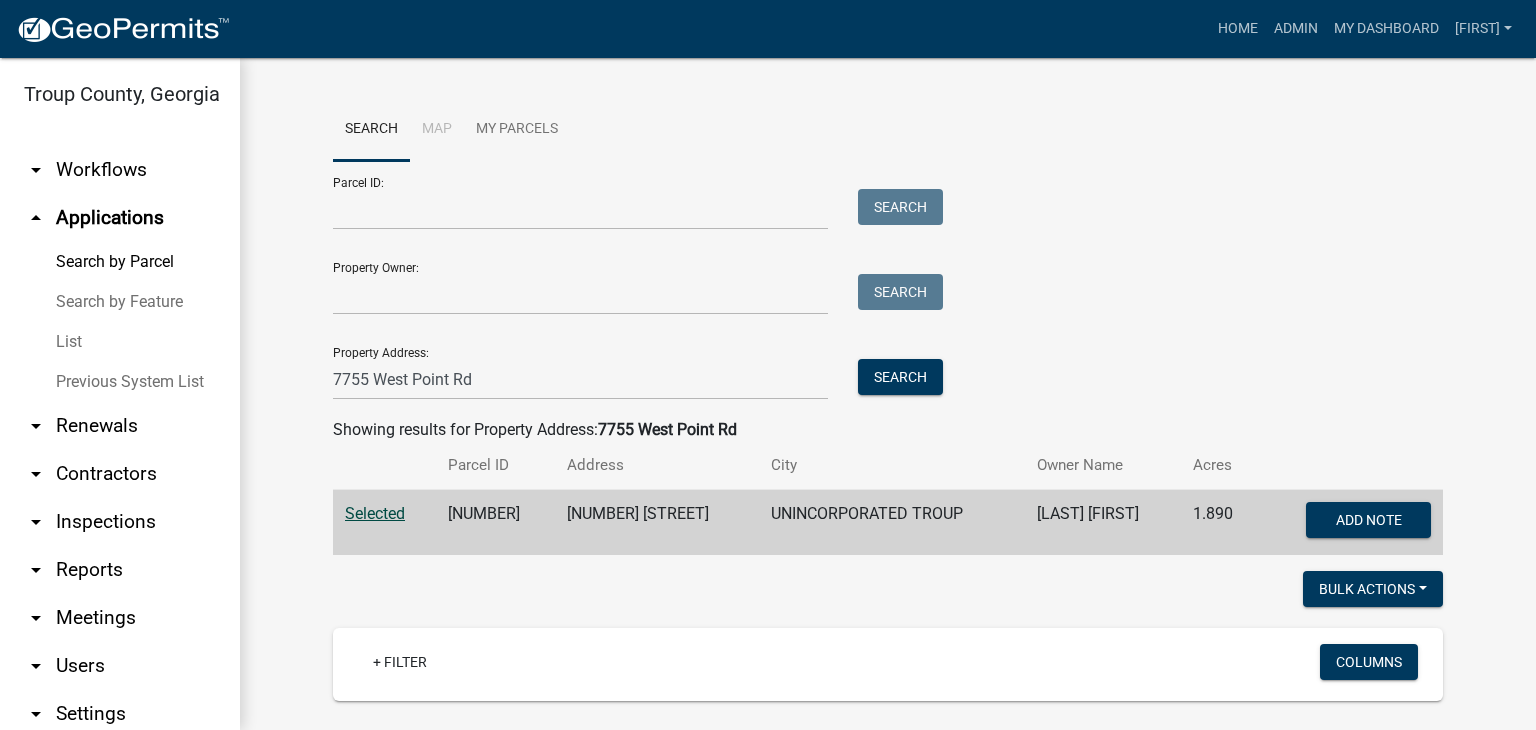 click on "arrow_drop_down   Workflows" at bounding box center (120, 170) 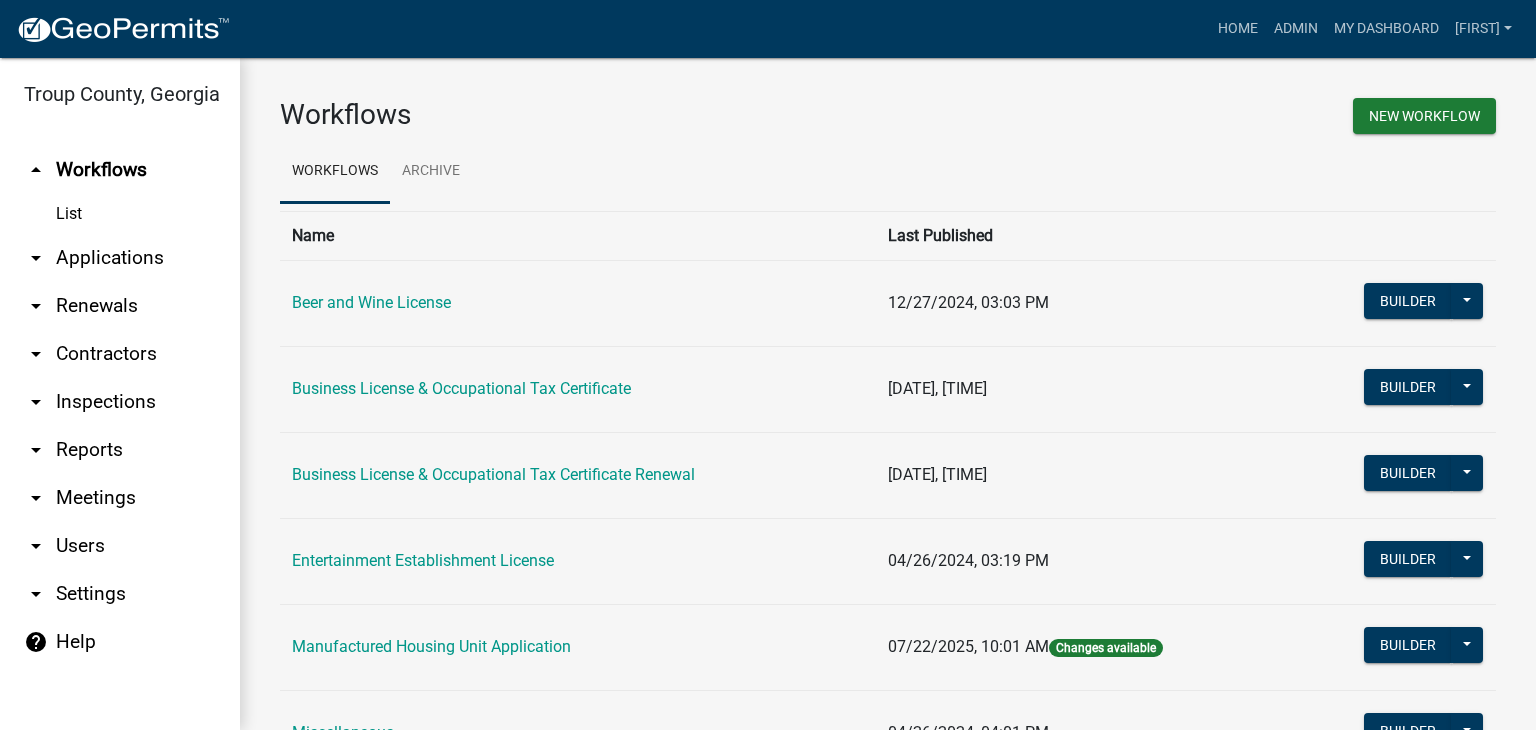 click on "arrow_drop_down   Applications" at bounding box center (120, 258) 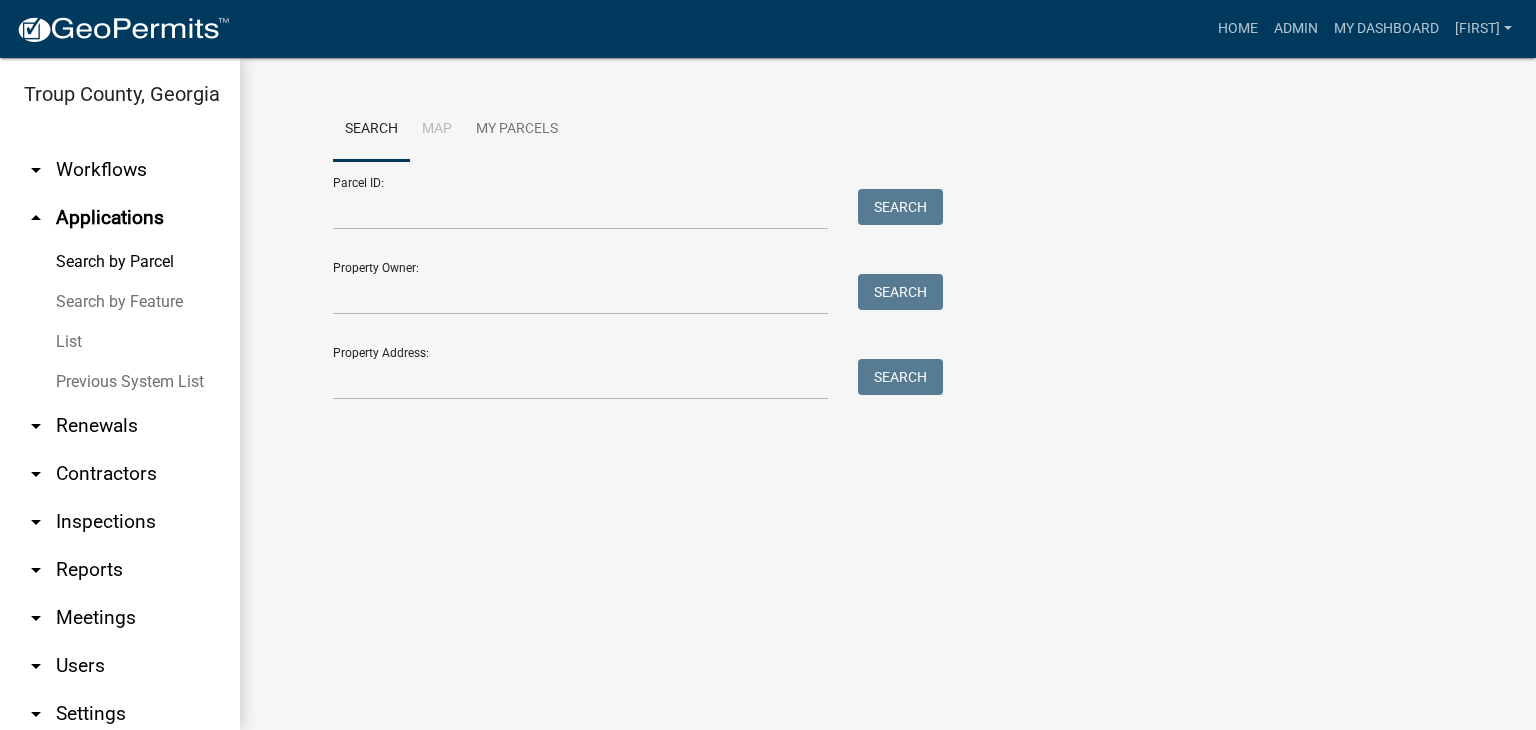 click on "arrow_drop_down   Workflows   List   arrow_drop_up   Applications   Search by Parcel   Search by Feature   List   Previous System List   arrow_drop_down   Renewals   List   arrow_drop_down   Contractors   Contractor Types   Search   arrow_drop_down   Inspections   Queue   Assigned Inspections   arrow_drop_down   Reports   Financial   Contractors   Permits   Data Export   Data Sets   arrow_drop_down   Meetings   Agendas   arrow_drop_down   Users   Roles   Invite User   arrow_drop_down   Settings   General   Map Services   Payments   Data Connections   Custom Lists   Email Footers   Contacts   Tags   help   Help" at bounding box center [120, 462] 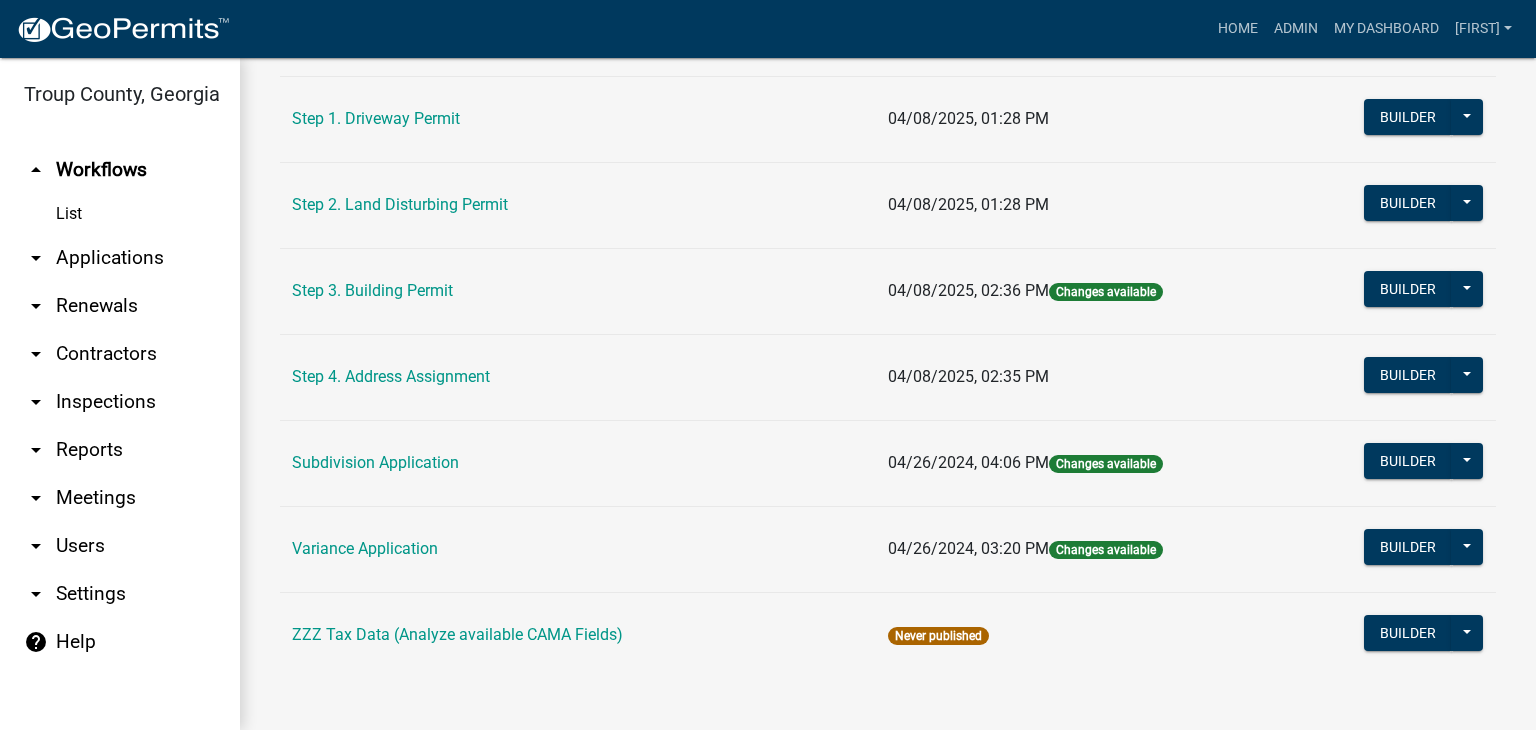 scroll, scrollTop: 430, scrollLeft: 0, axis: vertical 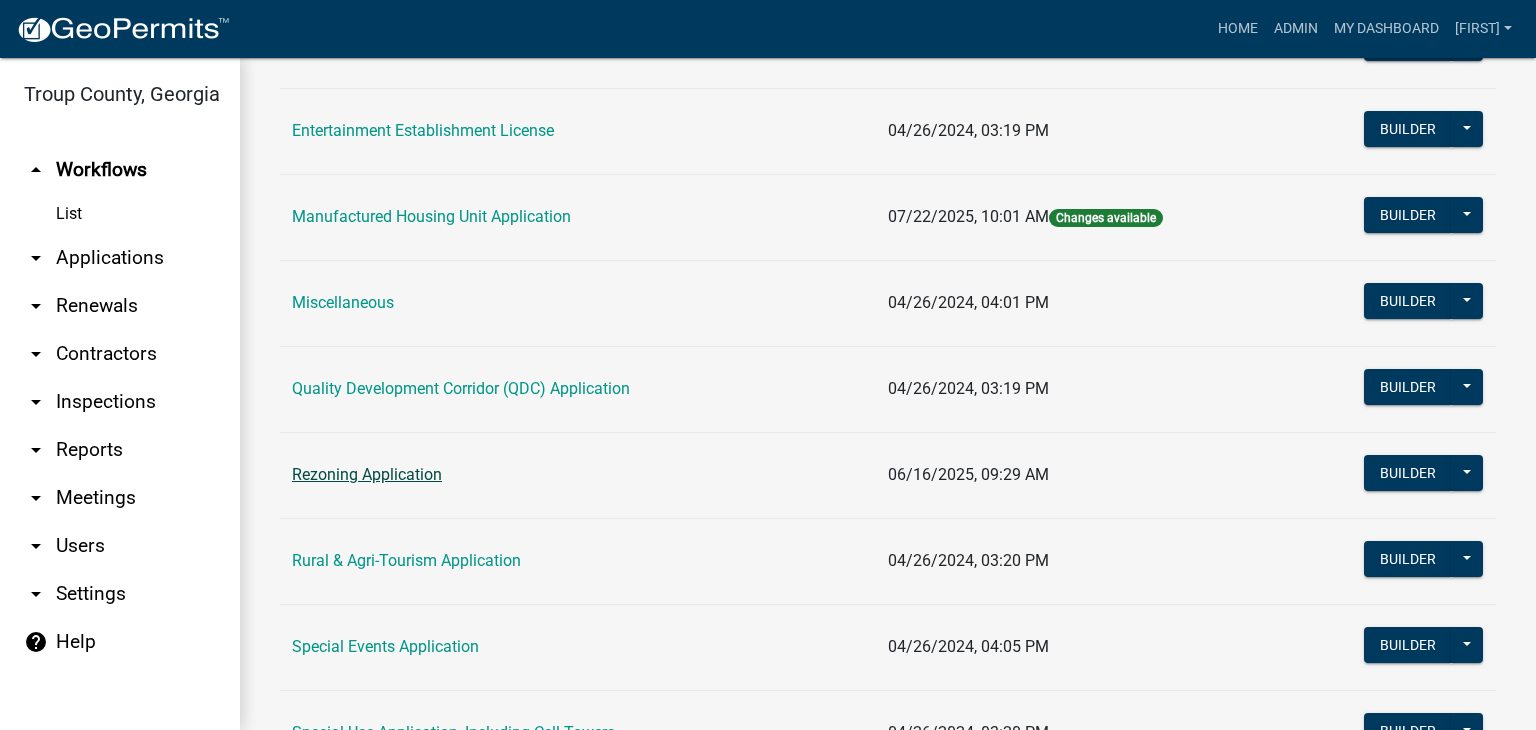 click on "Rezoning Application" at bounding box center [367, 474] 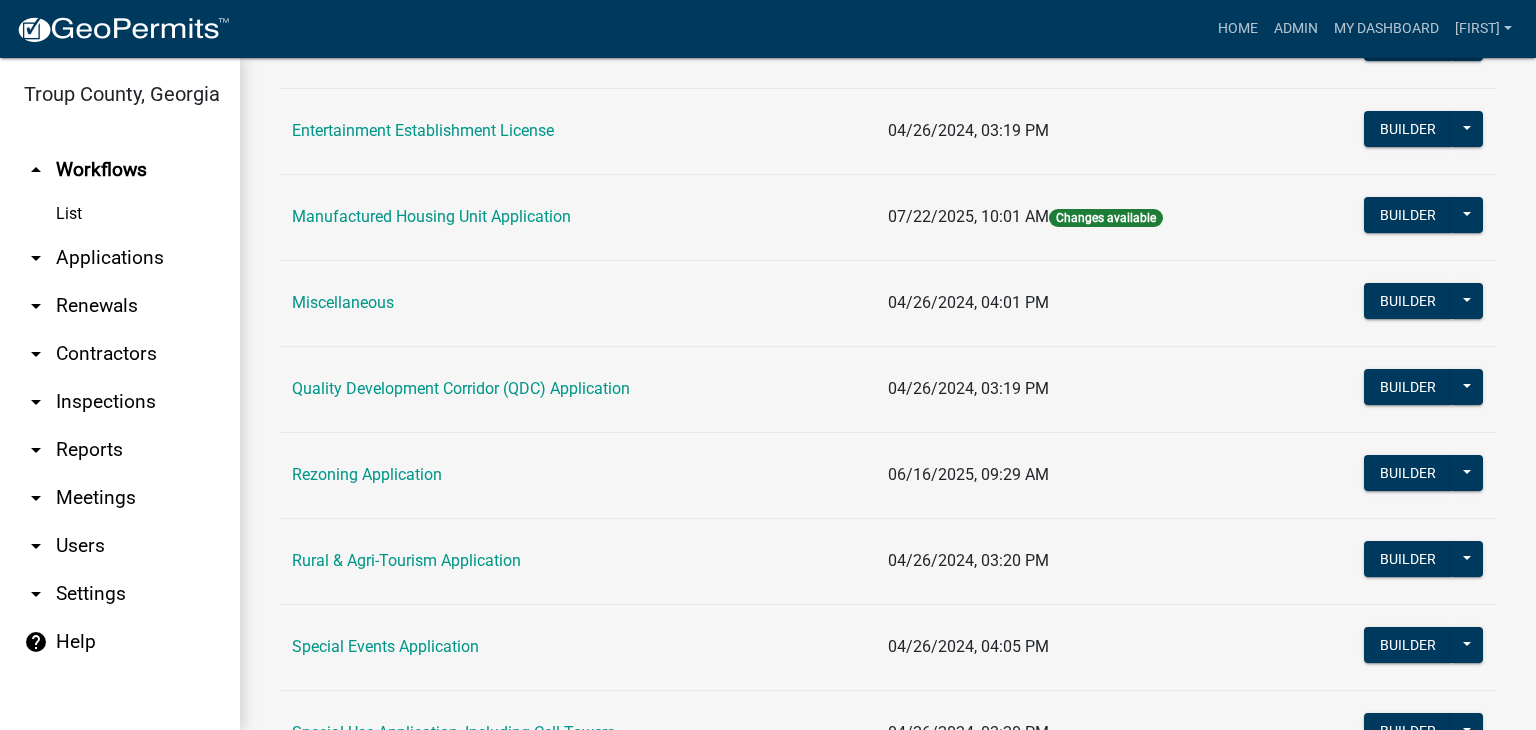 scroll, scrollTop: 0, scrollLeft: 0, axis: both 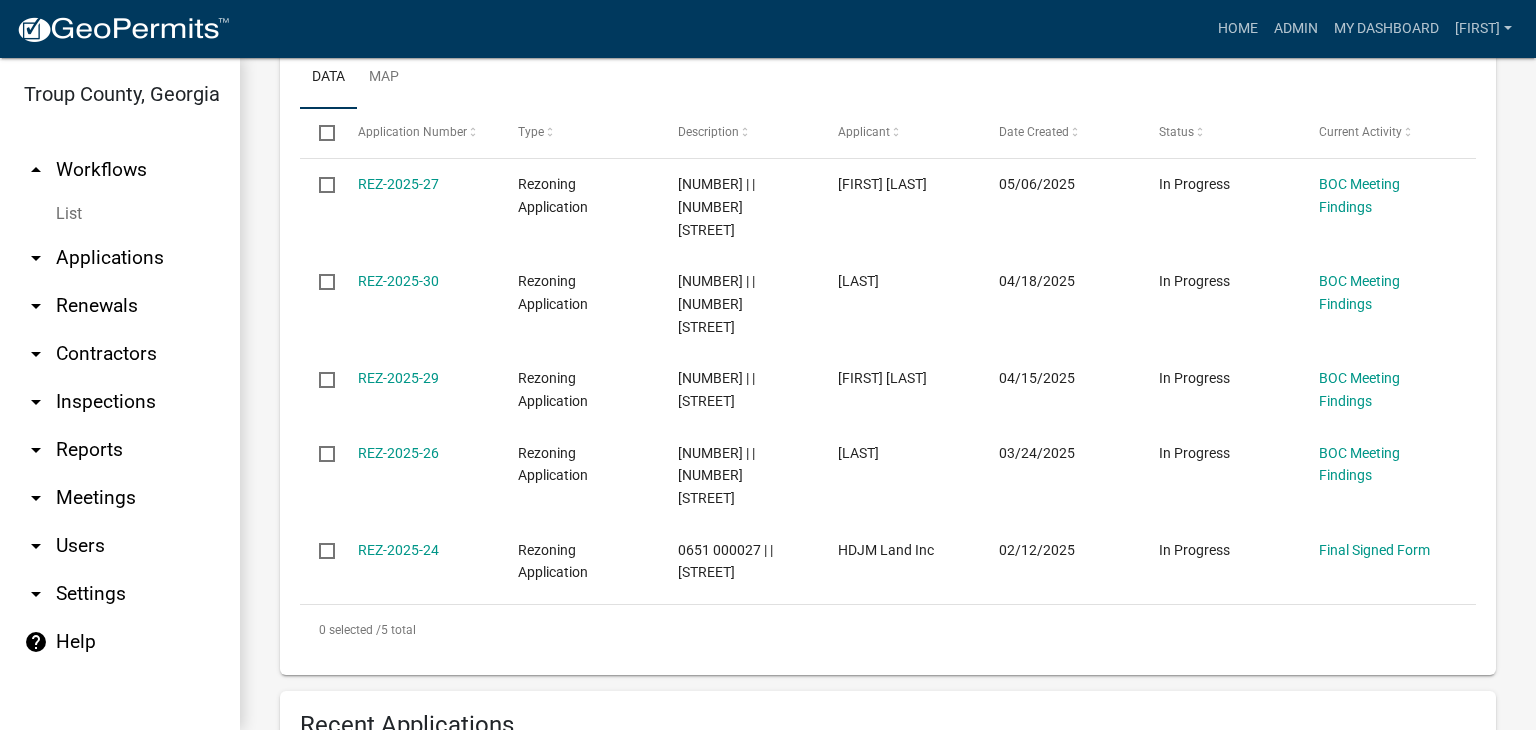 click on "arrow_drop_up   Workflows" at bounding box center (120, 170) 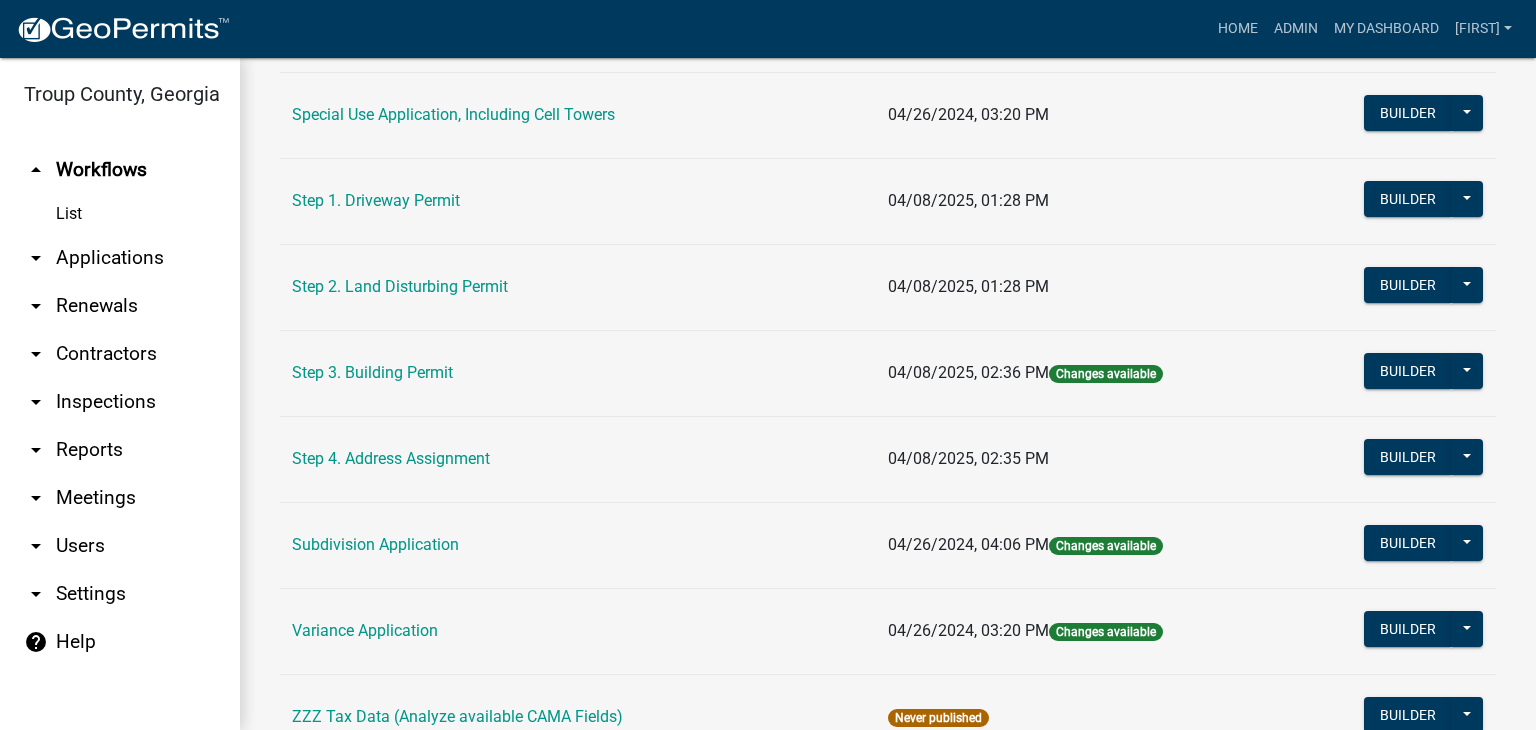 scroll, scrollTop: 1130, scrollLeft: 0, axis: vertical 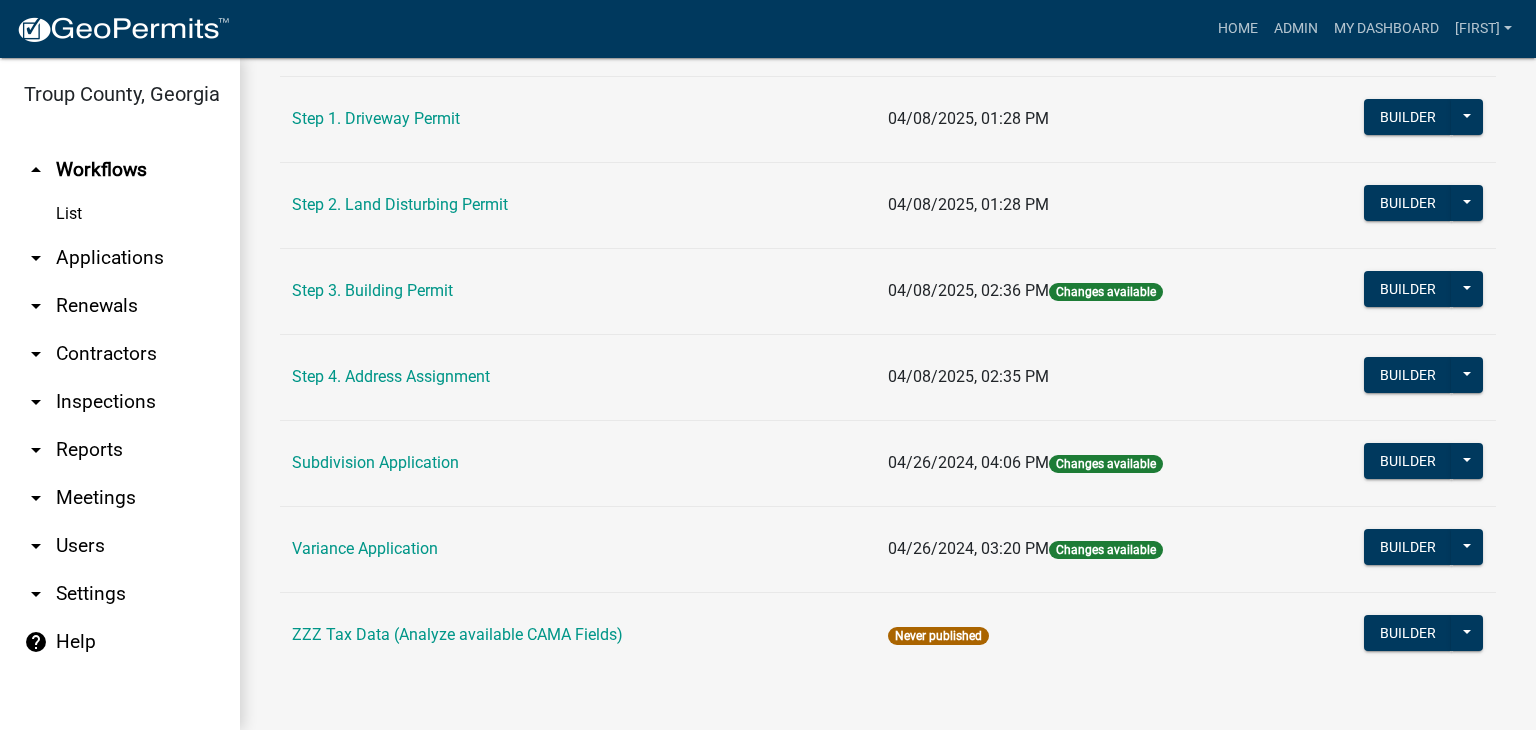 click on "Step 3. Building Permit" at bounding box center [578, 291] 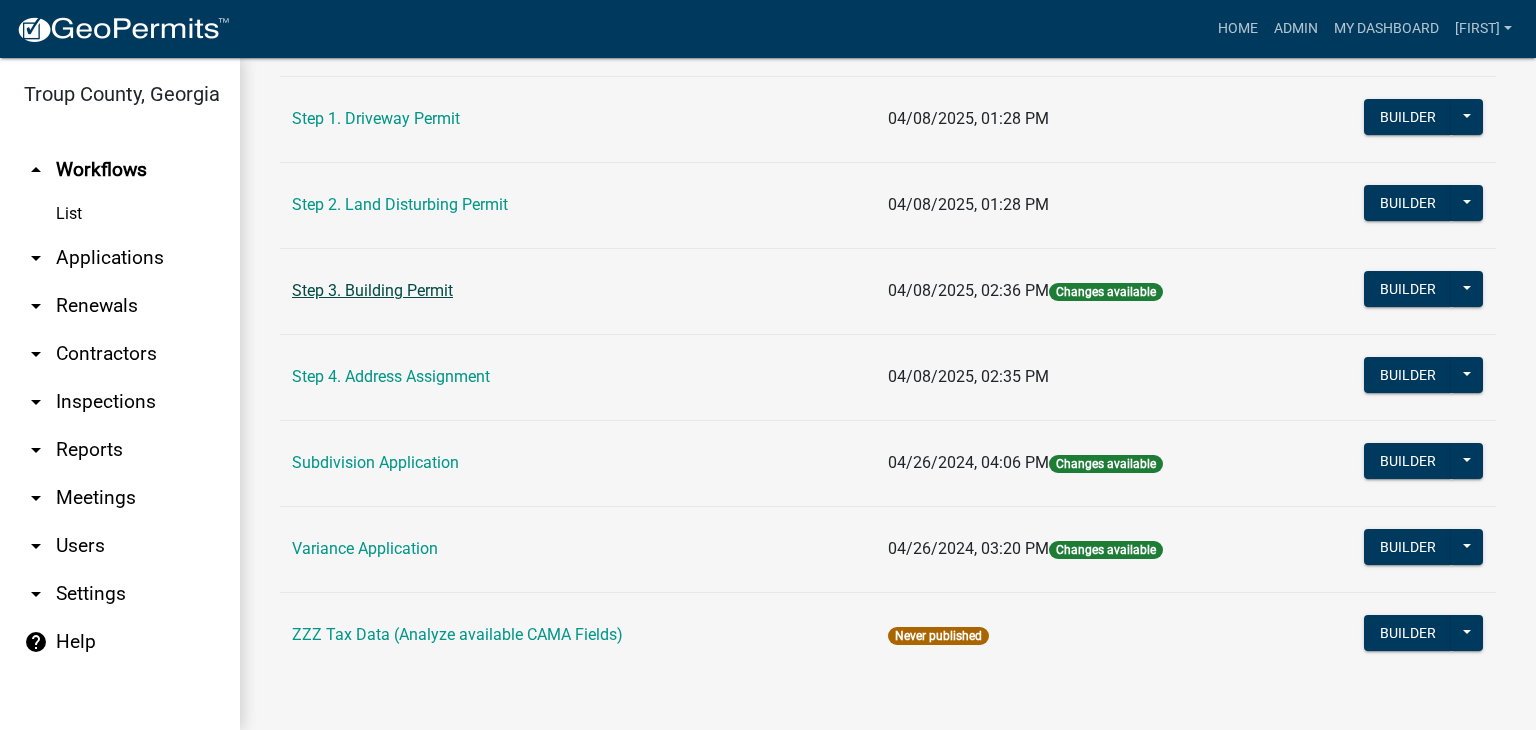 click on "Step 3. Building Permit" at bounding box center (372, 290) 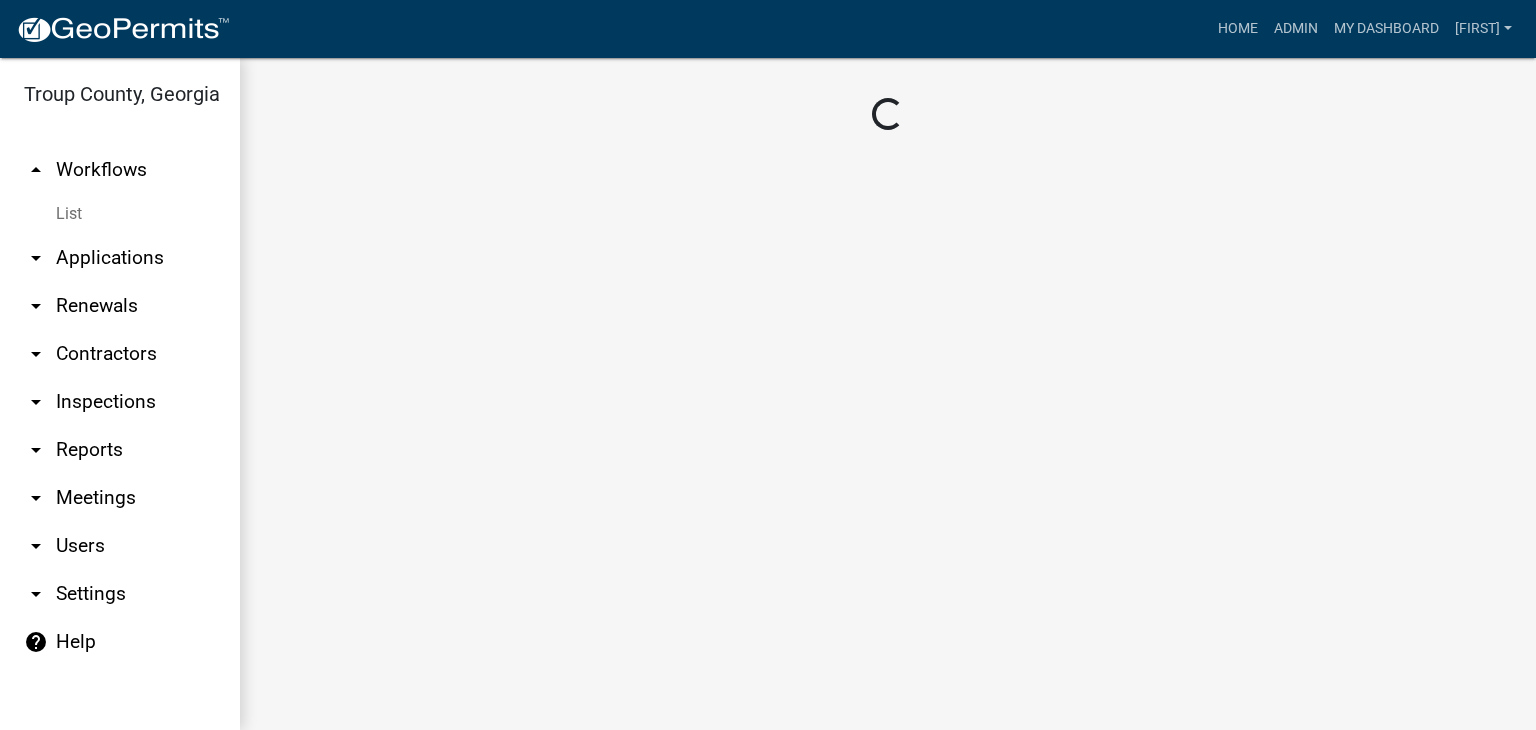 scroll, scrollTop: 0, scrollLeft: 0, axis: both 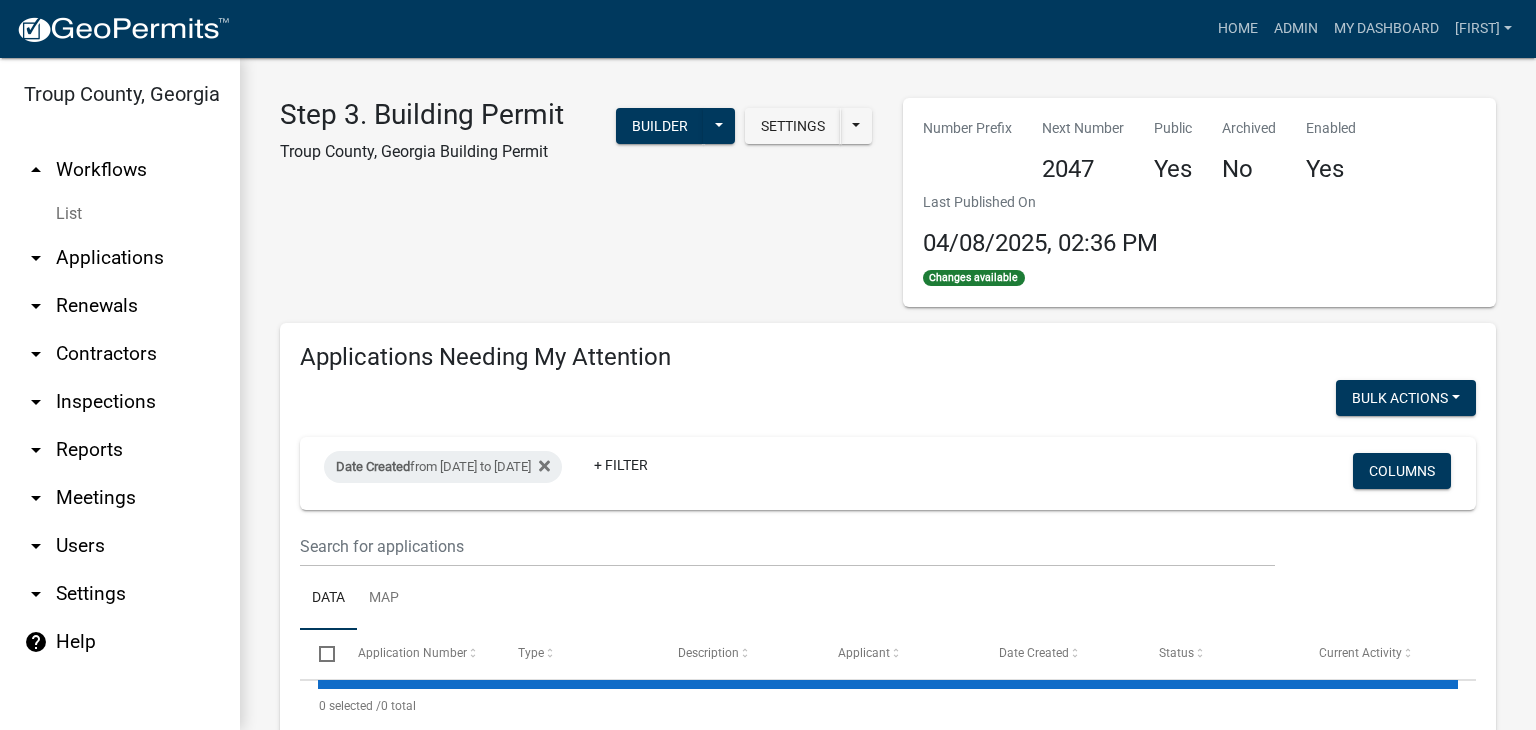 select on "2: 50" 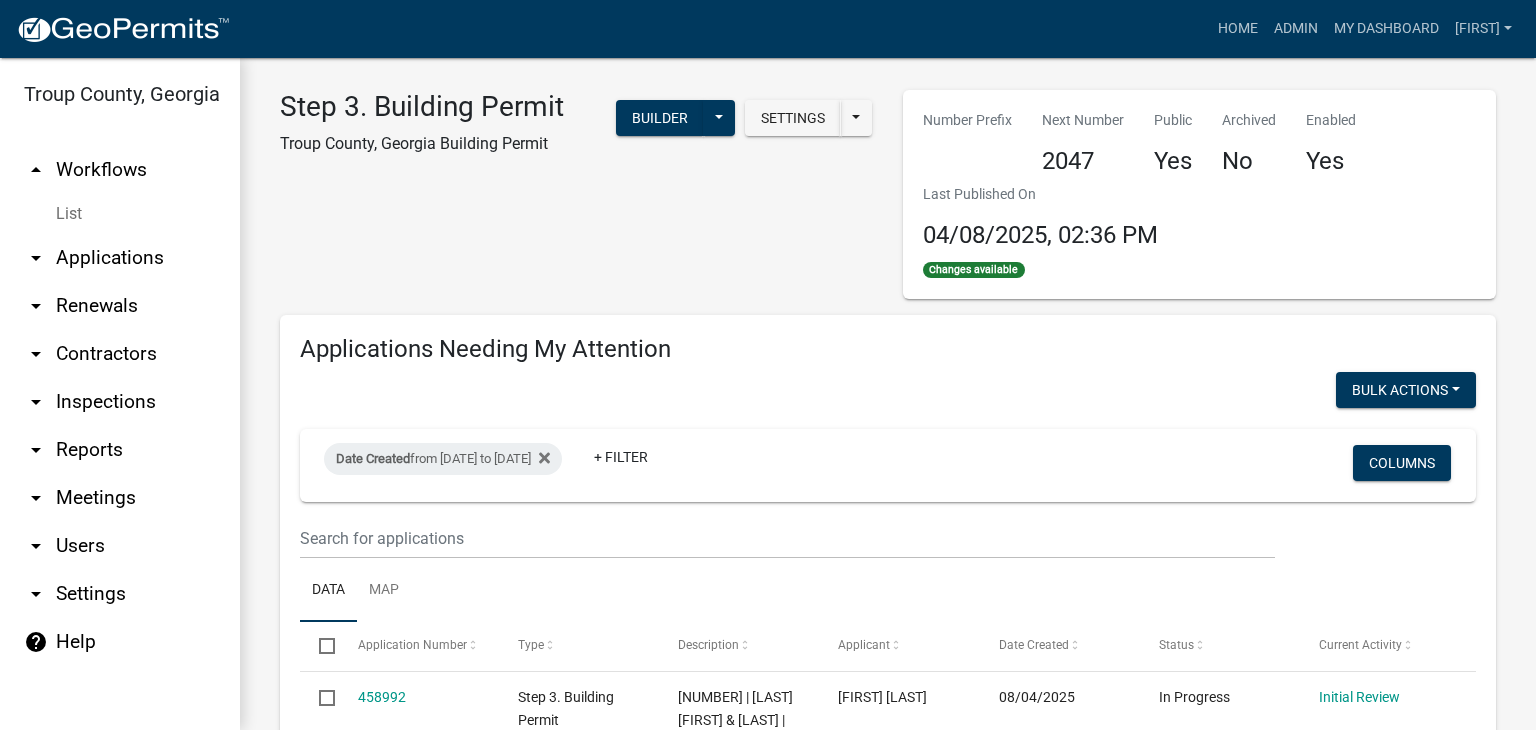 scroll, scrollTop: 0, scrollLeft: 0, axis: both 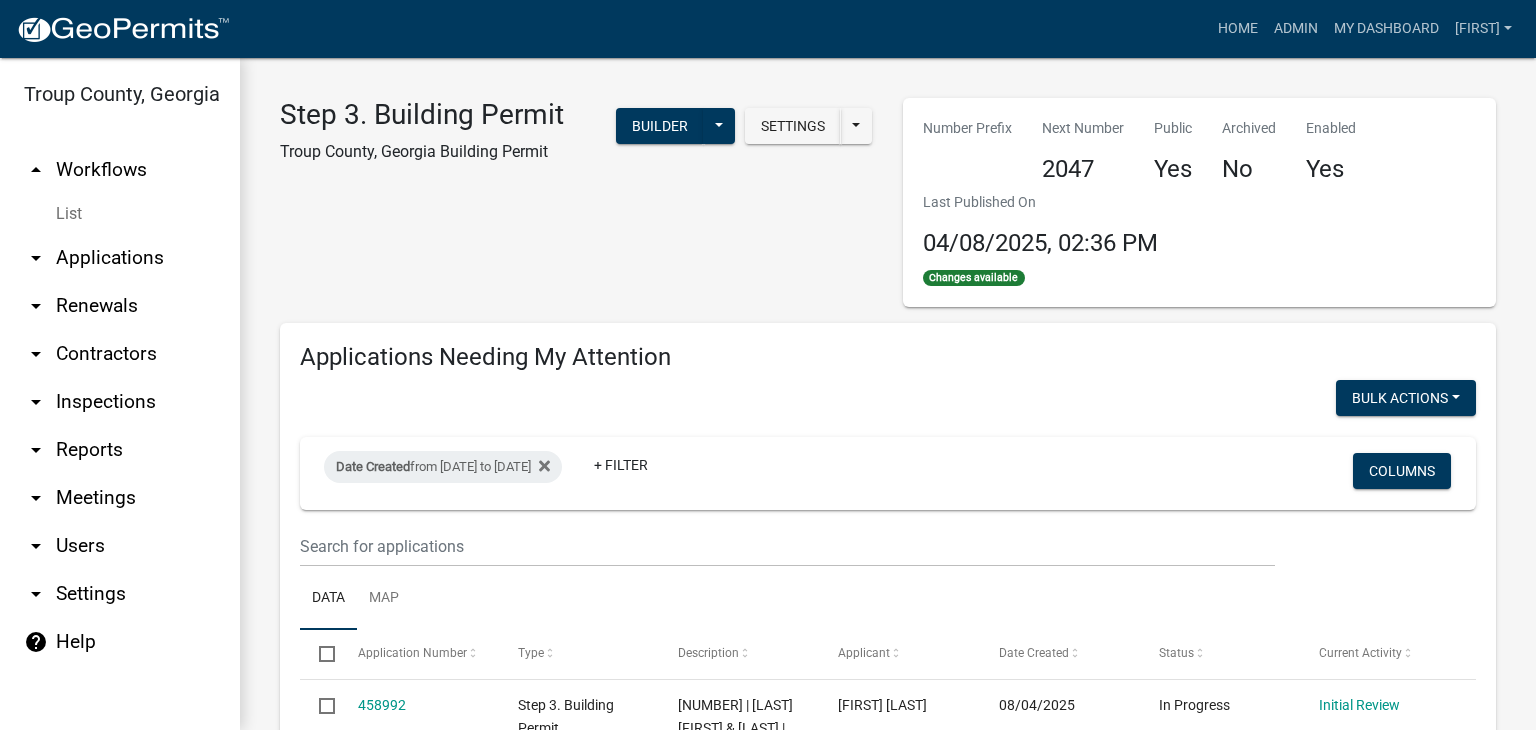 click on "arrow_drop_up   Workflows" at bounding box center [120, 170] 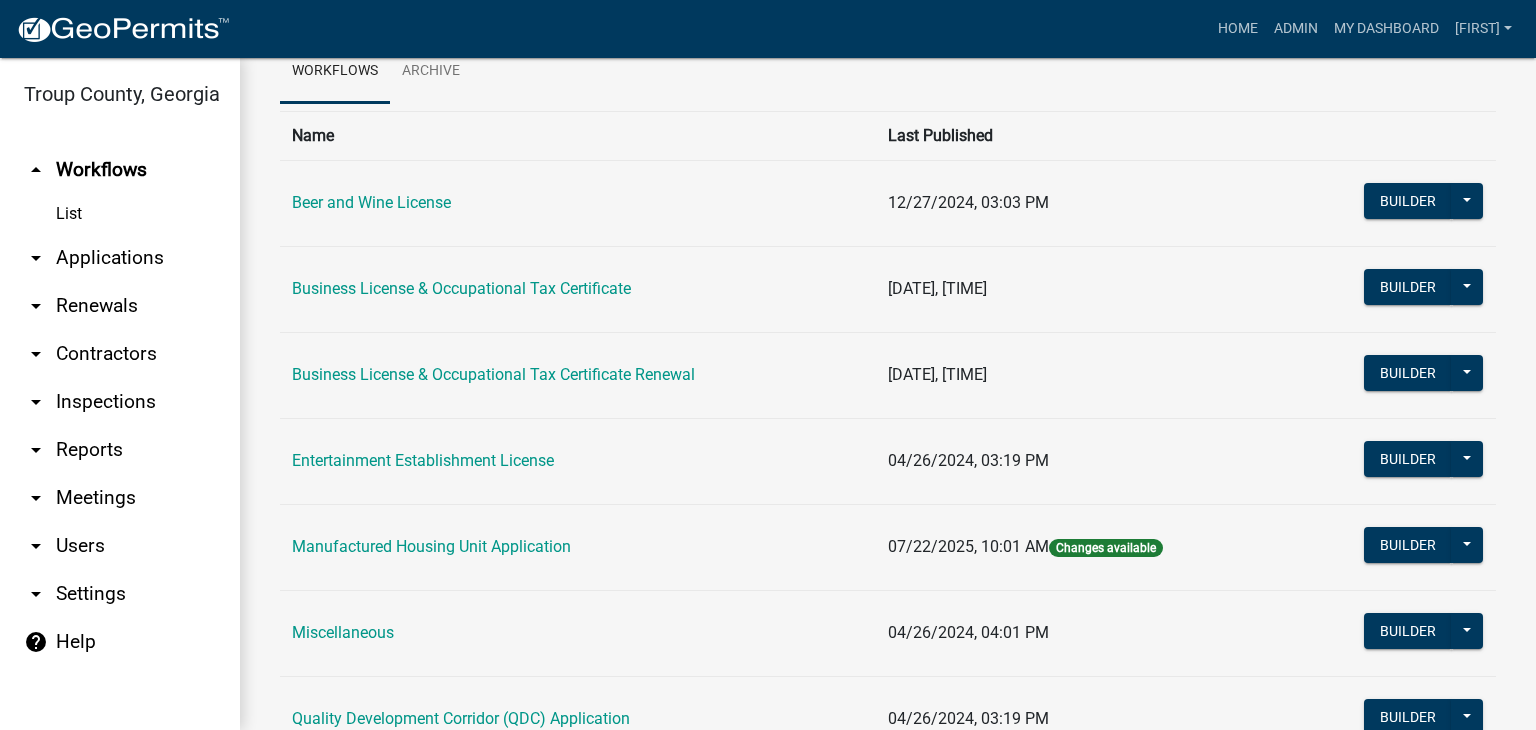 scroll, scrollTop: 0, scrollLeft: 0, axis: both 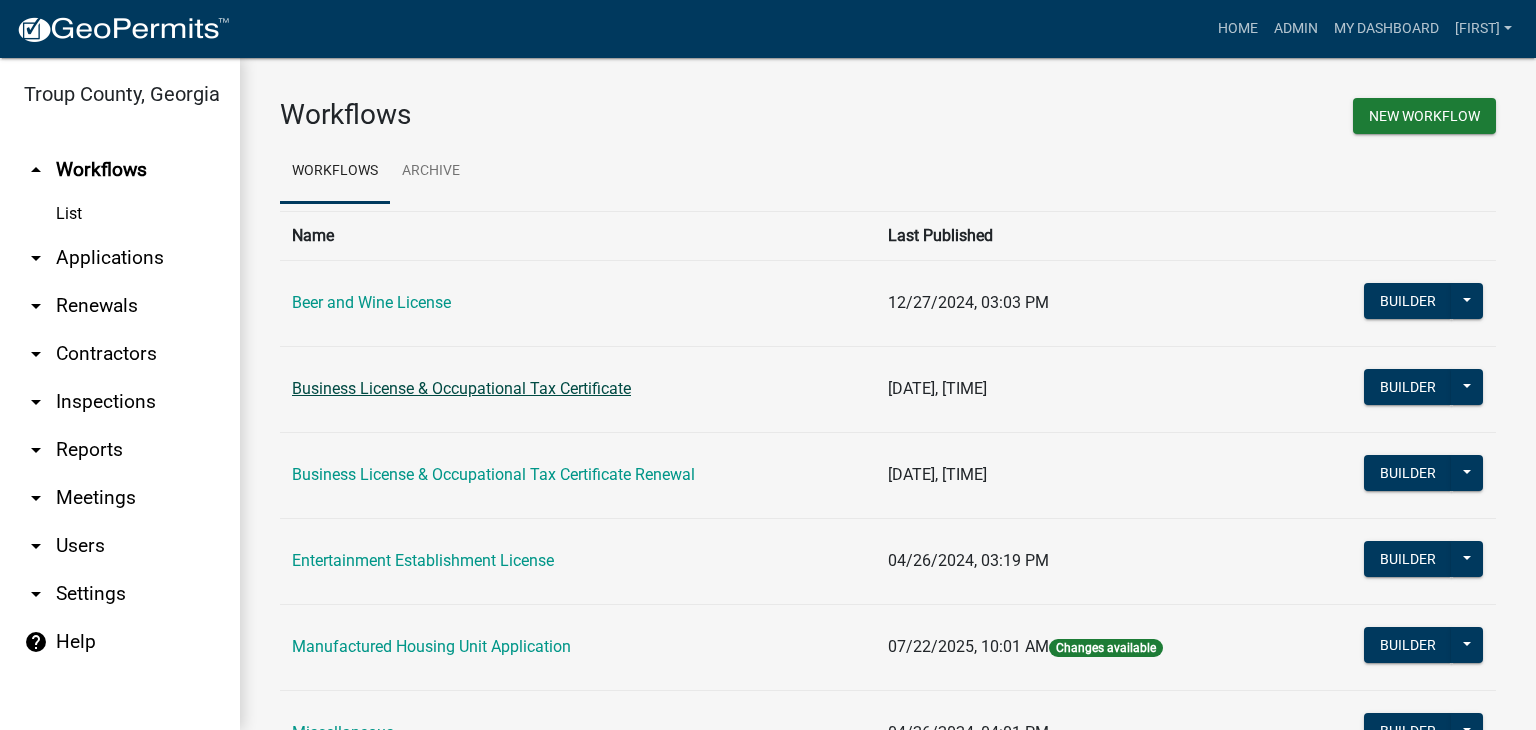 click on "Business License & Occupational Tax Certificate" at bounding box center [461, 388] 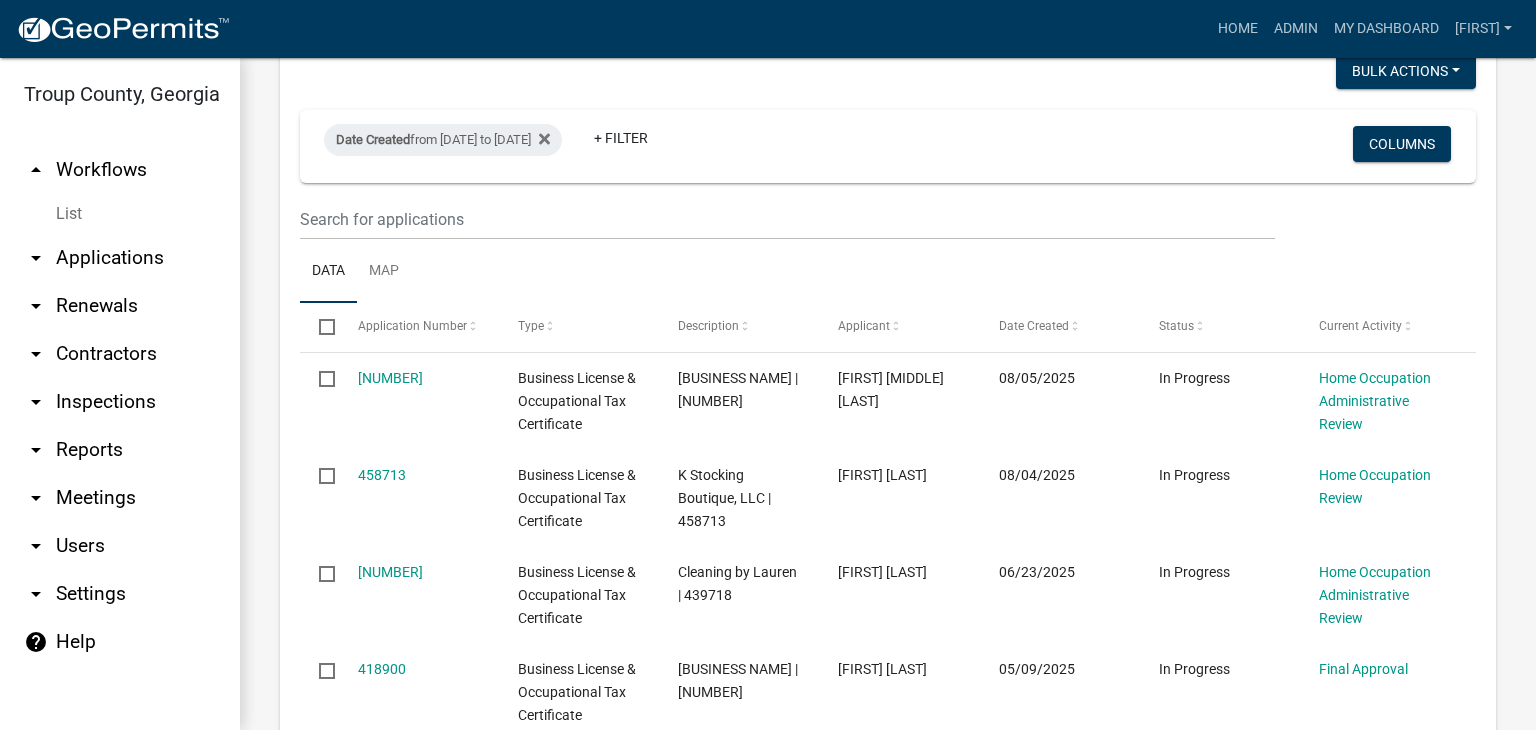 scroll, scrollTop: 500, scrollLeft: 0, axis: vertical 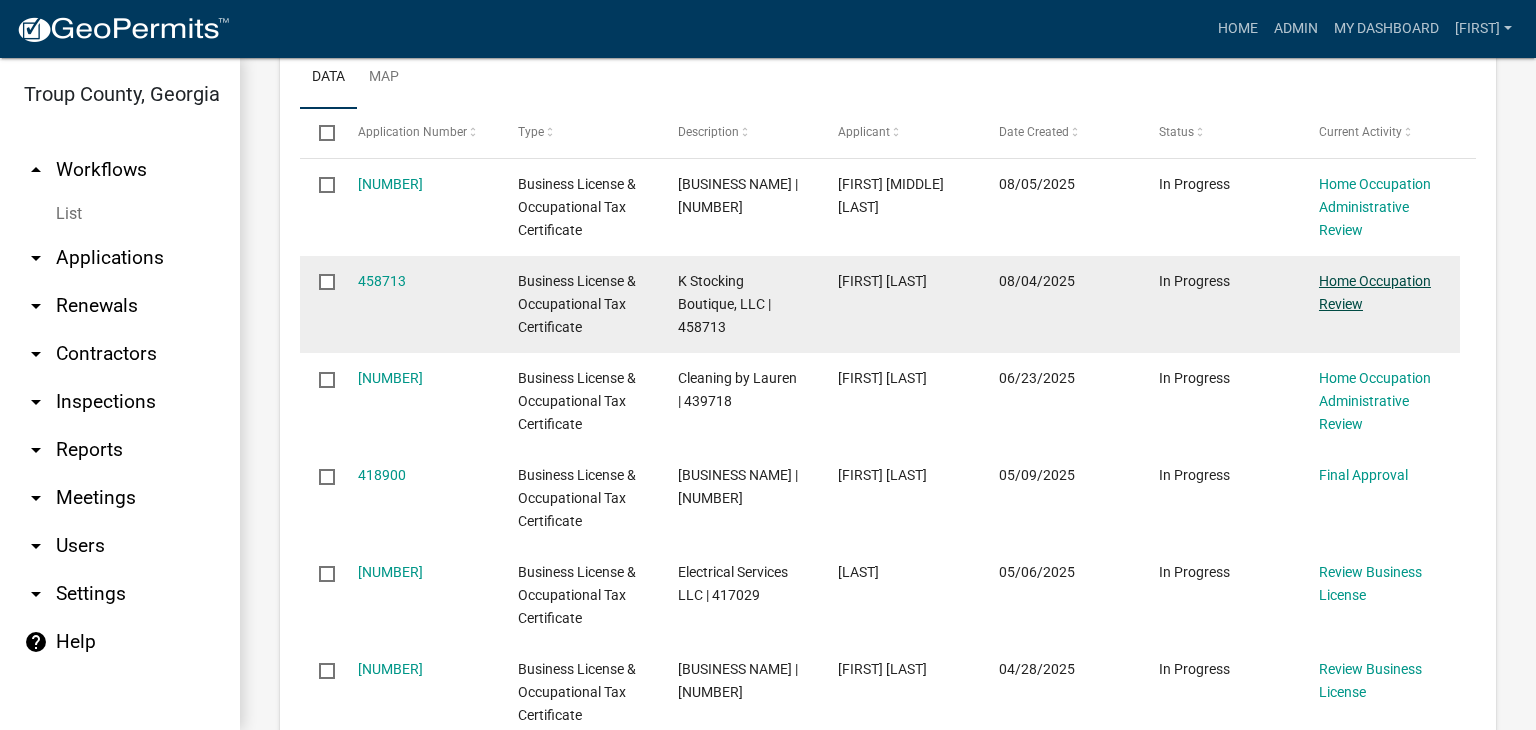 click on "Home Occupation Review" 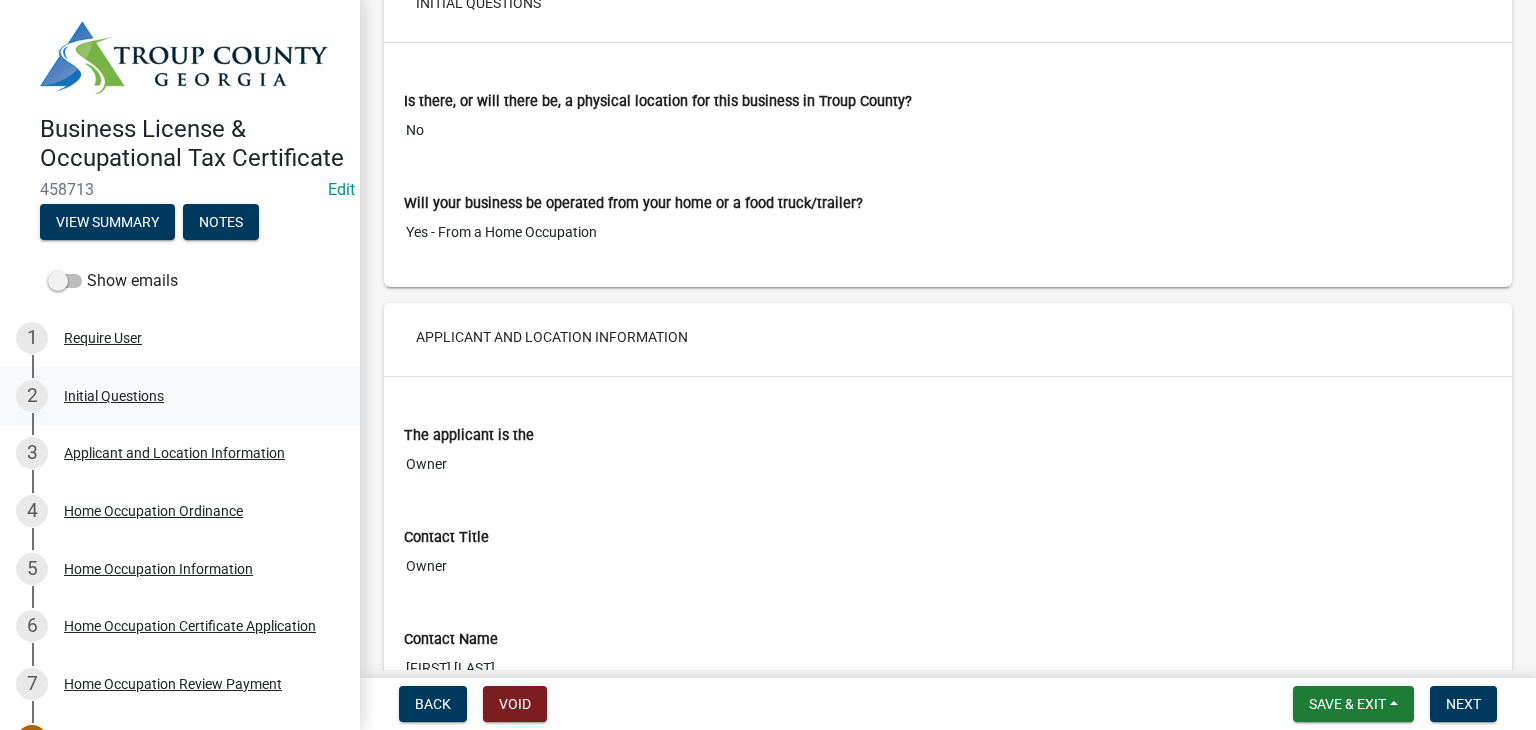 scroll, scrollTop: 300, scrollLeft: 0, axis: vertical 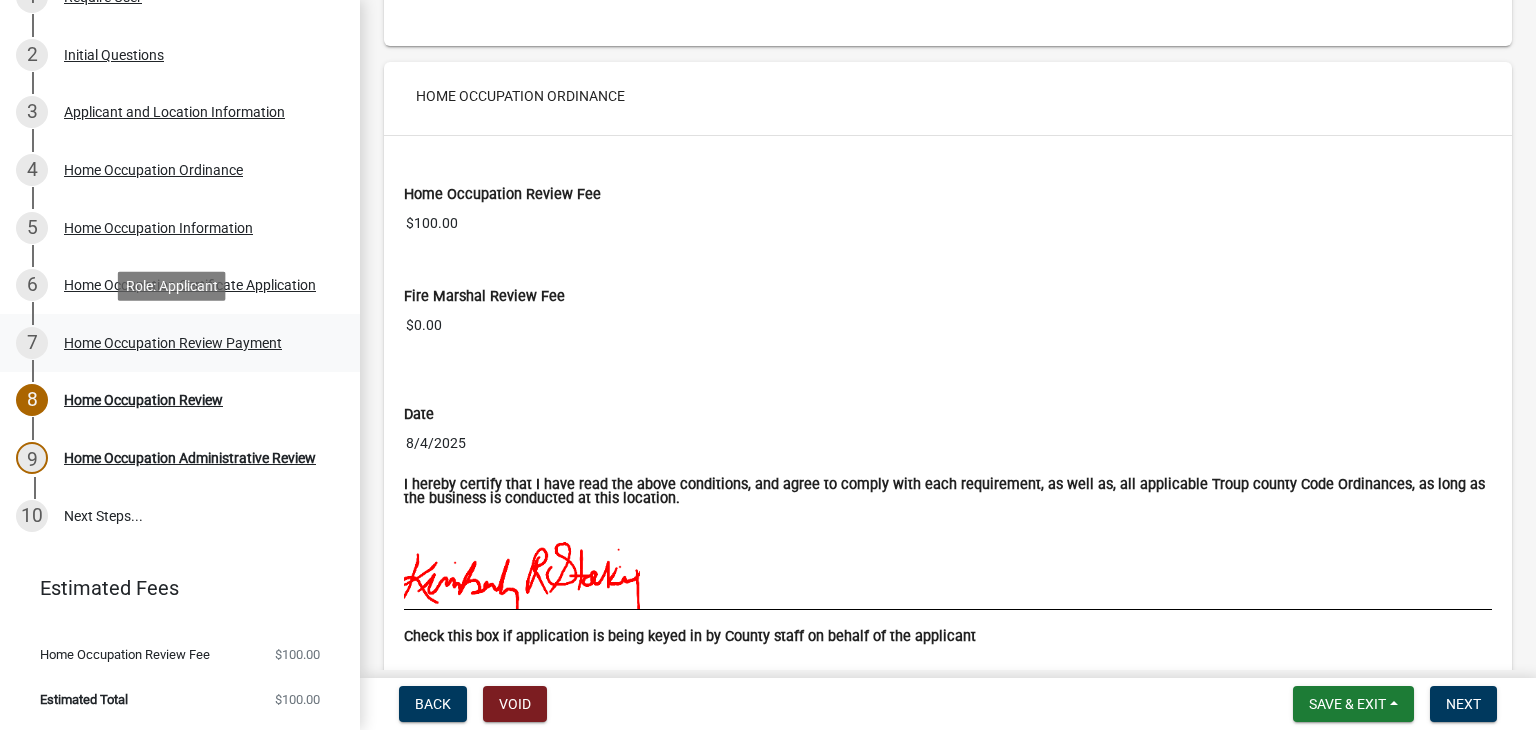 click on "Home Occupation Review Payment" at bounding box center (173, 343) 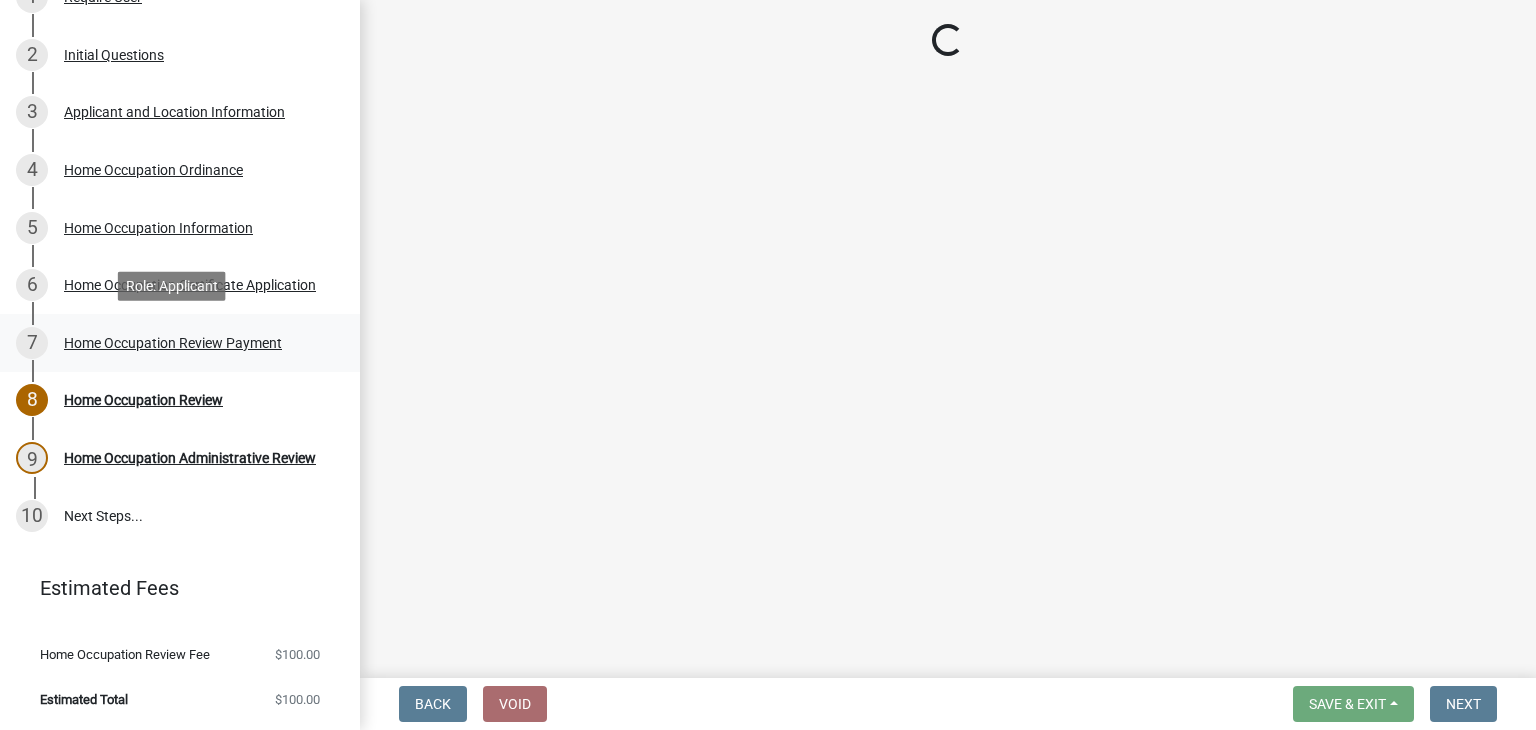 scroll, scrollTop: 0, scrollLeft: 0, axis: both 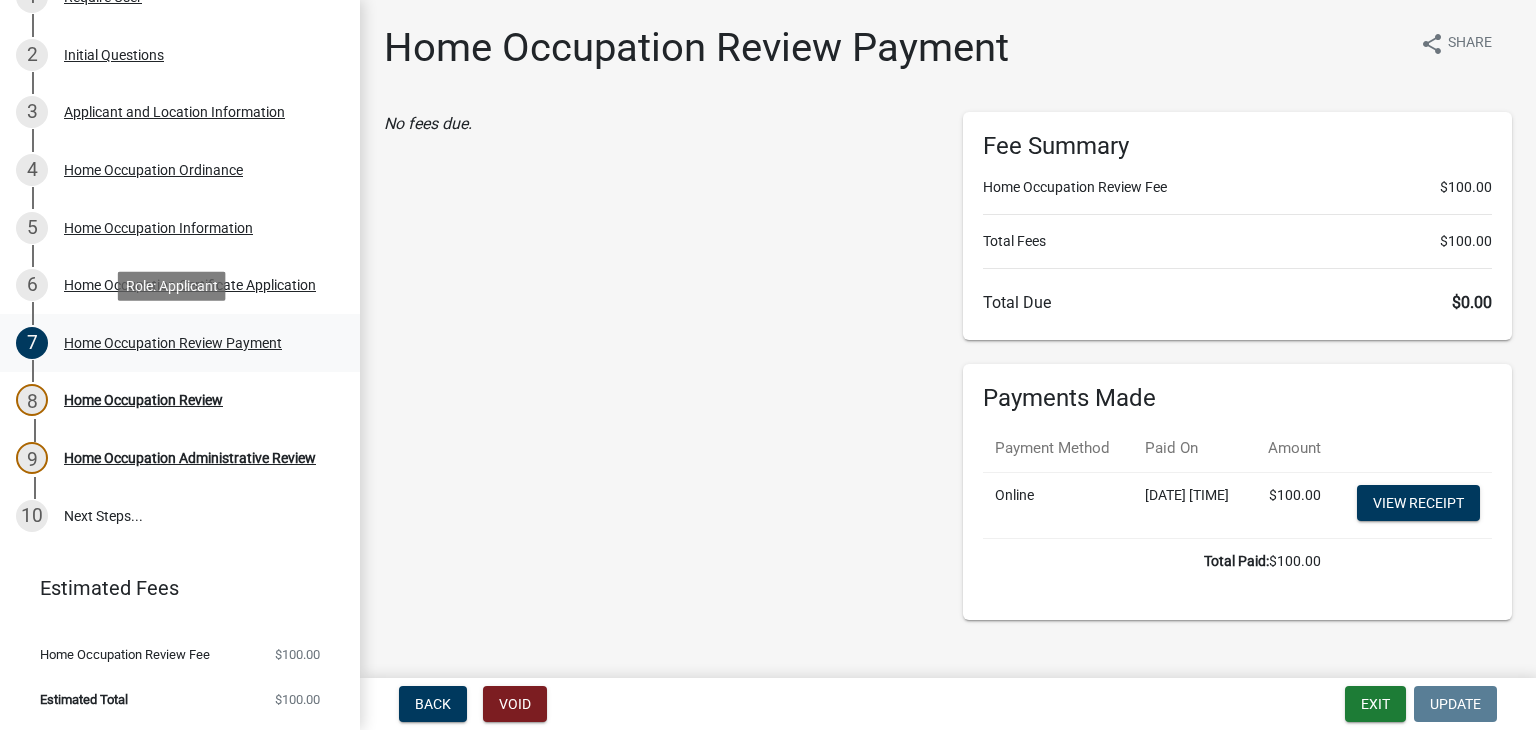 click on "7    Home Occupation Review Payment" at bounding box center [180, 343] 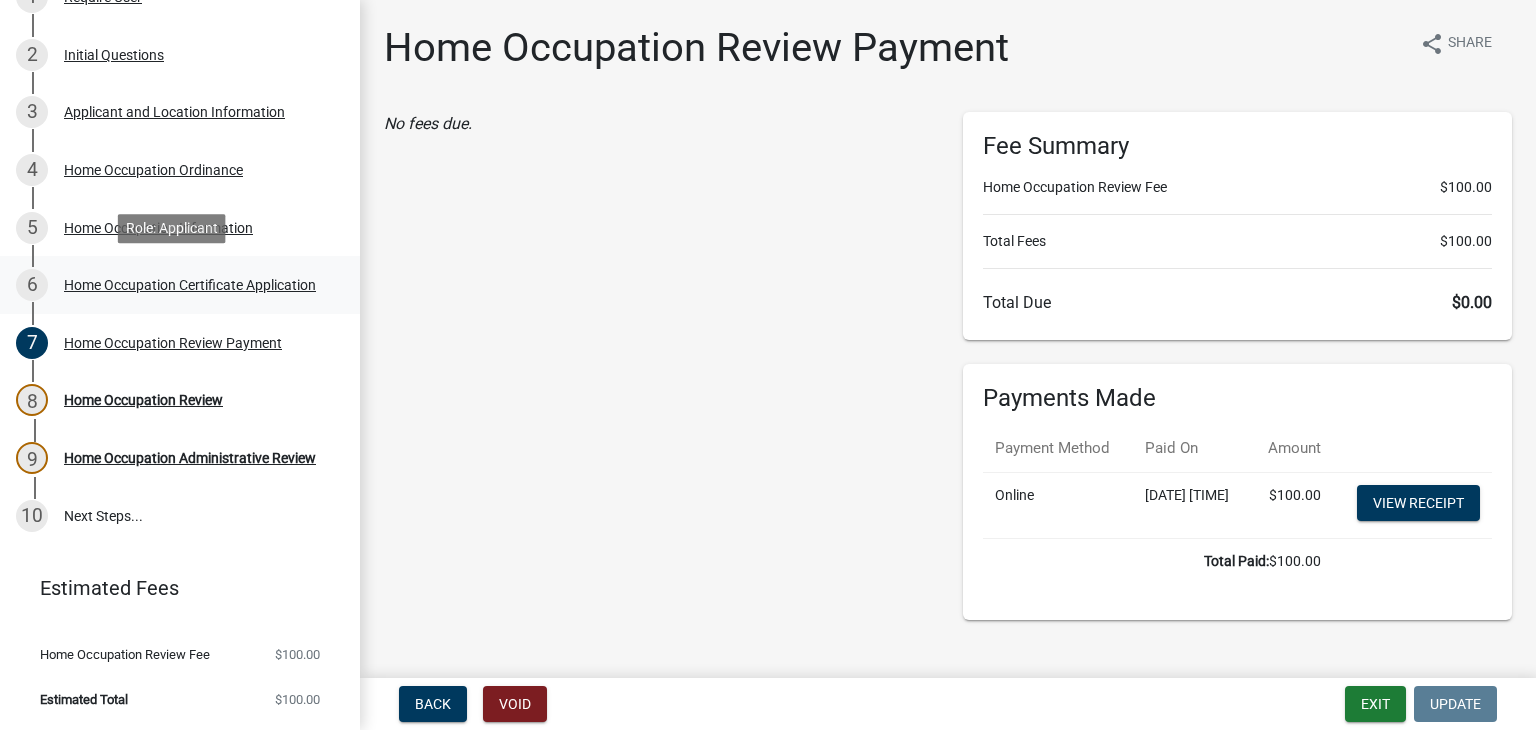 click on "Home Occupation Certificate Application" at bounding box center [190, 285] 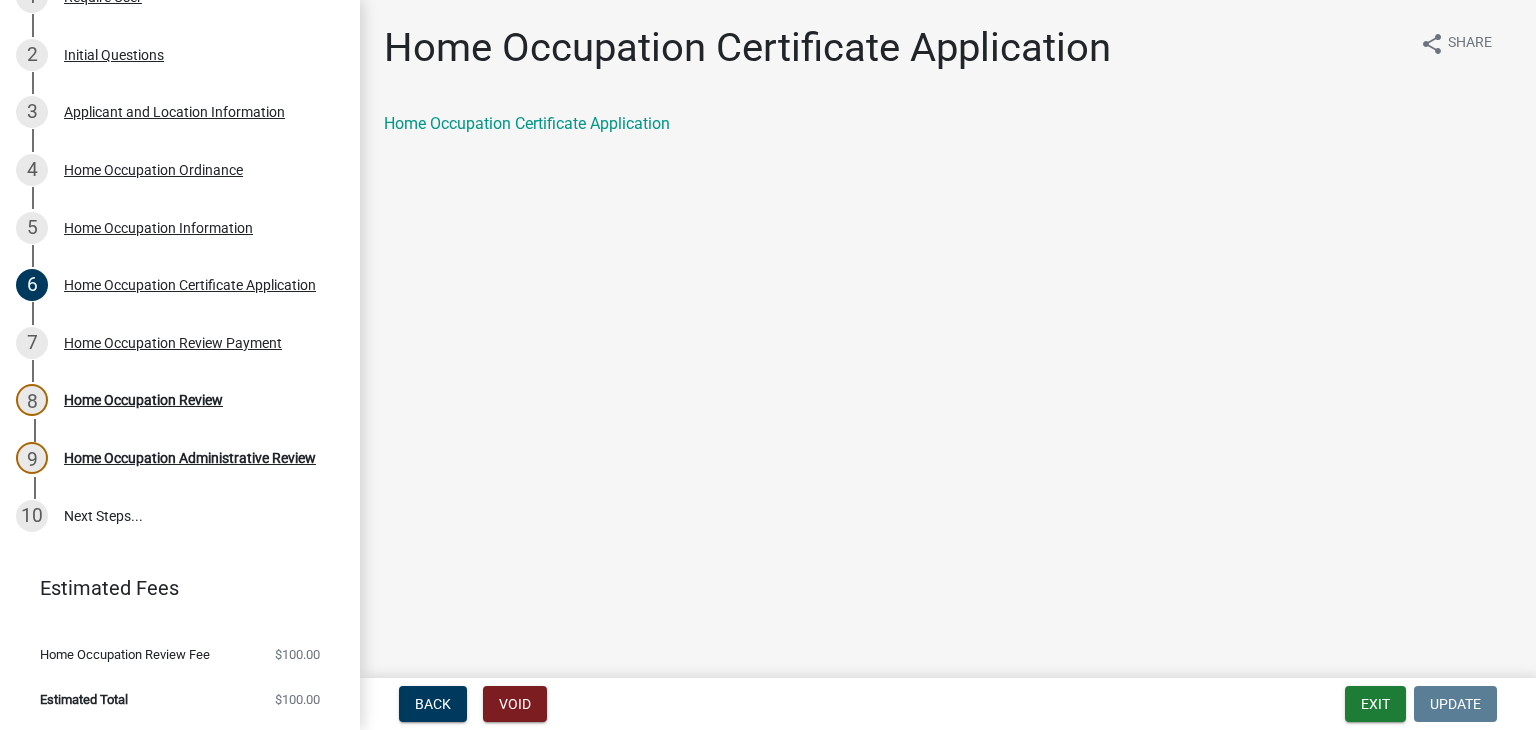 click on "Home Occupation Information" at bounding box center [158, 228] 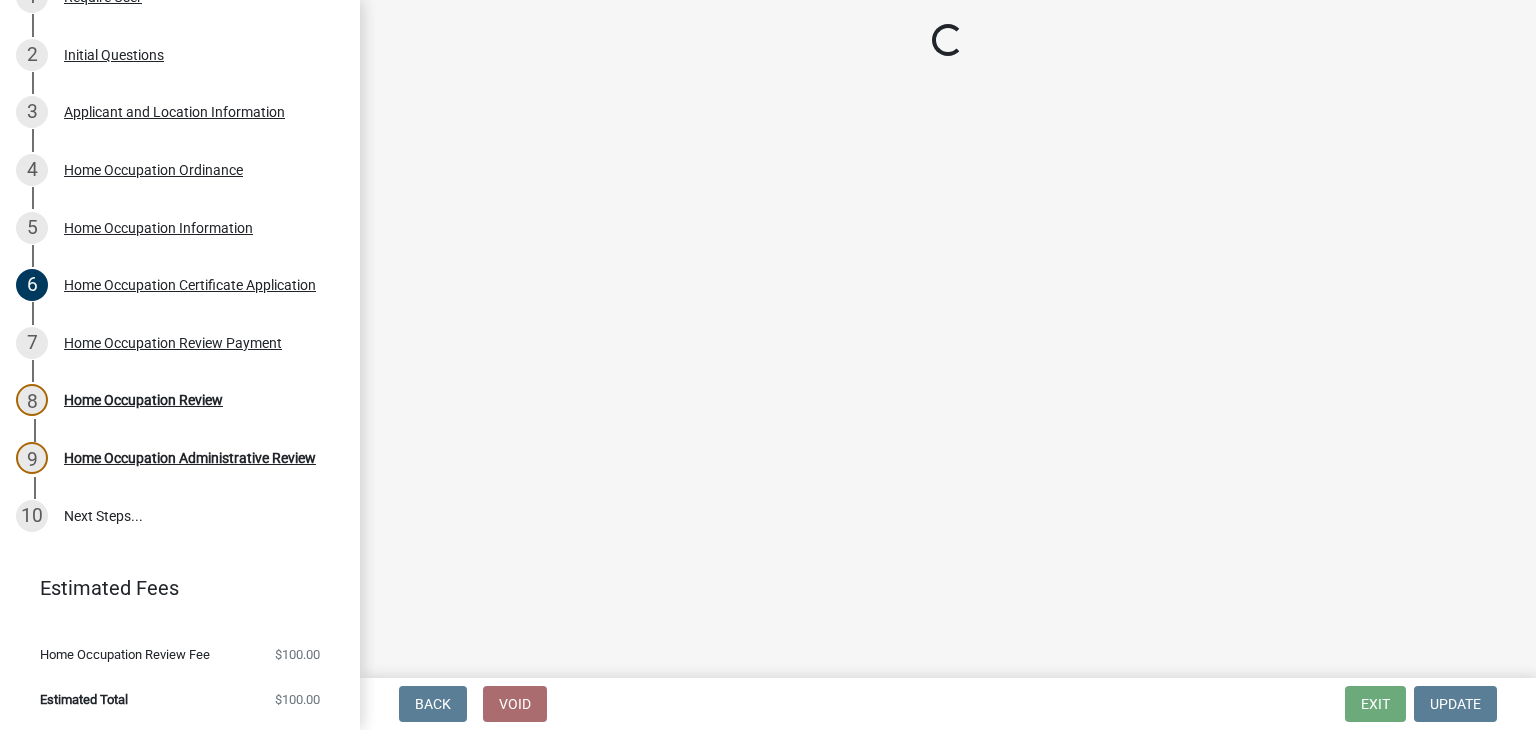 select on "c07f1ab6-e644-42a0-b83b-a148f73bcc0e" 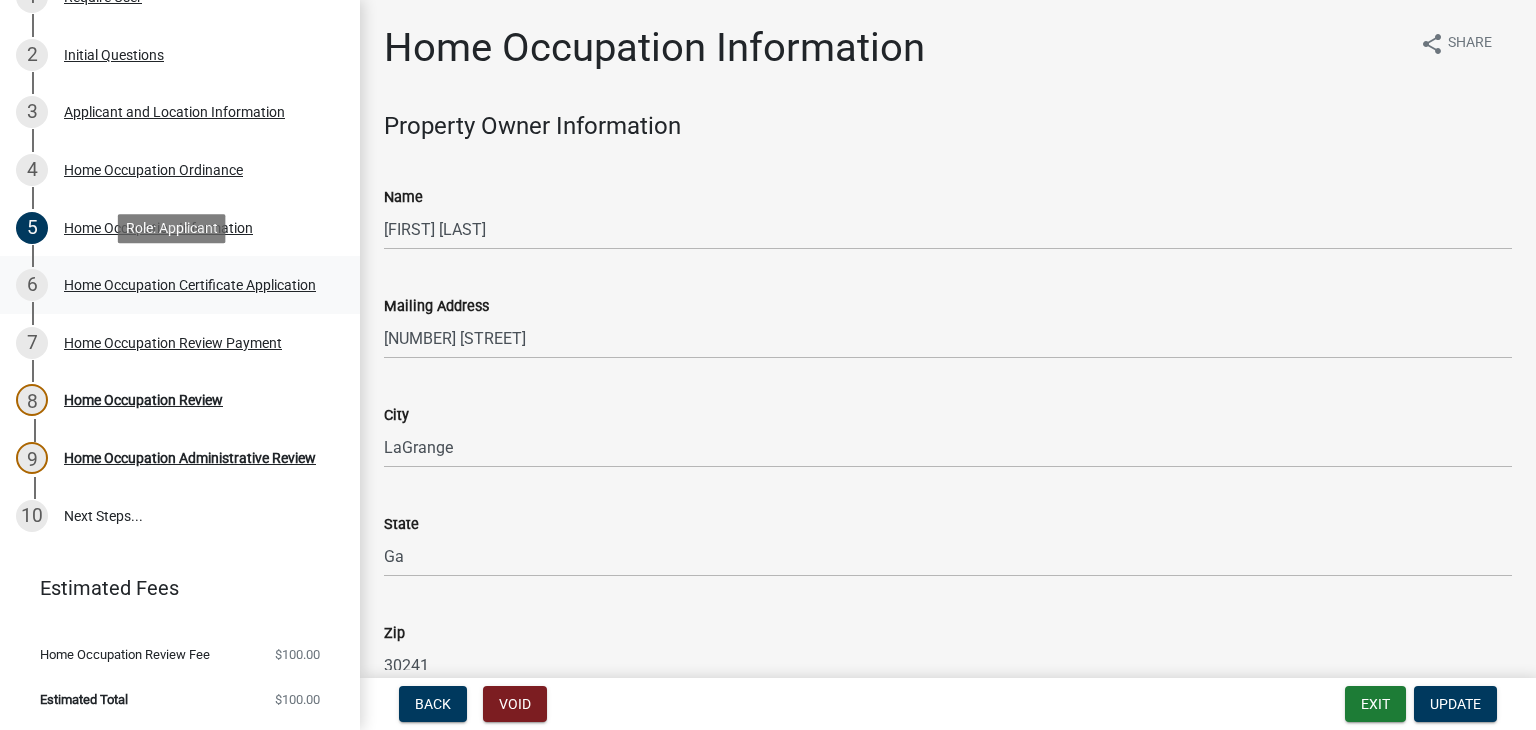 click on "6     Home Occupation Certificate Application" at bounding box center [172, 285] 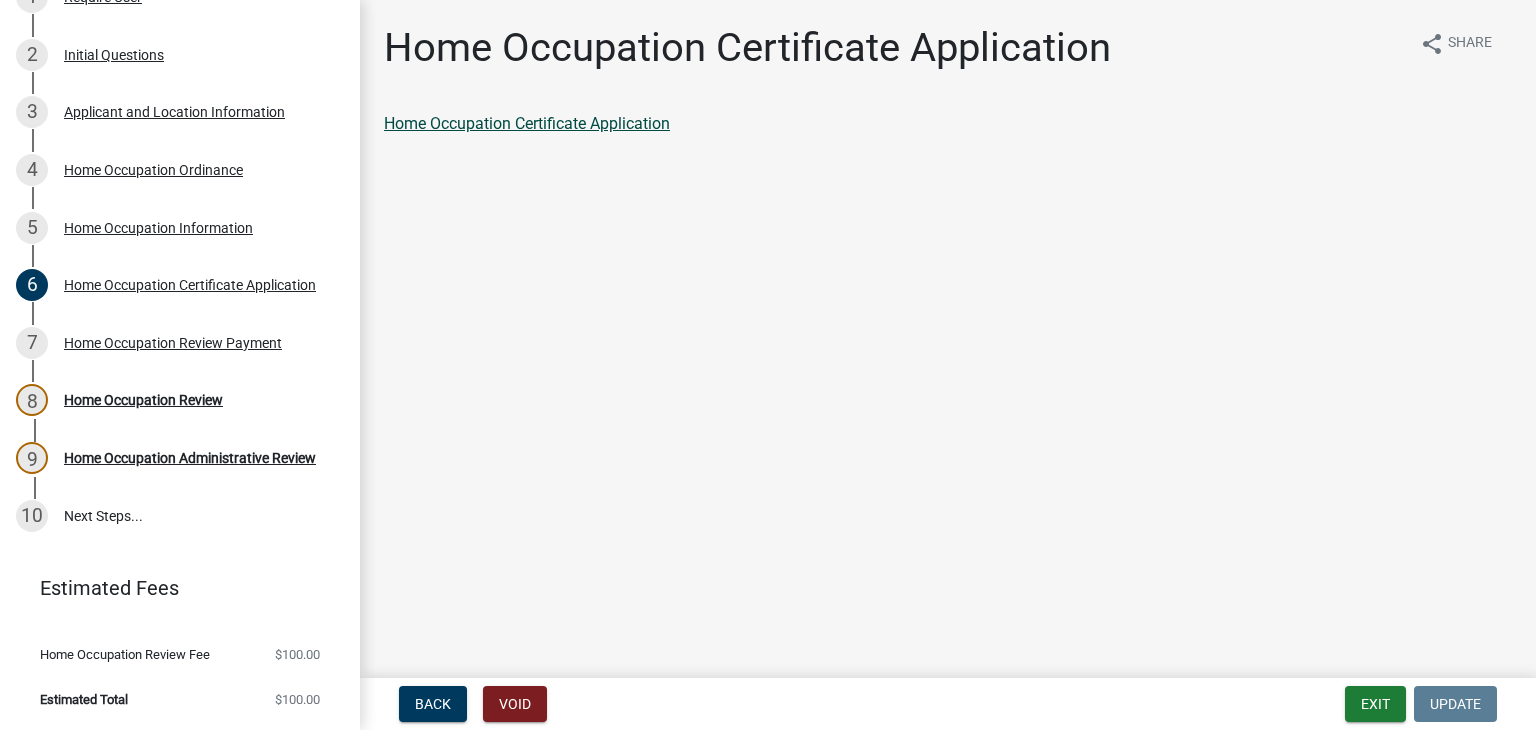 click on "Home Occupation Certificate Application" 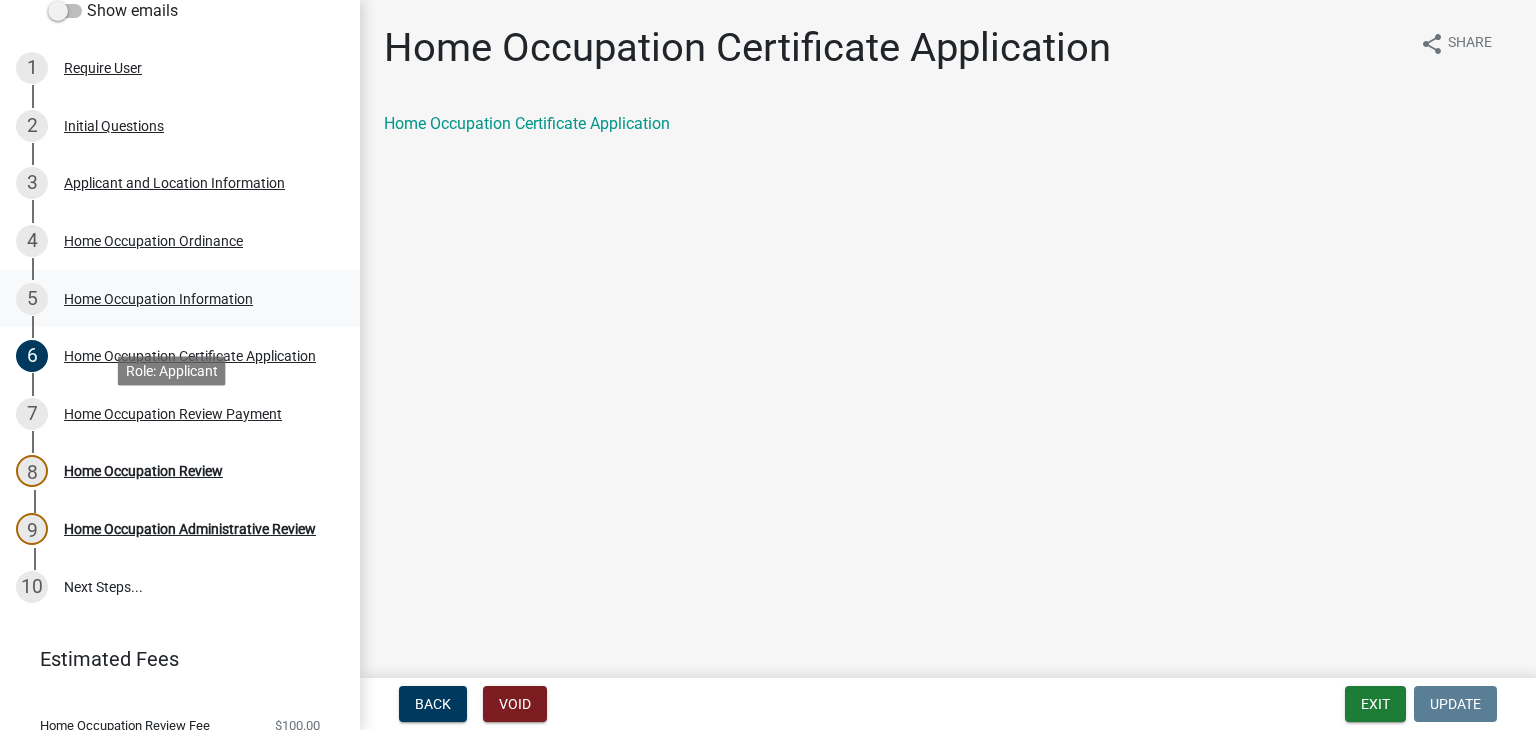 scroll, scrollTop: 167, scrollLeft: 0, axis: vertical 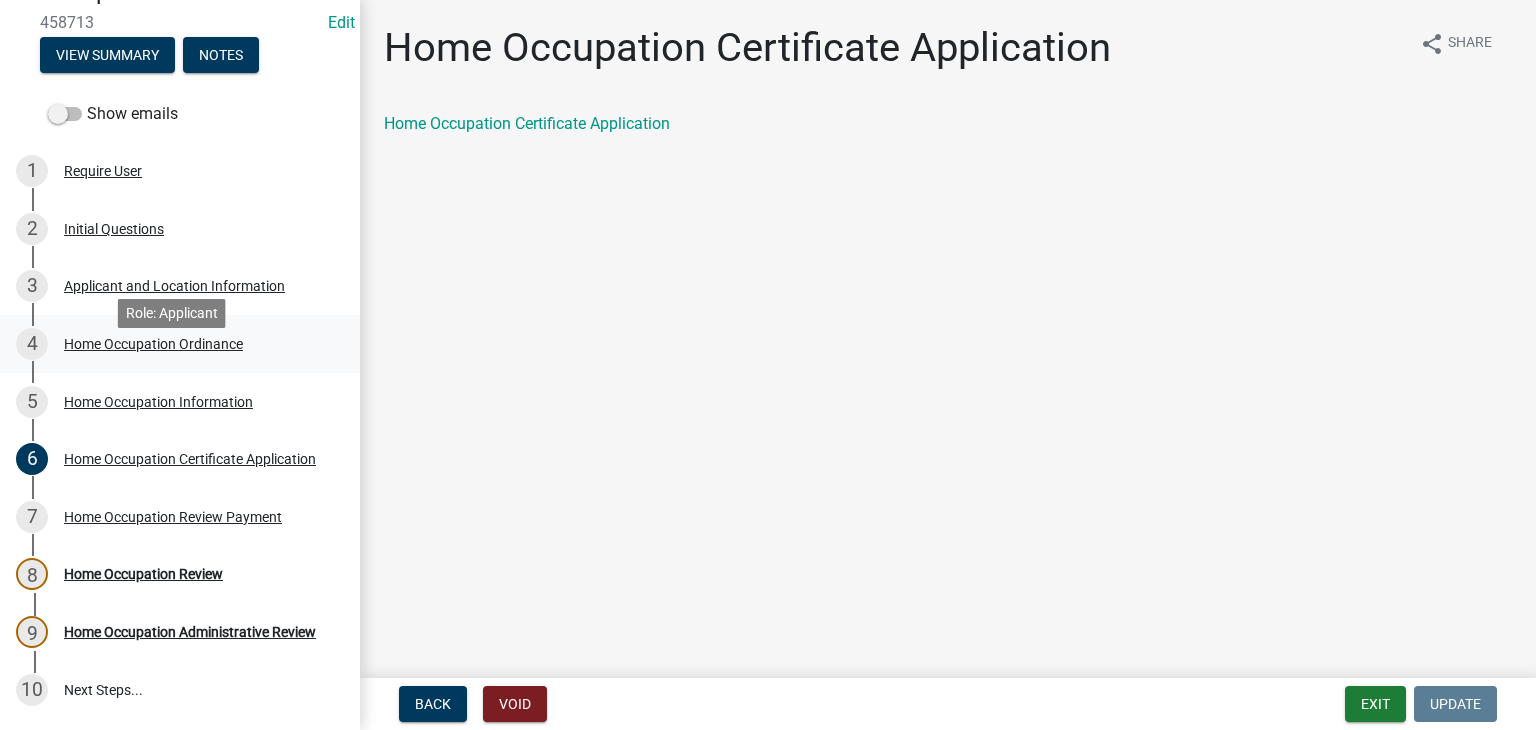 click on "4     Home Occupation Ordinance" at bounding box center (172, 344) 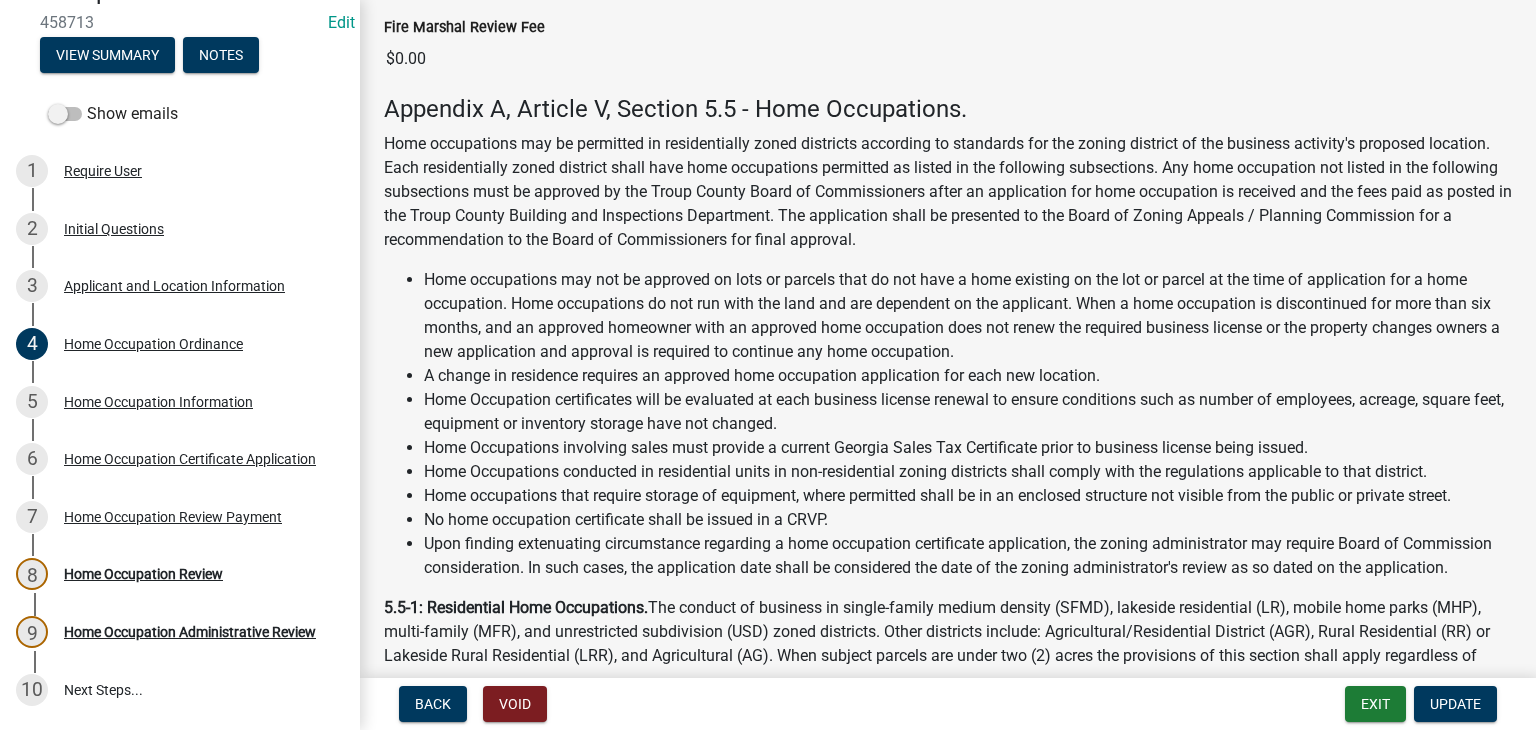 scroll, scrollTop: 59, scrollLeft: 0, axis: vertical 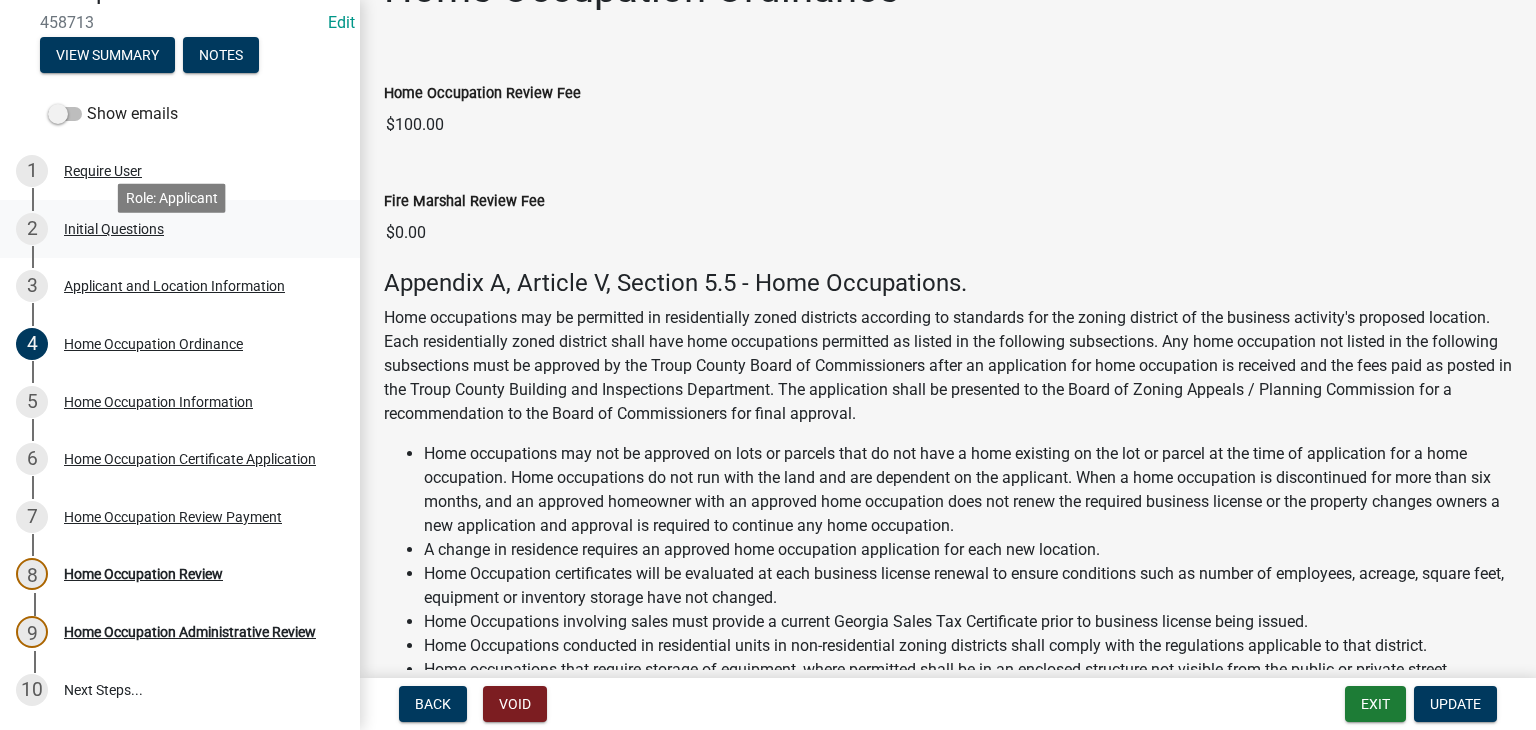 click on "Initial Questions" at bounding box center (114, 229) 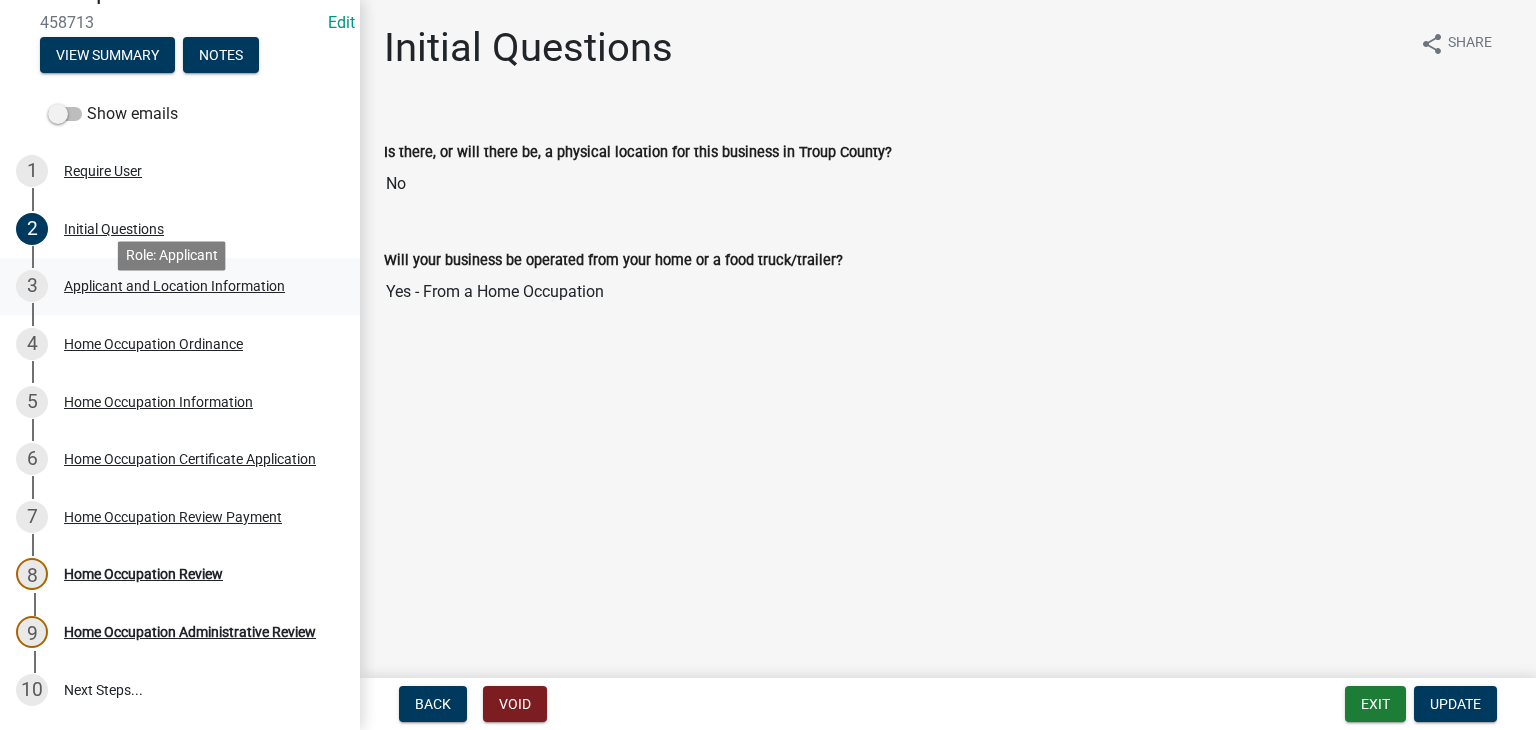 click on "Applicant and Location Information" at bounding box center [174, 286] 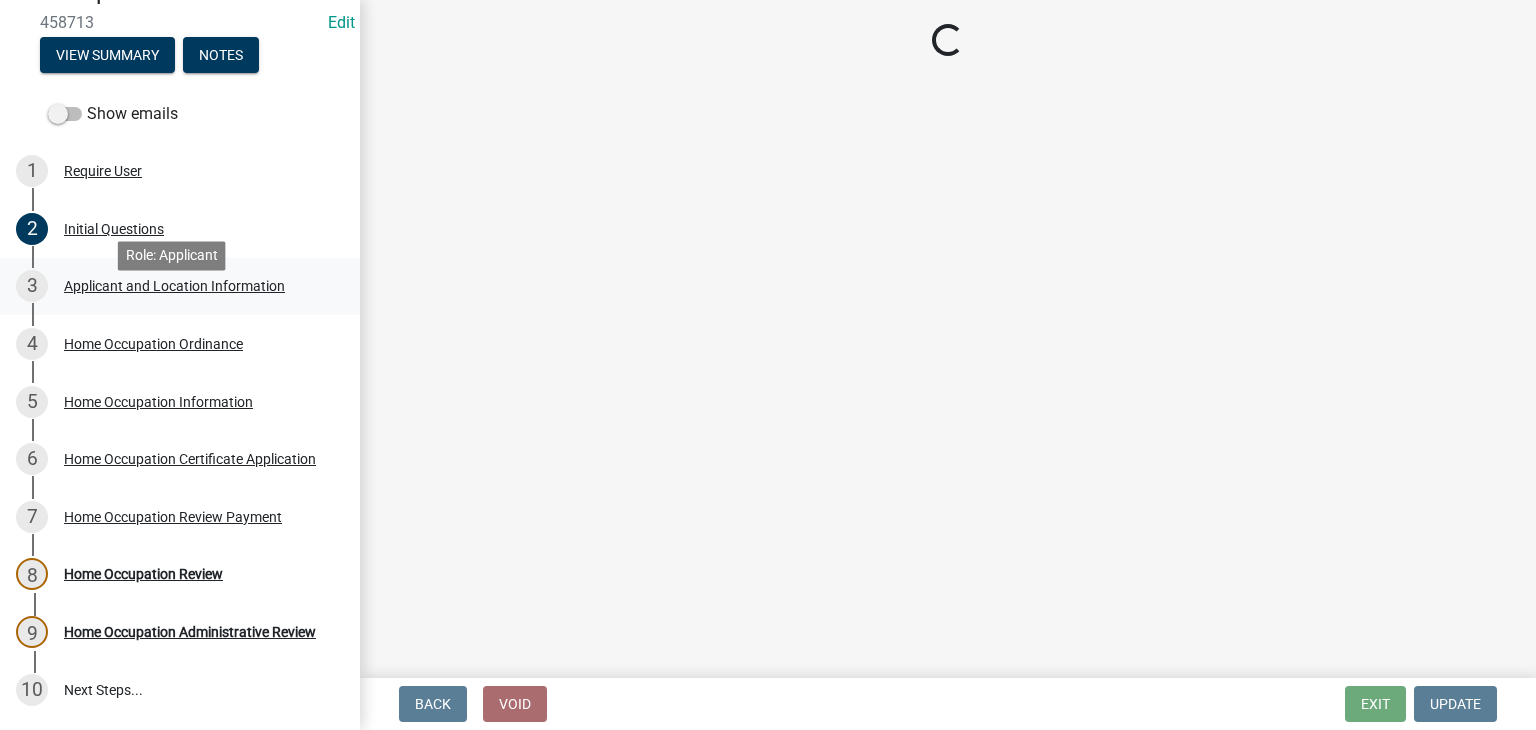 select on "GA" 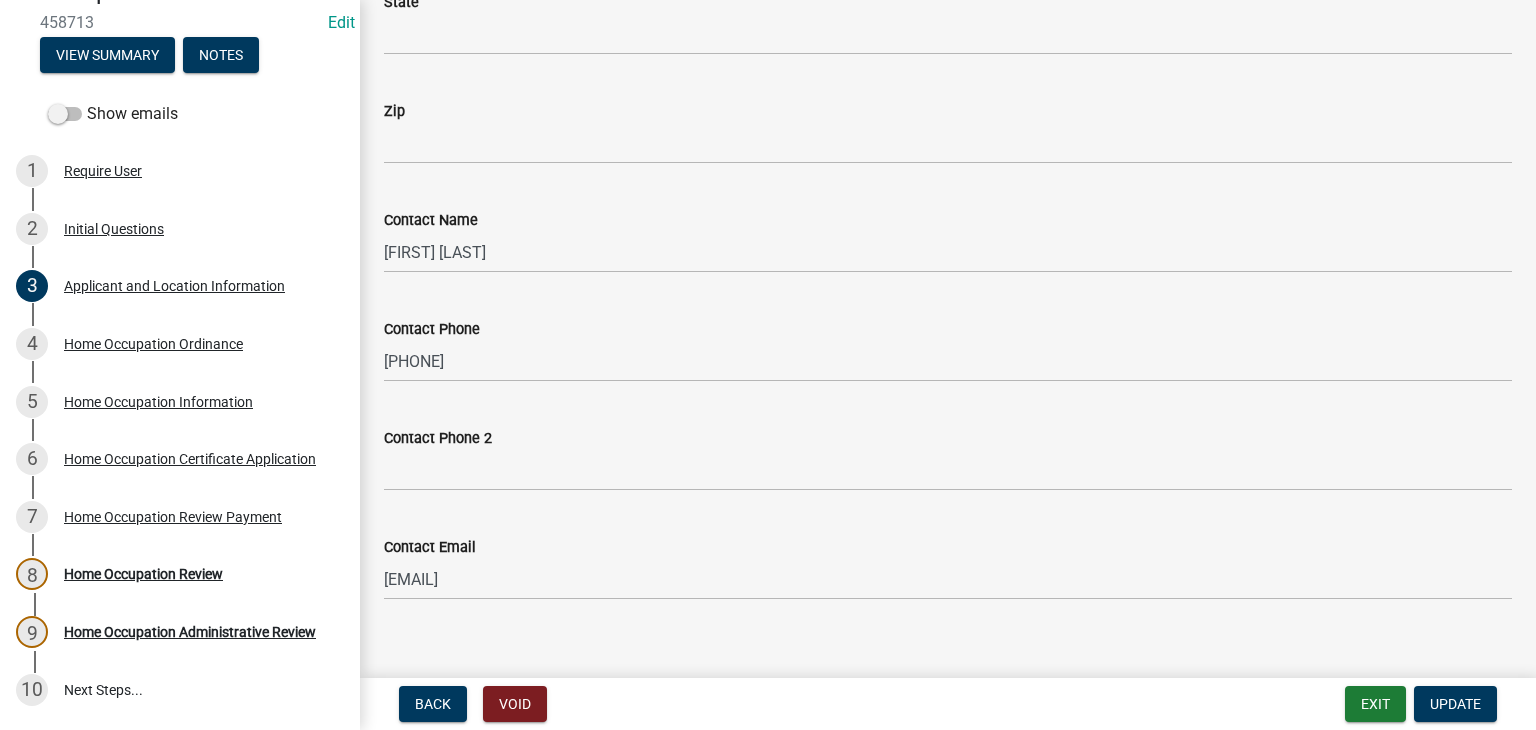 scroll, scrollTop: 2582, scrollLeft: 0, axis: vertical 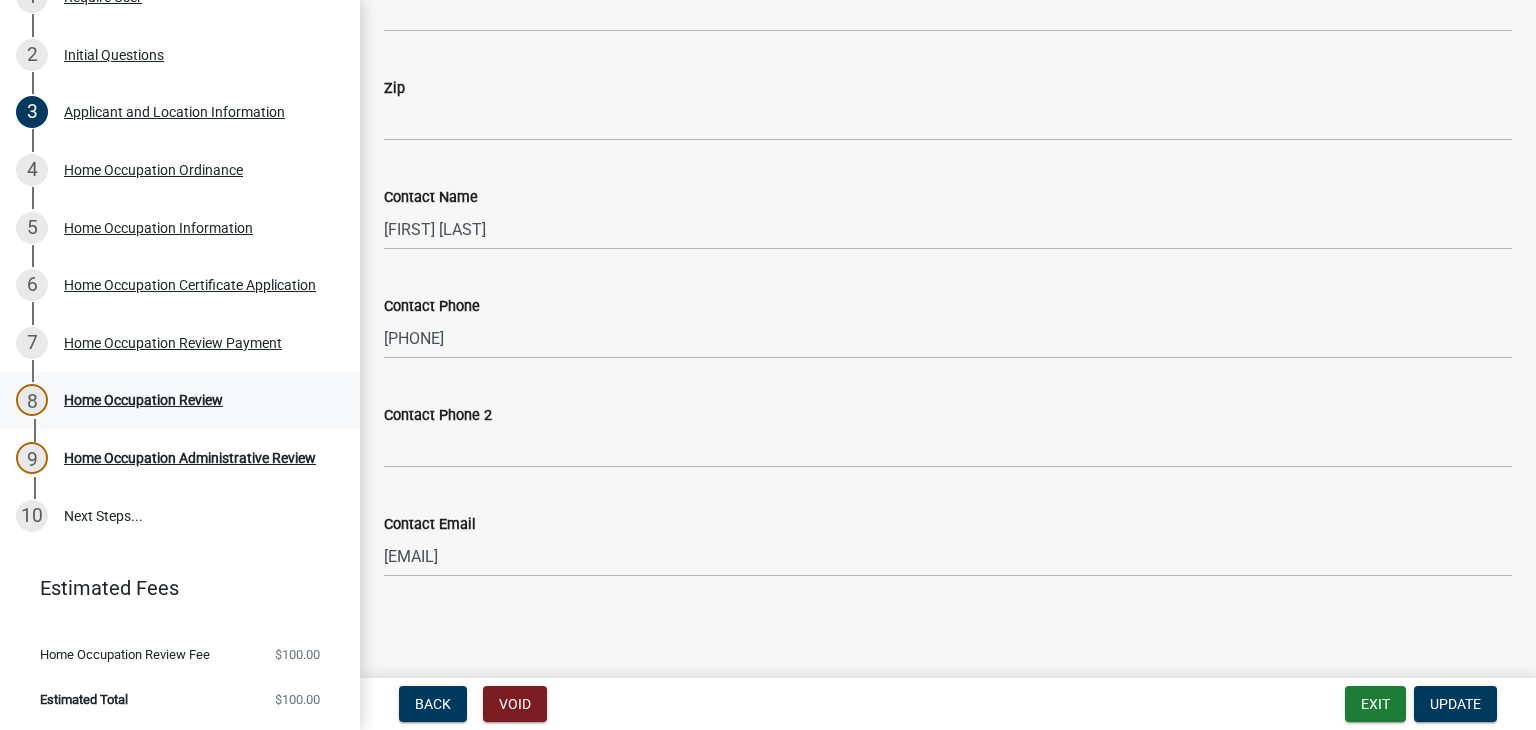 click on "8     Home Occupation Review" at bounding box center (172, 400) 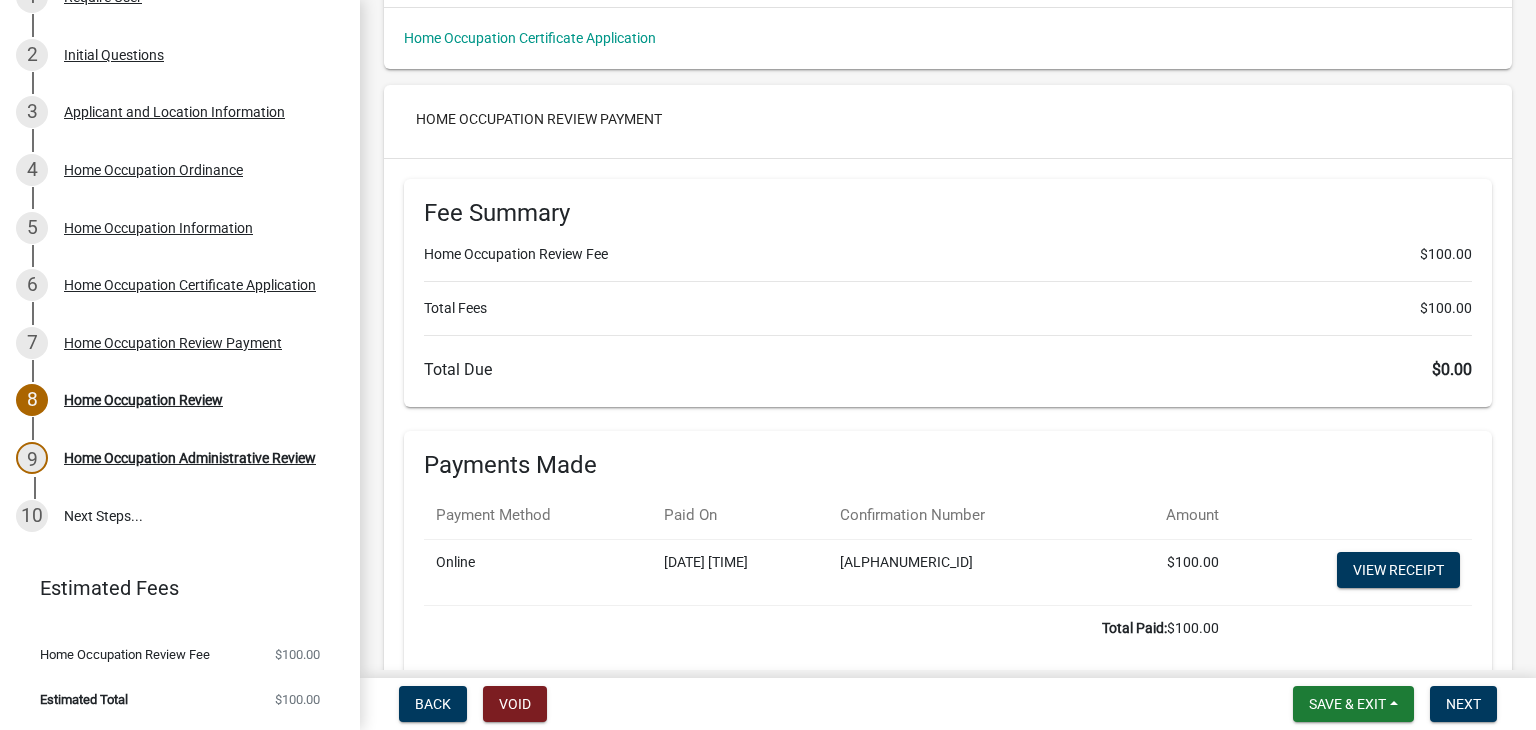 scroll, scrollTop: 7700, scrollLeft: 0, axis: vertical 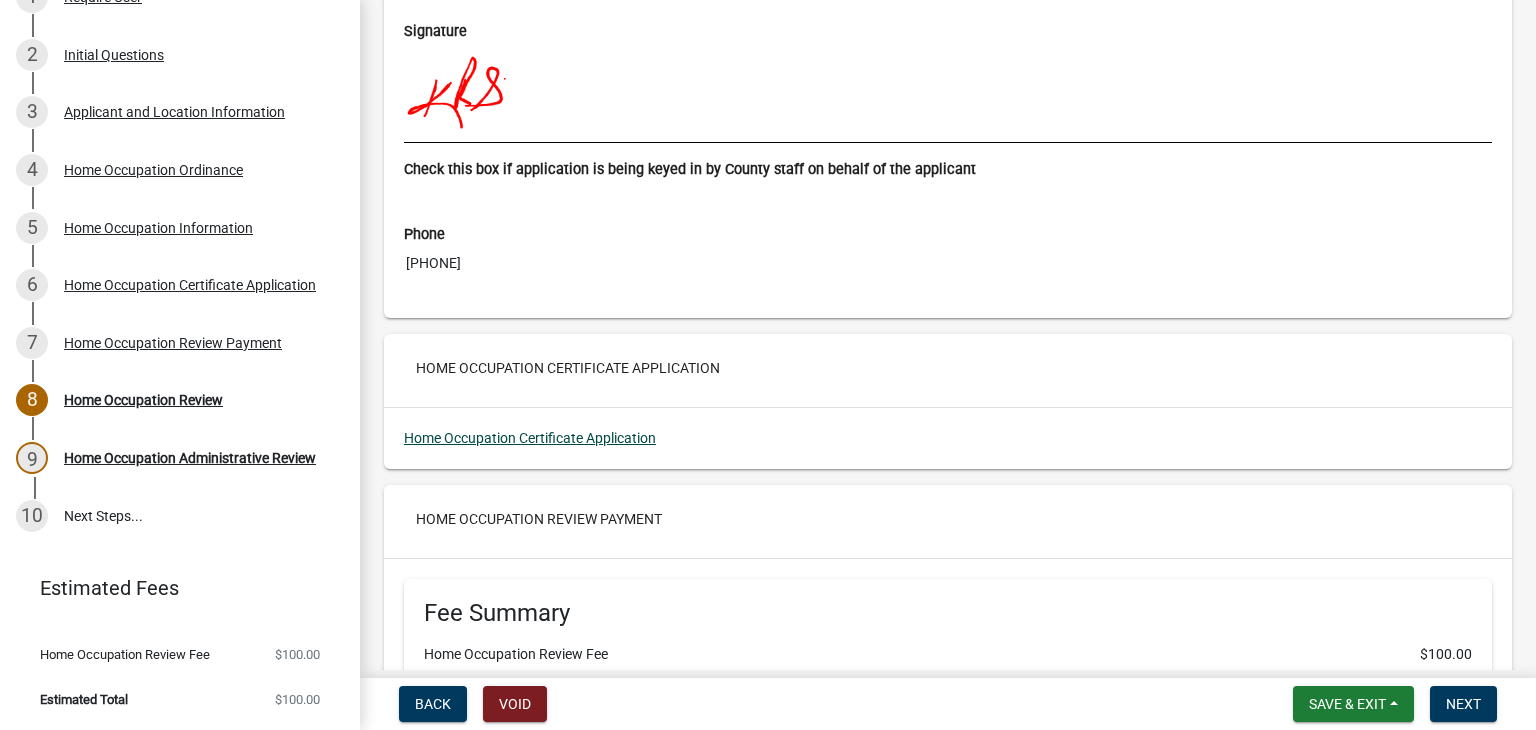 click on "Home Occupation Certificate Application" 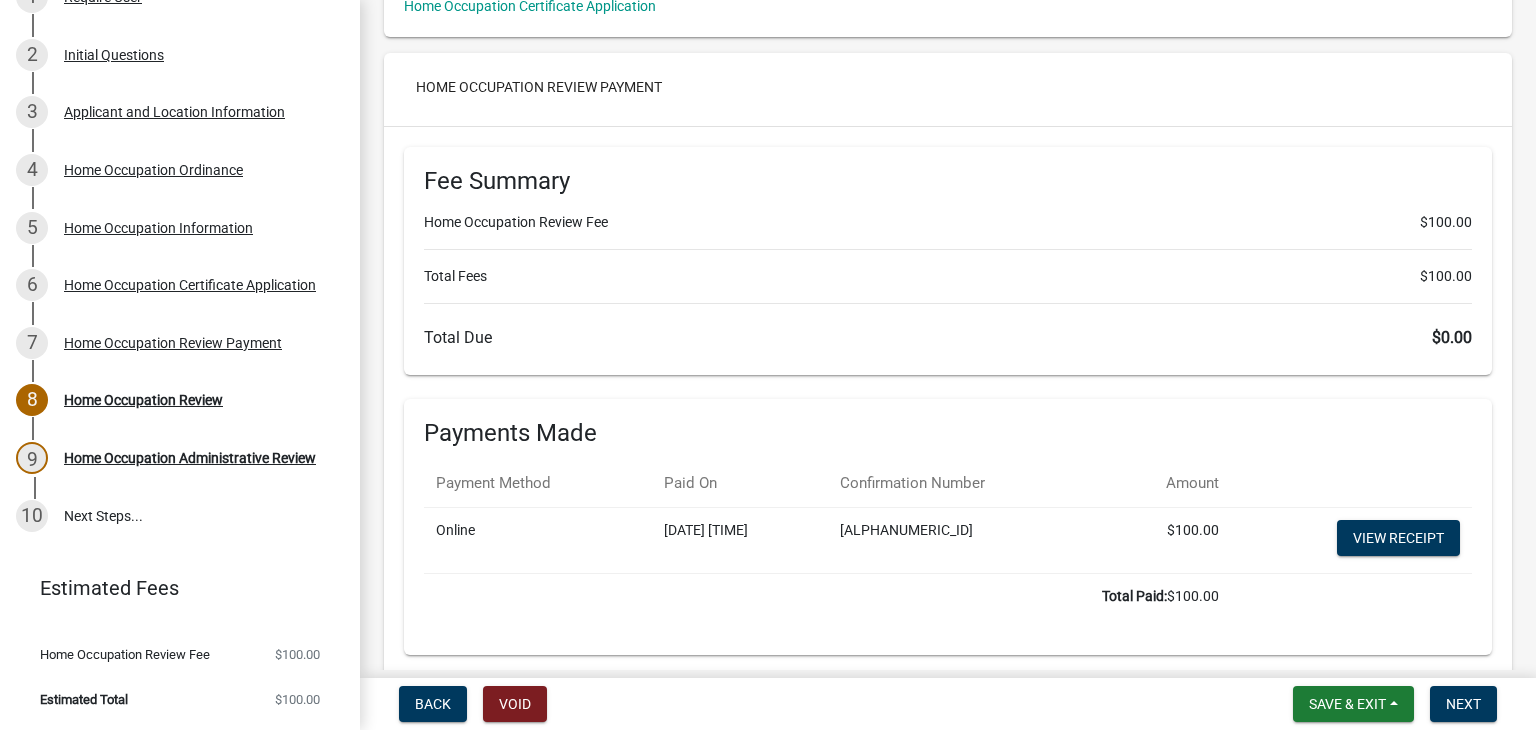 scroll, scrollTop: 8187, scrollLeft: 0, axis: vertical 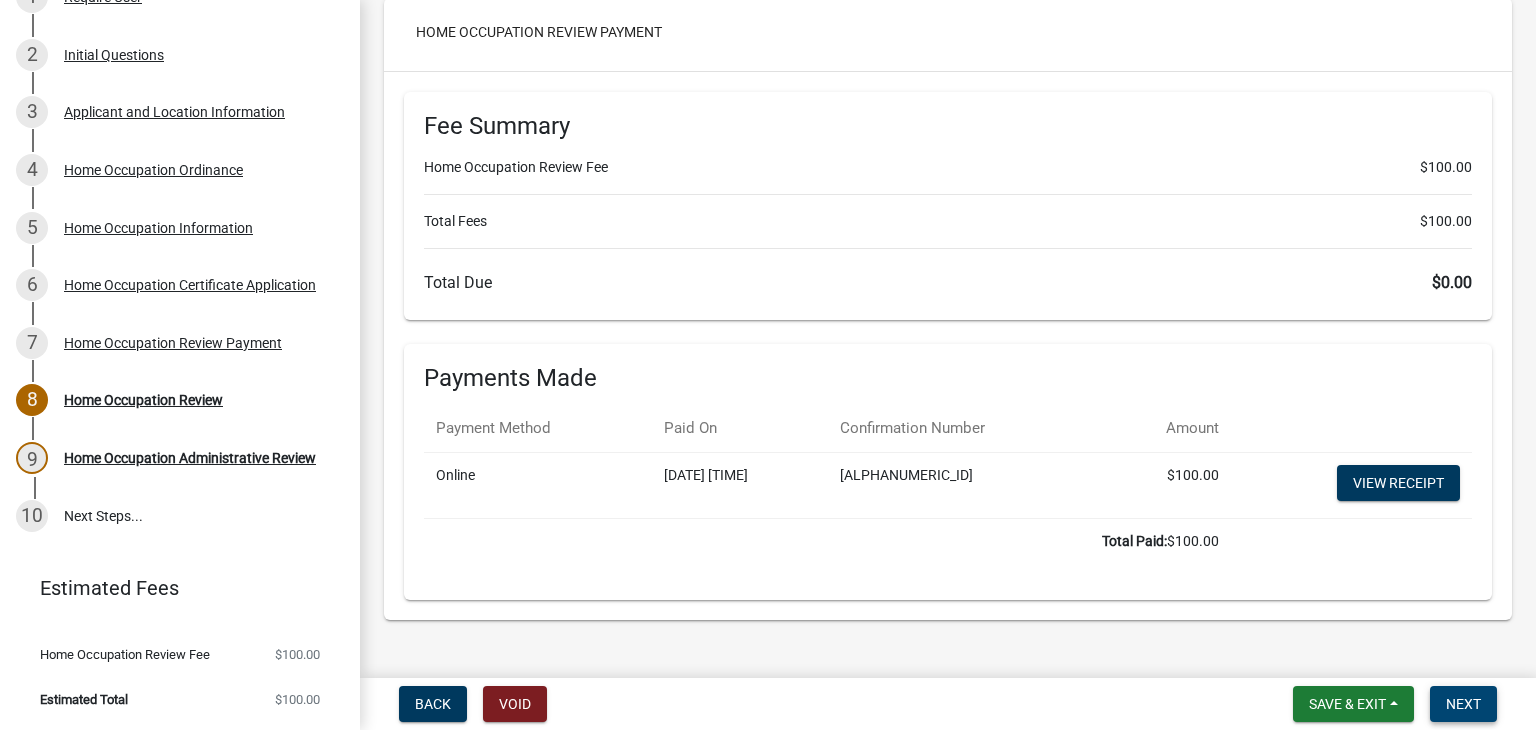 click on "Next" at bounding box center [1463, 704] 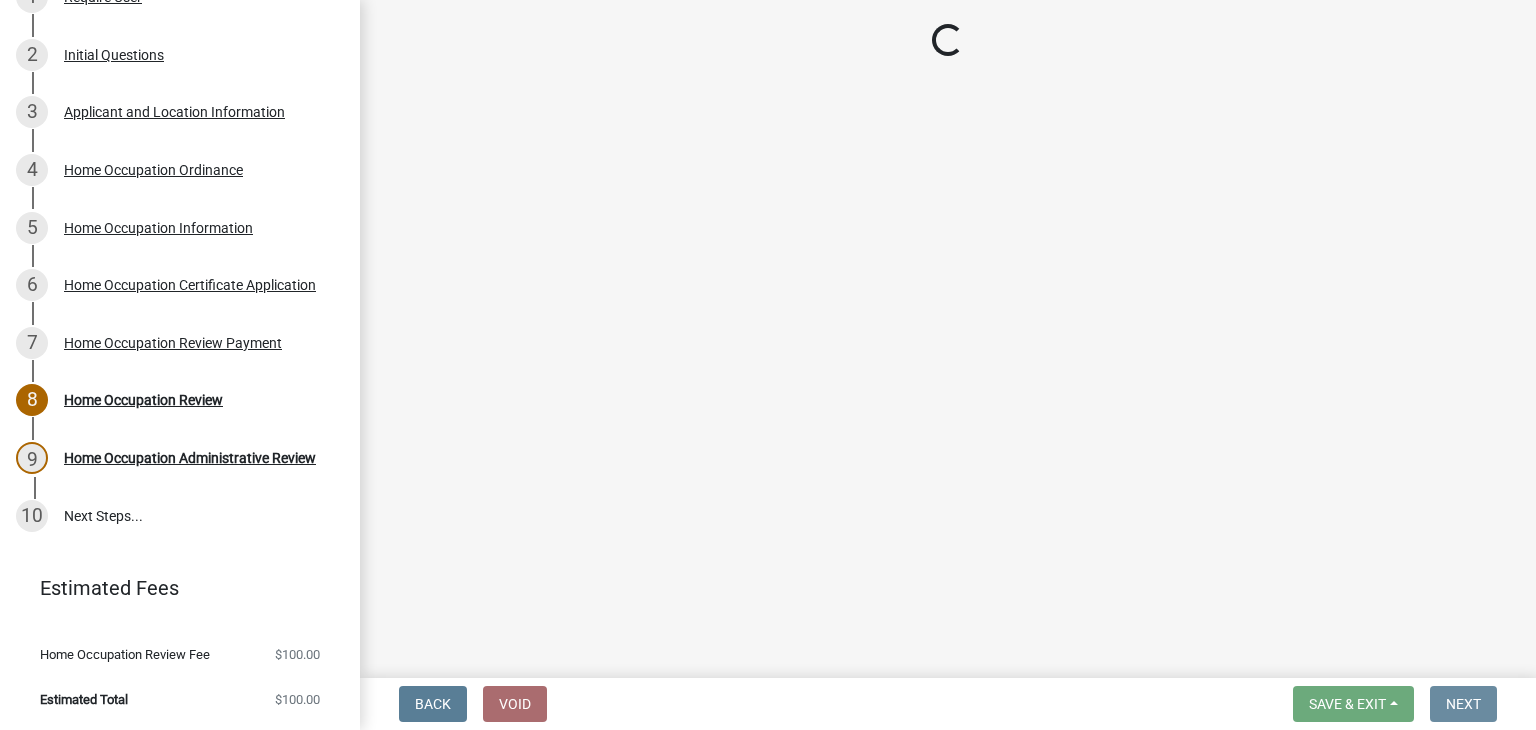 scroll, scrollTop: 0, scrollLeft: 0, axis: both 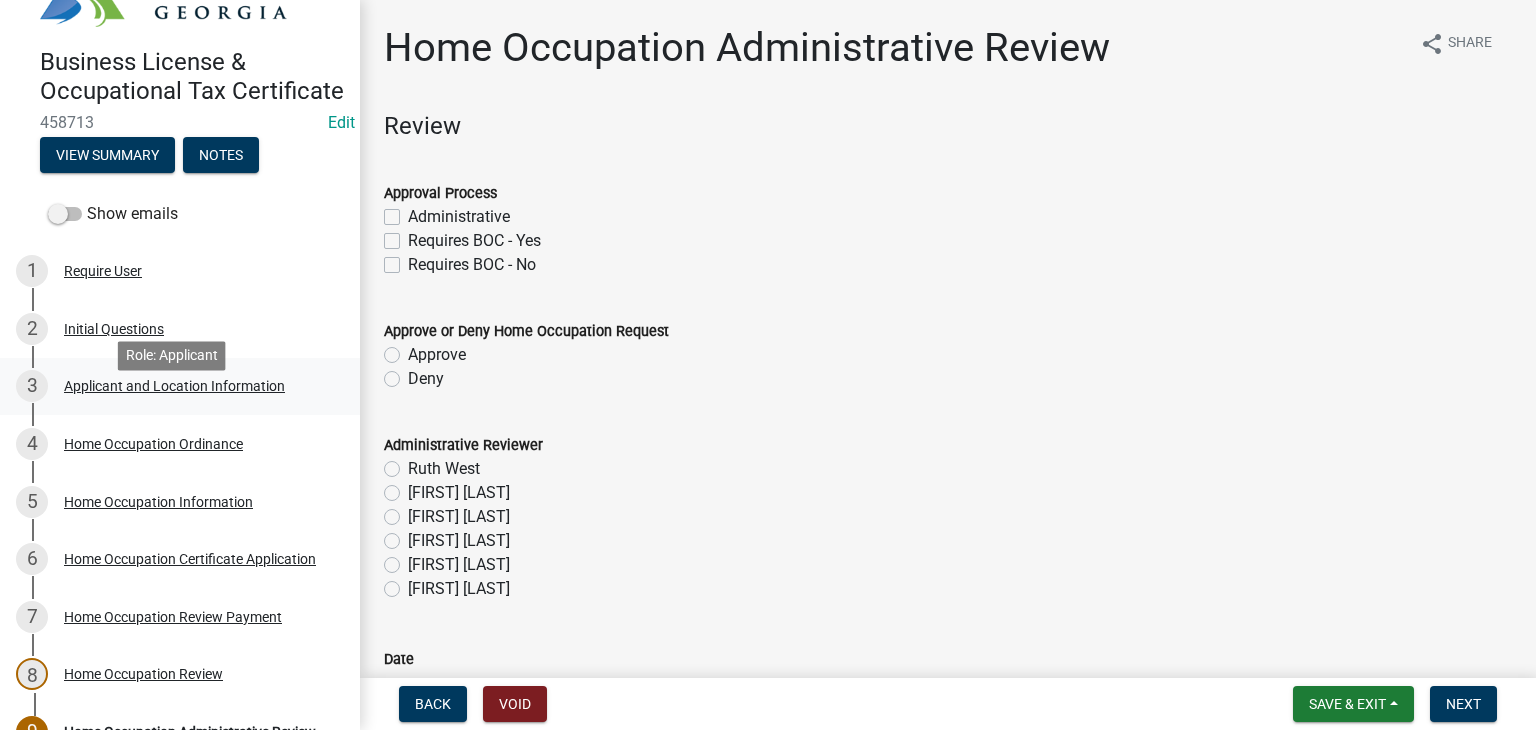 click on "Applicant and Location Information" at bounding box center [174, 386] 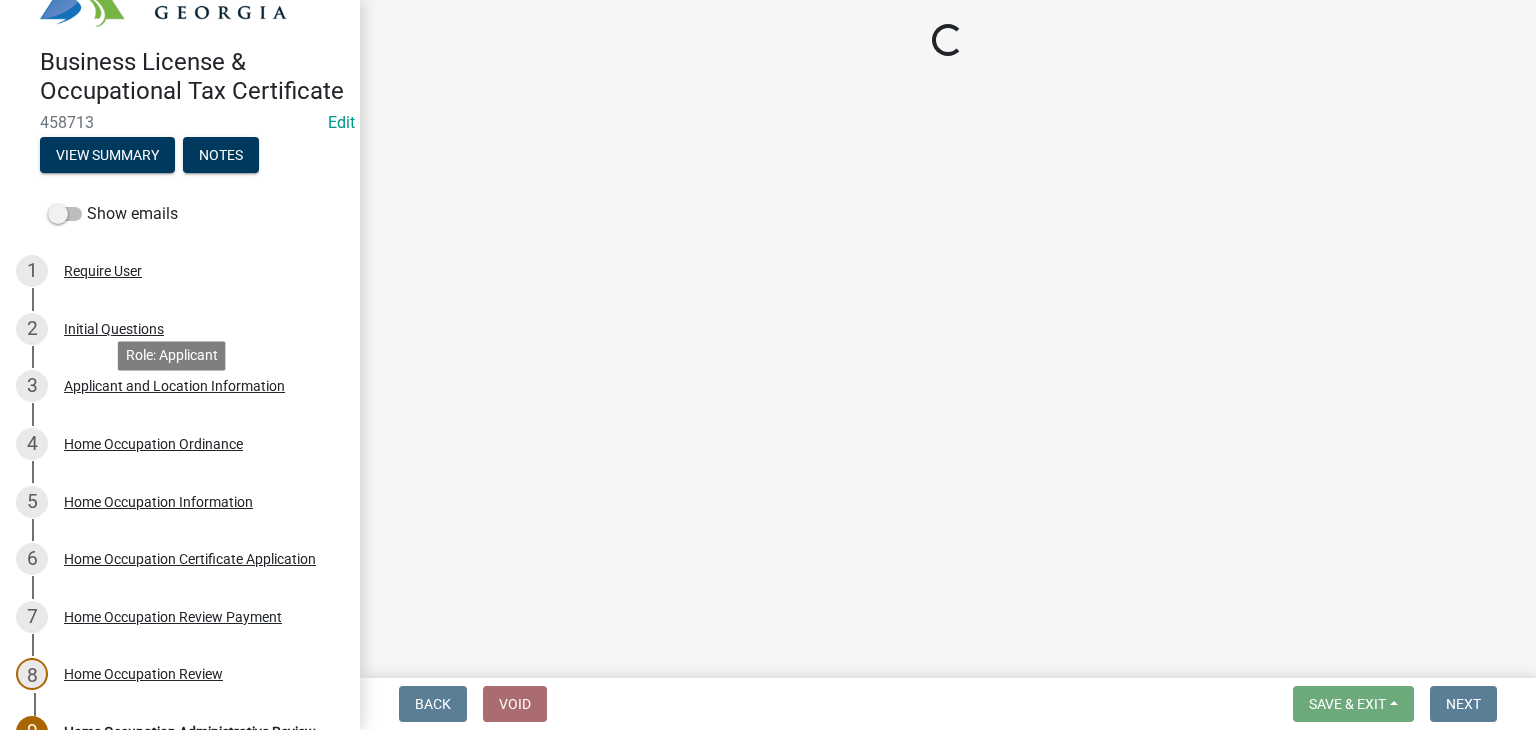 select on "GA" 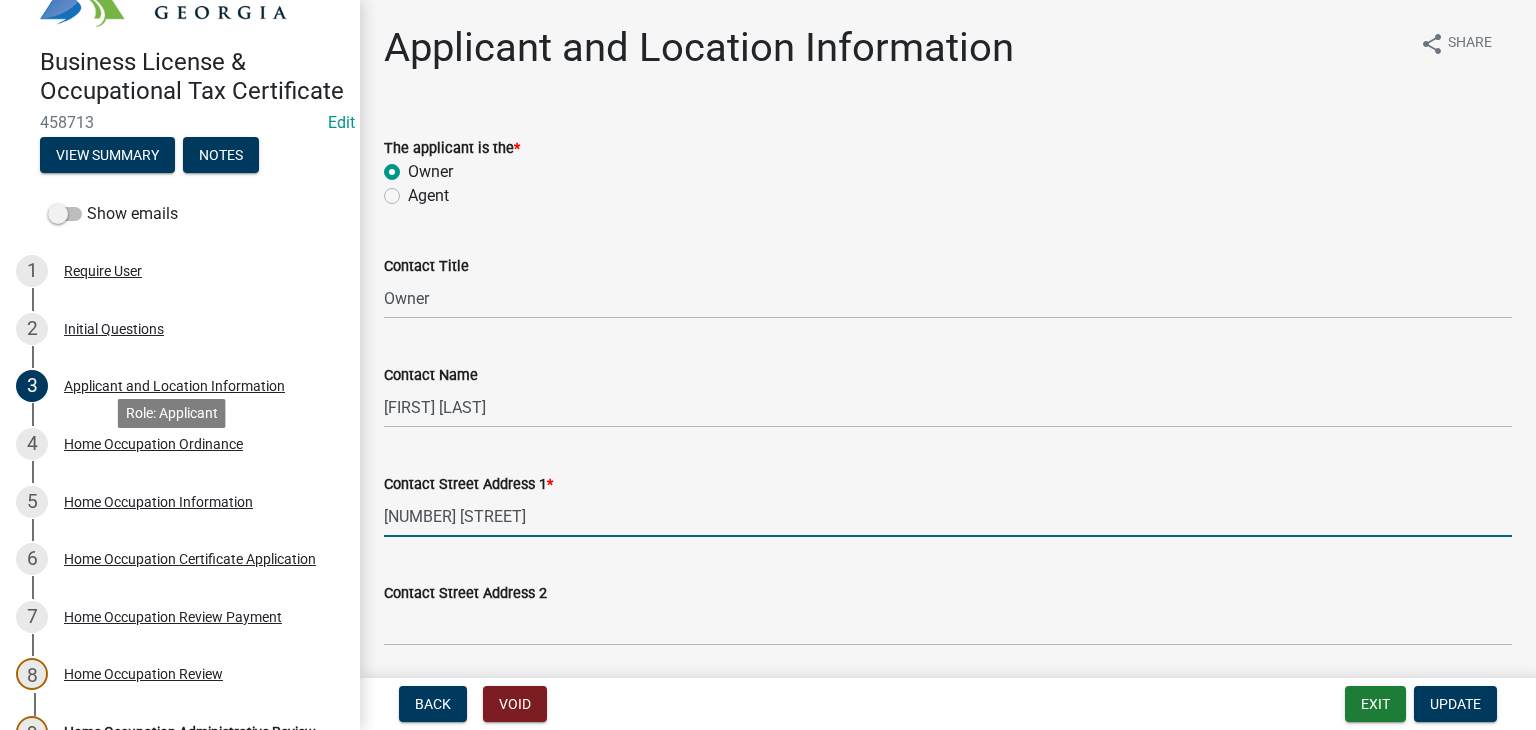 drag, startPoint x: 588, startPoint y: 504, endPoint x: 533, endPoint y: 640, distance: 146.70038 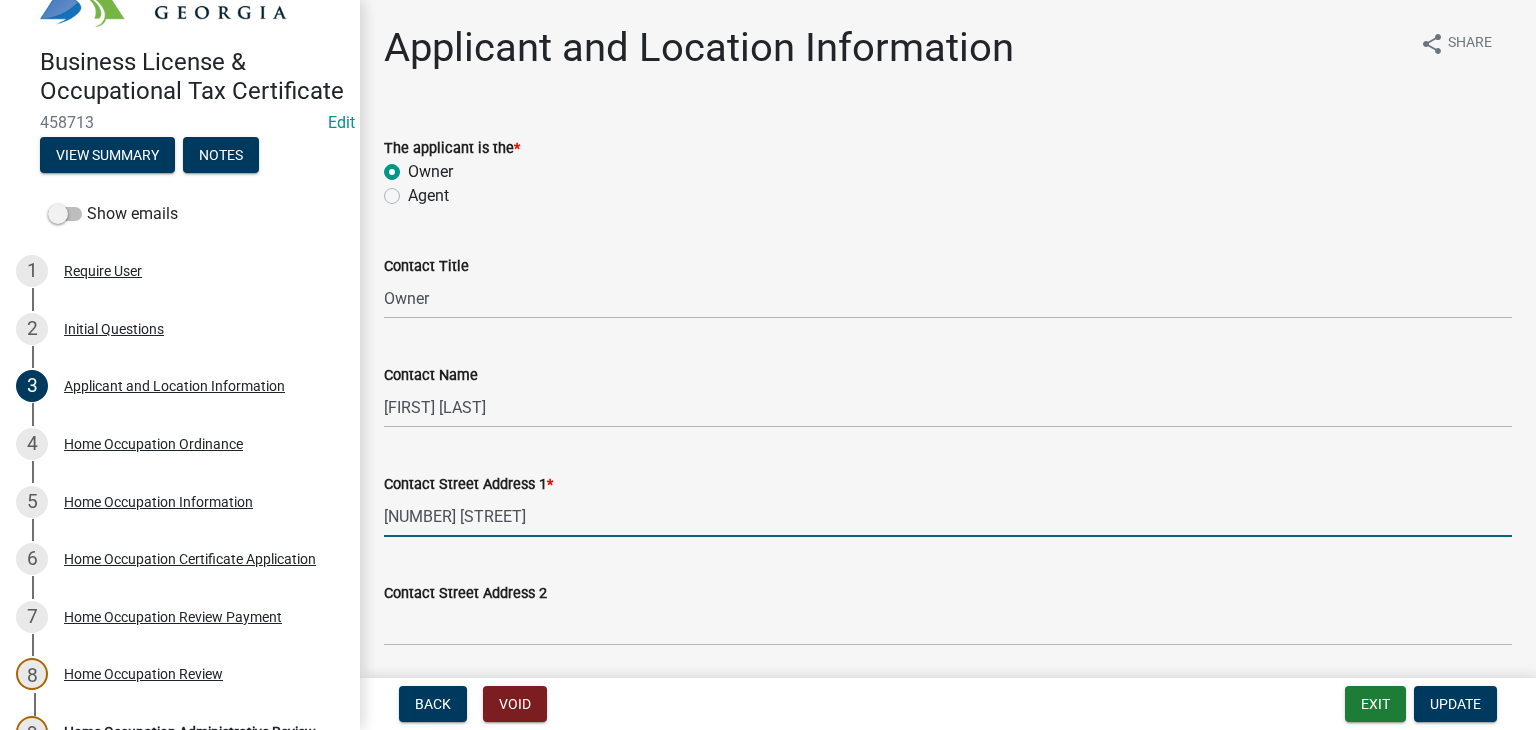 click on "Contact Street Address 1  *" 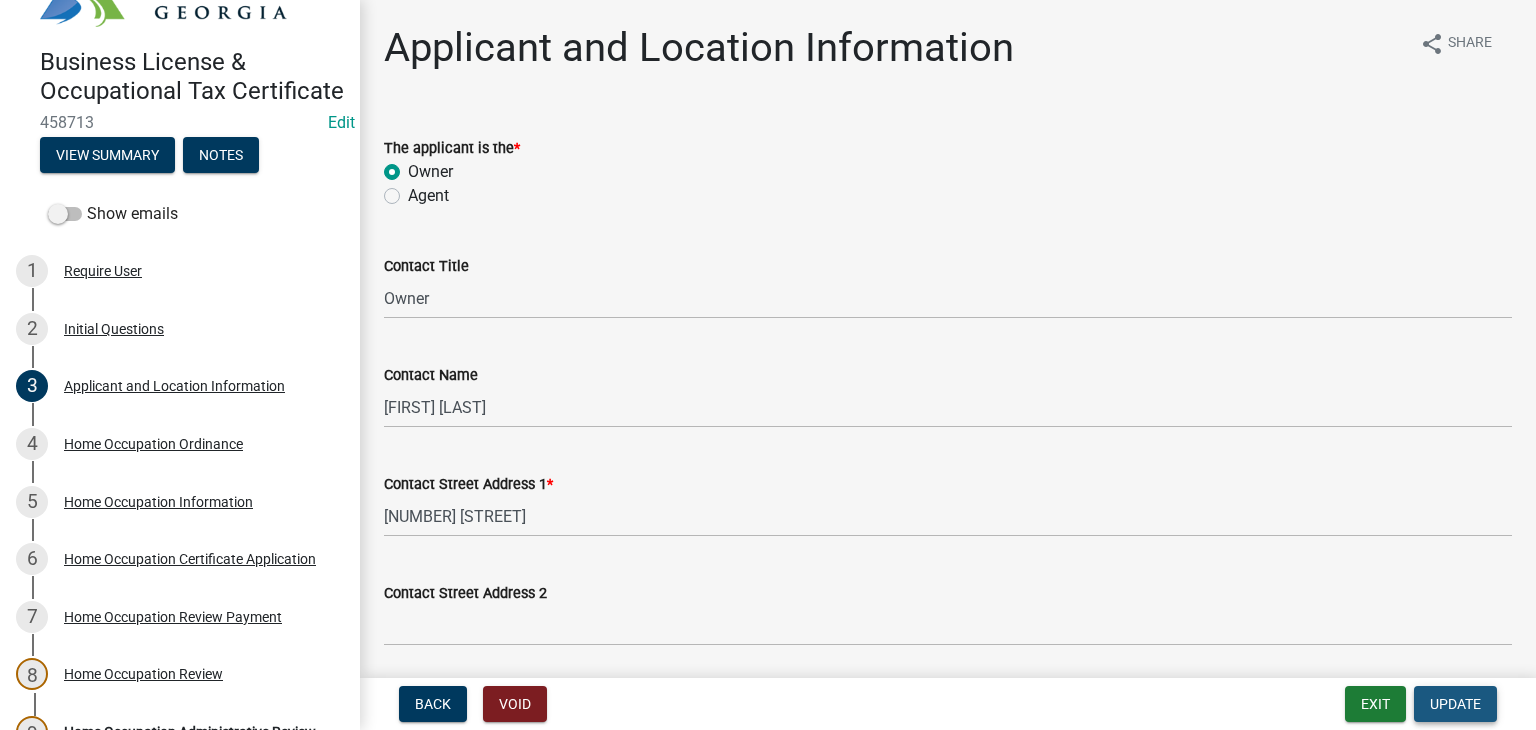 click on "Update" at bounding box center [1455, 704] 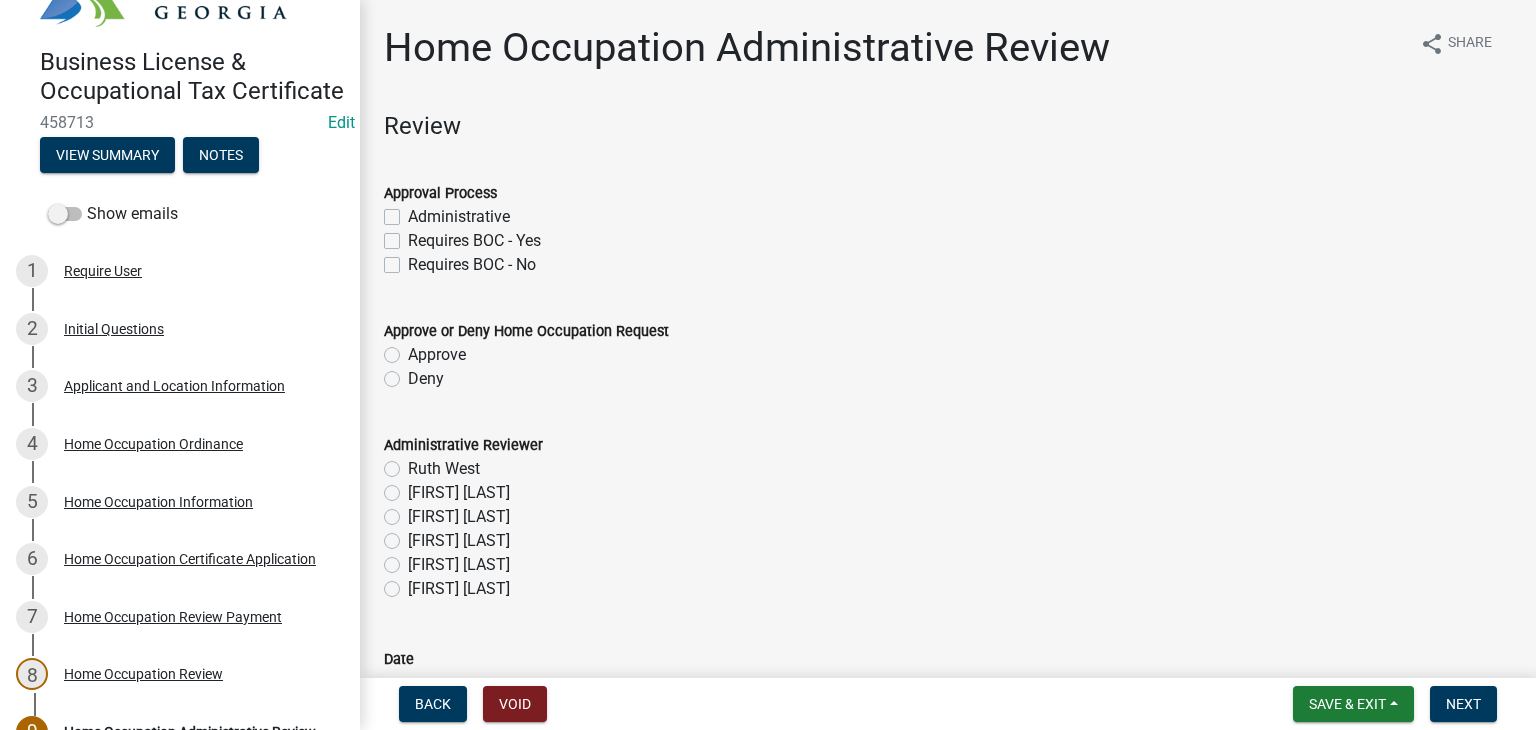 click on "Administrative" 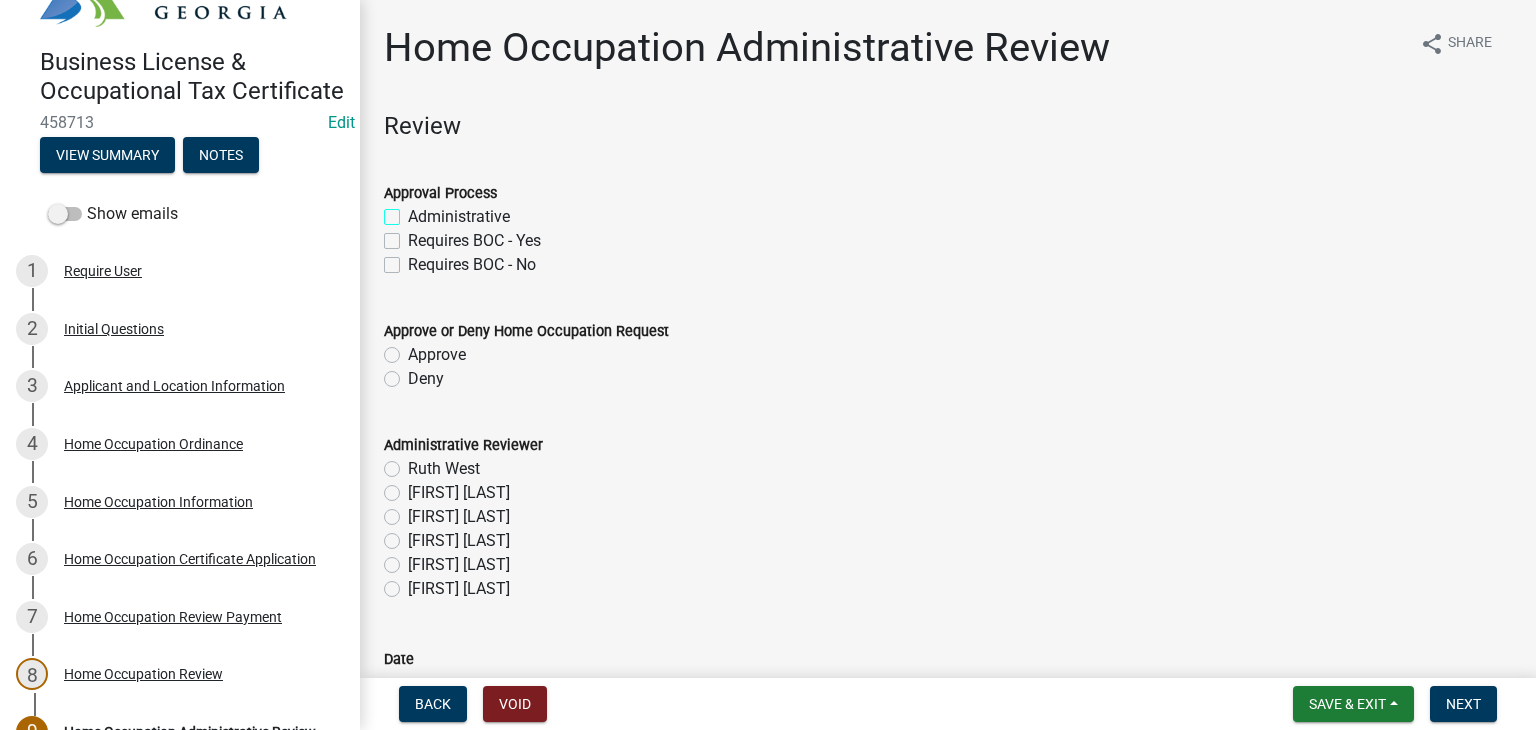 click on "Administrative" at bounding box center (414, 211) 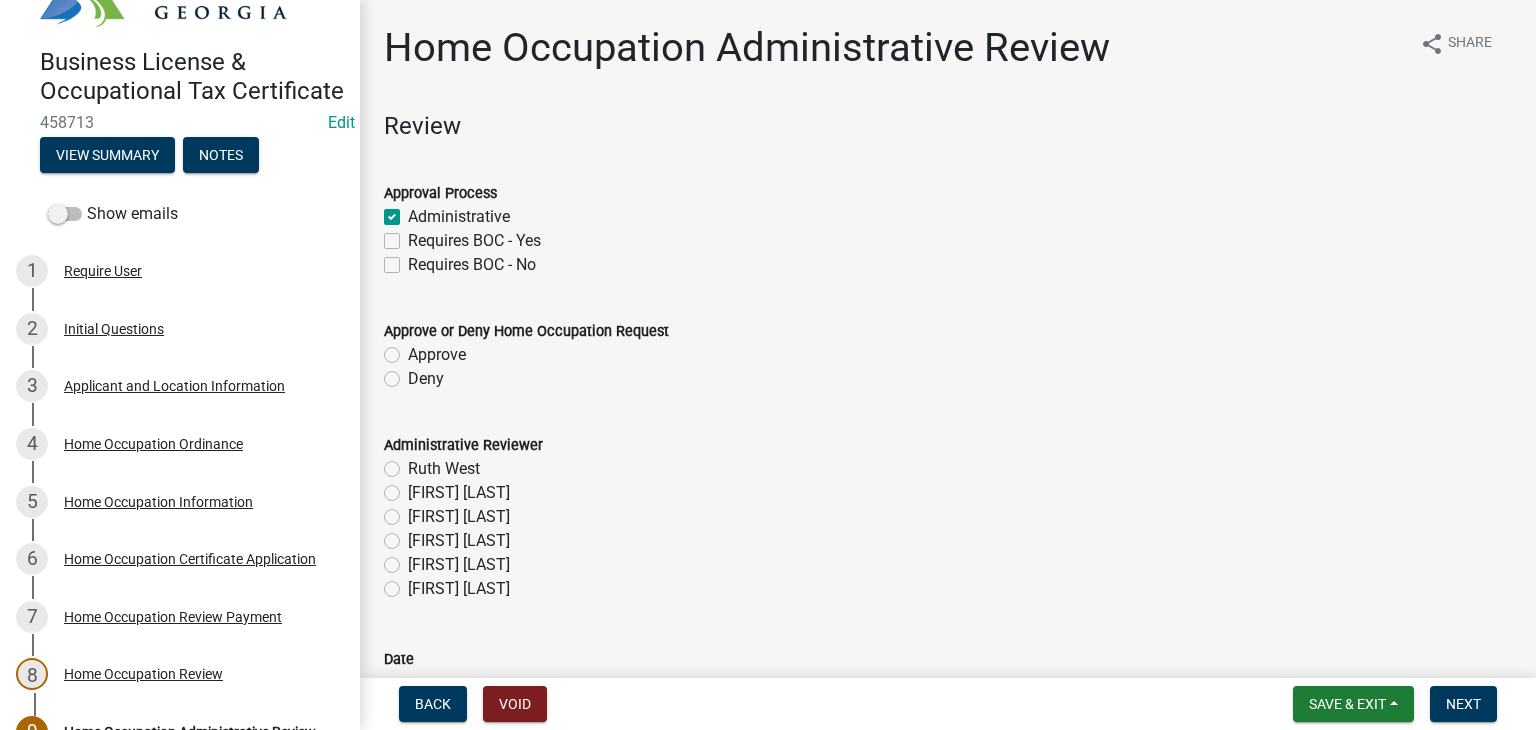 checkbox on "true" 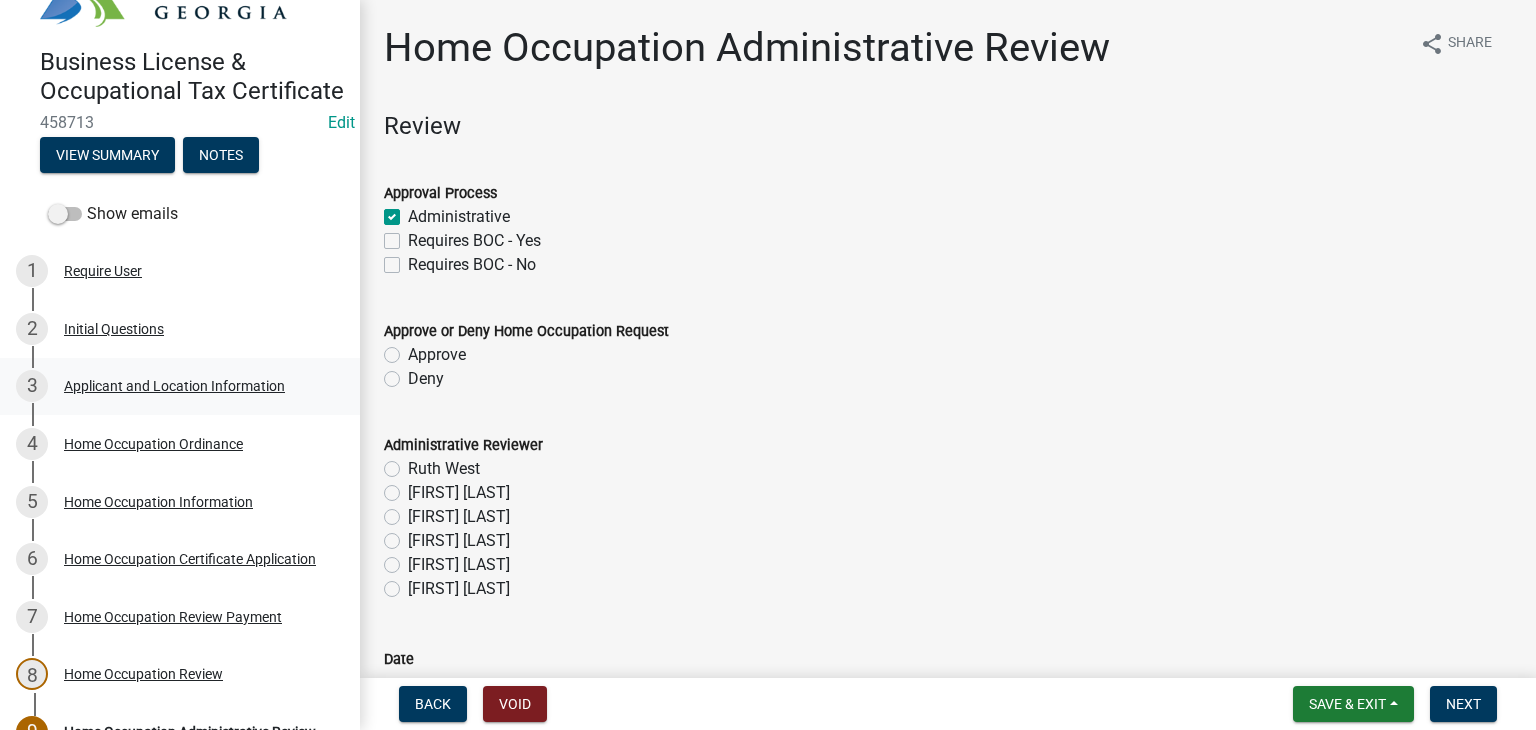 click on "3    Applicant and Location Information" at bounding box center (180, 387) 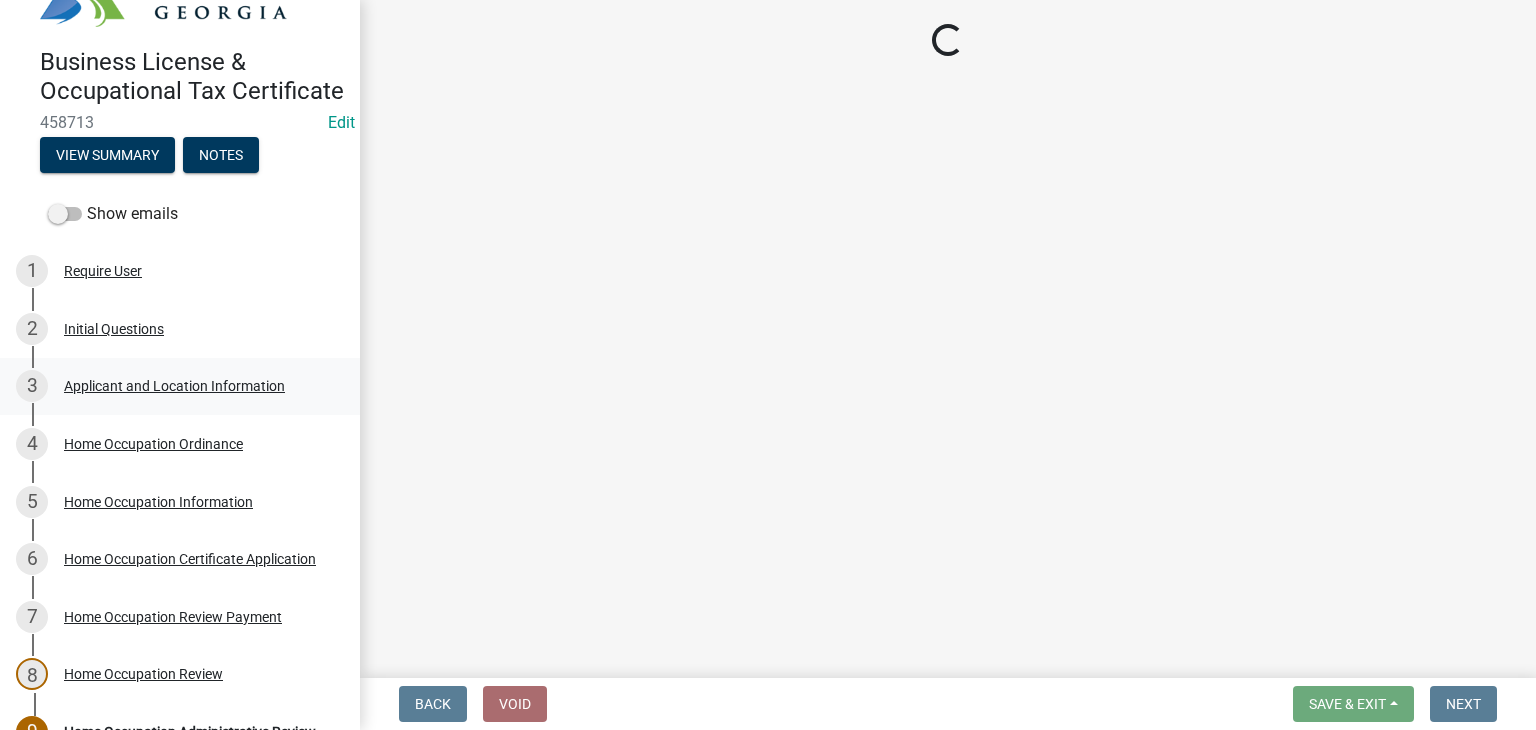 select on "GA" 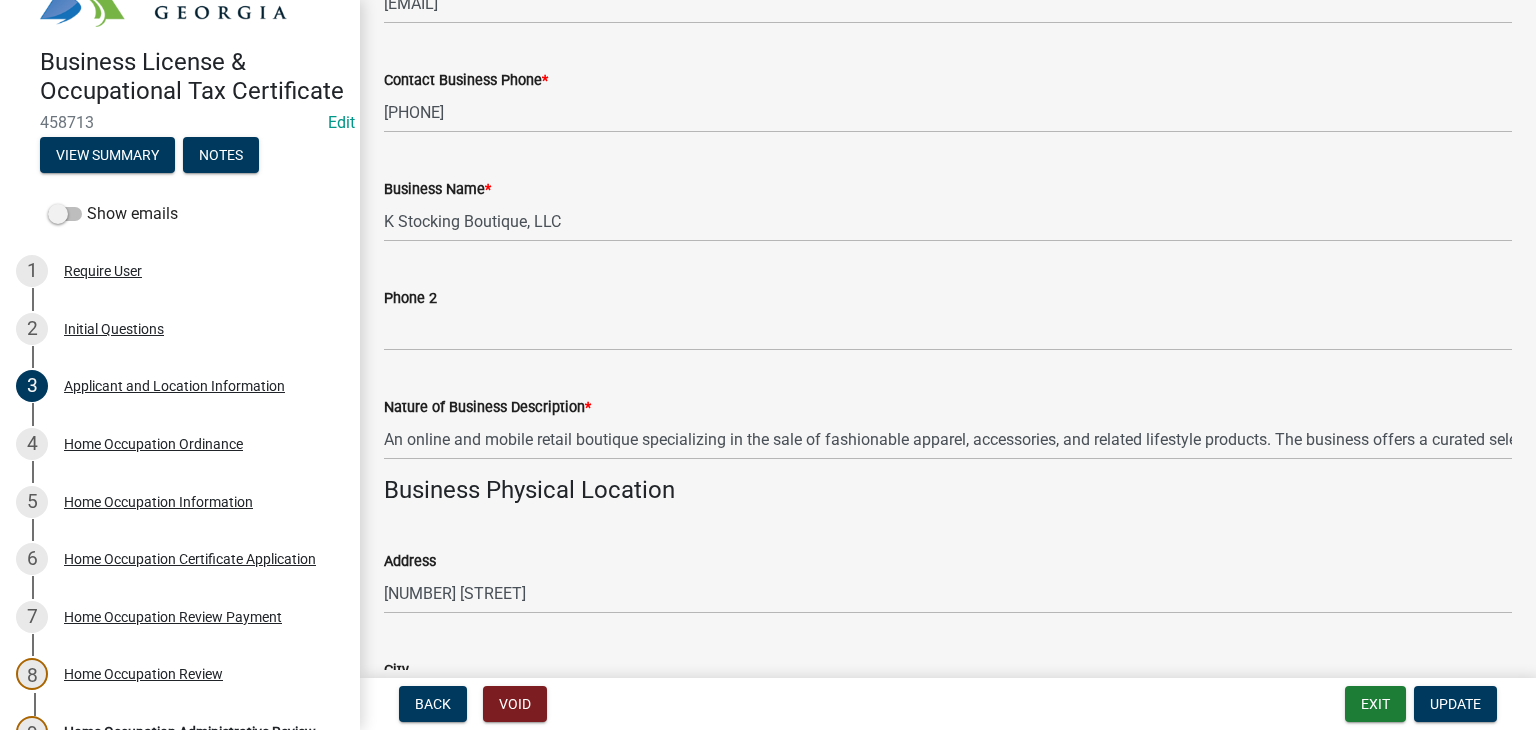 scroll, scrollTop: 1100, scrollLeft: 0, axis: vertical 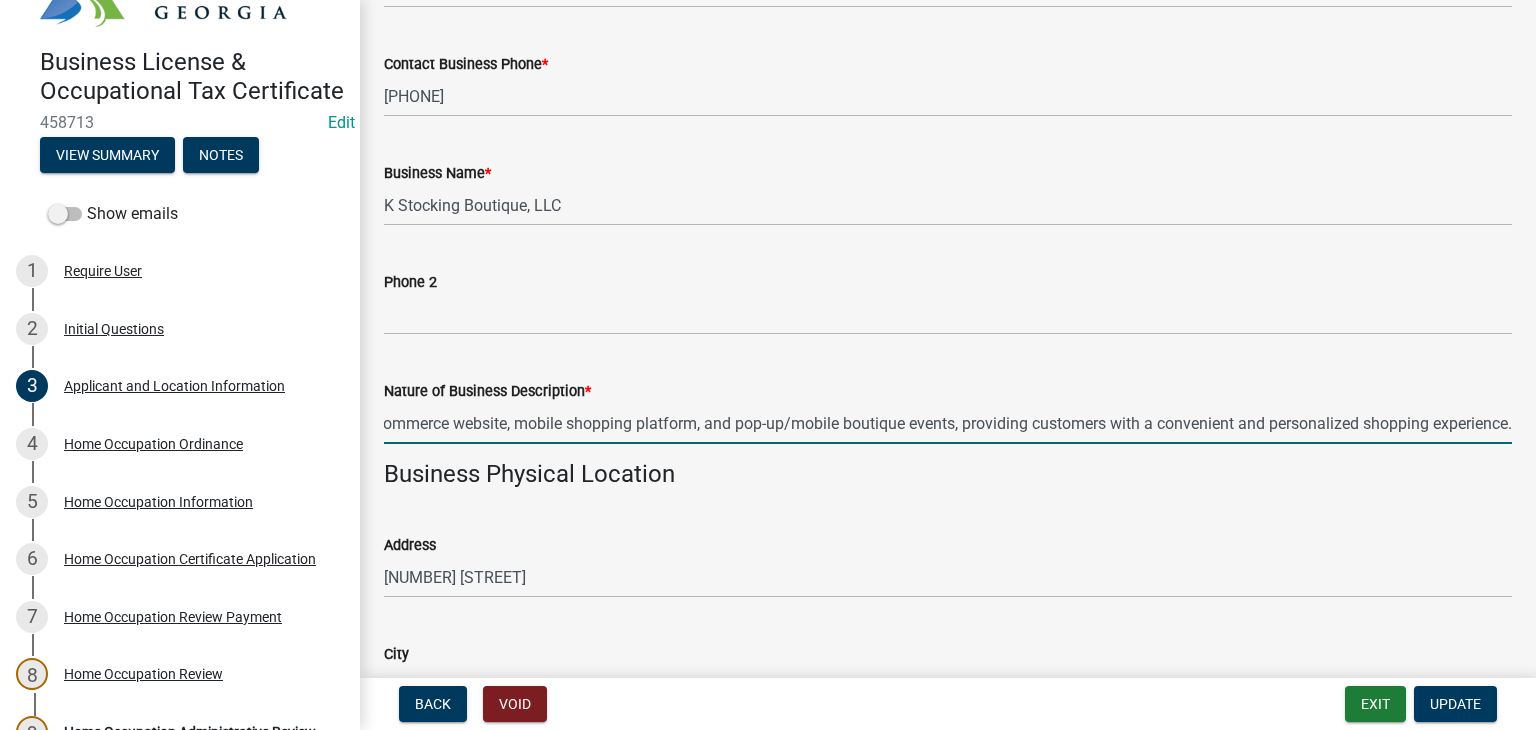 drag, startPoint x: 484, startPoint y: 423, endPoint x: 1665, endPoint y: 369, distance: 1182.2339 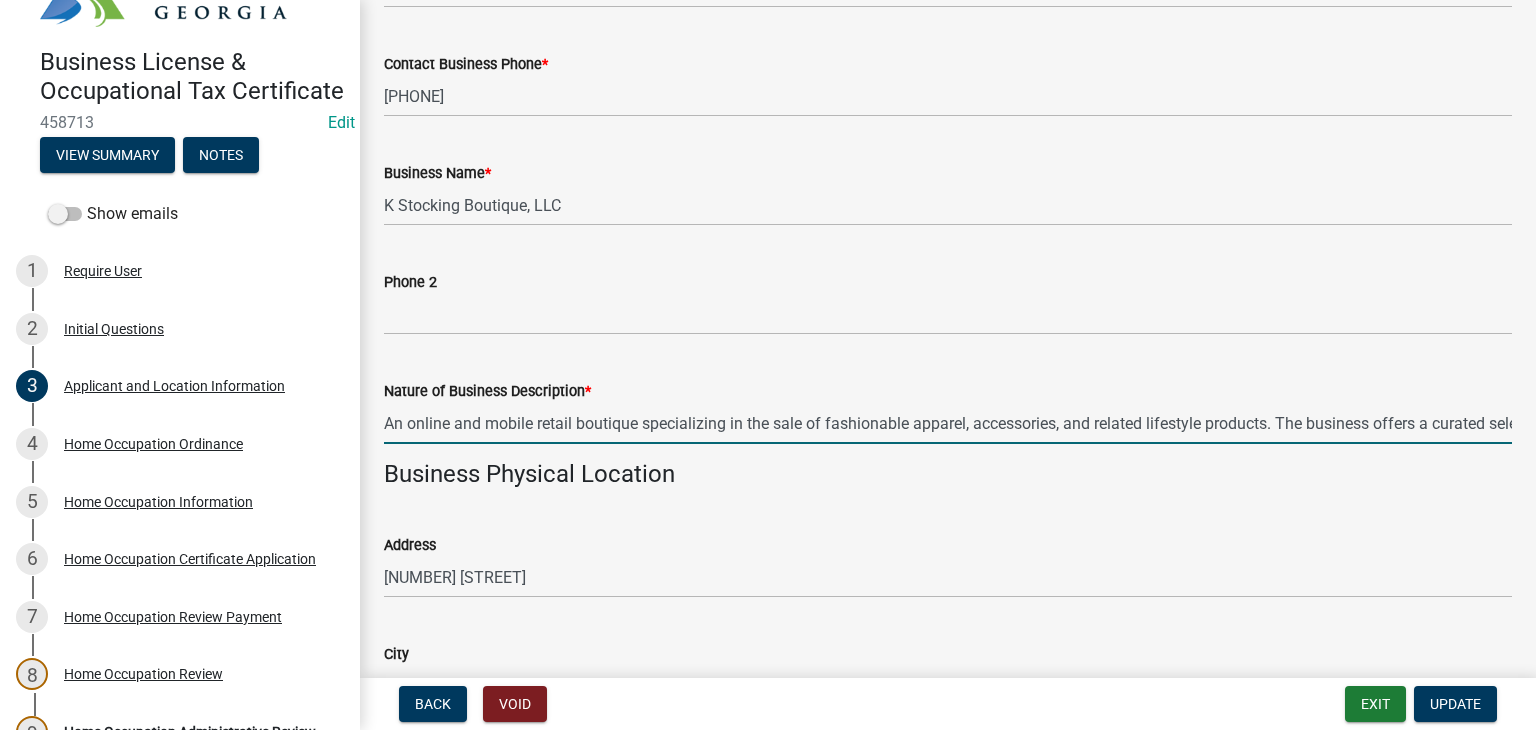 drag, startPoint x: 990, startPoint y: 414, endPoint x: 387, endPoint y: 433, distance: 603.29926 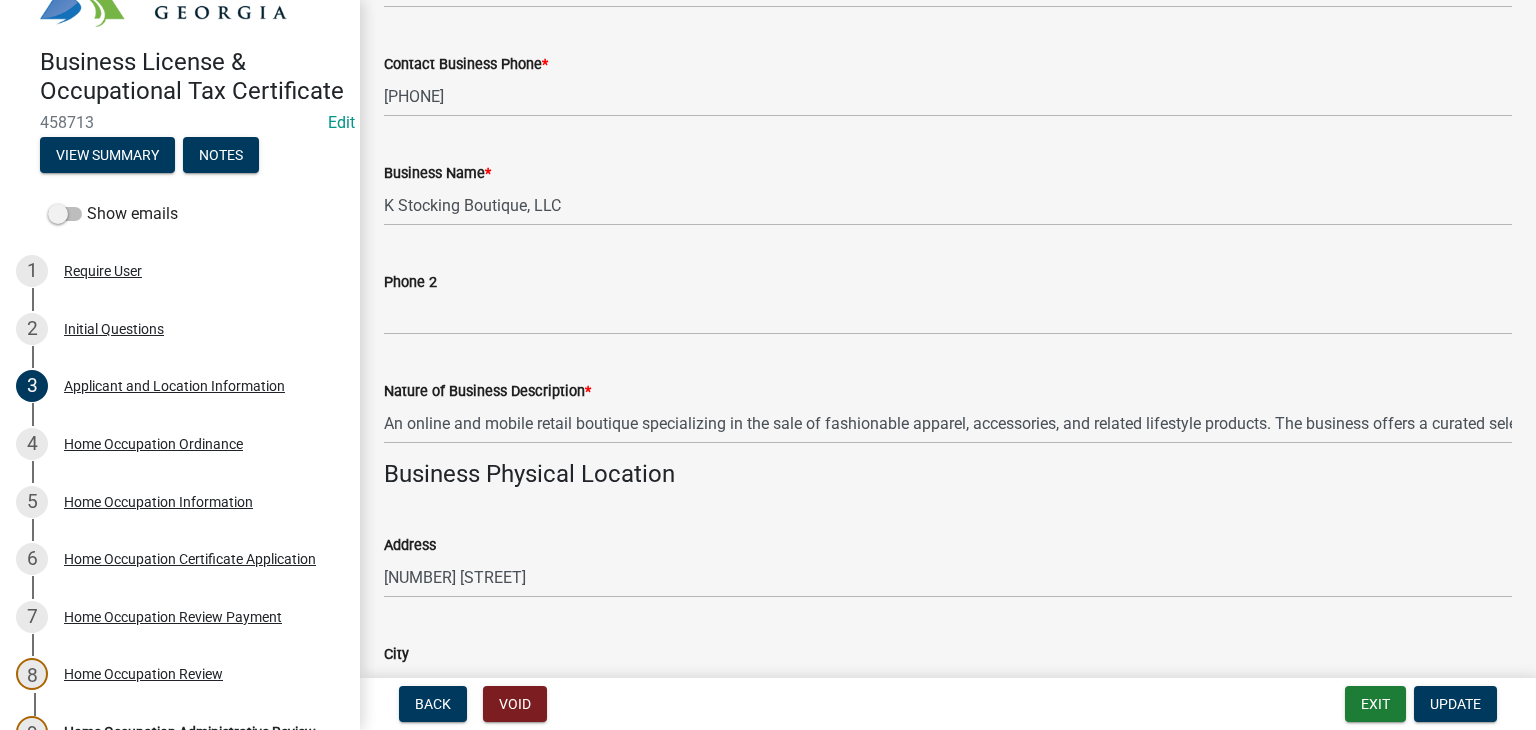 click on "Address  [NUMBER] [STREET]" 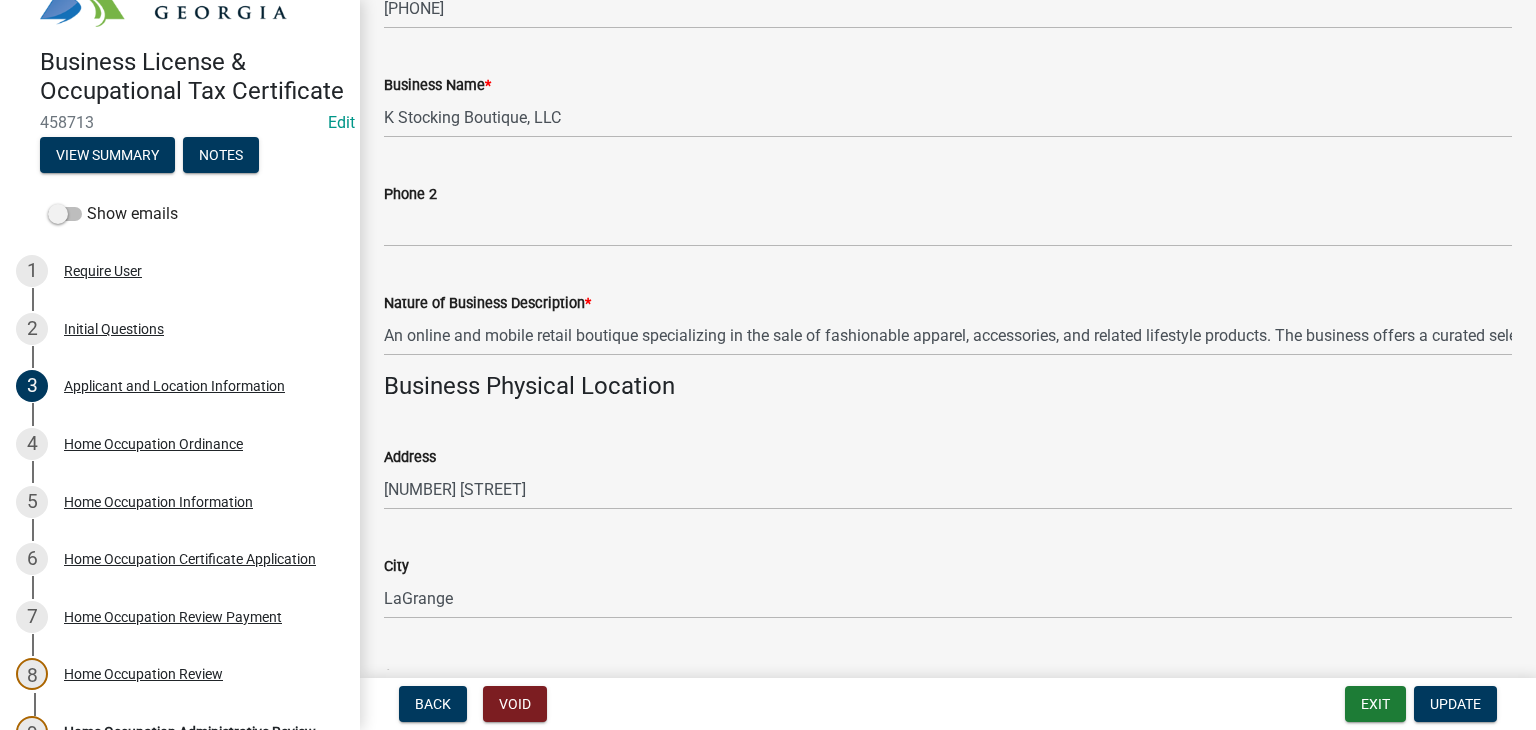 scroll, scrollTop: 1200, scrollLeft: 0, axis: vertical 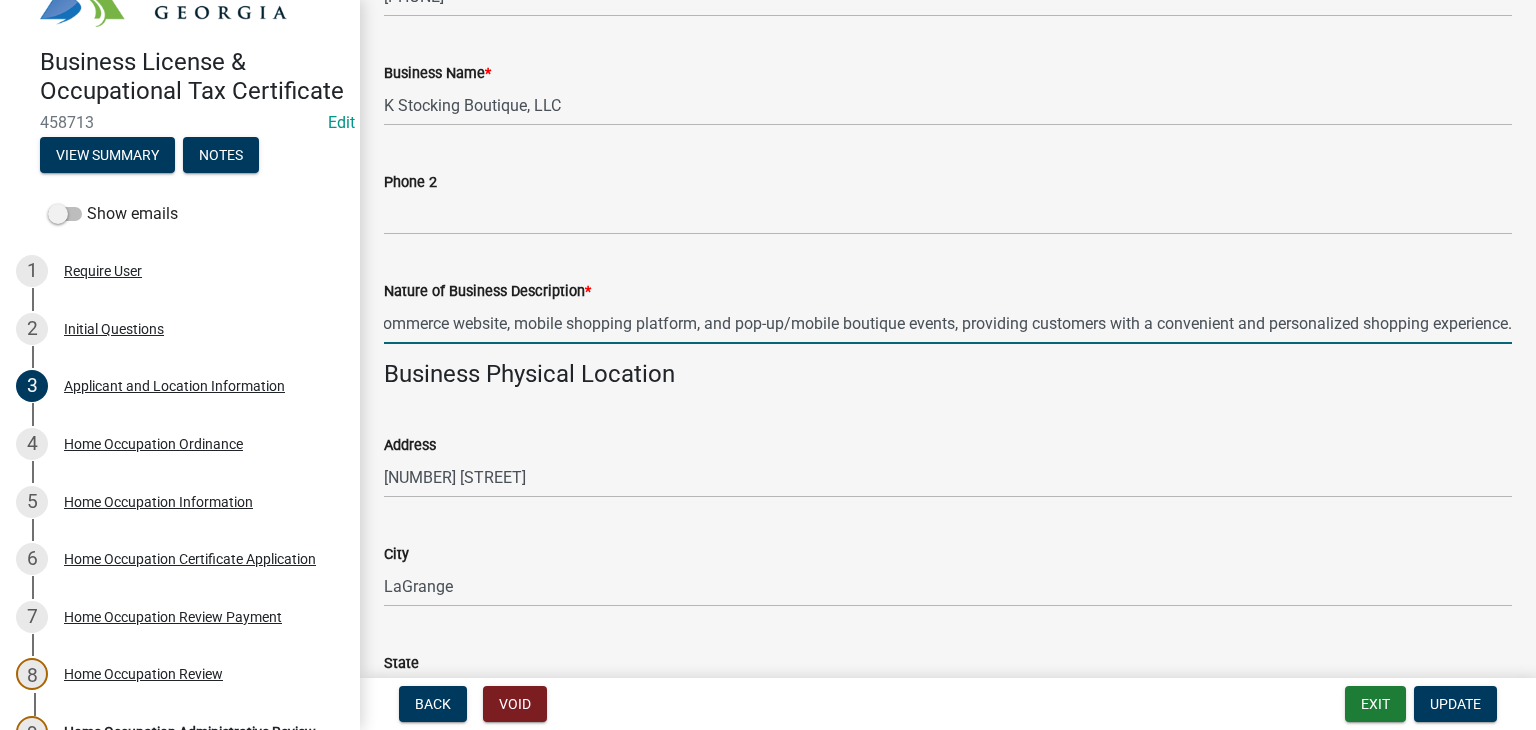 drag, startPoint x: 677, startPoint y: 315, endPoint x: 1496, endPoint y: 361, distance: 820.29083 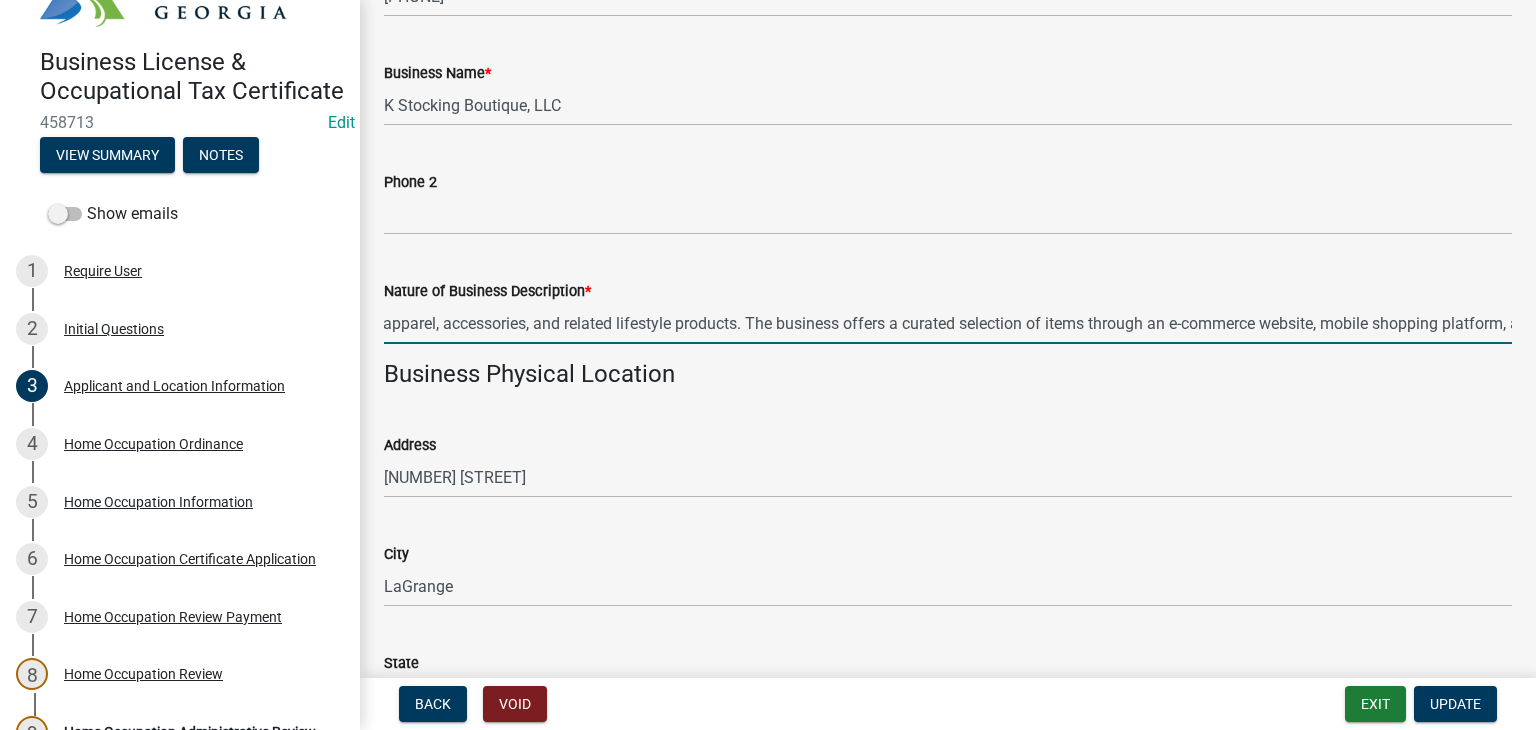 drag, startPoint x: 471, startPoint y: 311, endPoint x: 1484, endPoint y: 404, distance: 1017.2601 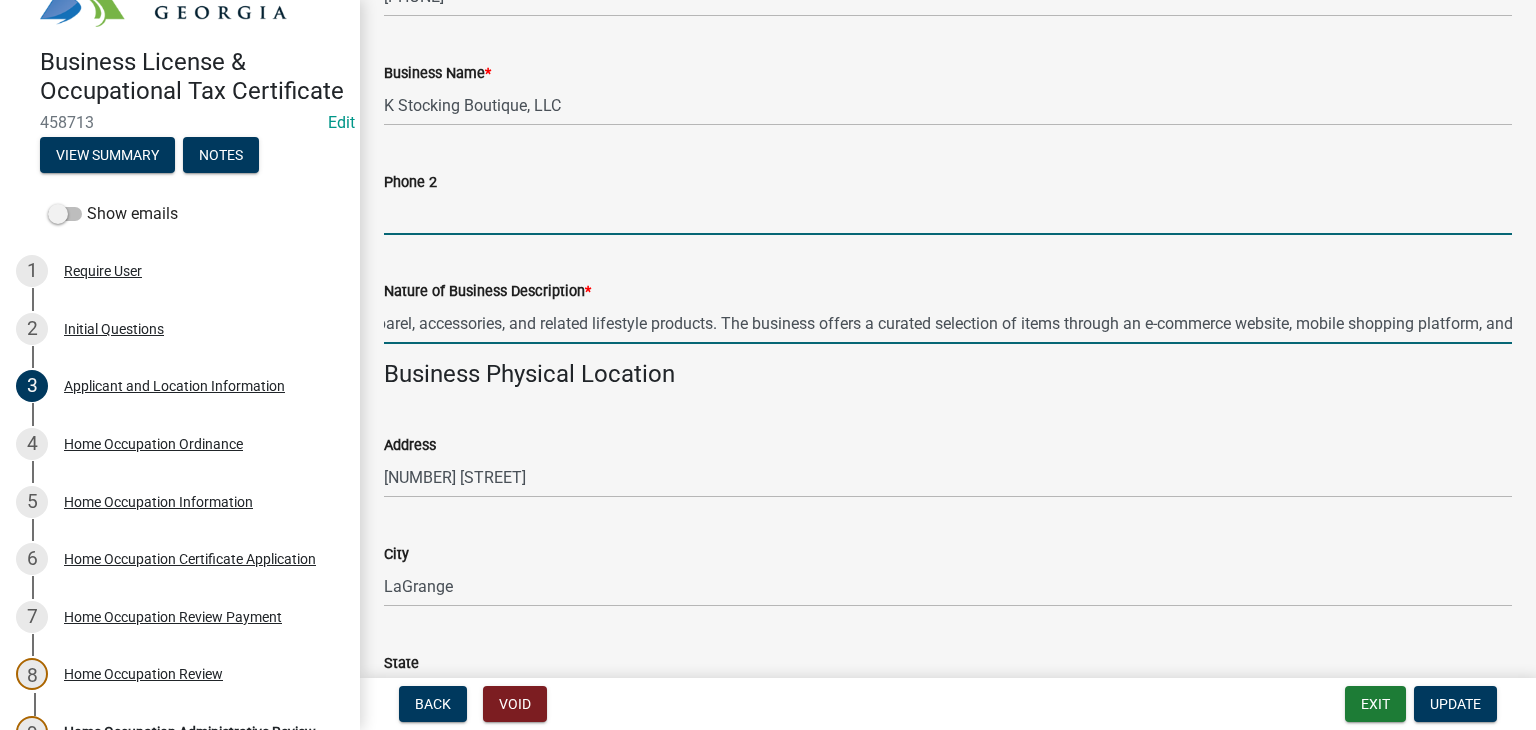 drag, startPoint x: 529, startPoint y: 214, endPoint x: 540, endPoint y: 222, distance: 13.601471 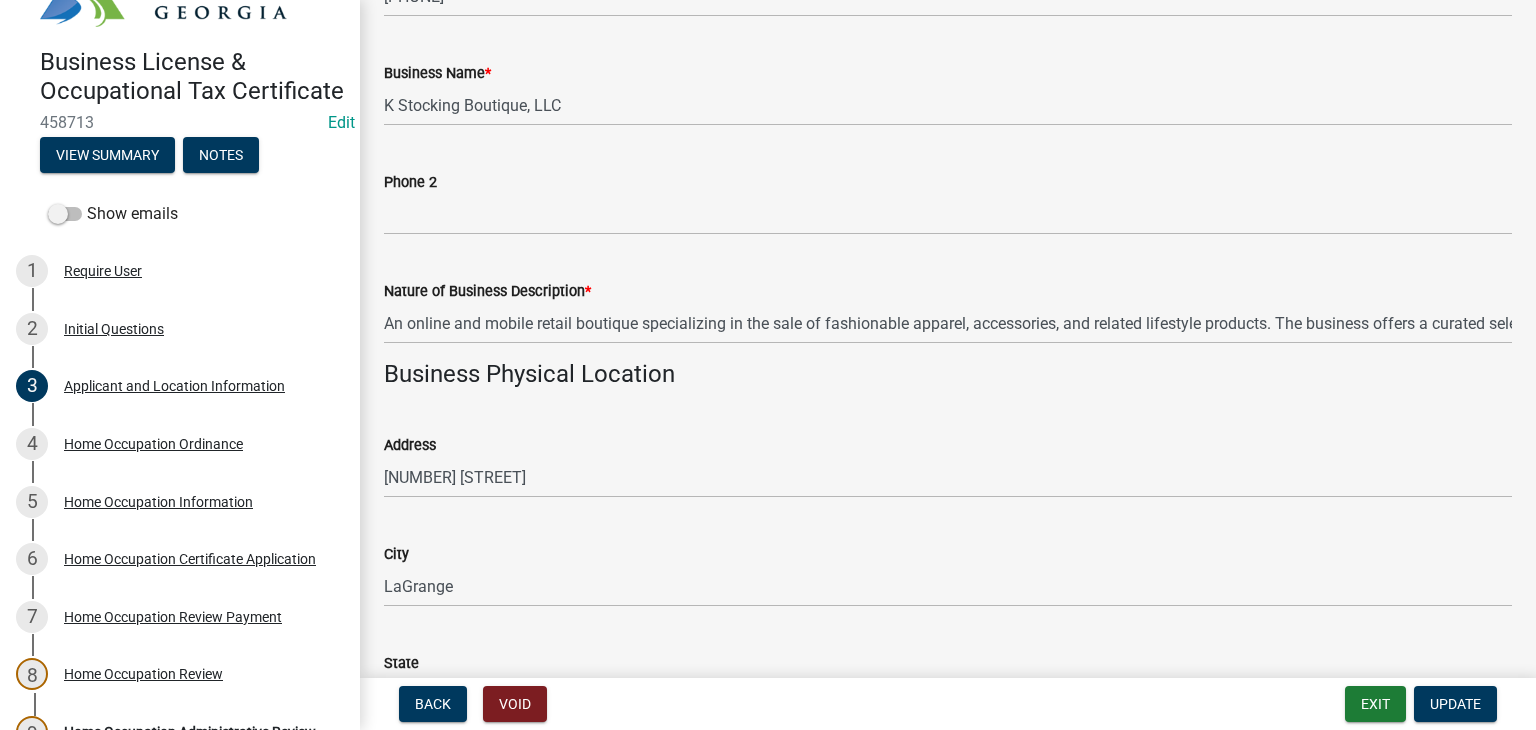 click on "Nature of Business Description * An online and mobile retail boutique specializing in the sale of fashionable apparel, accessories, and related lifestyle products. The business offers a curated selection of items through an e-commerce website, mobile shopping platform, and pop-up/mobile boutique events, providing customers with a convenient and personalized shopping experience." 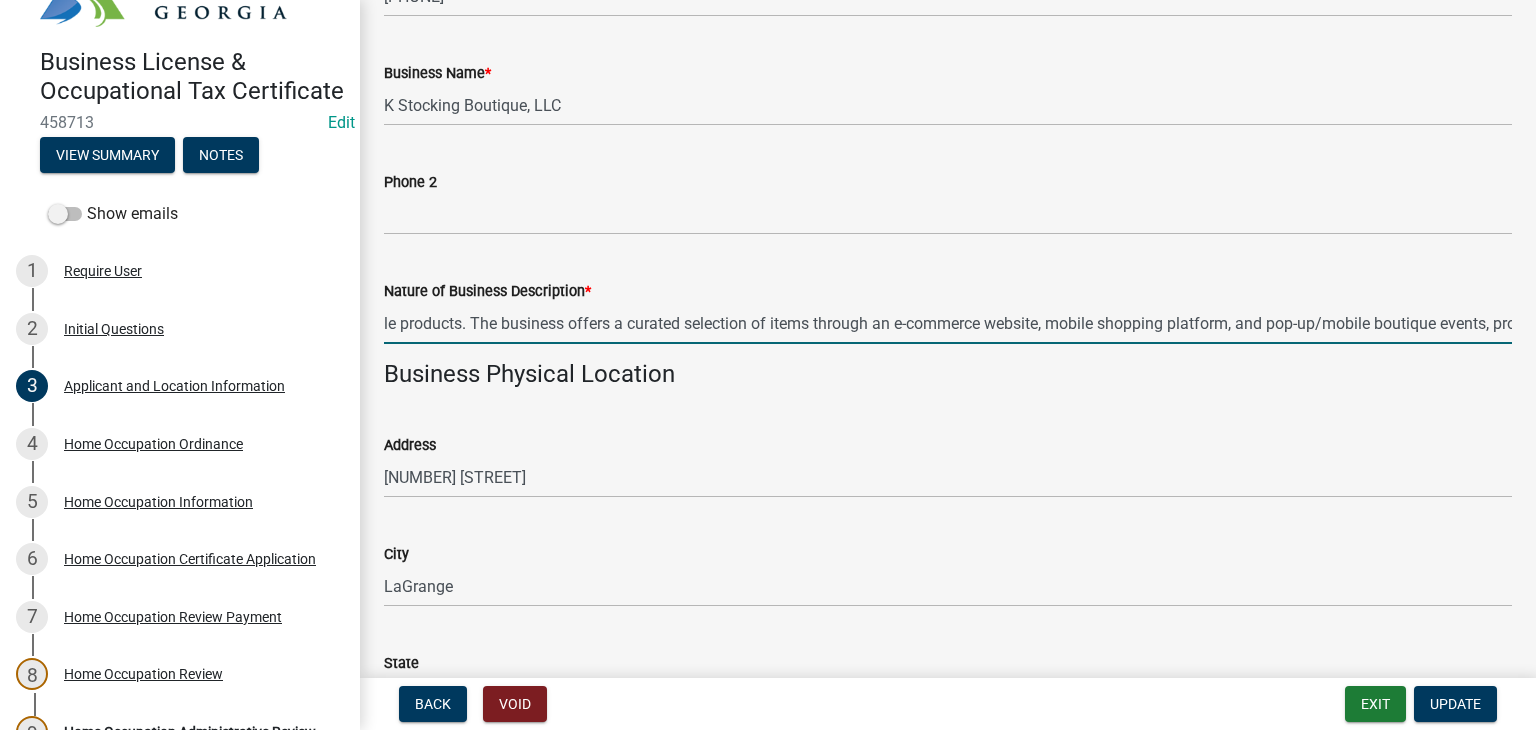 scroll, scrollTop: 0, scrollLeft: 1369, axis: horizontal 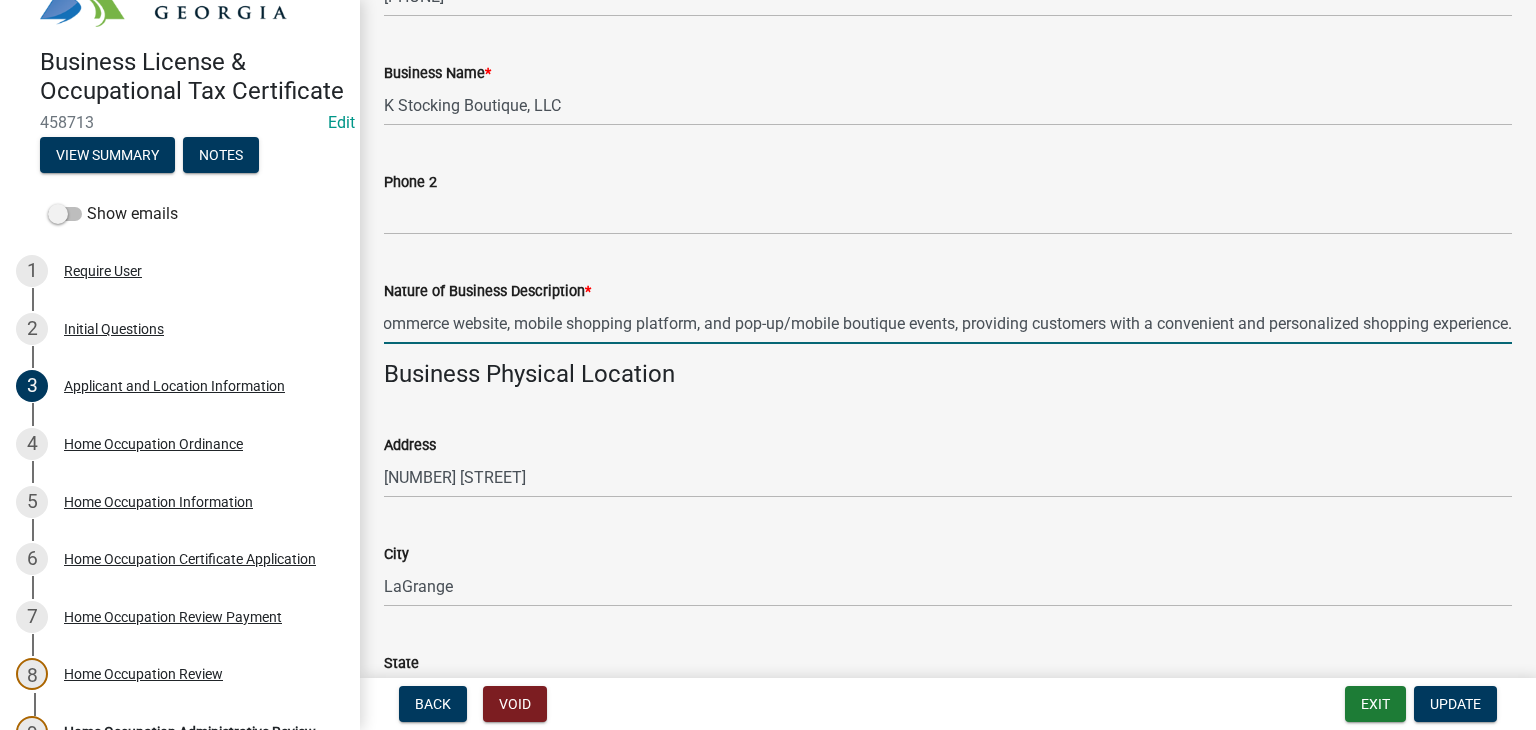 drag, startPoint x: 1291, startPoint y: 319, endPoint x: 1553, endPoint y: 331, distance: 262.27466 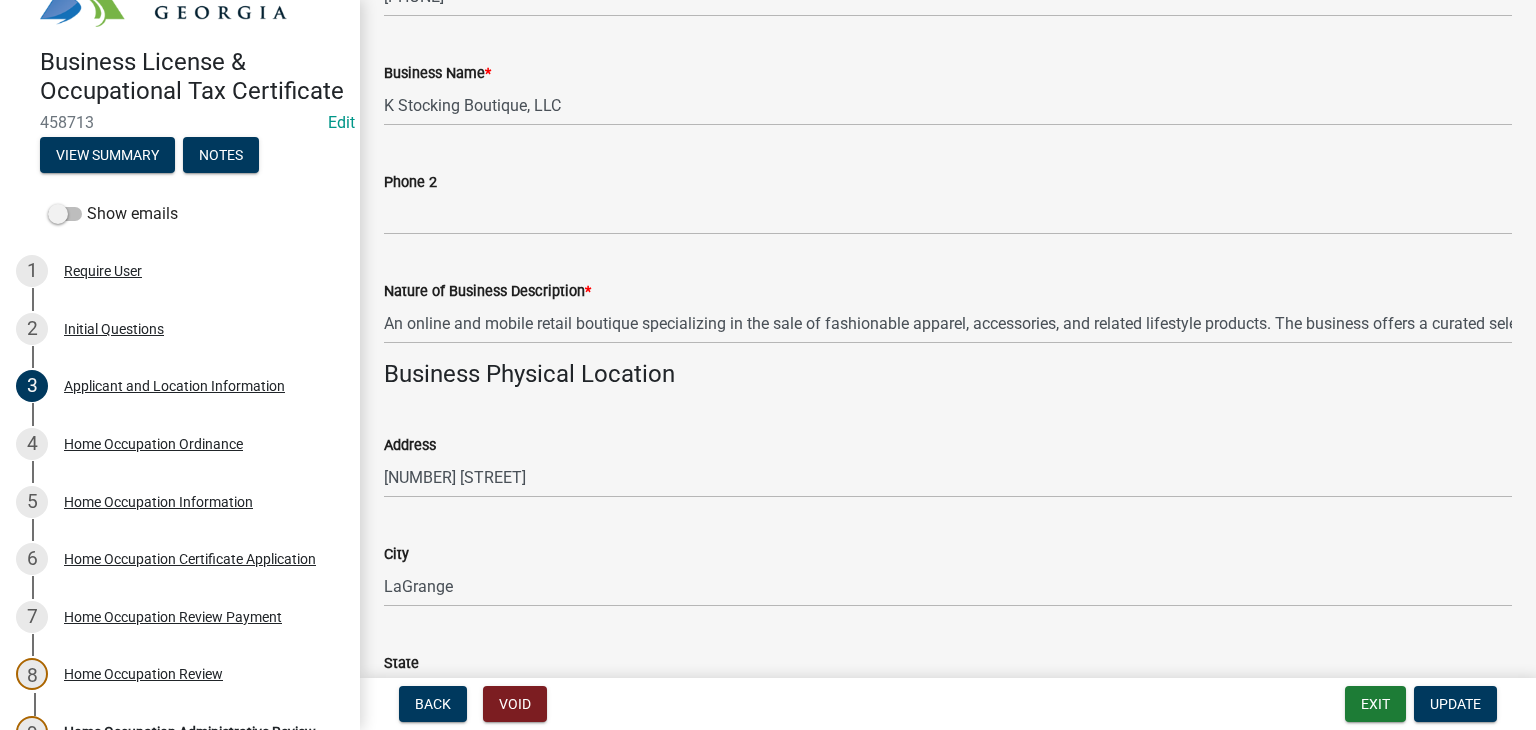 drag, startPoint x: 1499, startPoint y: 324, endPoint x: 1387, endPoint y: 321, distance: 112.04017 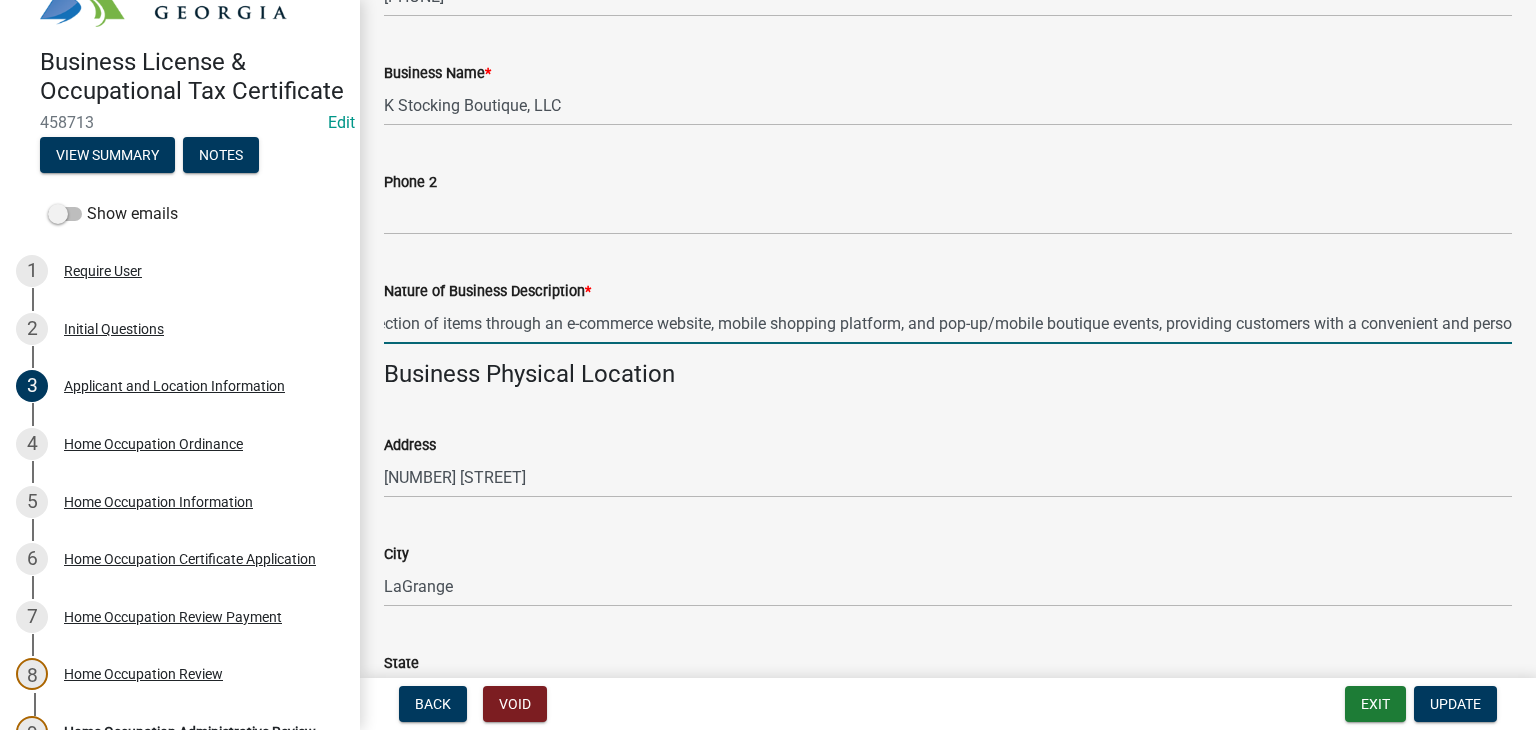 scroll, scrollTop: 0, scrollLeft: 1369, axis: horizontal 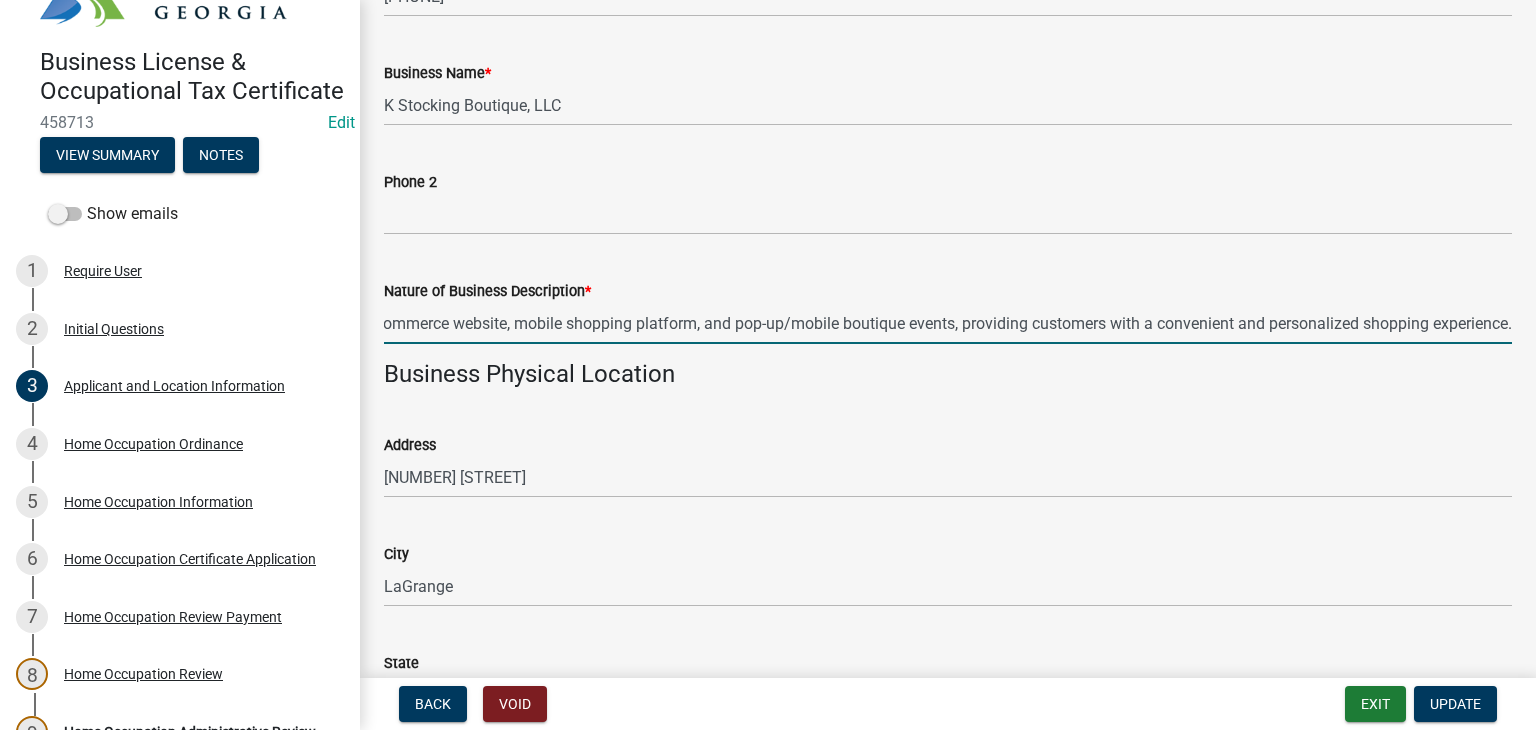 drag, startPoint x: 1181, startPoint y: 328, endPoint x: 1489, endPoint y: 334, distance: 308.05844 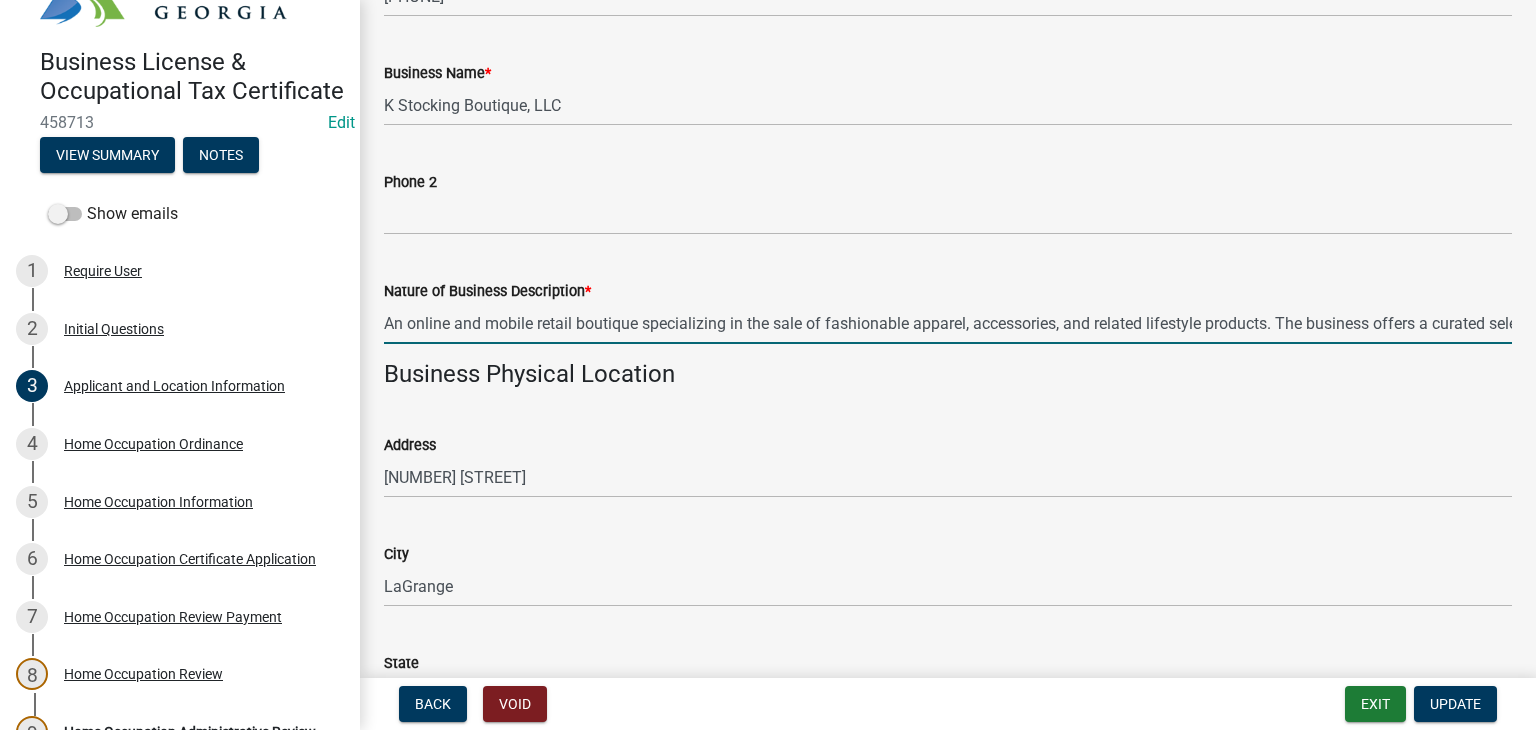 click on "Nature of Business Description * An online and mobile retail boutique specializing in the sale of fashionable apparel, accessories, and related lifestyle products. The business offers a curated selection of items through an e-commerce website, mobile shopping platform, and pop-up/mobile boutique events, providing customers with a convenient and personalized shopping experience." 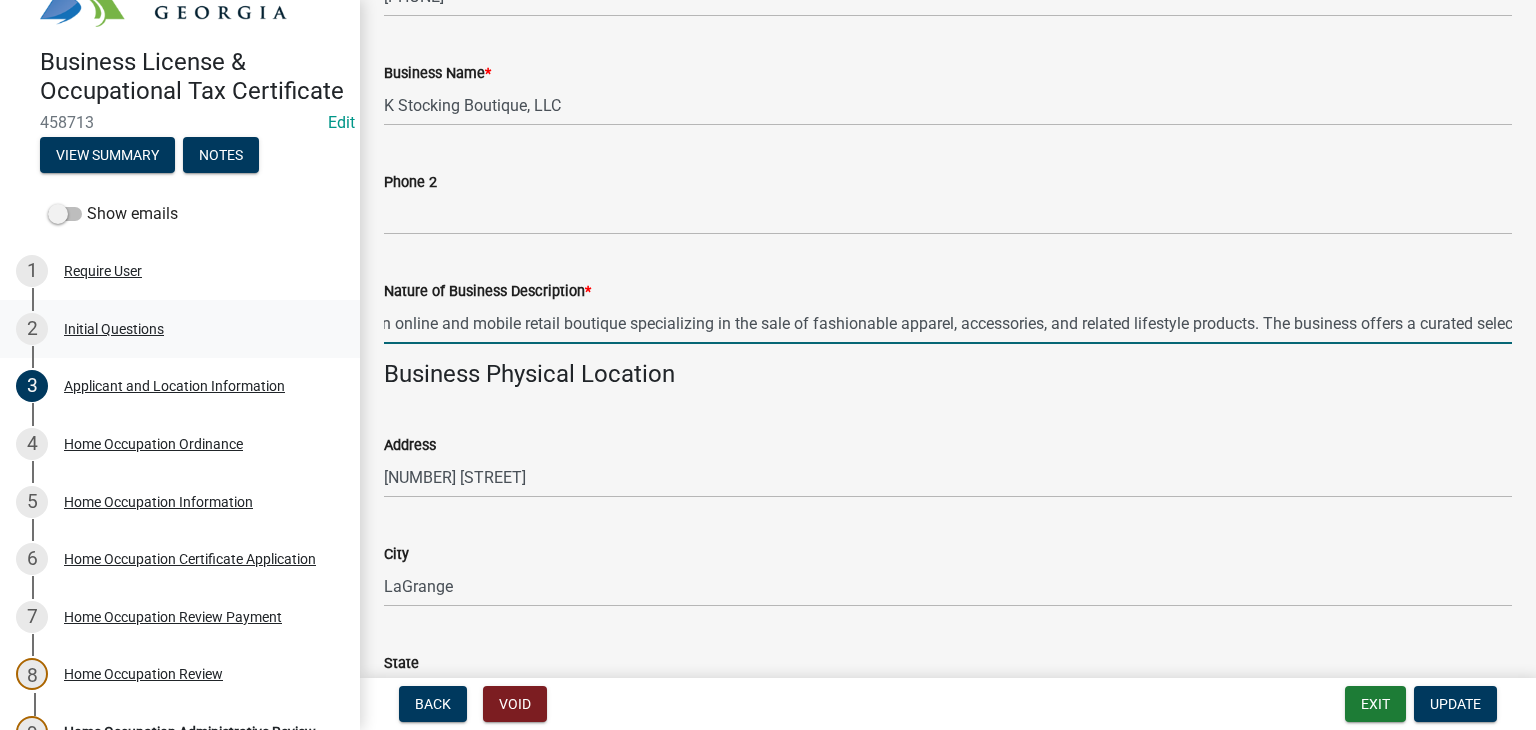 scroll, scrollTop: 0, scrollLeft: 0, axis: both 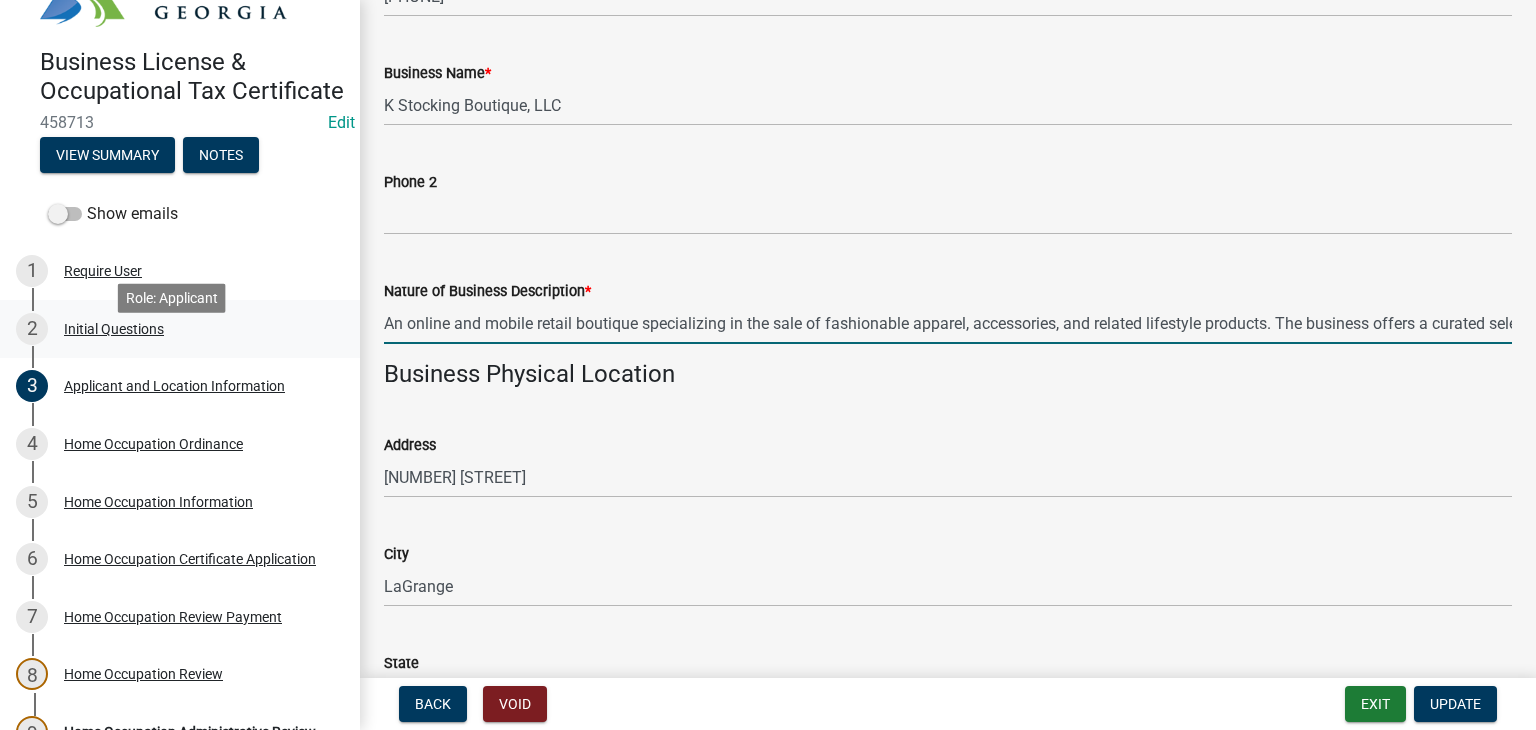 drag, startPoint x: 1494, startPoint y: 326, endPoint x: 268, endPoint y: 352, distance: 1226.2756 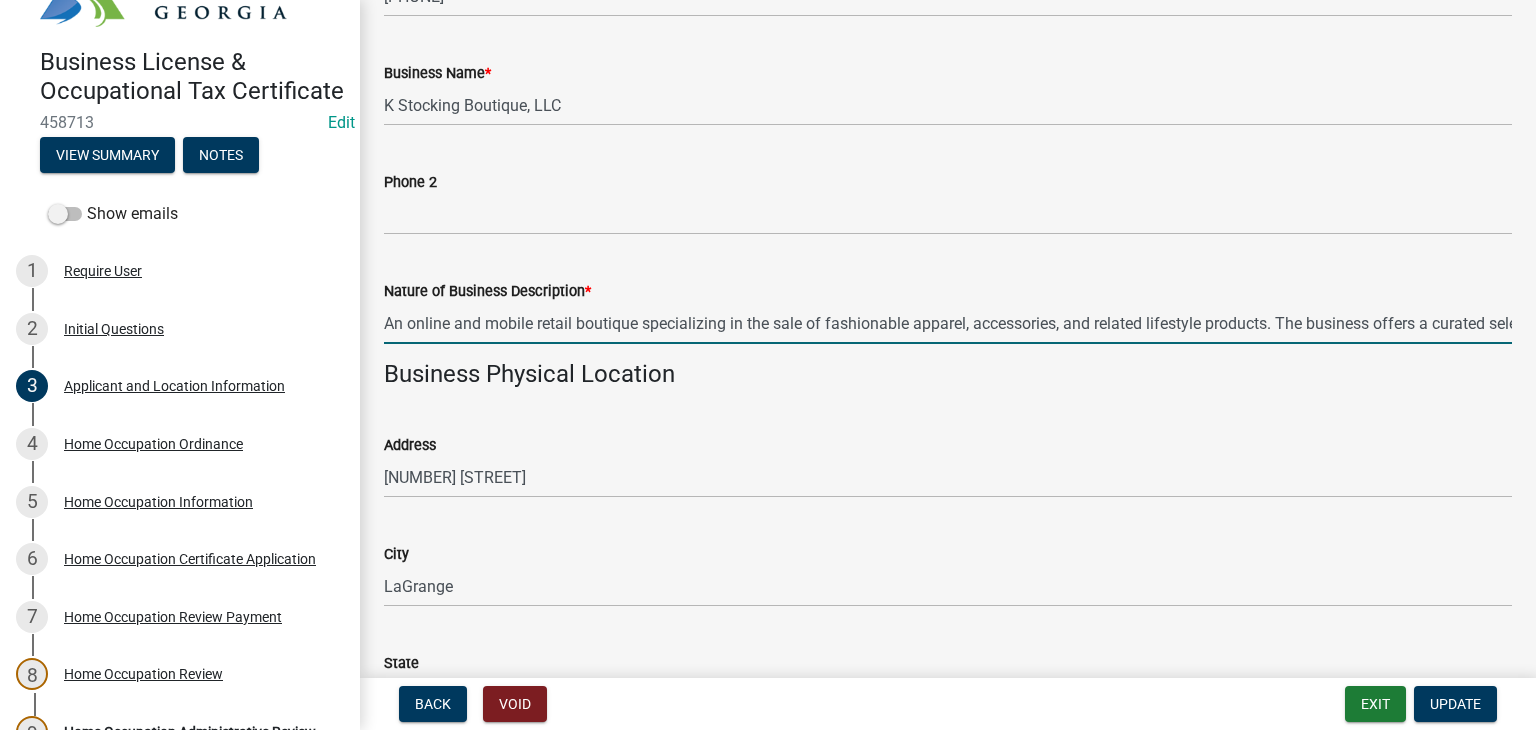 type on "selection of items through an e-commerce website, mobile shopping platform, and pop-up/mobile boutique events, providing customers with a convenient and personalized shopping experience." 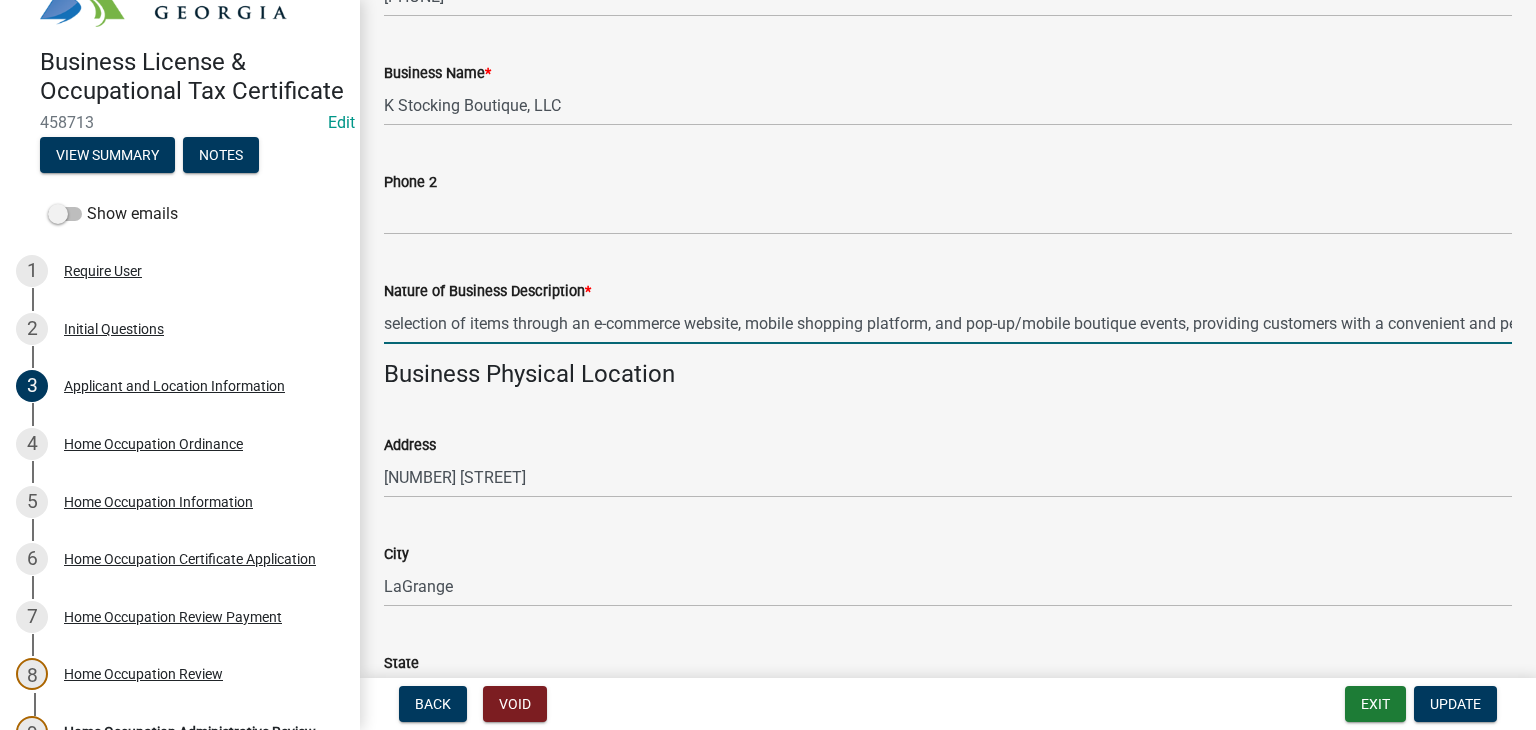 scroll, scrollTop: 0, scrollLeft: 258, axis: horizontal 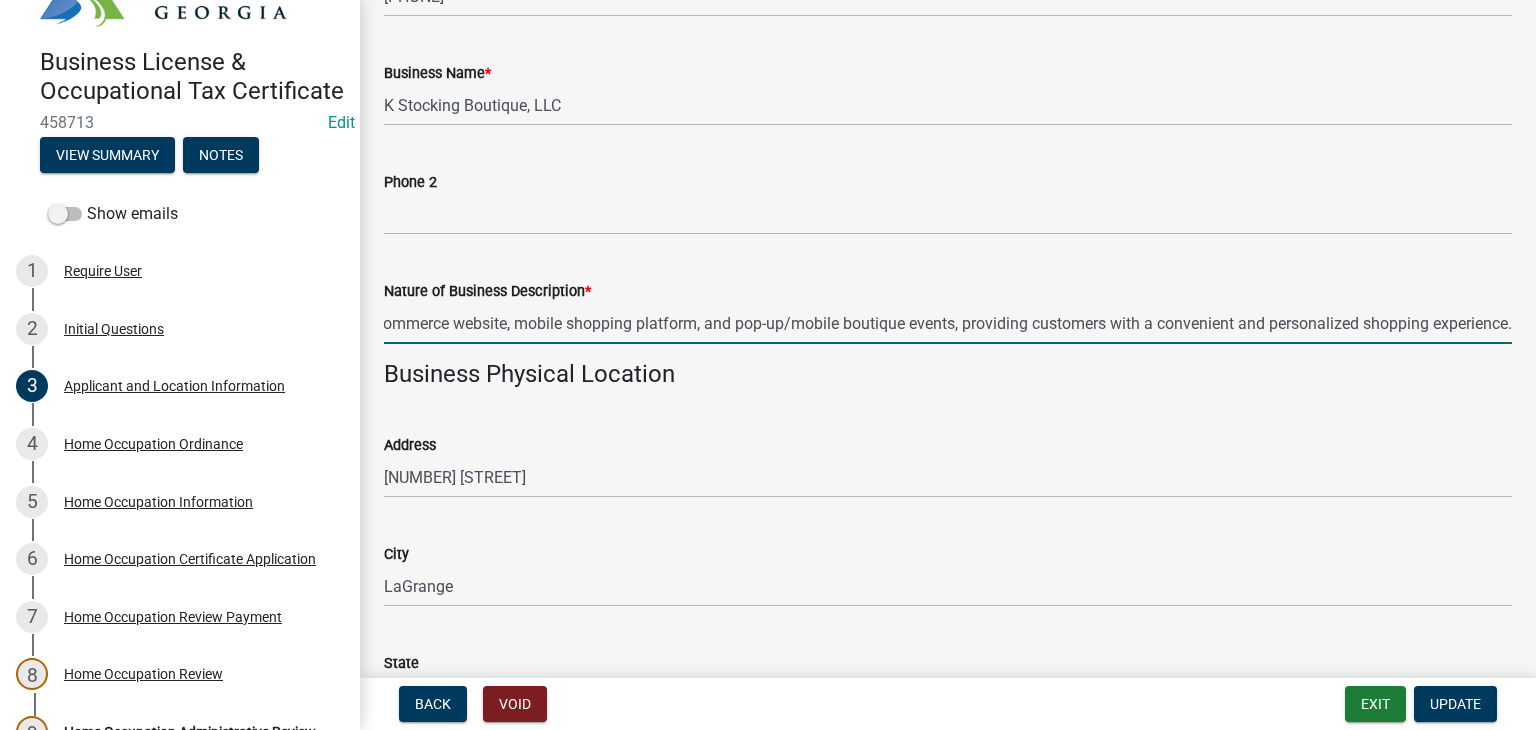 drag, startPoint x: 384, startPoint y: 317, endPoint x: 1631, endPoint y: 301, distance: 1247.1027 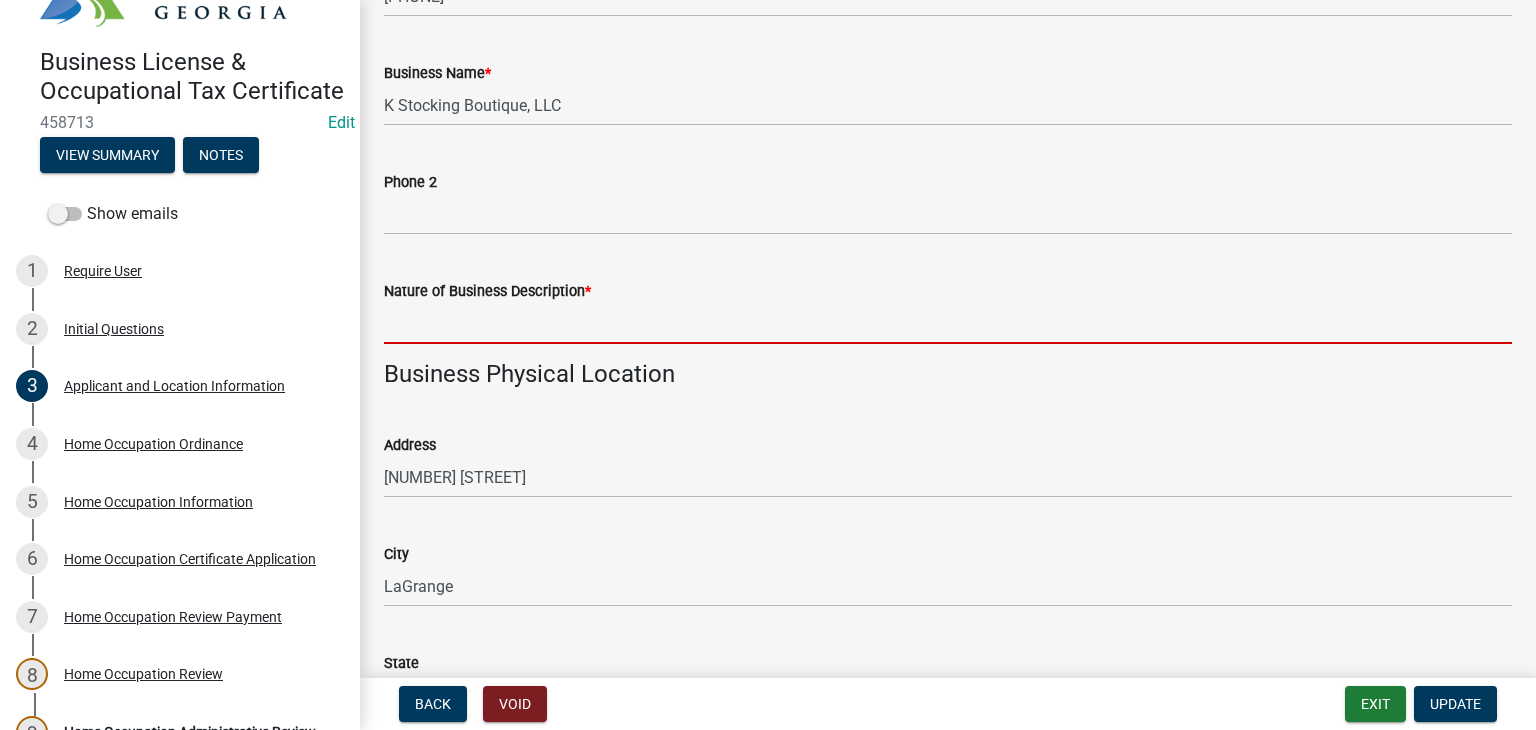 scroll, scrollTop: 0, scrollLeft: 0, axis: both 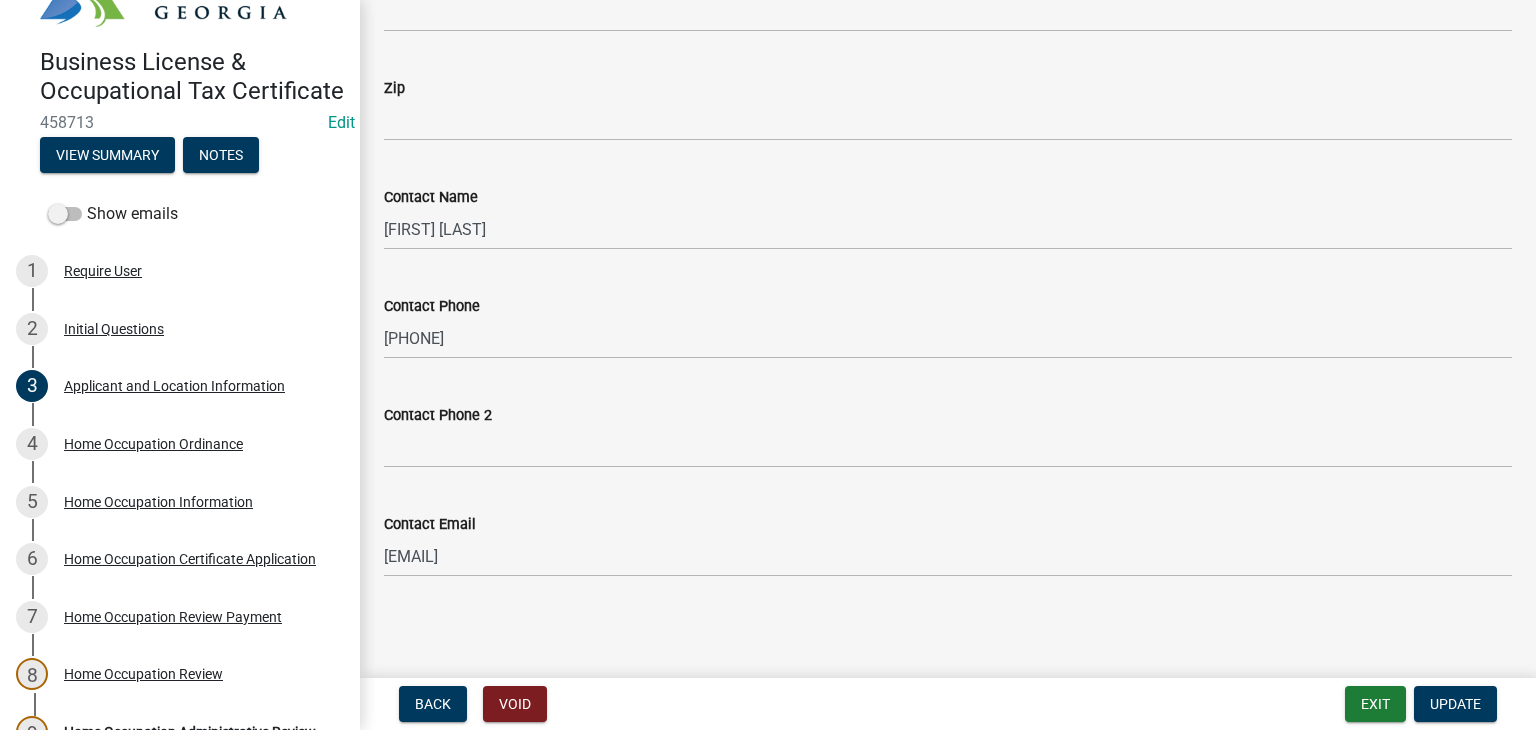 type on "Online Boutique" 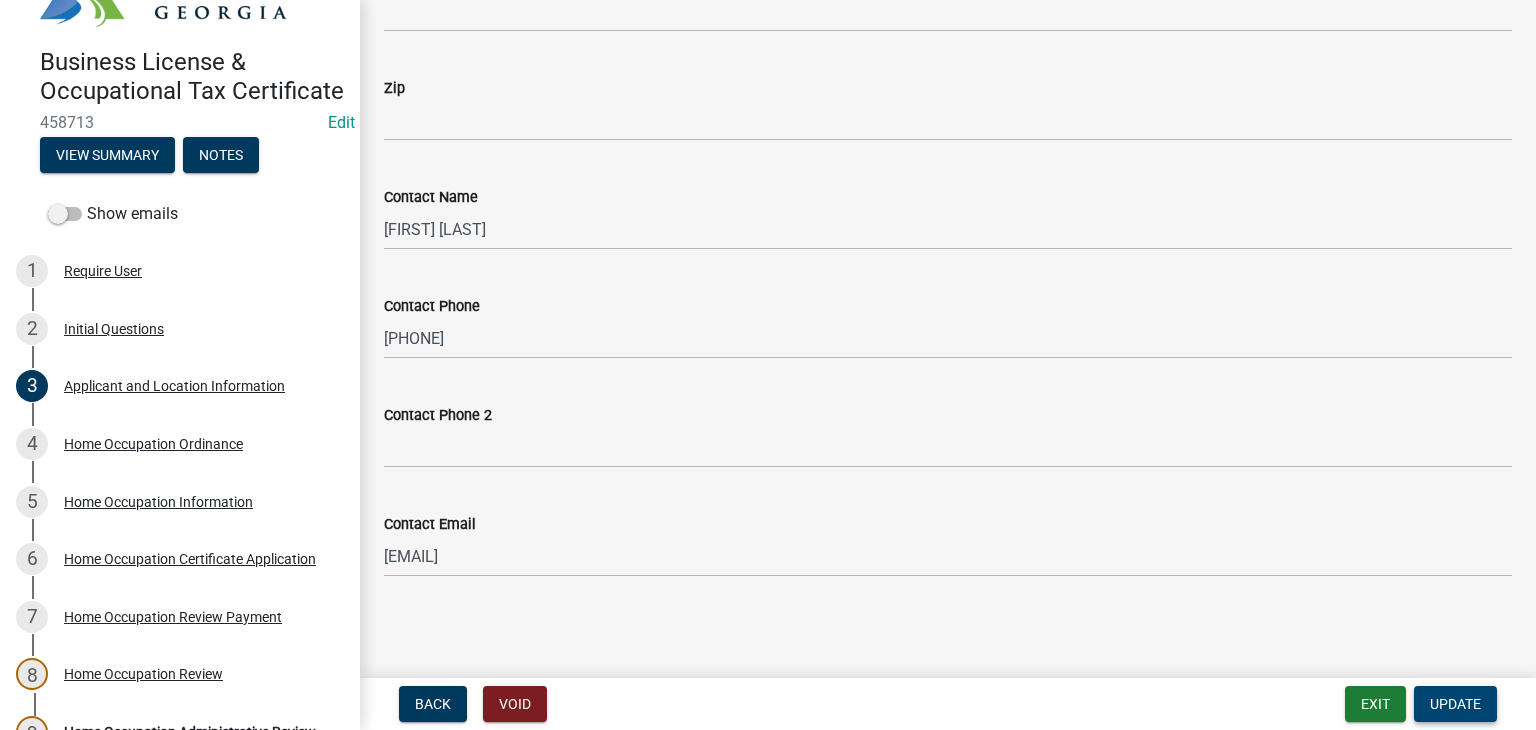 click on "Update" at bounding box center (1455, 704) 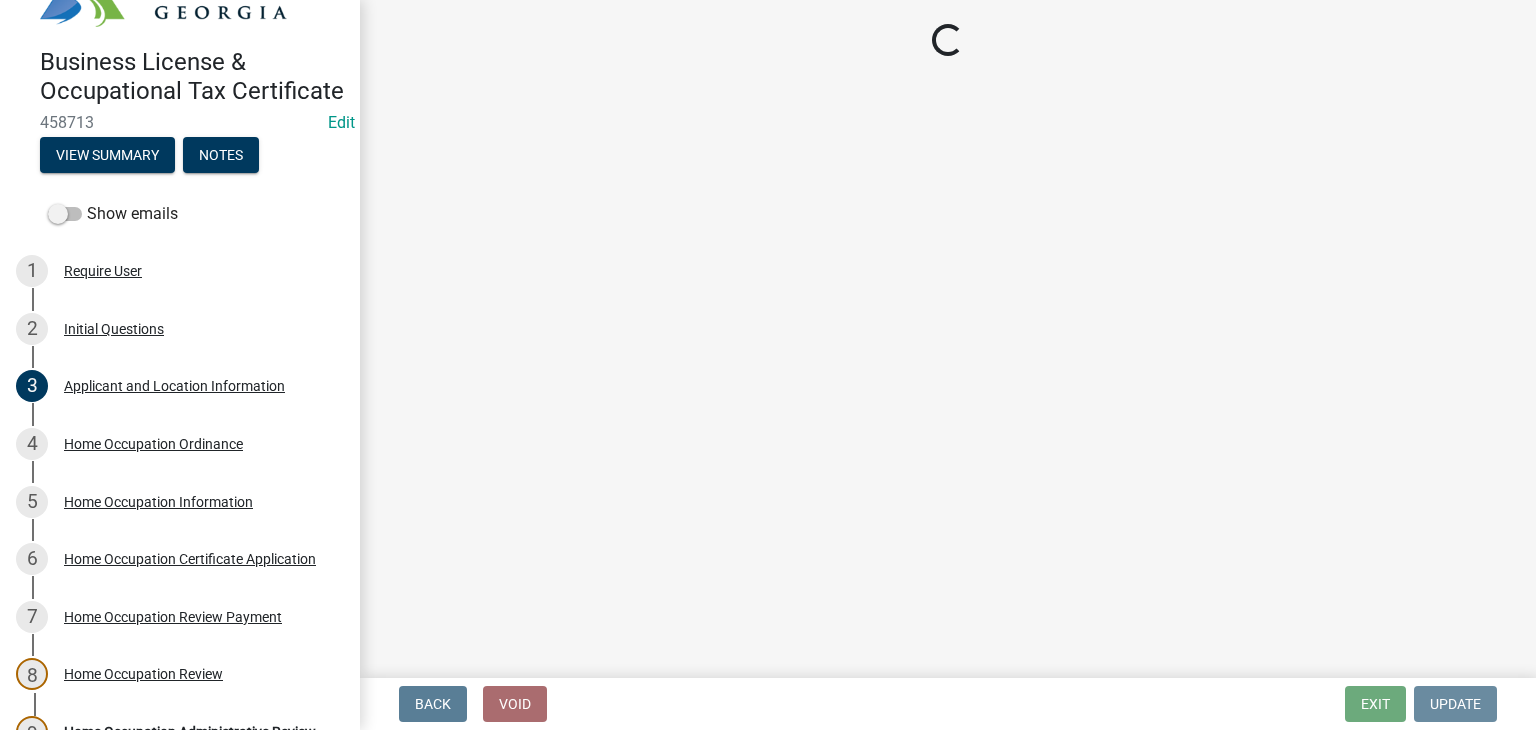 scroll, scrollTop: 0, scrollLeft: 0, axis: both 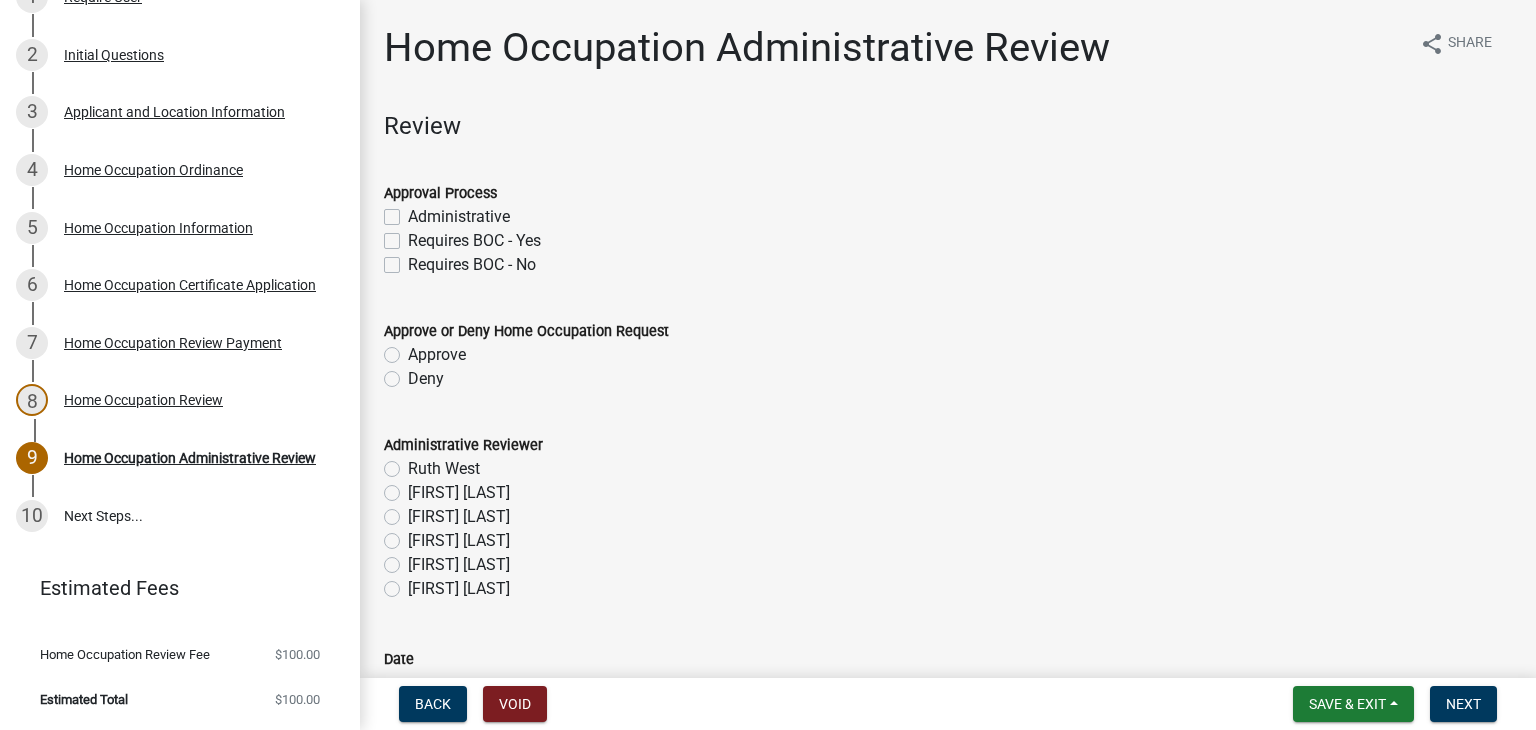 click on "Administrative" 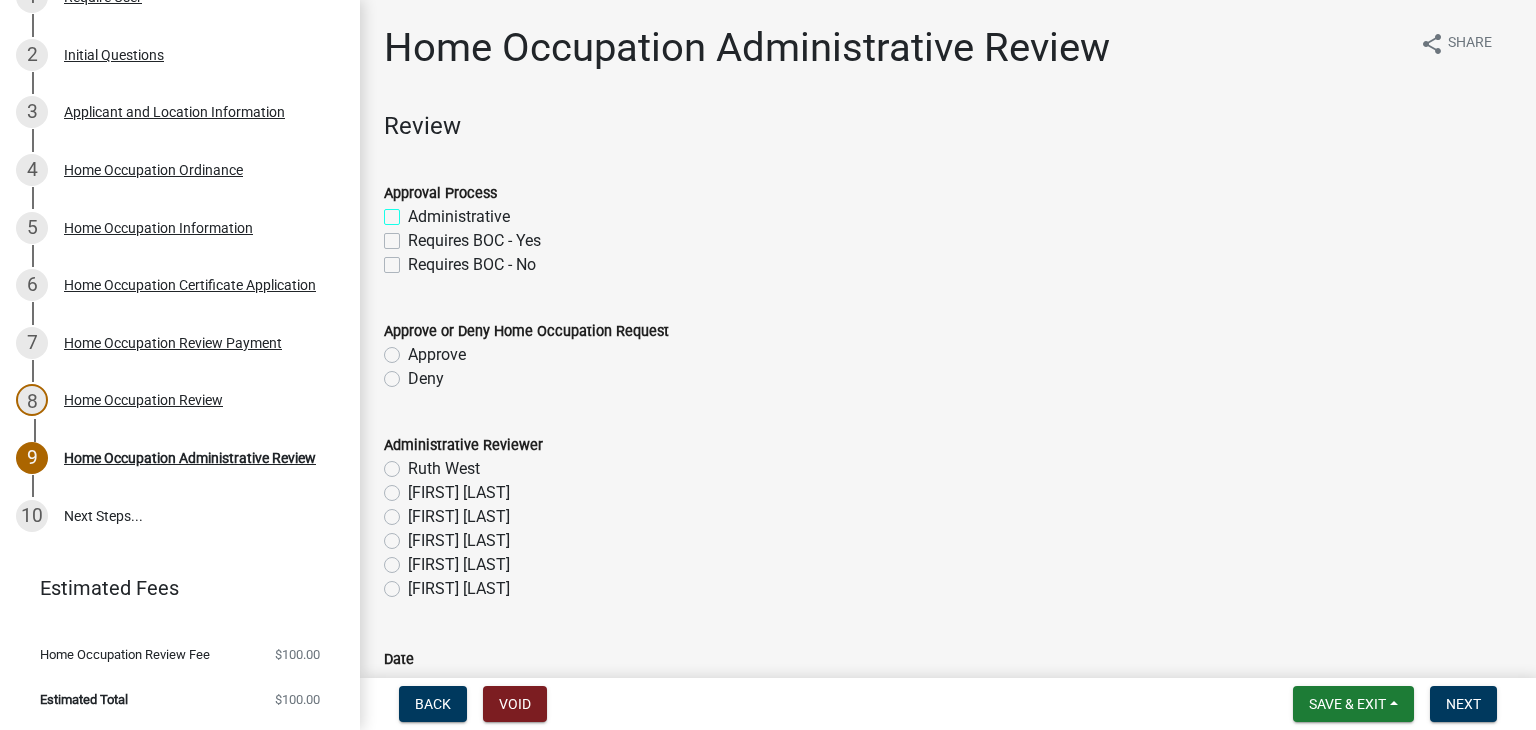 click on "Administrative" at bounding box center [414, 211] 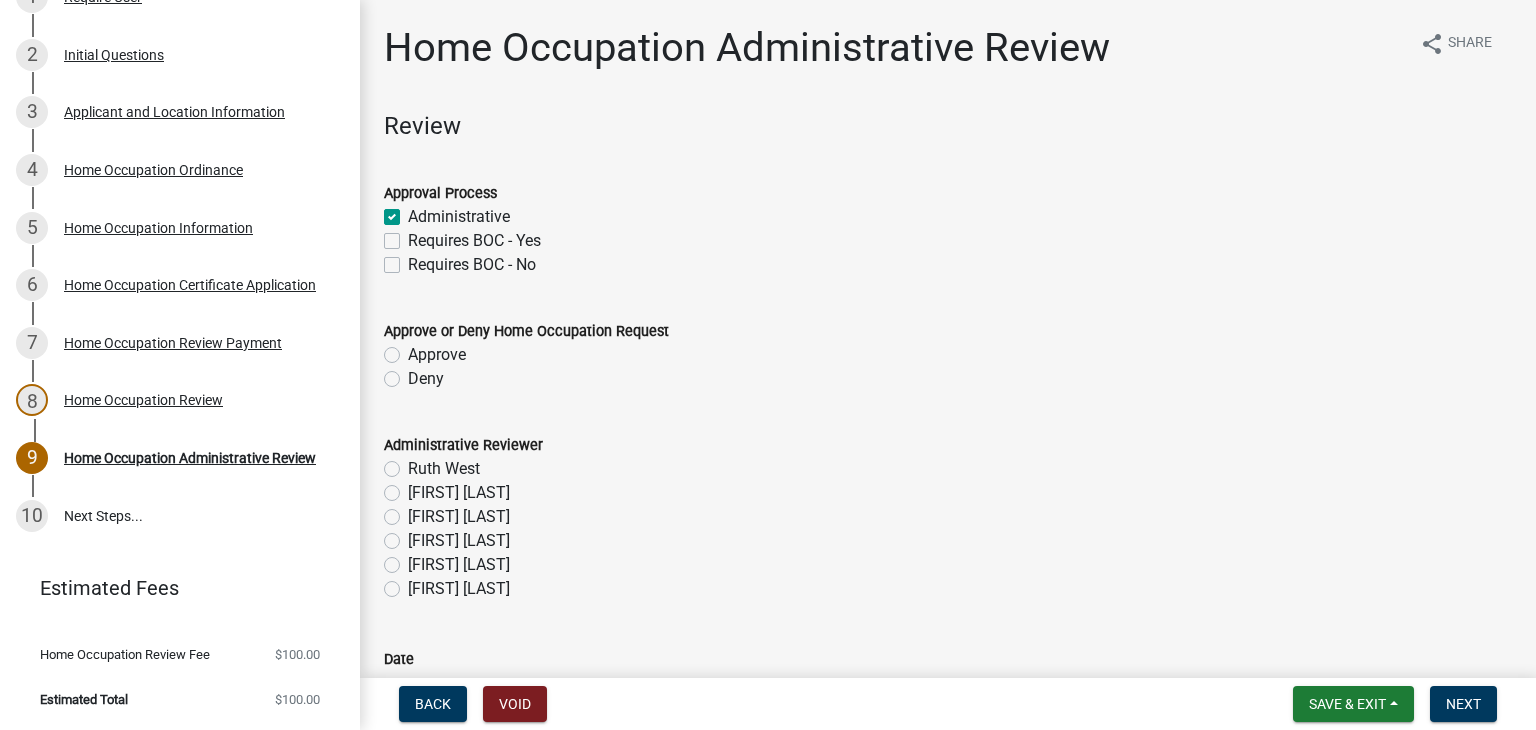 checkbox on "true" 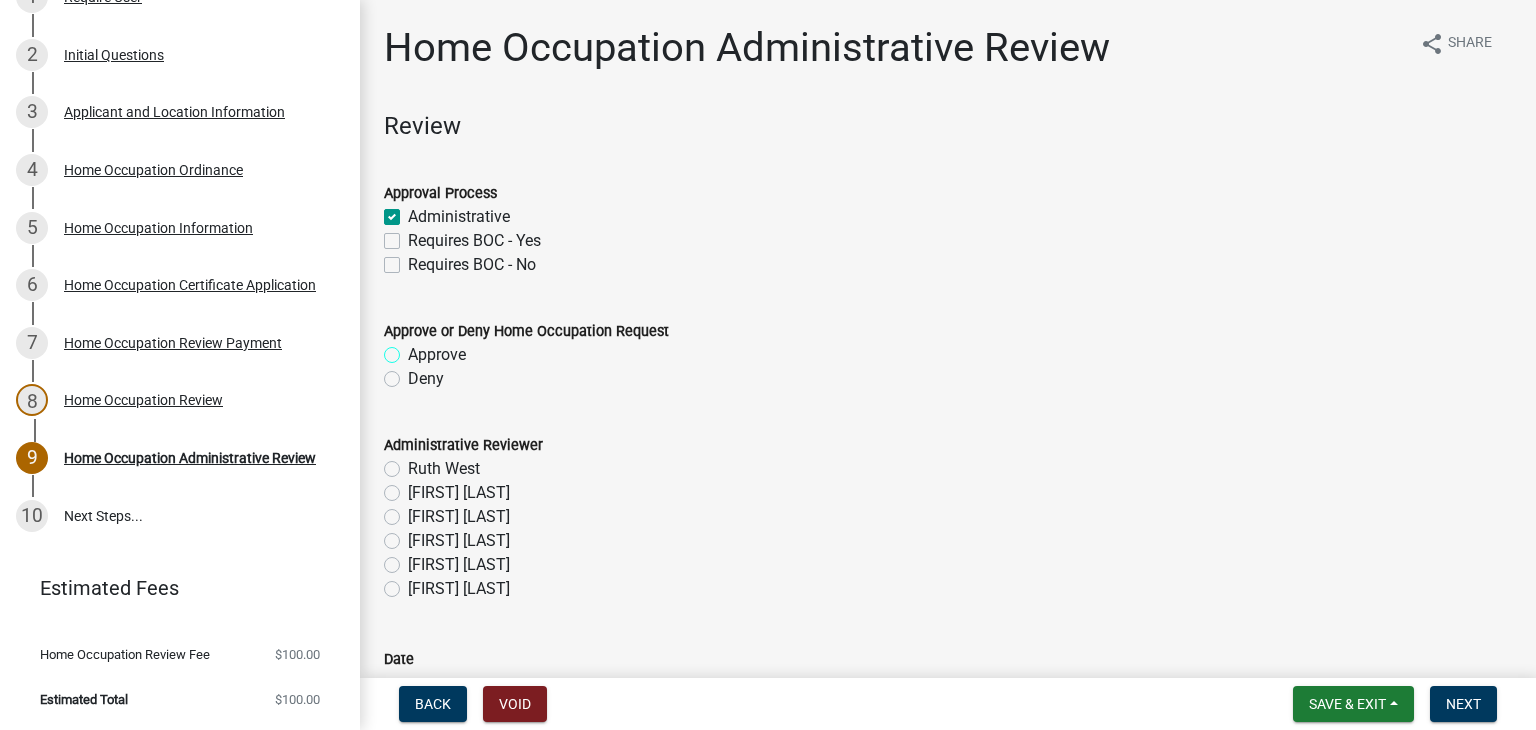 click on "Approve" at bounding box center [414, 349] 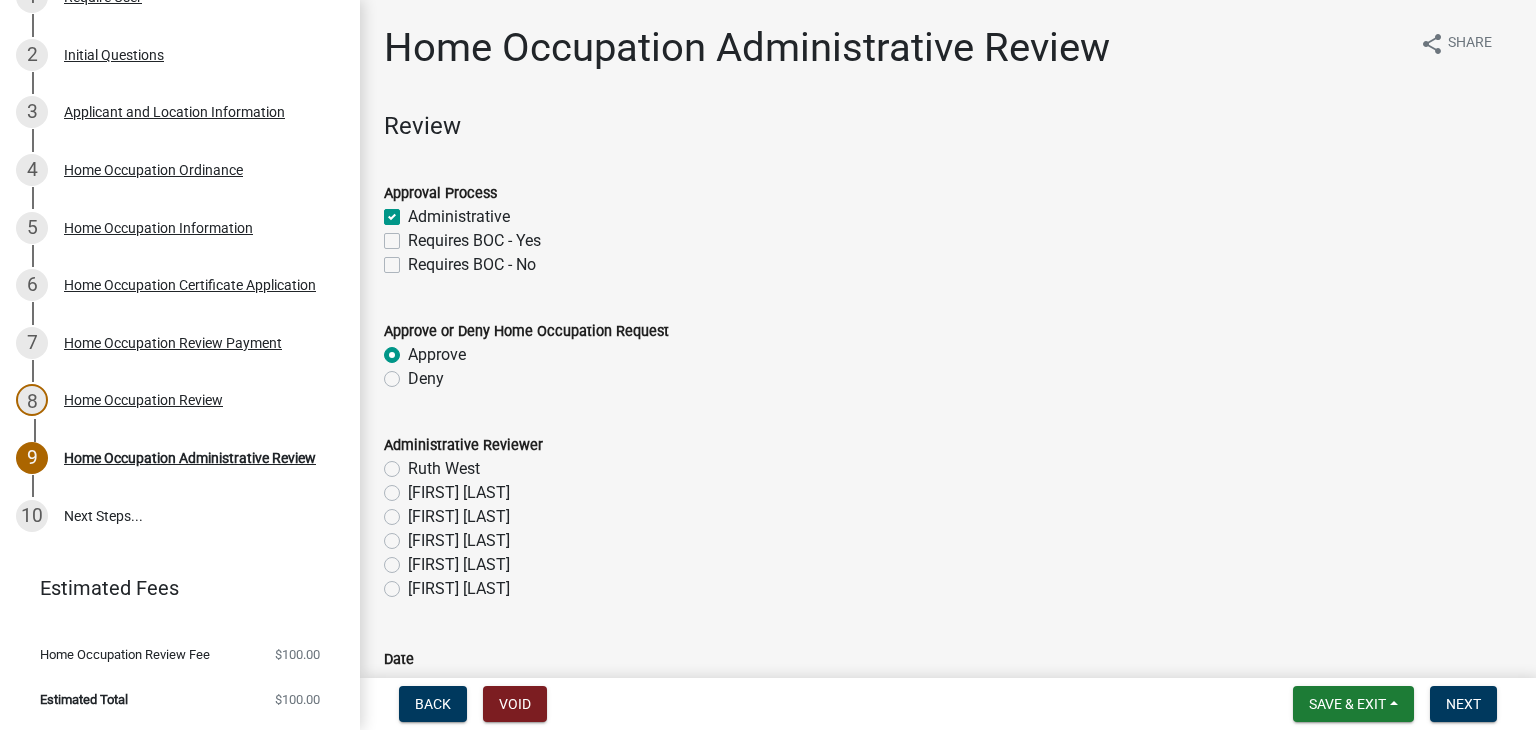 radio on "true" 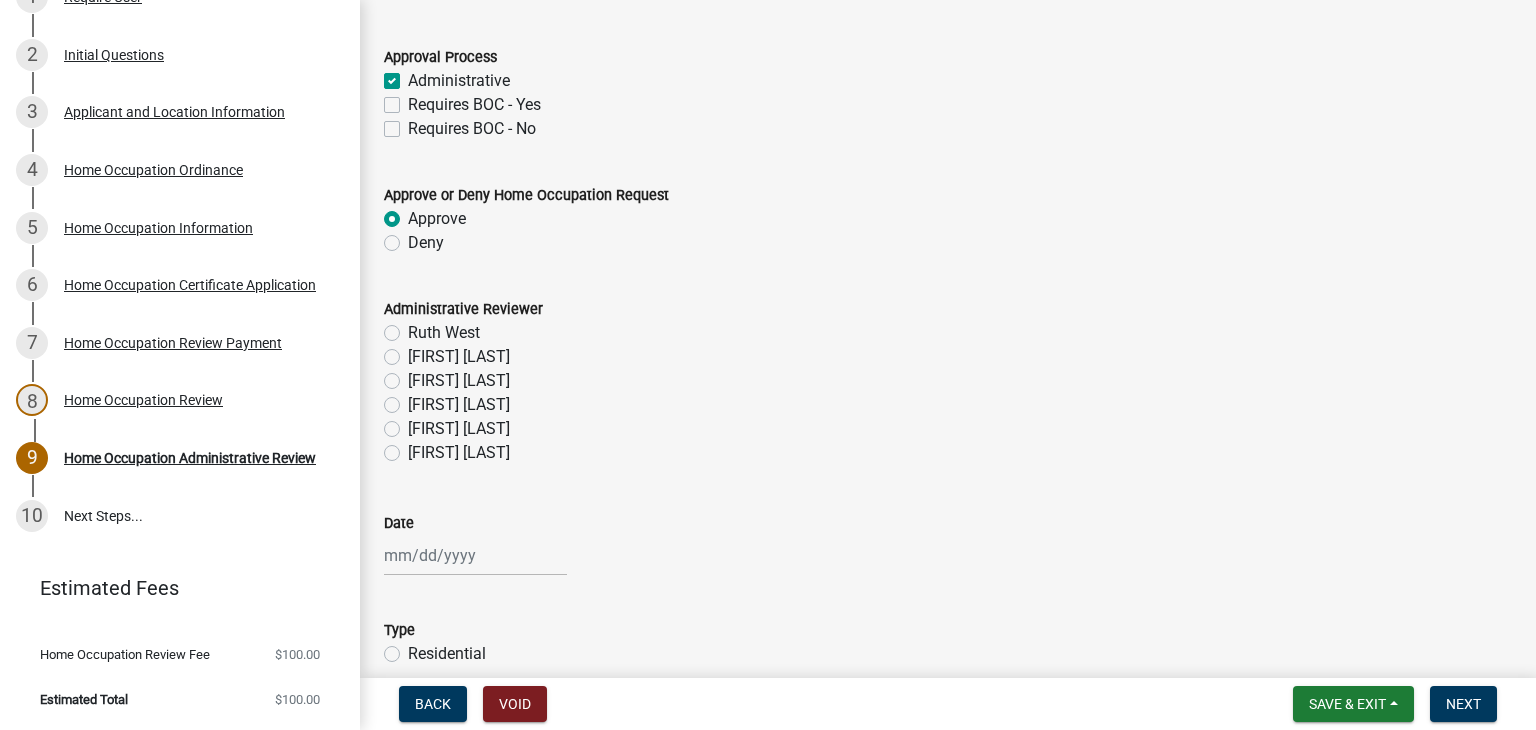 scroll, scrollTop: 300, scrollLeft: 0, axis: vertical 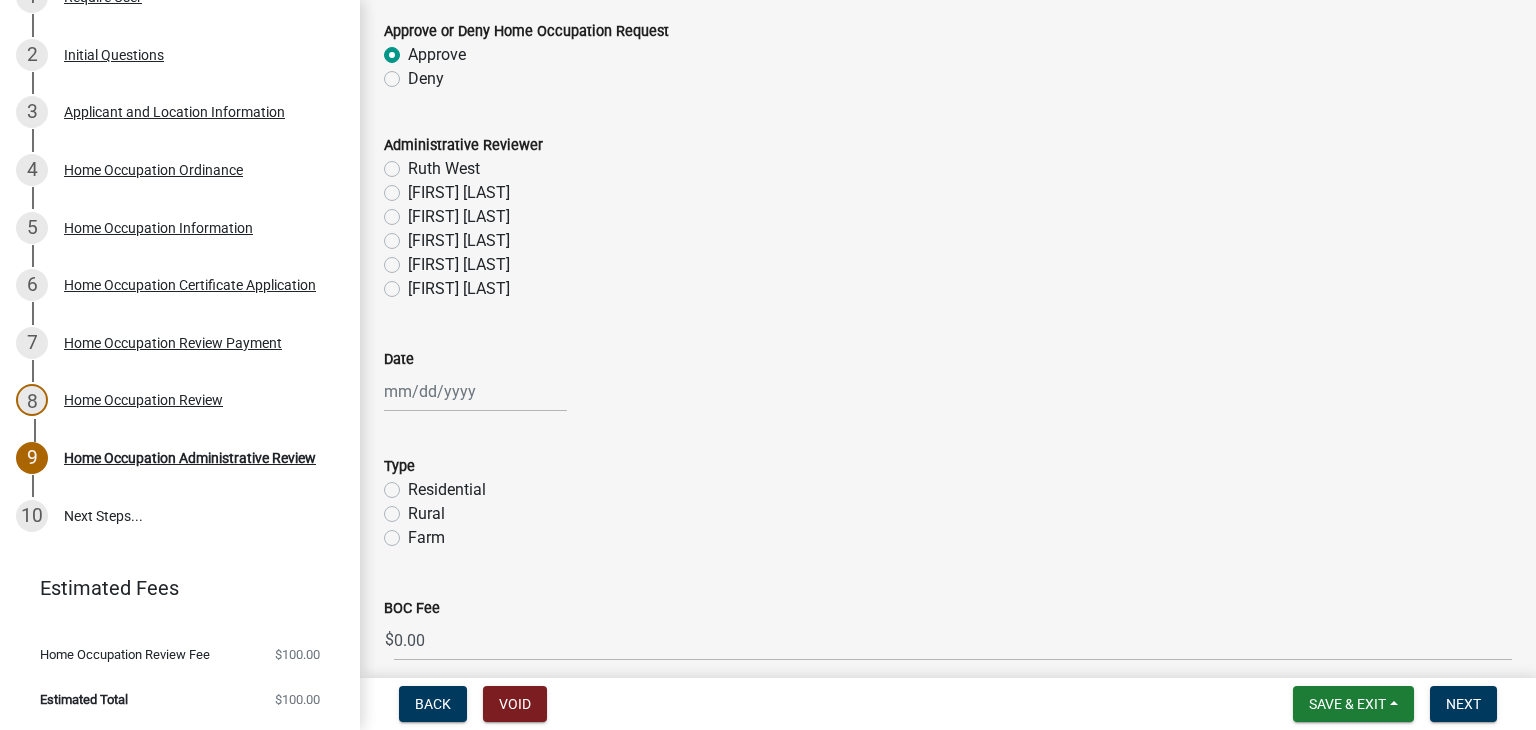 click on "[FIRST] [LAST]" 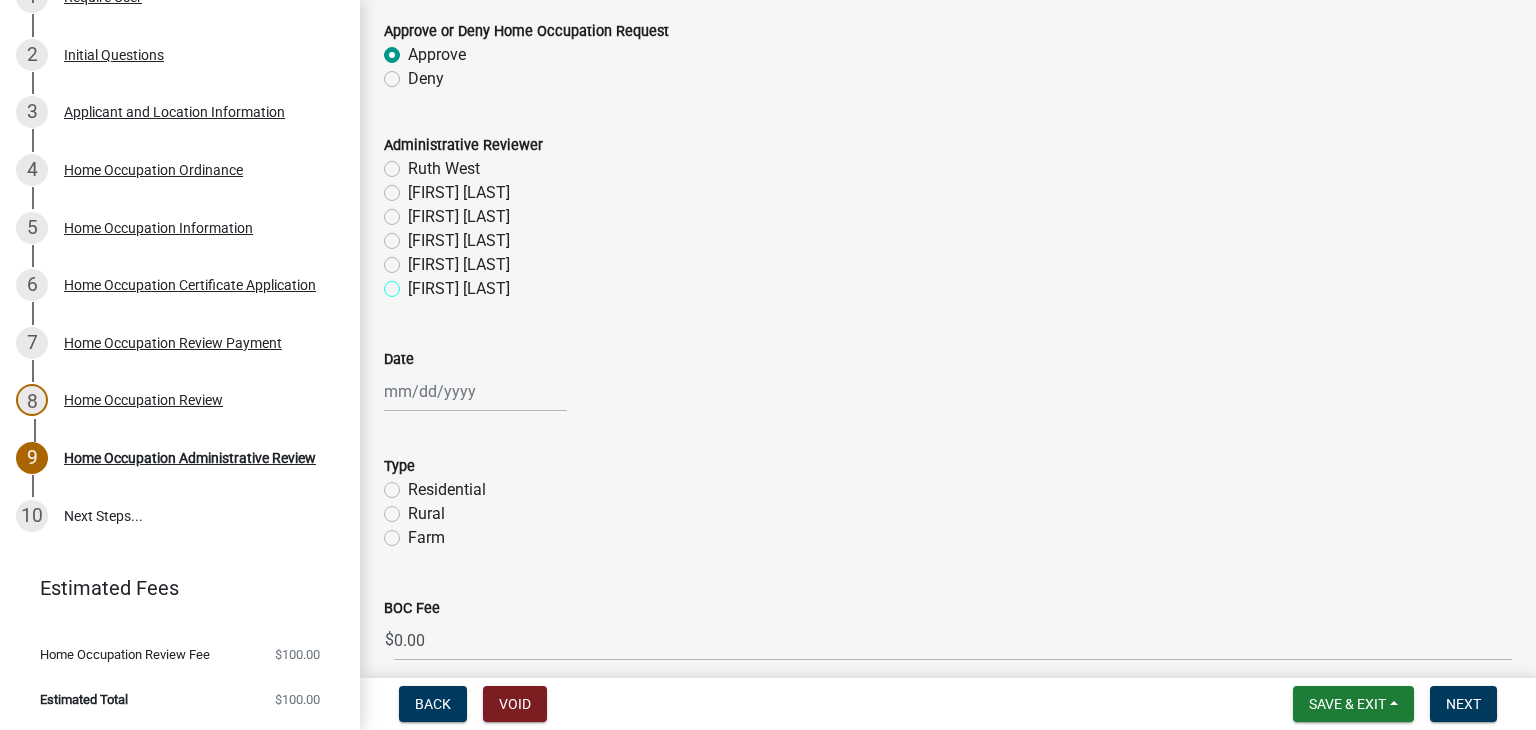 click on "[FIRST] [LAST]" at bounding box center (414, 283) 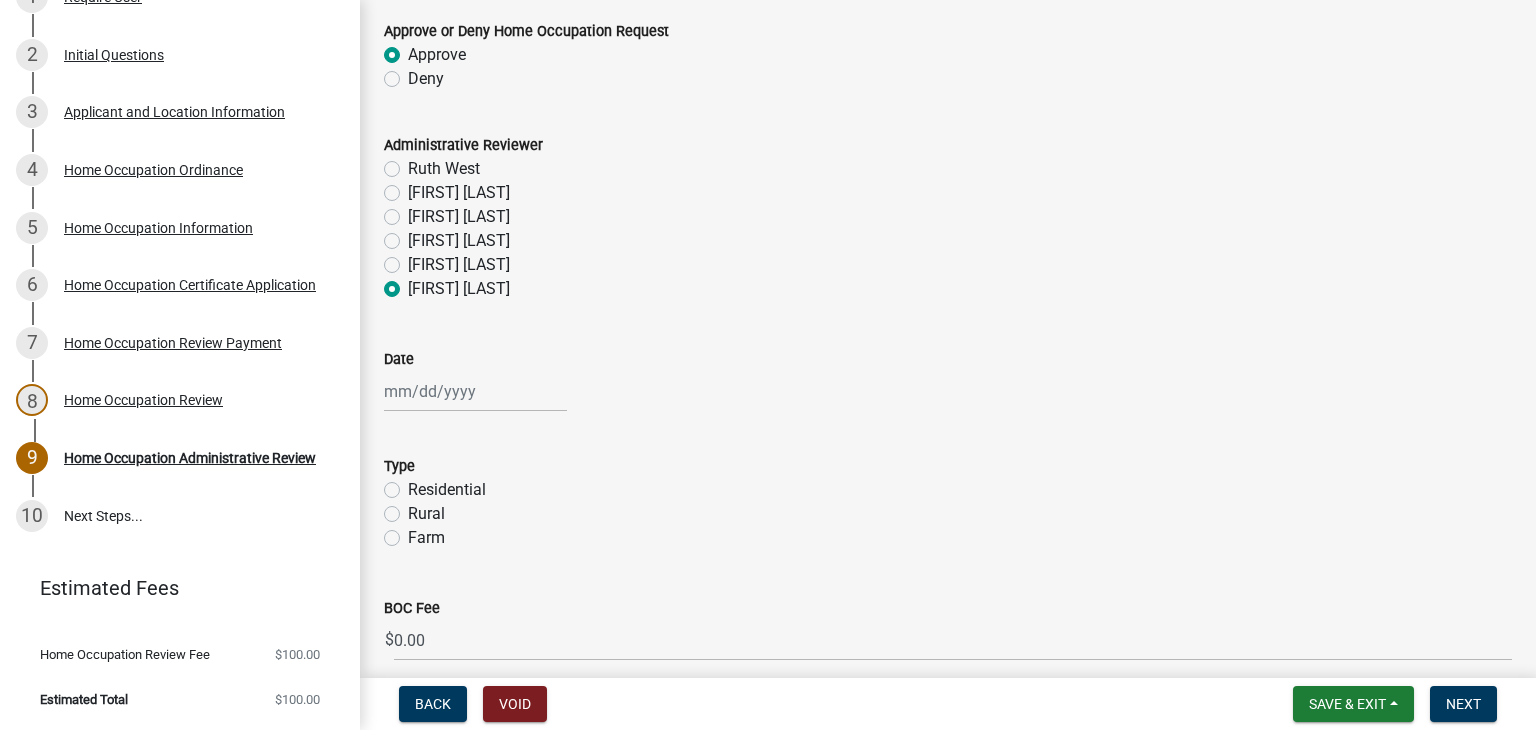 radio on "true" 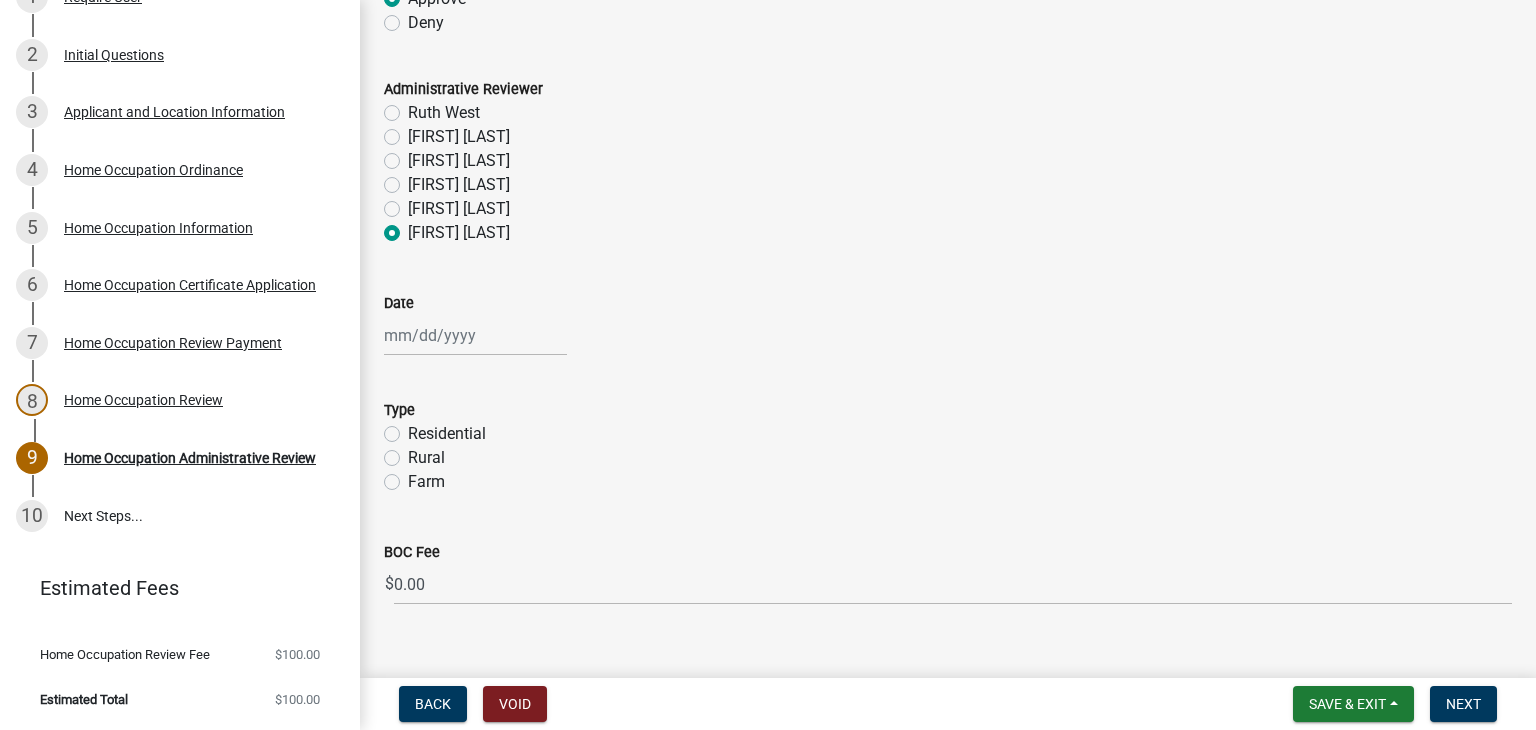 scroll, scrollTop: 387, scrollLeft: 0, axis: vertical 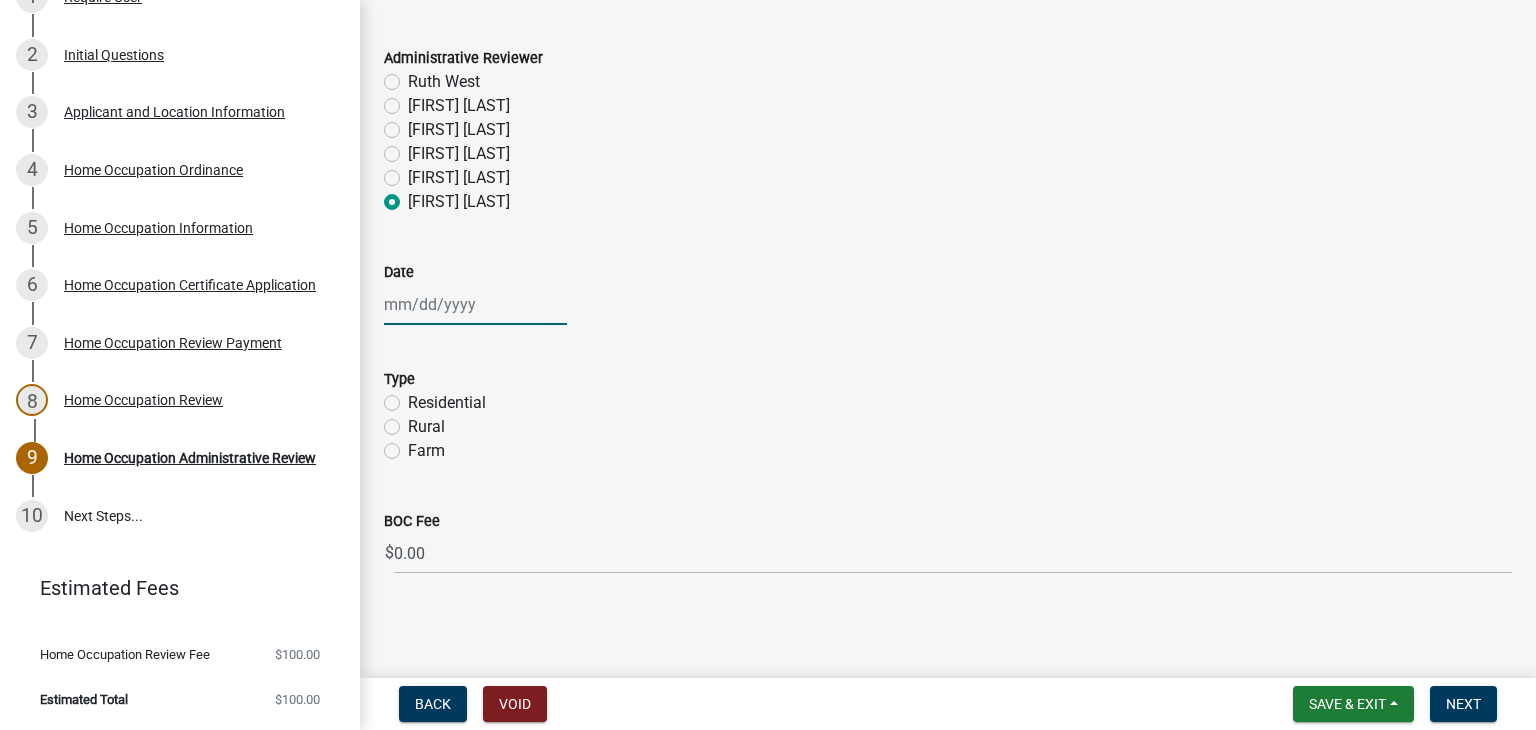 click 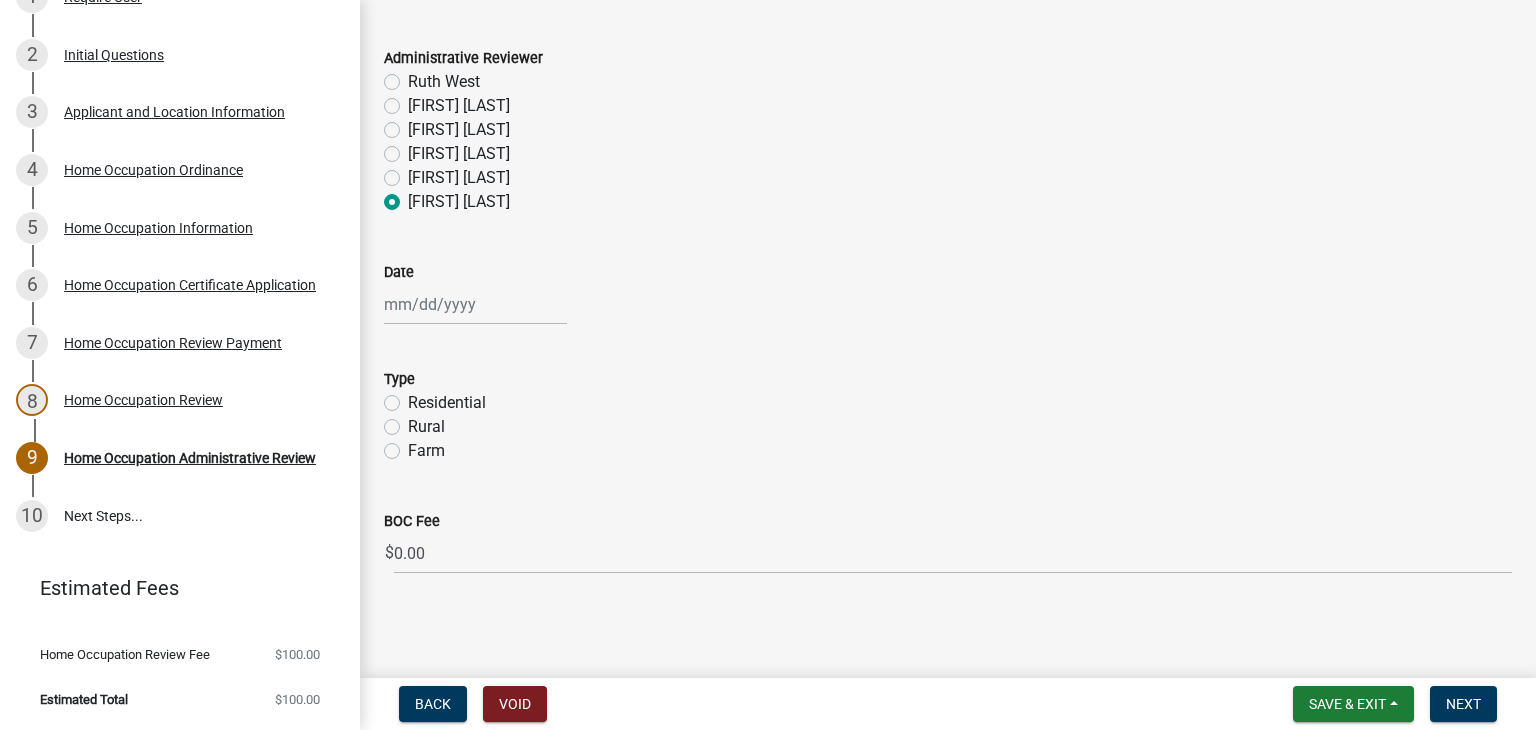 select on "8" 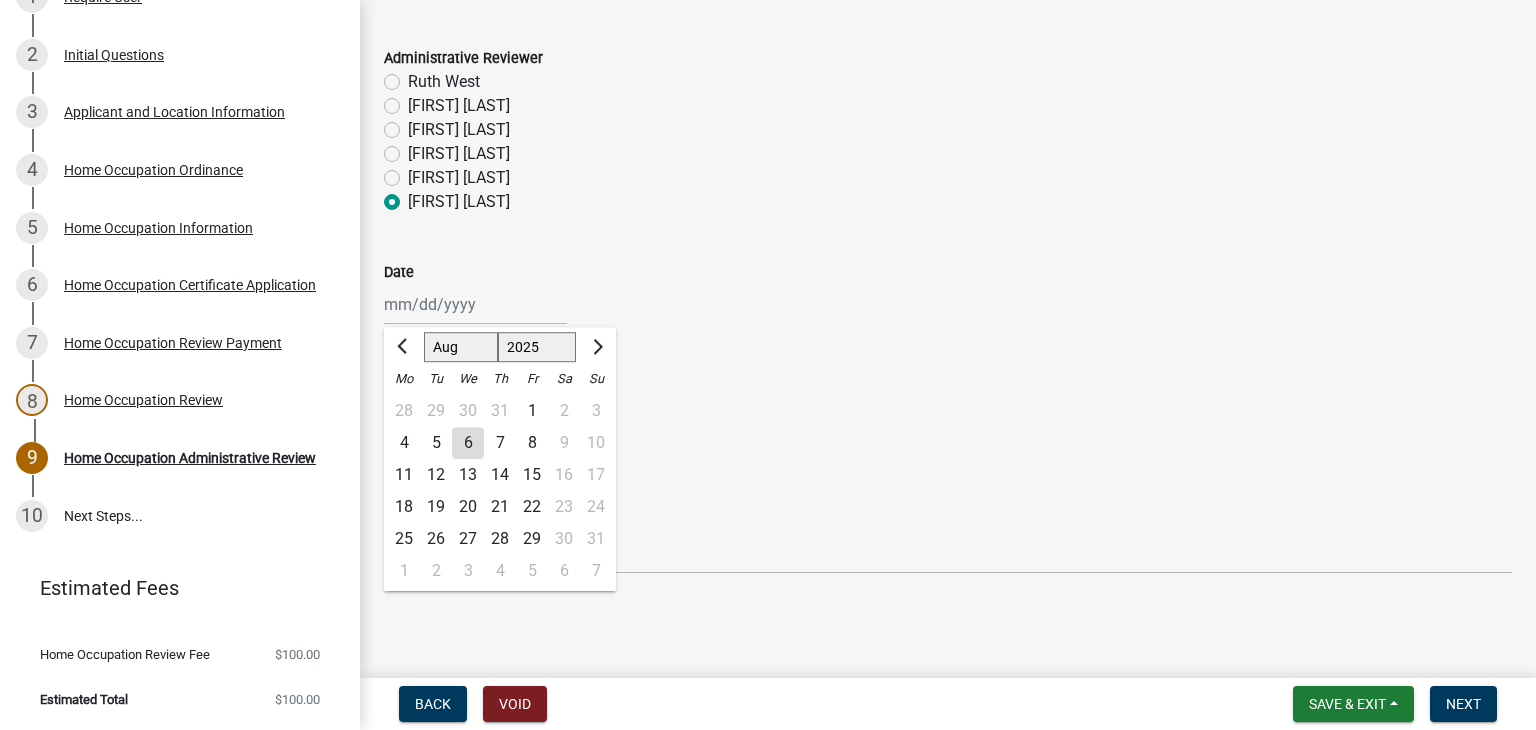 click on "6" 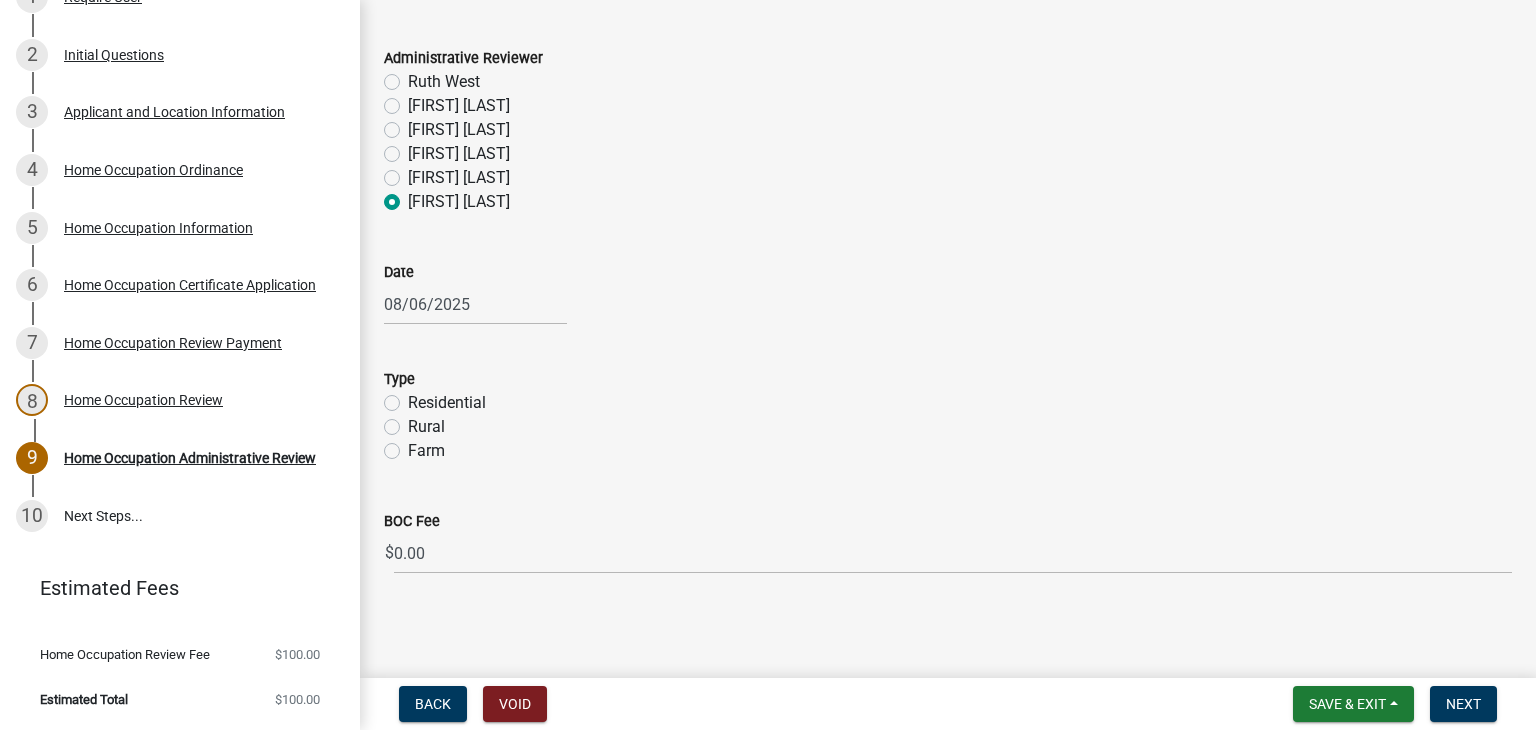 click on "Residential" 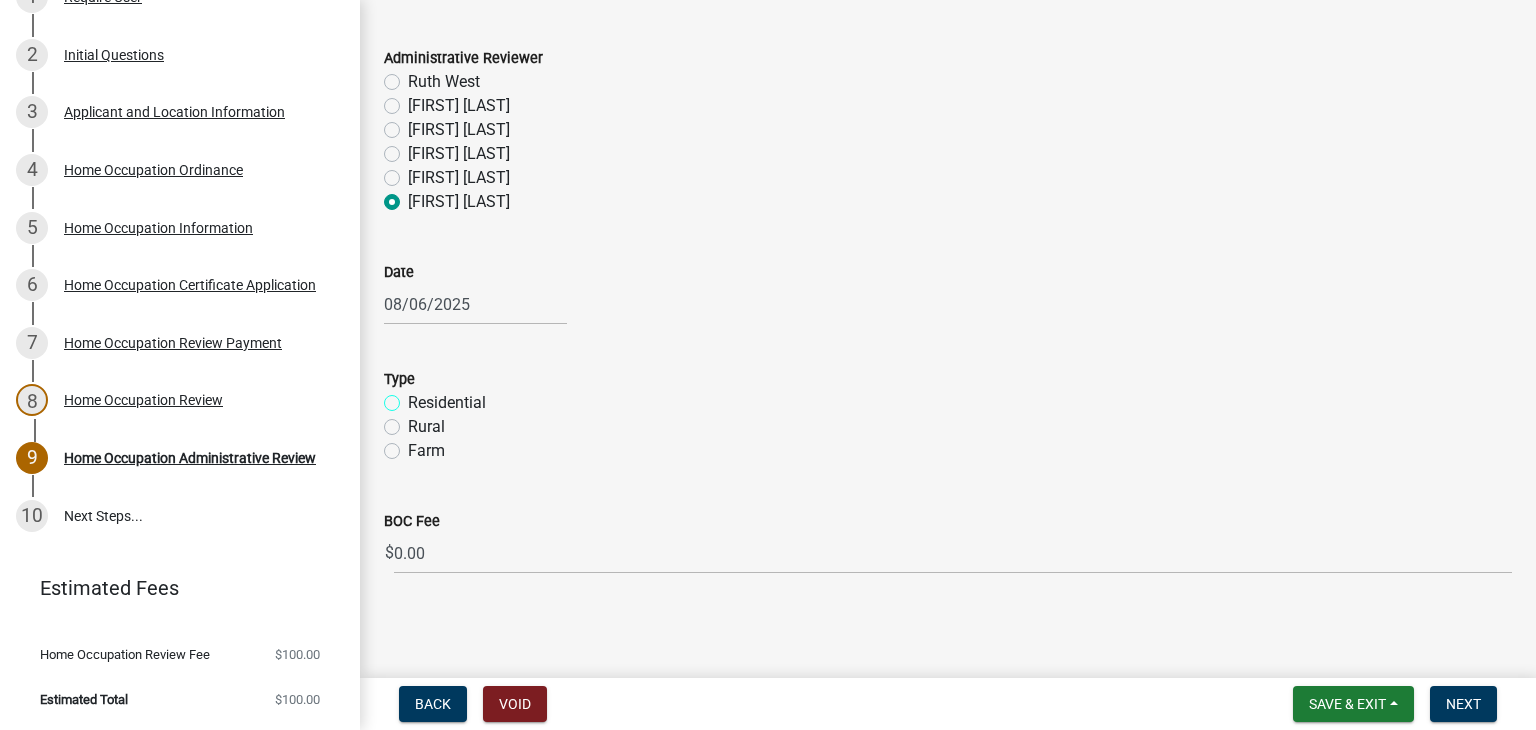 click on "Residential" at bounding box center [414, 397] 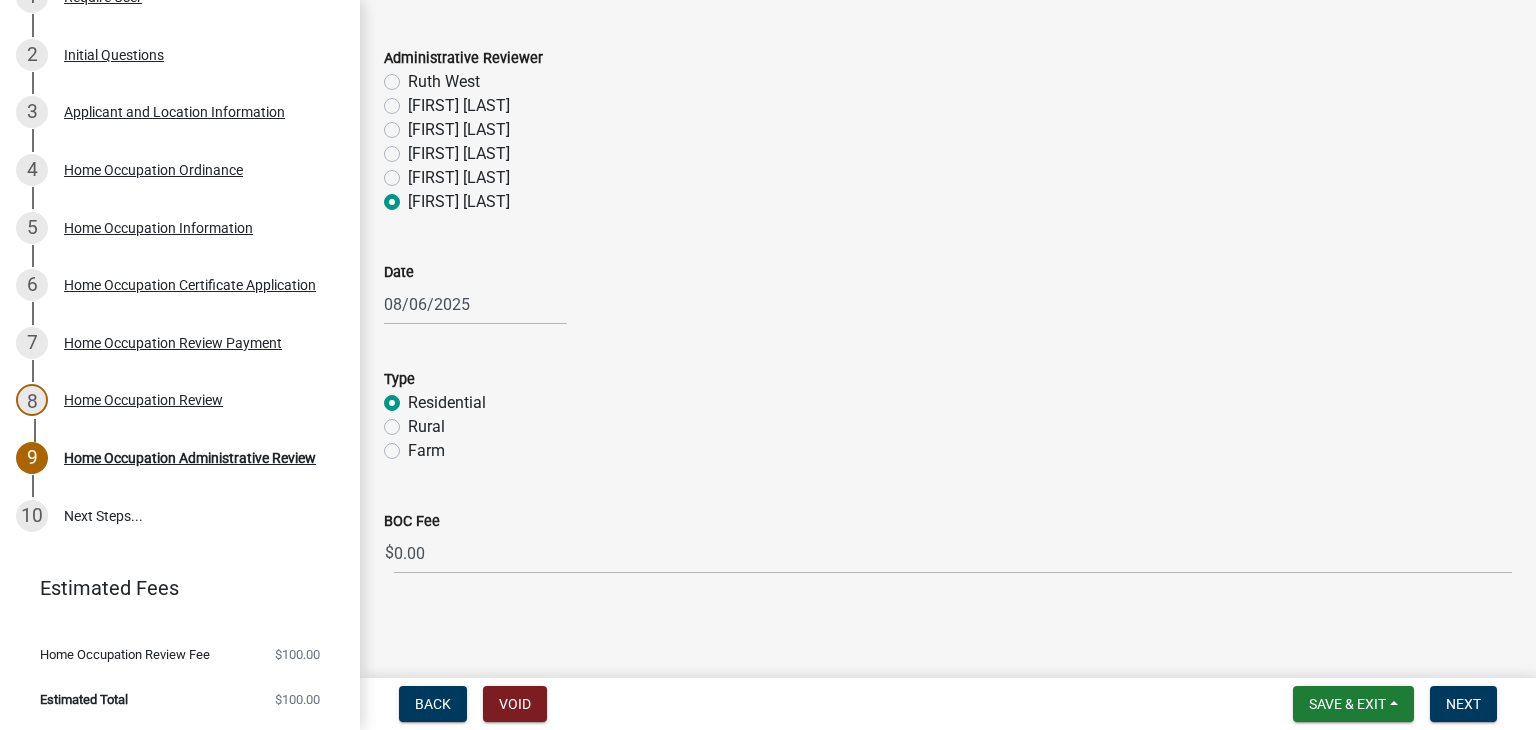 radio on "true" 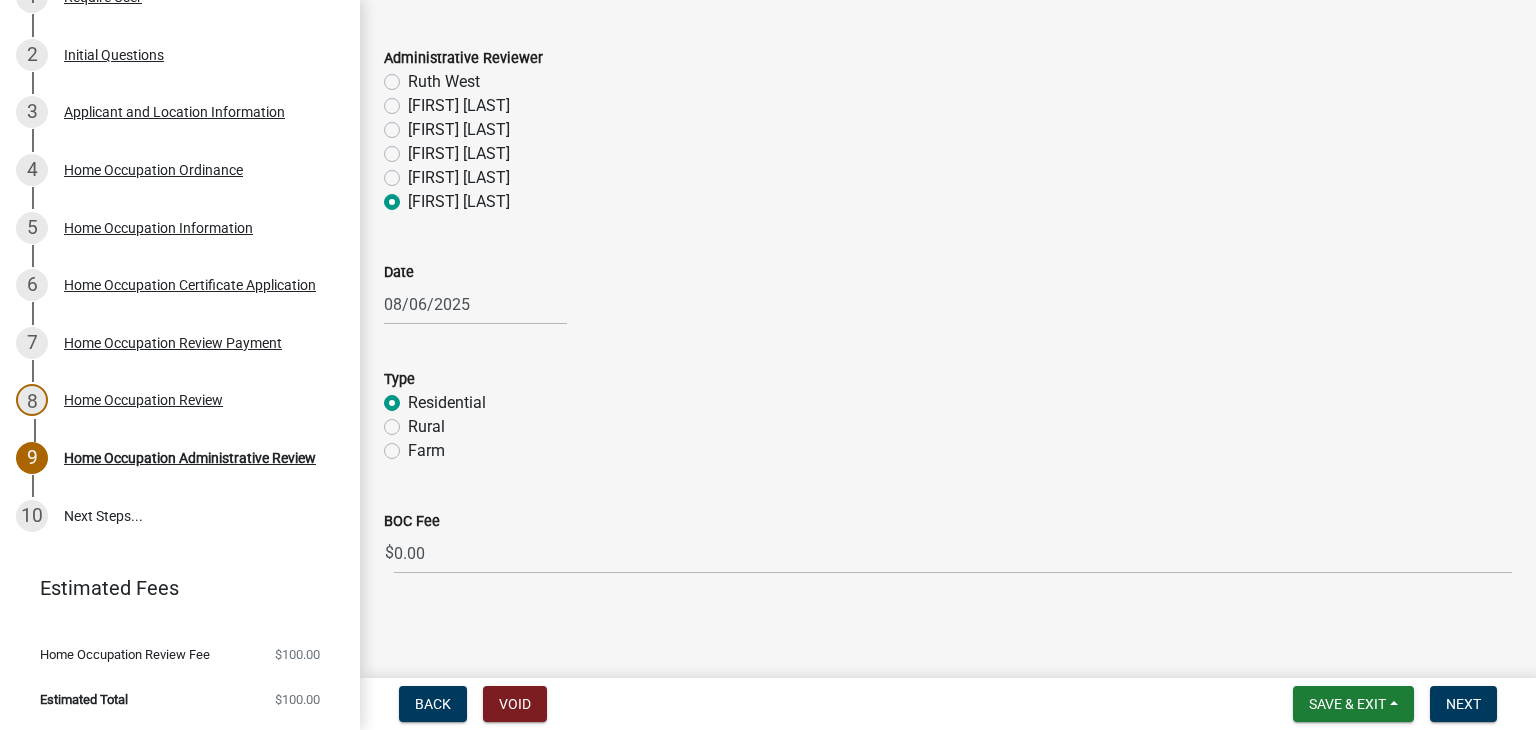 click on "Rural" 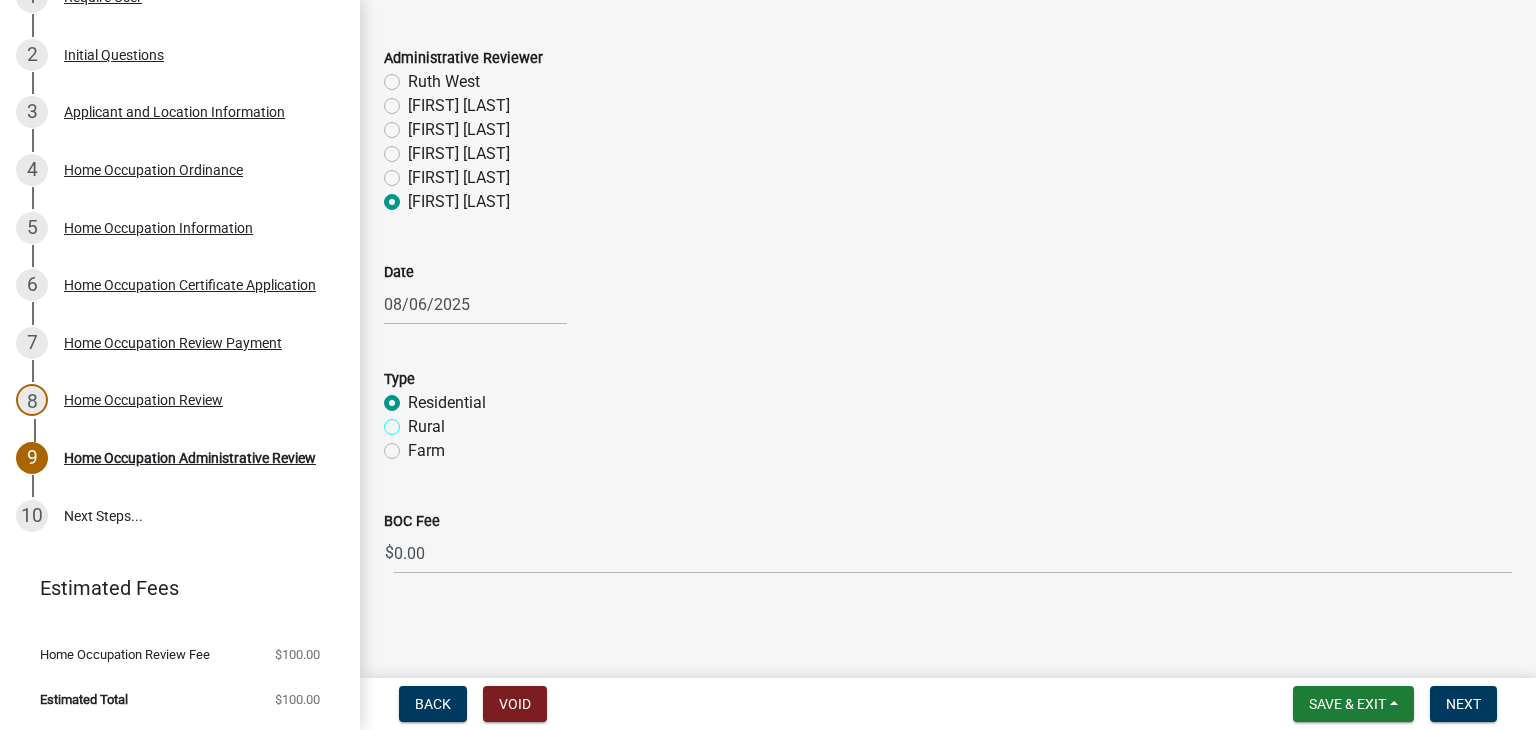 click on "Rural" at bounding box center (414, 421) 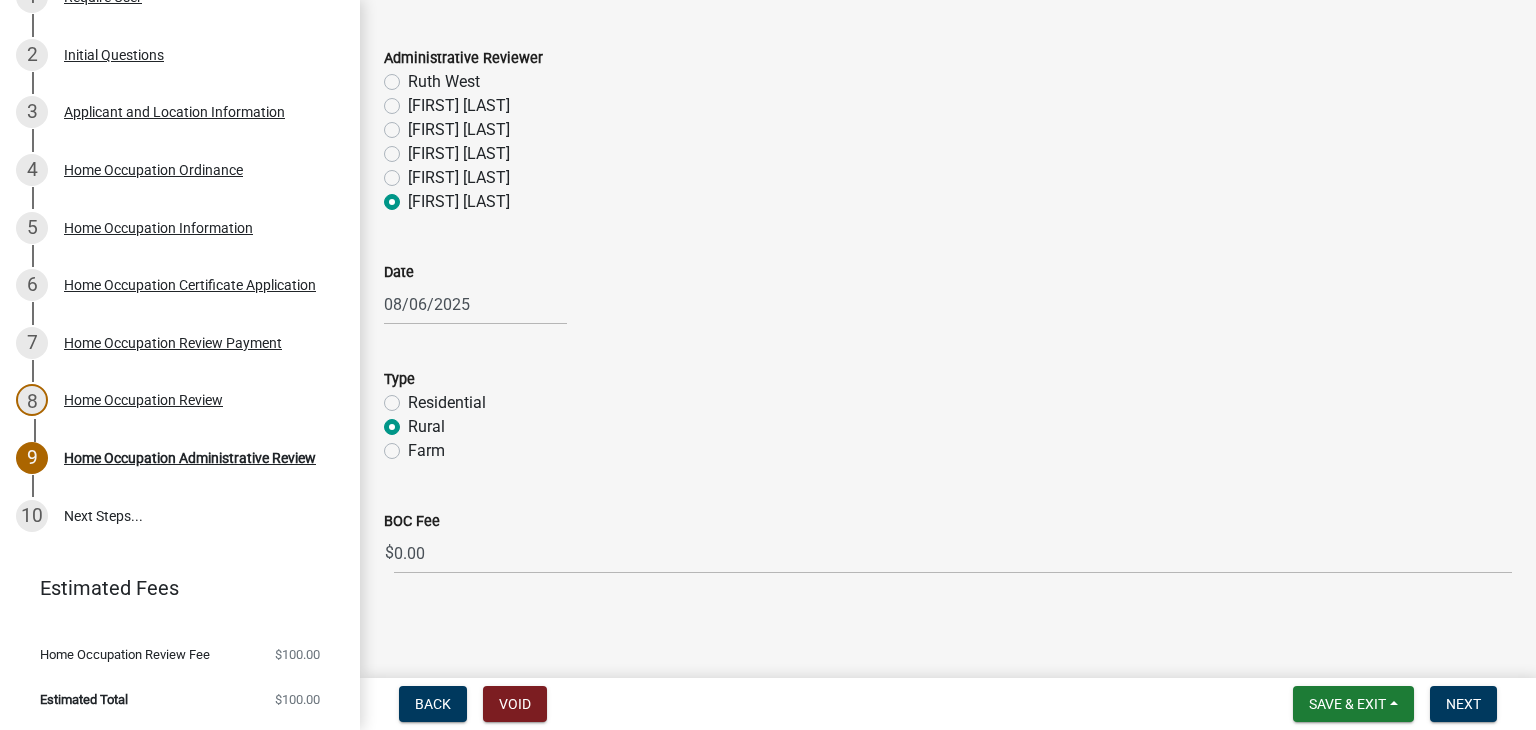 radio on "true" 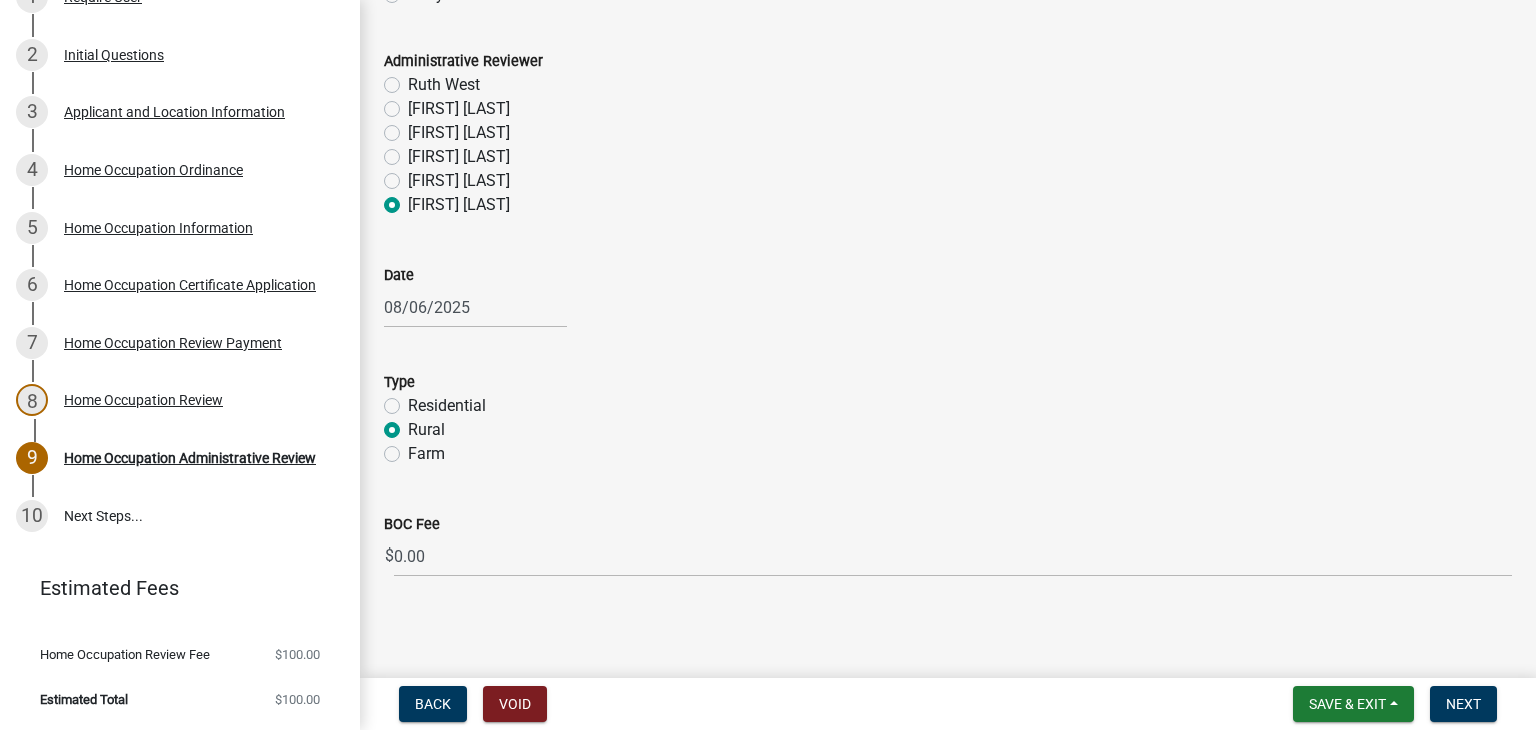 scroll, scrollTop: 387, scrollLeft: 0, axis: vertical 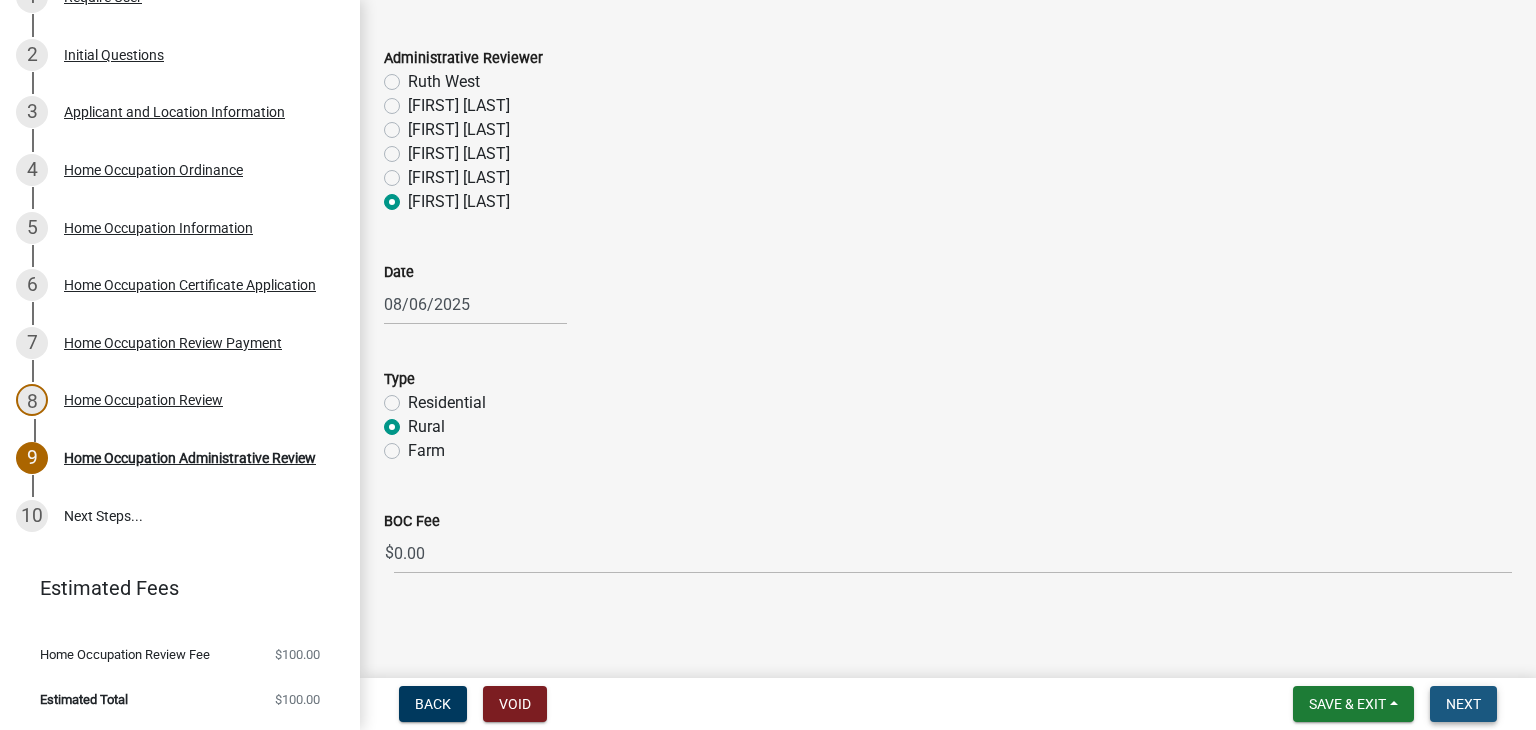 click on "Next" at bounding box center [1463, 704] 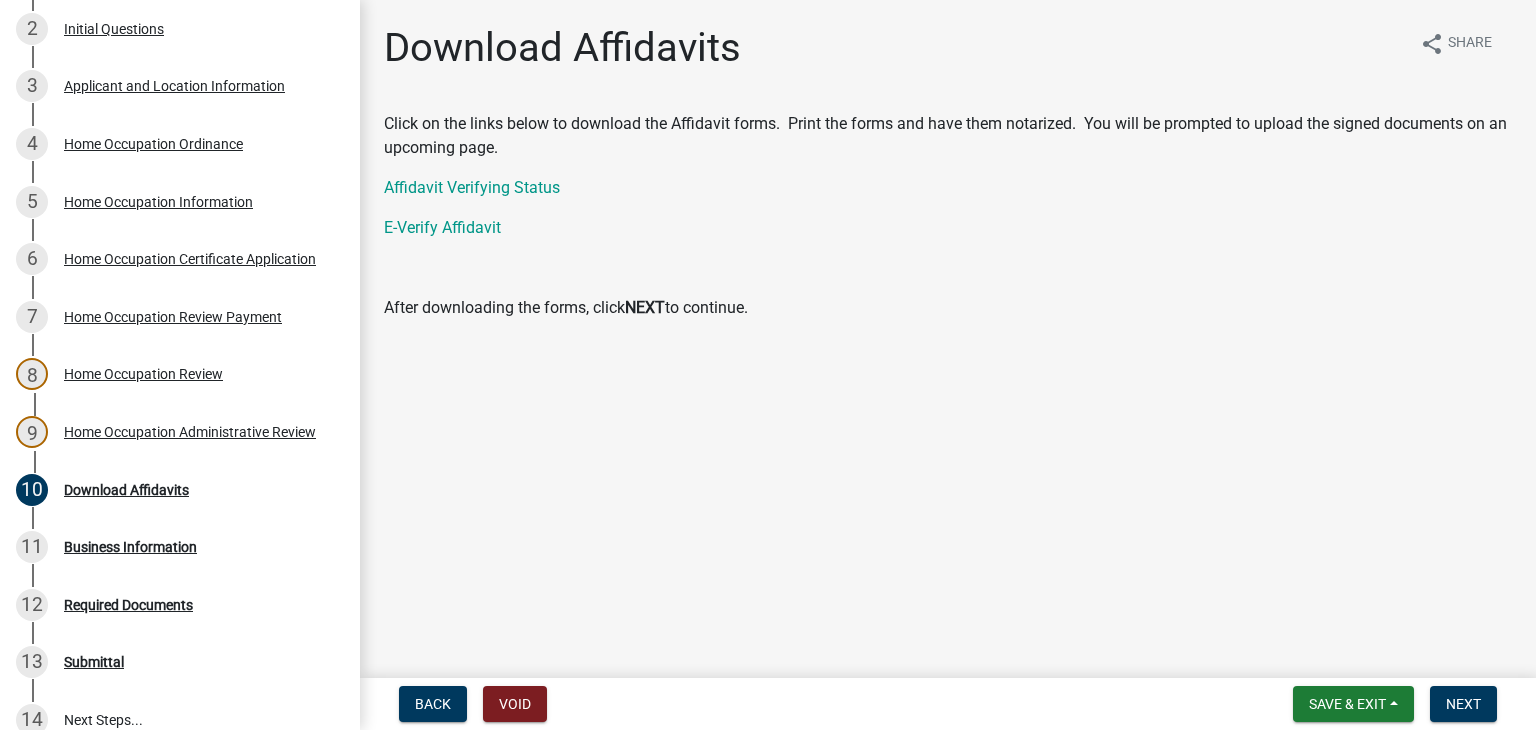 scroll, scrollTop: 597, scrollLeft: 0, axis: vertical 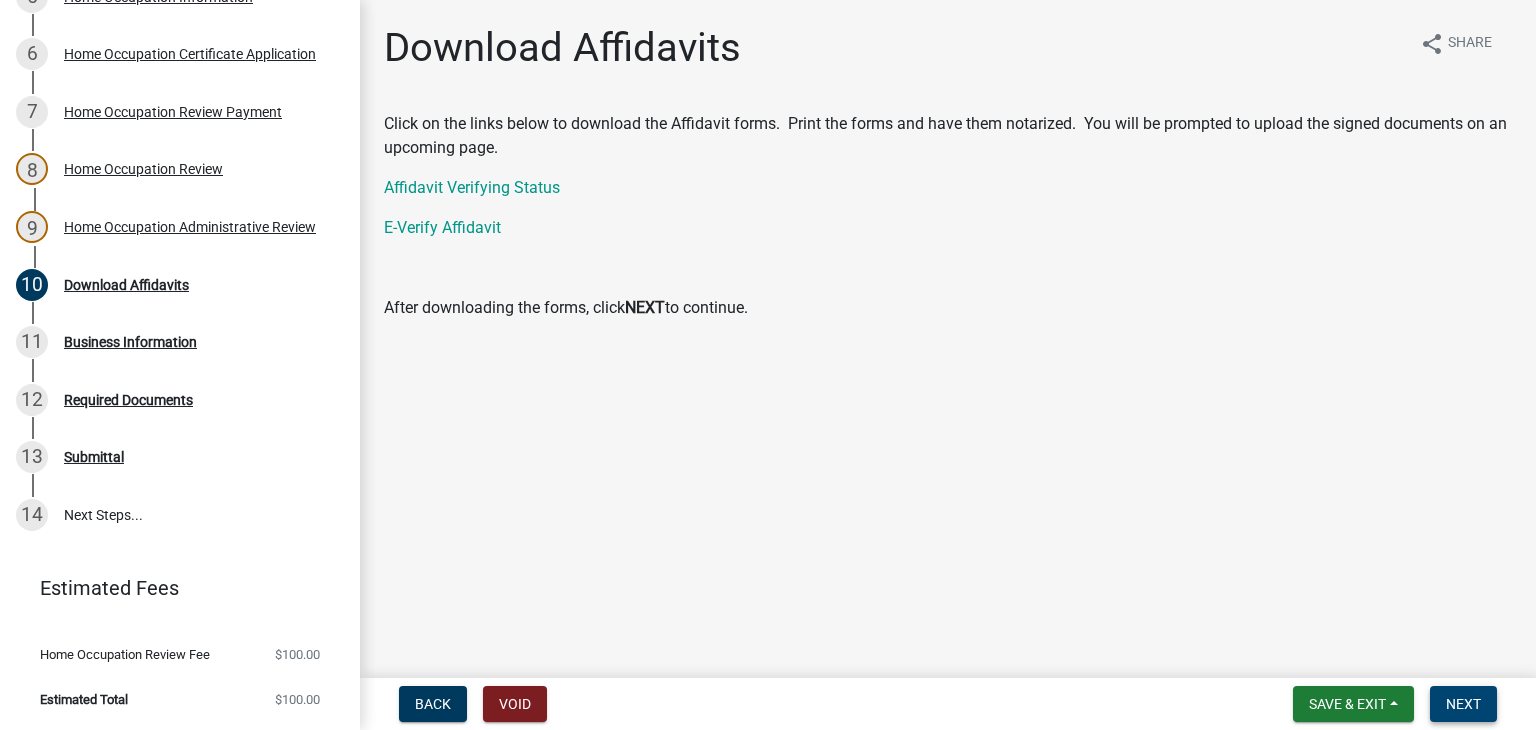 click on "Next" at bounding box center [1463, 704] 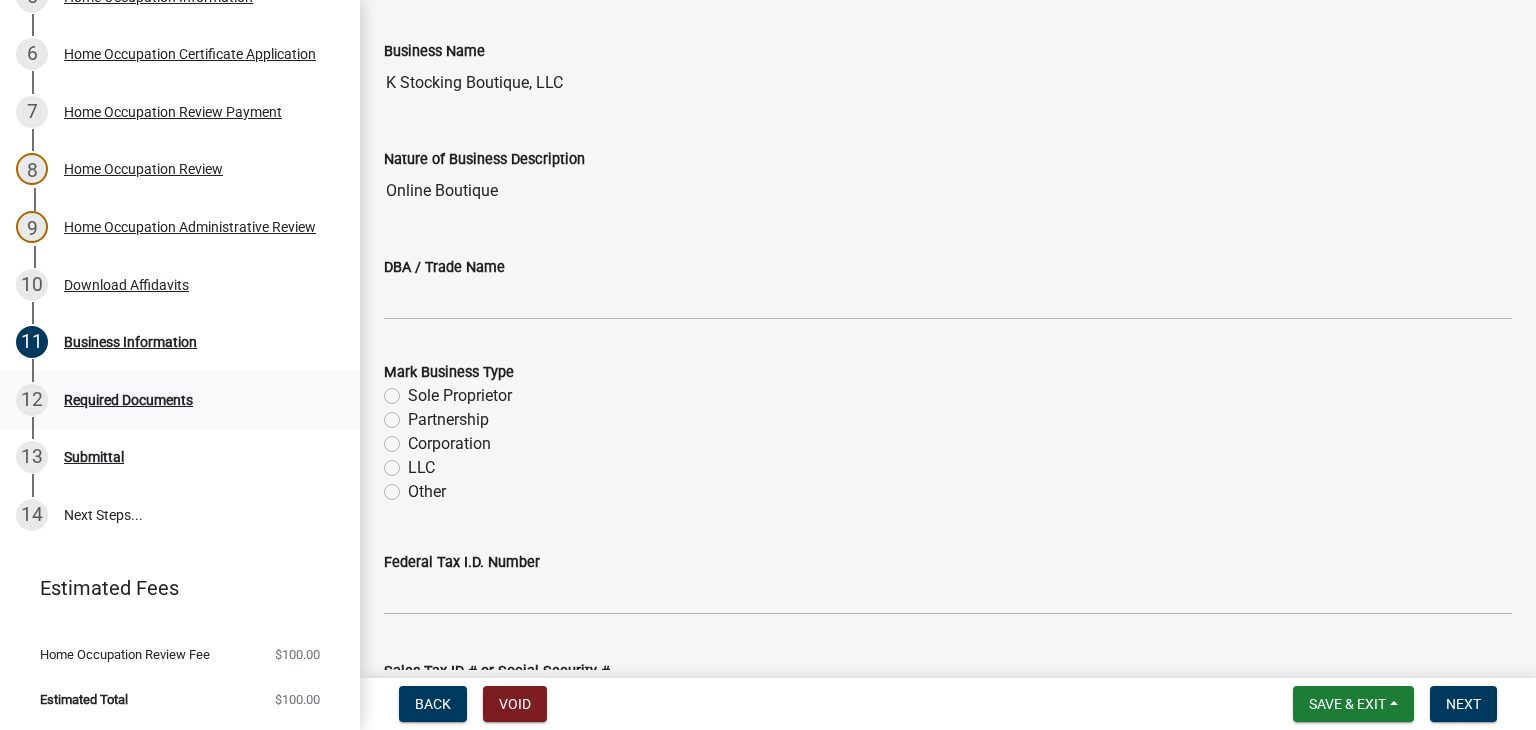scroll, scrollTop: 100, scrollLeft: 0, axis: vertical 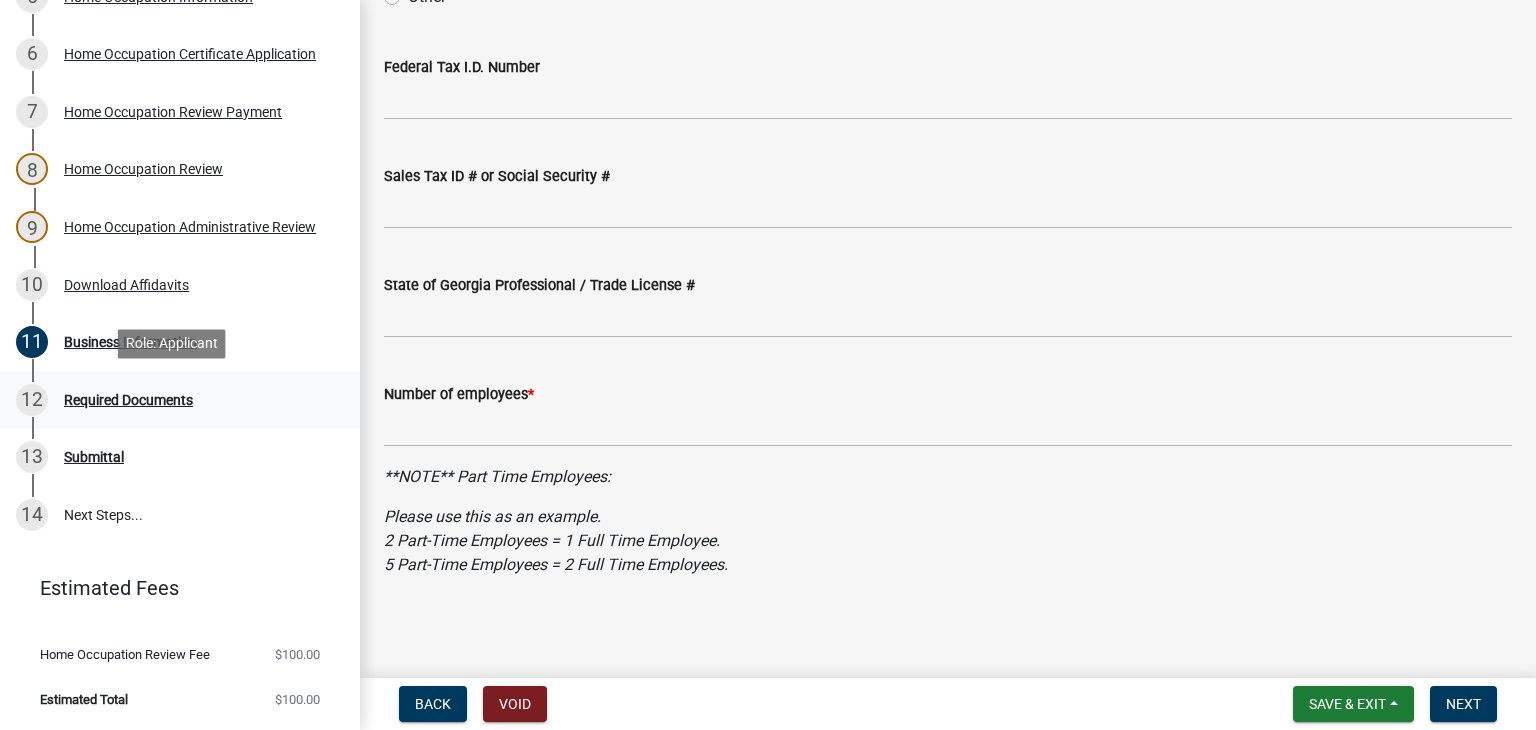 click on "12     Required Documents" at bounding box center (180, 400) 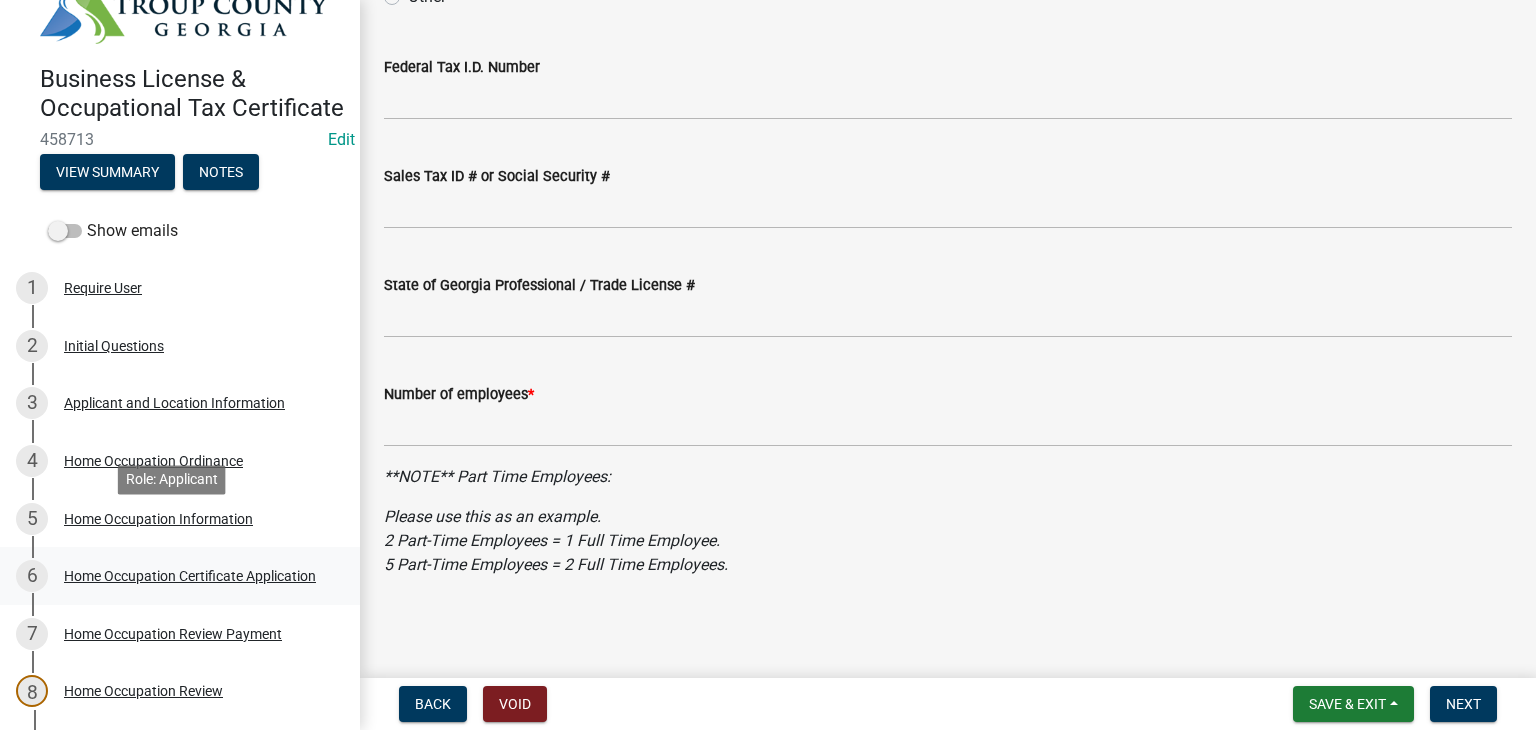 scroll, scrollTop: 0, scrollLeft: 0, axis: both 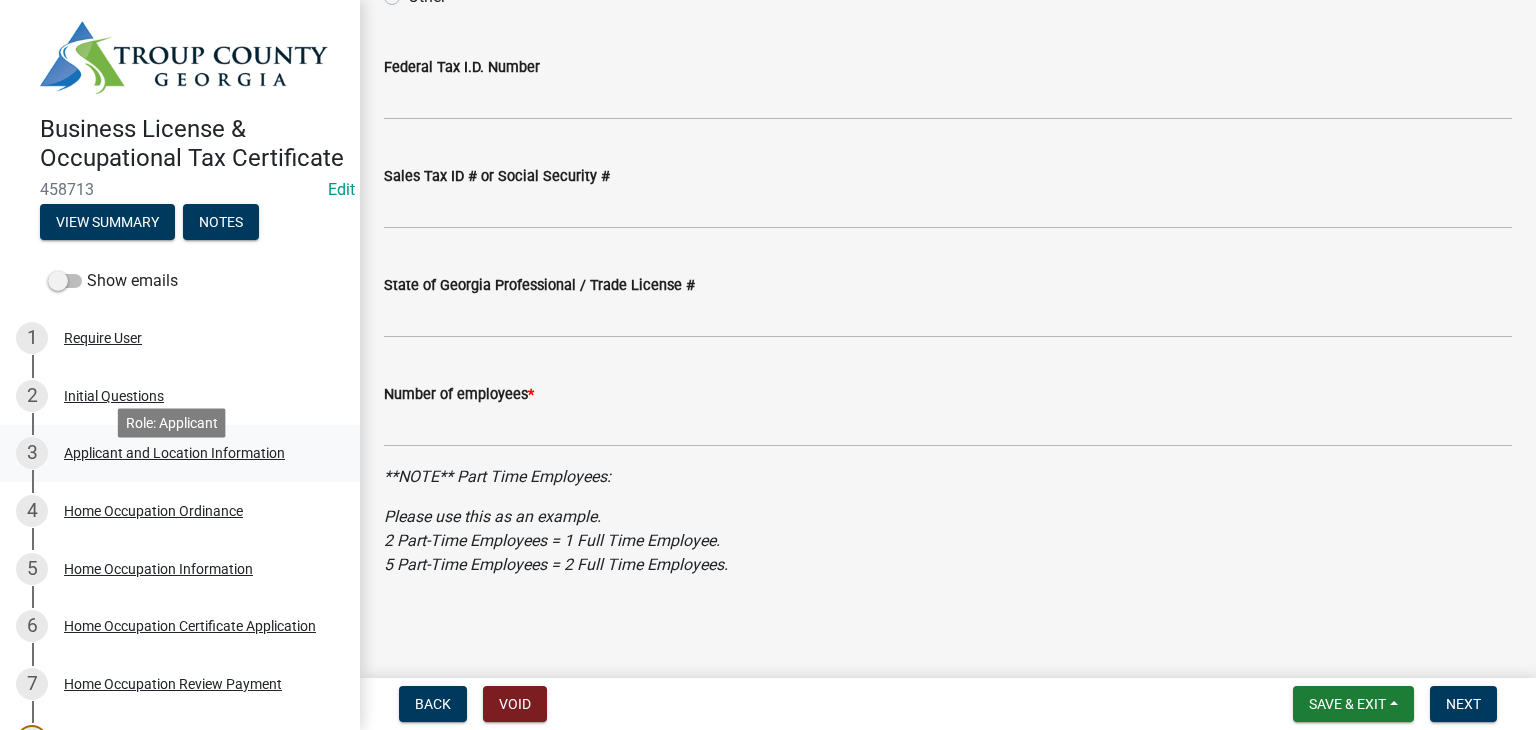 click on "3    Applicant and Location Information" at bounding box center [180, 454] 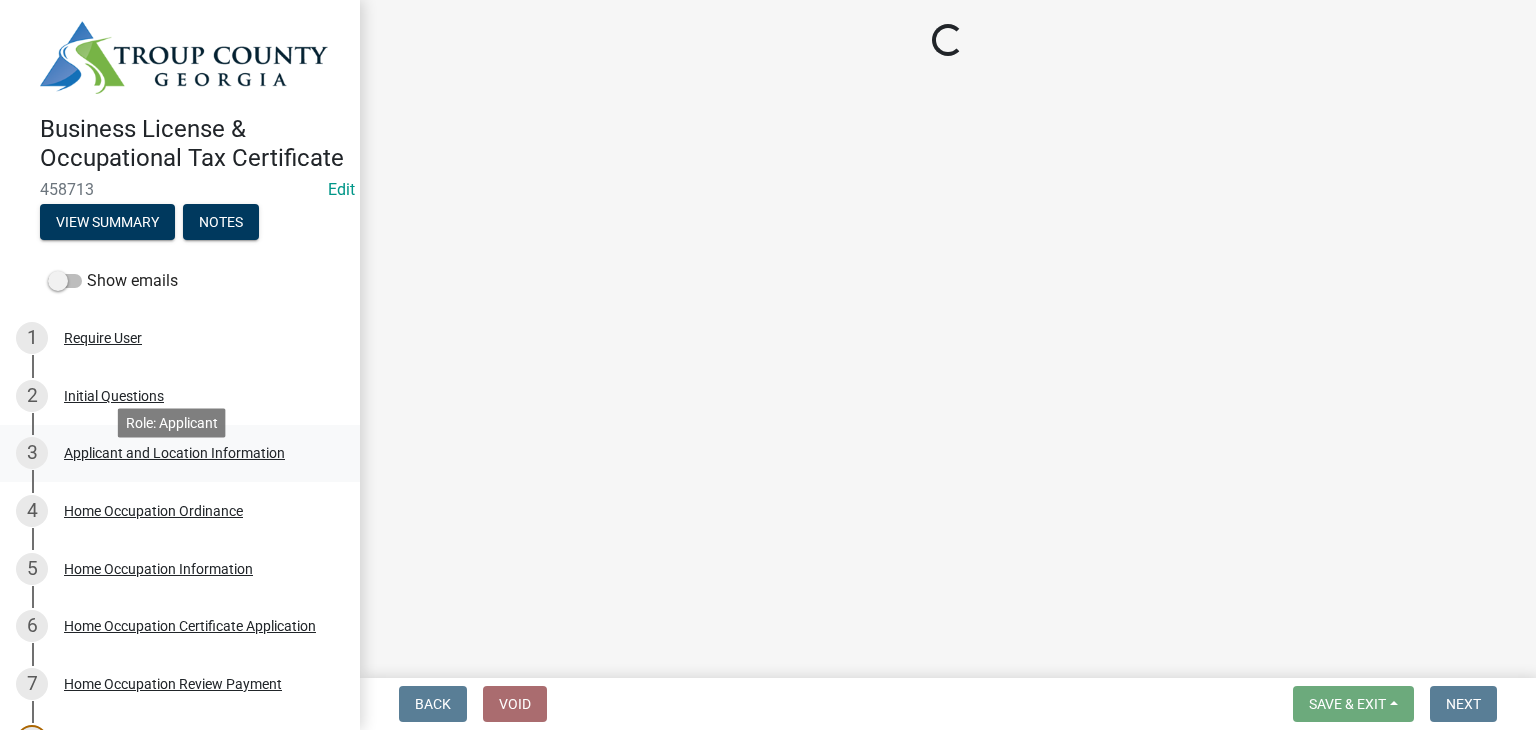 scroll, scrollTop: 0, scrollLeft: 0, axis: both 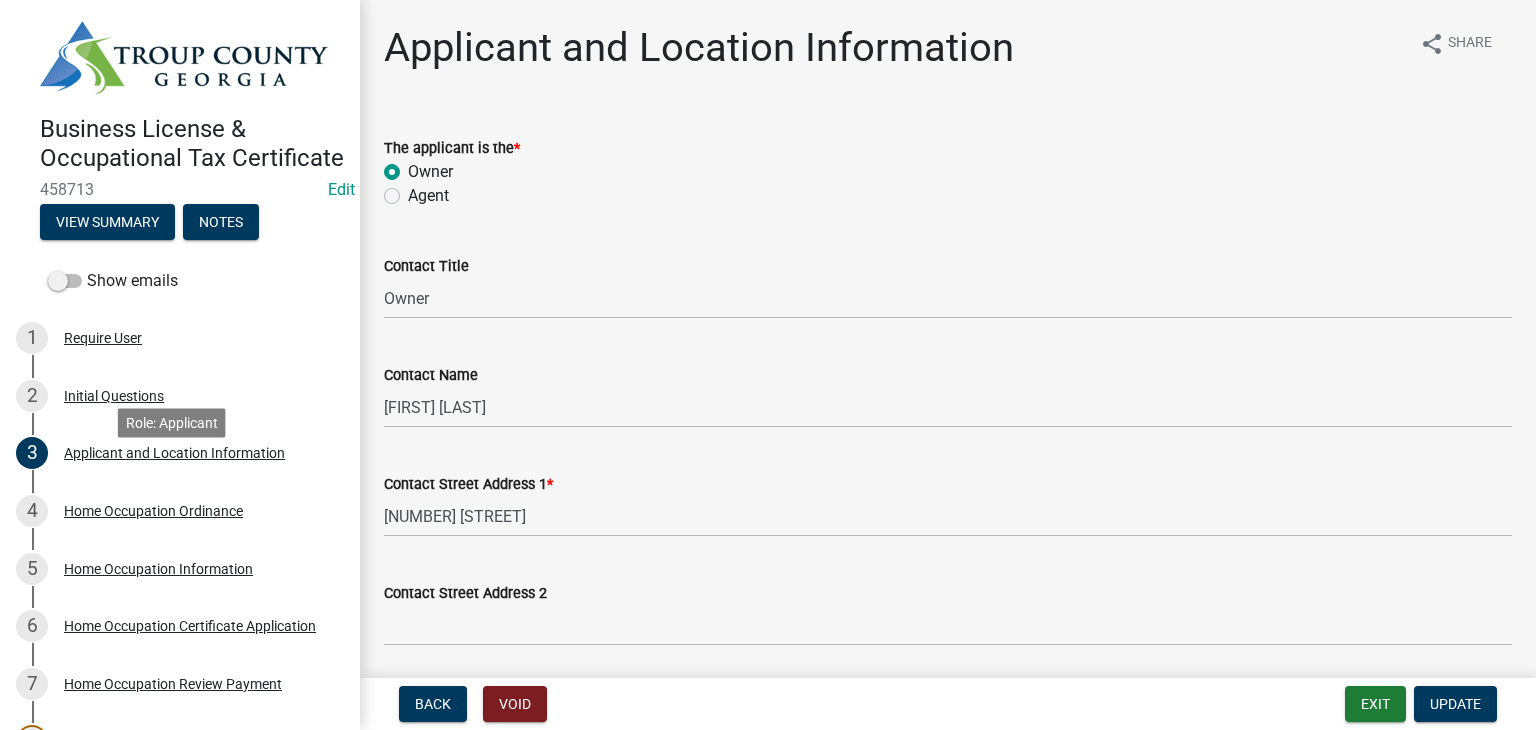 drag, startPoint x: 274, startPoint y: 461, endPoint x: 620, endPoint y: 567, distance: 361.8729 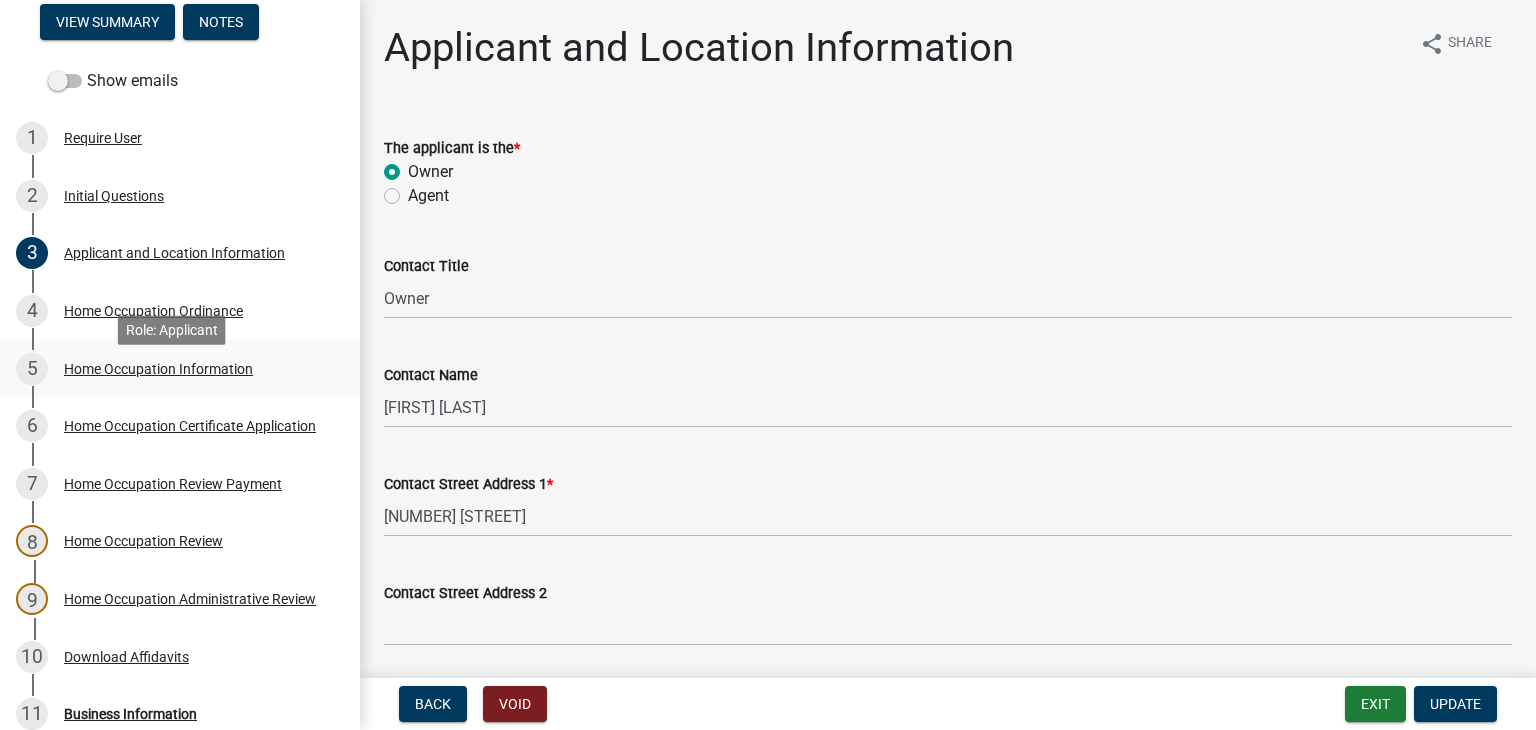 scroll, scrollTop: 597, scrollLeft: 0, axis: vertical 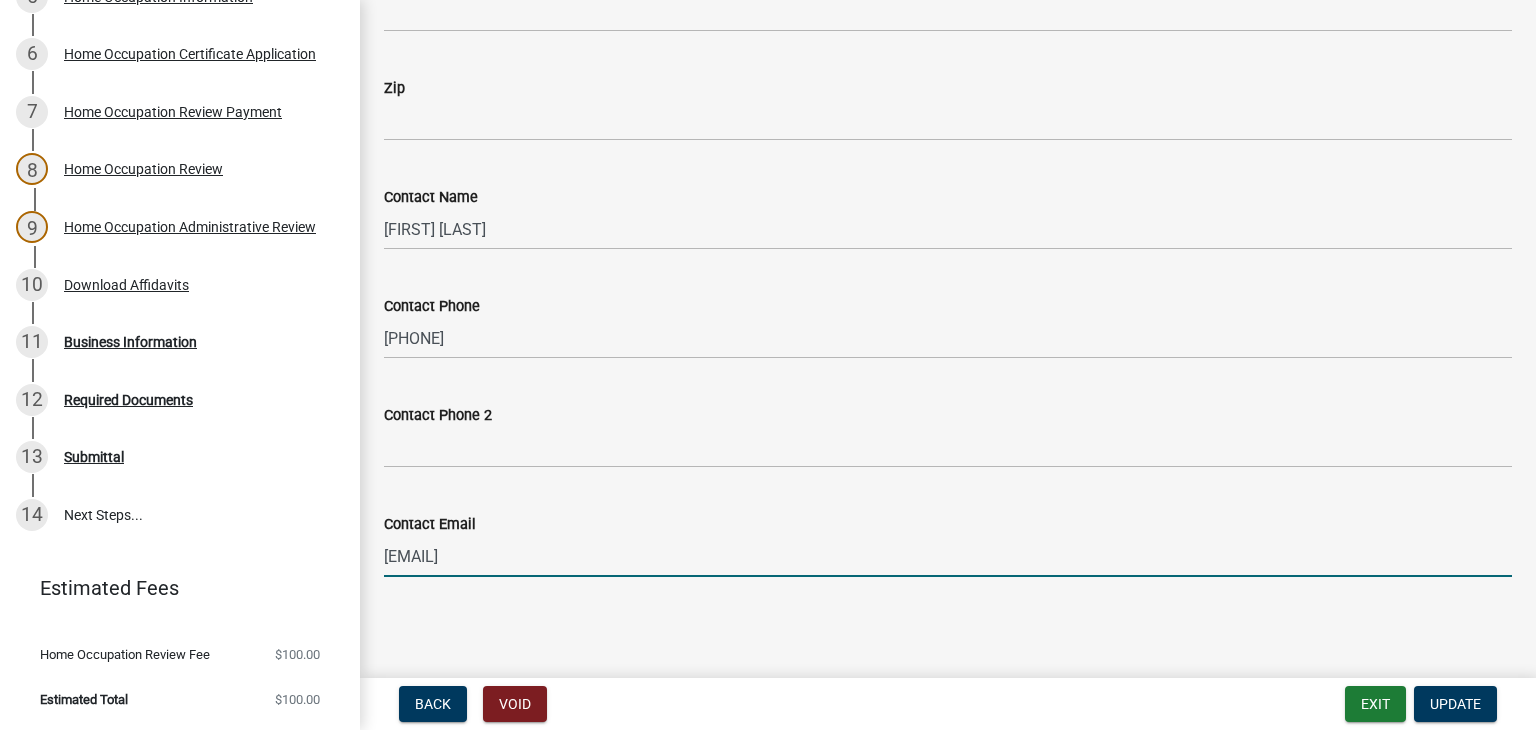 drag, startPoint x: 643, startPoint y: 570, endPoint x: 400, endPoint y: 589, distance: 243.74167 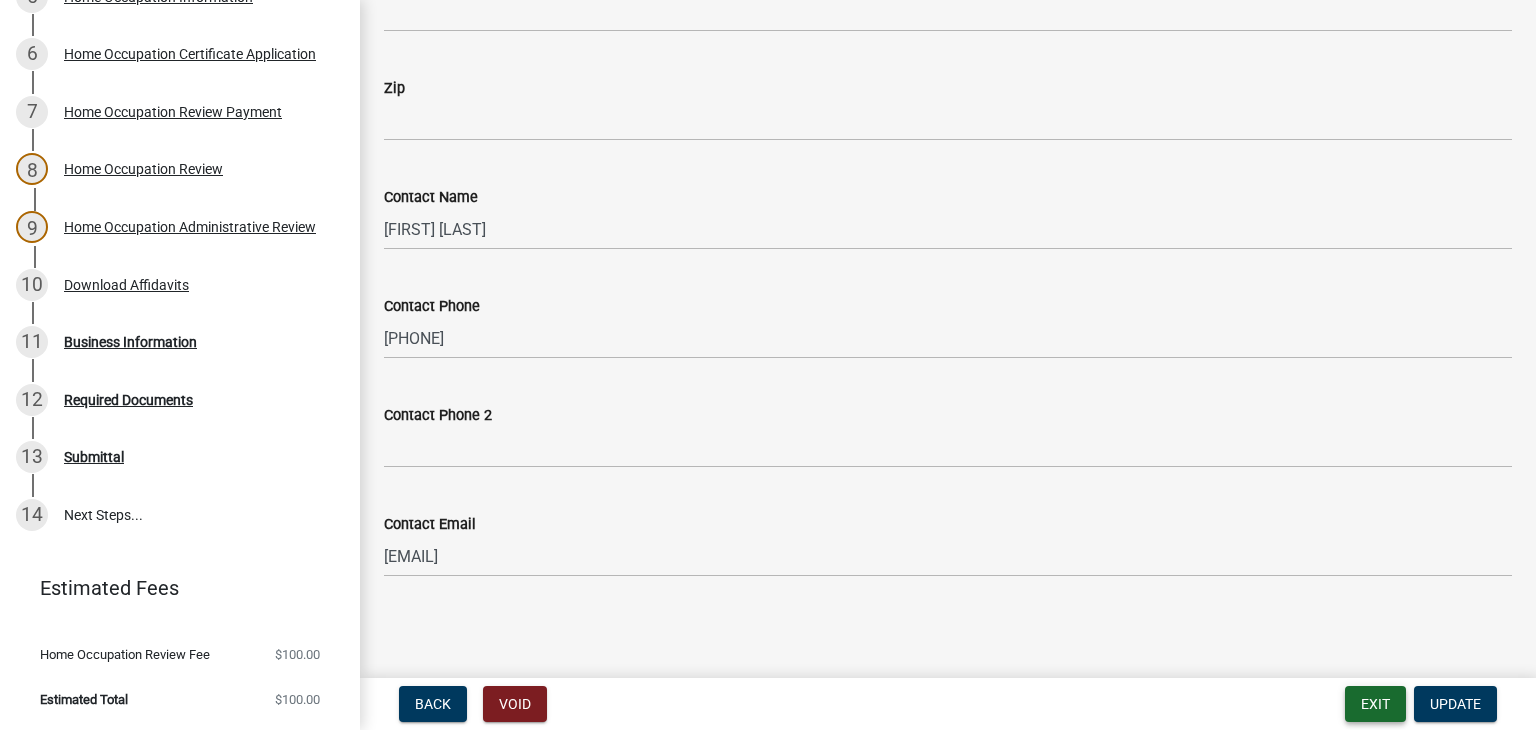 click on "Exit" at bounding box center (1375, 704) 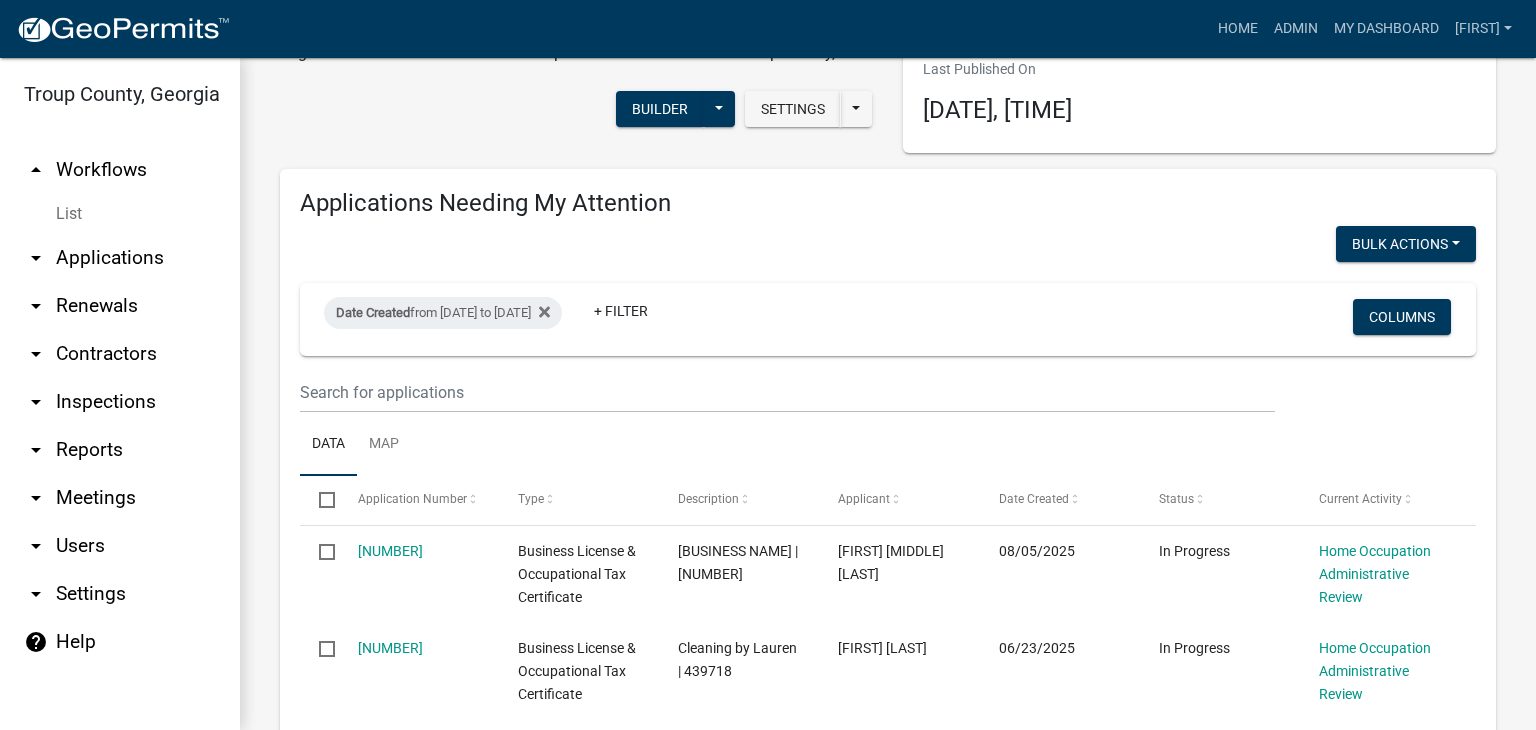 scroll, scrollTop: 300, scrollLeft: 0, axis: vertical 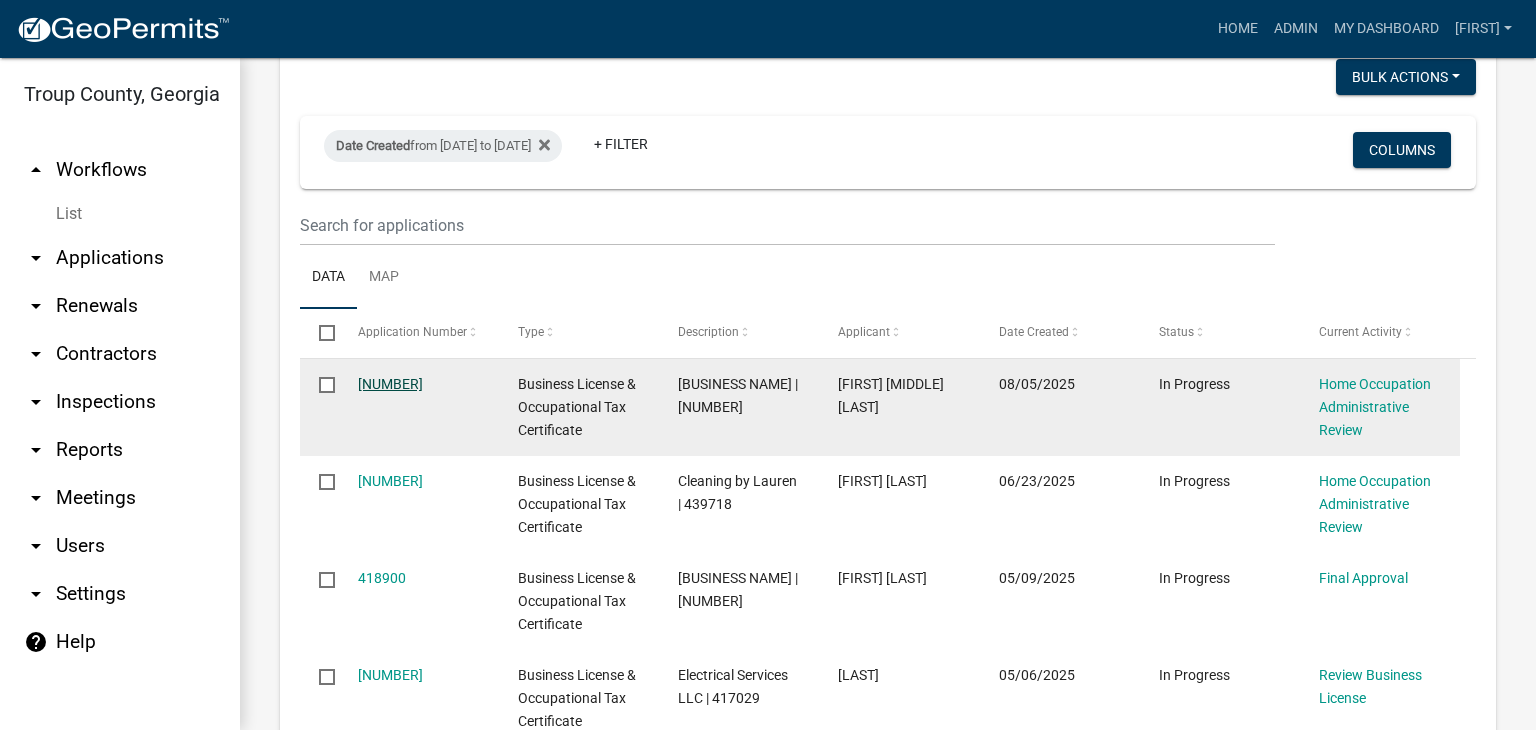 click on "[NUMBER]" 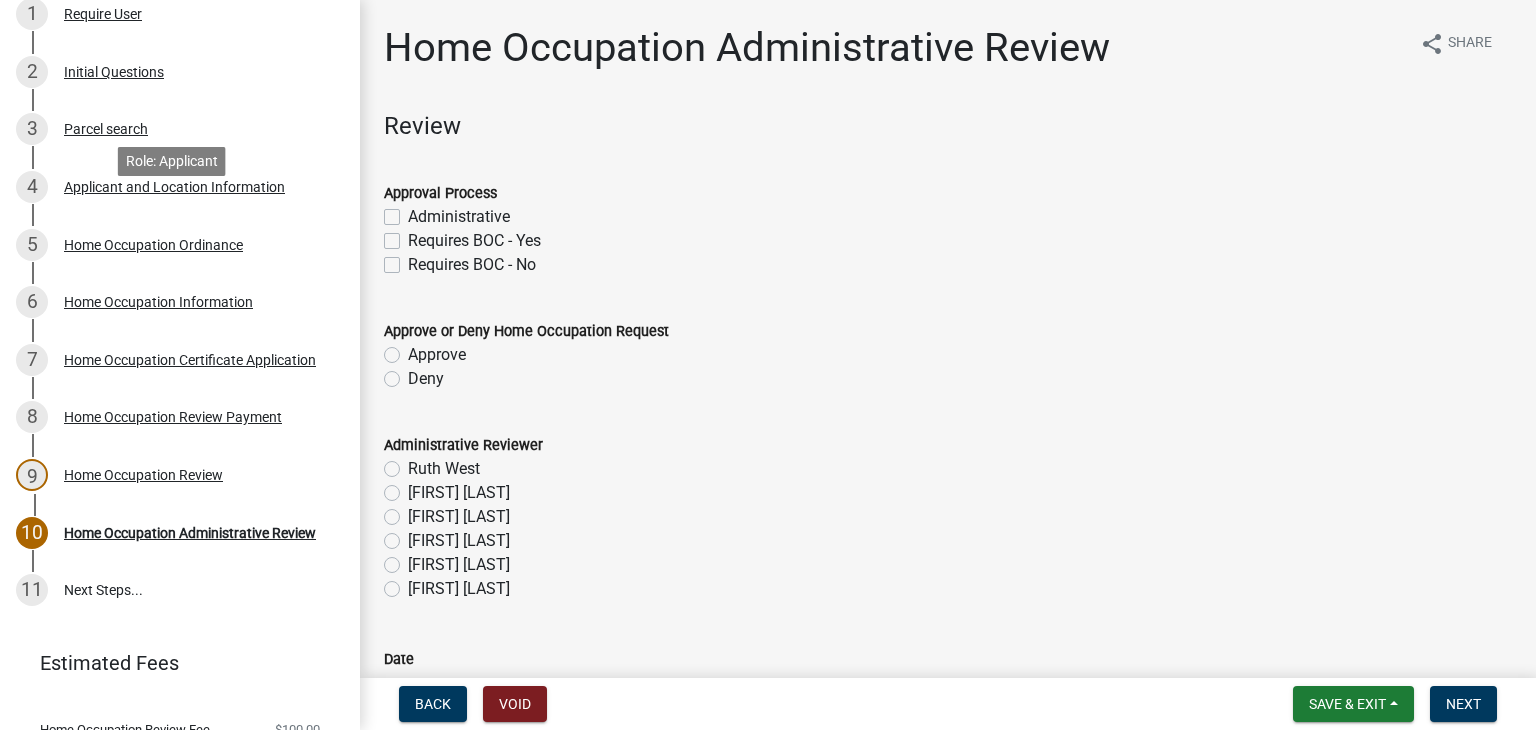 scroll, scrollTop: 224, scrollLeft: 0, axis: vertical 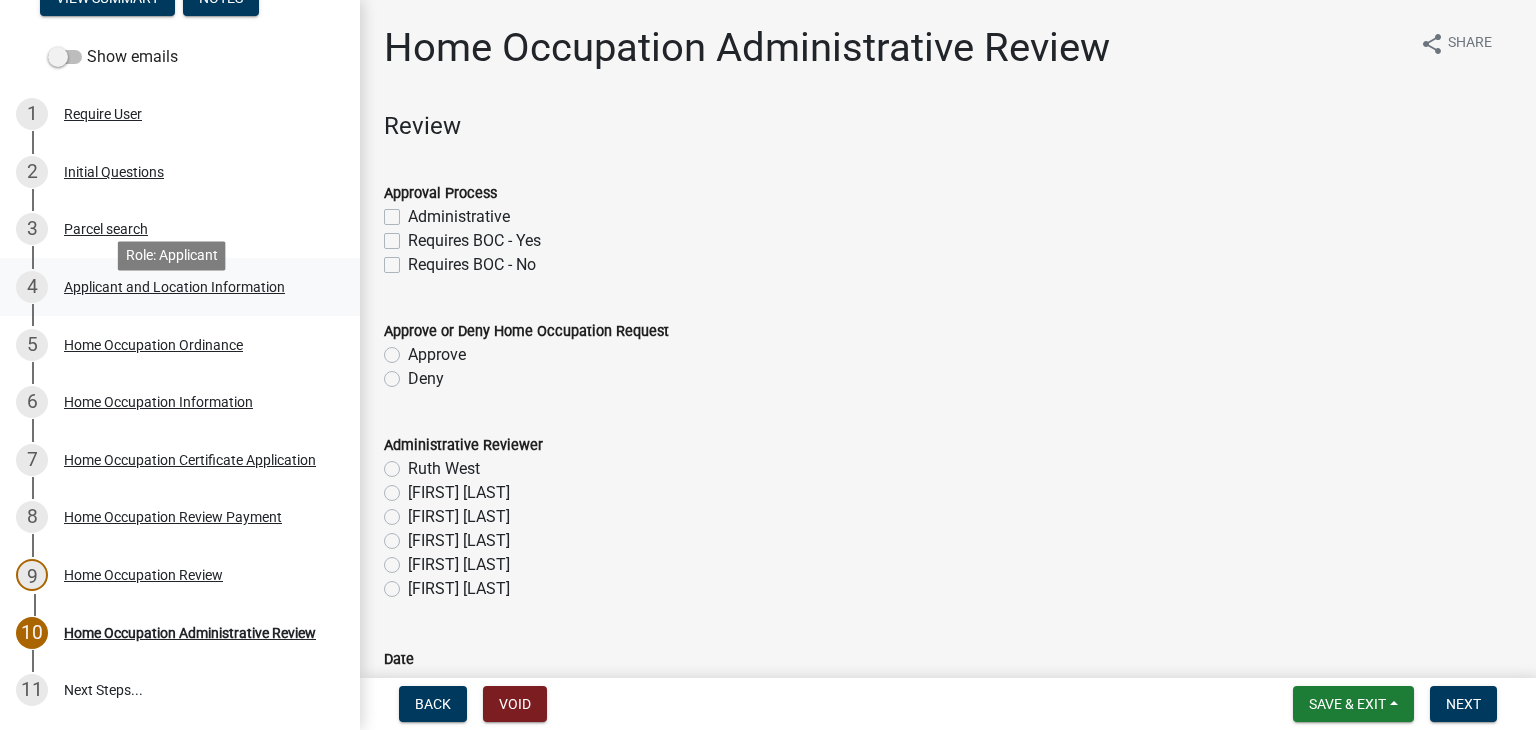 click on "4     Applicant and Location Information" at bounding box center [172, 287] 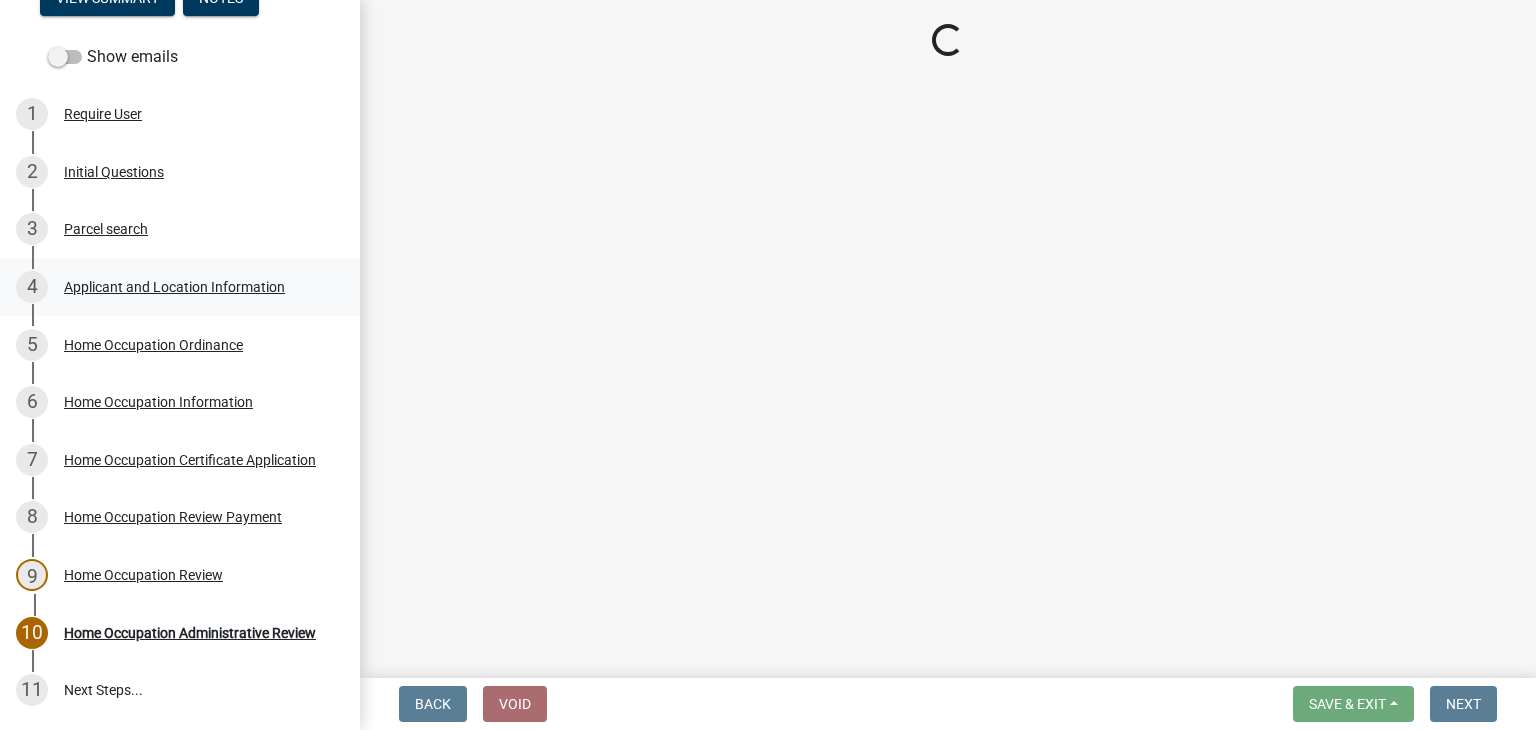 select on "GA" 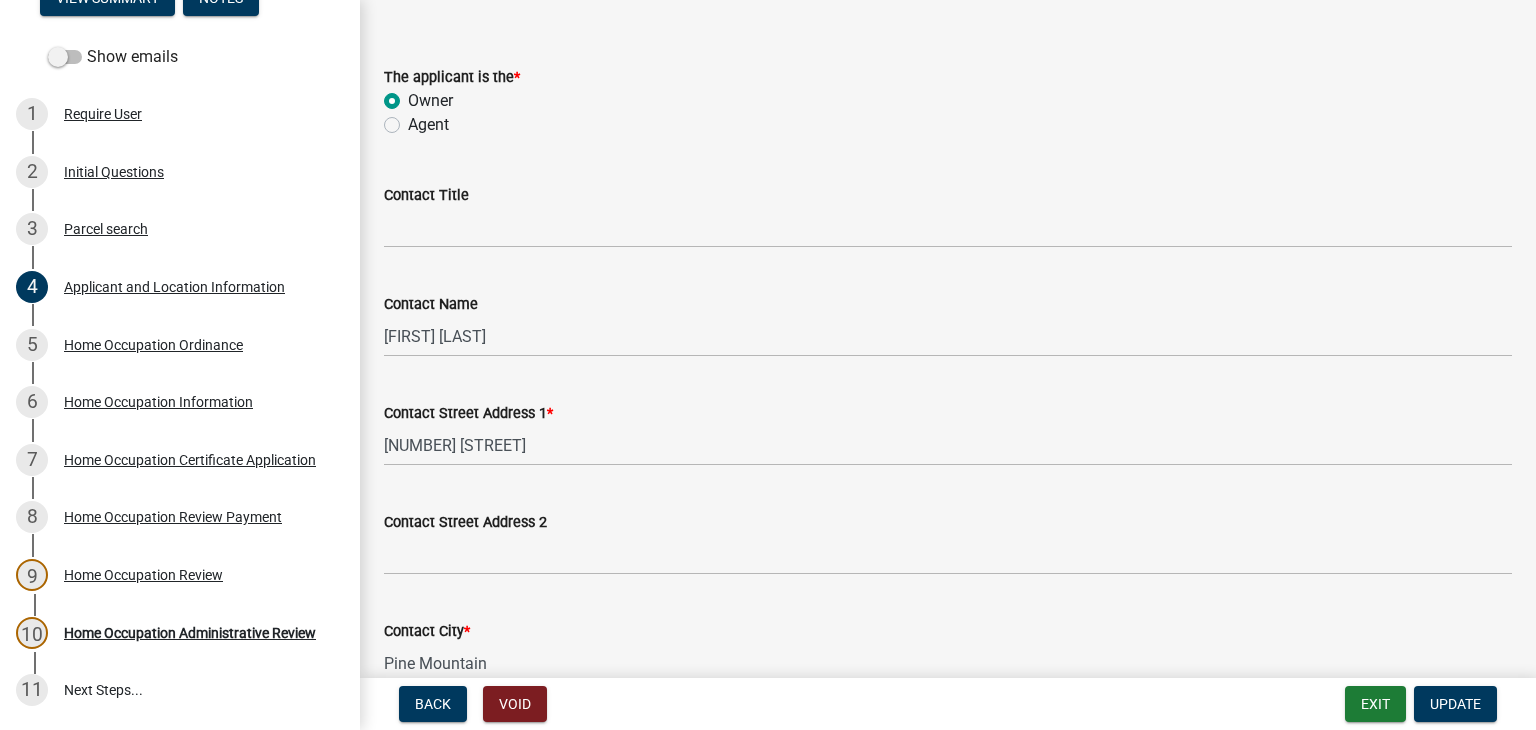 scroll, scrollTop: 200, scrollLeft: 0, axis: vertical 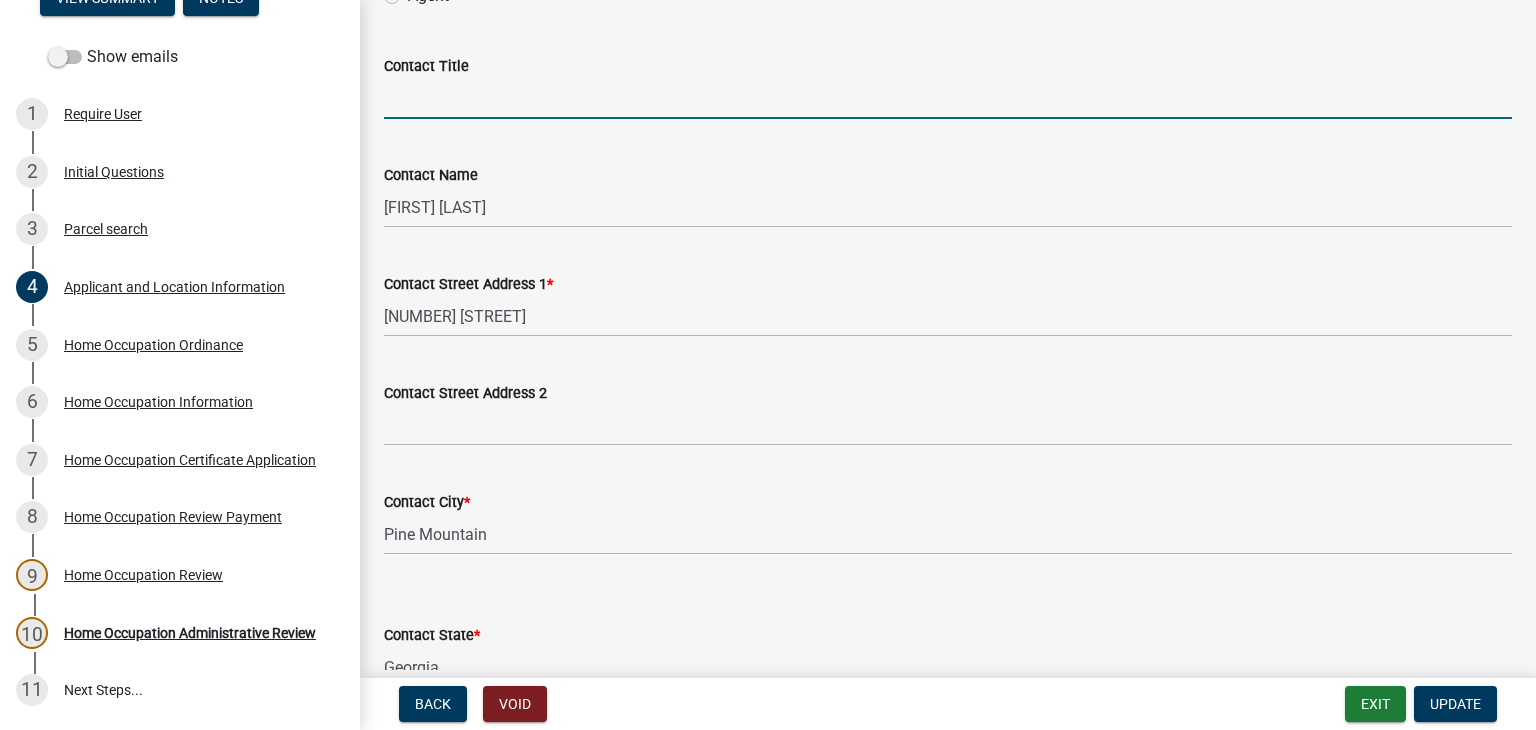 click on "Contact Title" at bounding box center [948, 98] 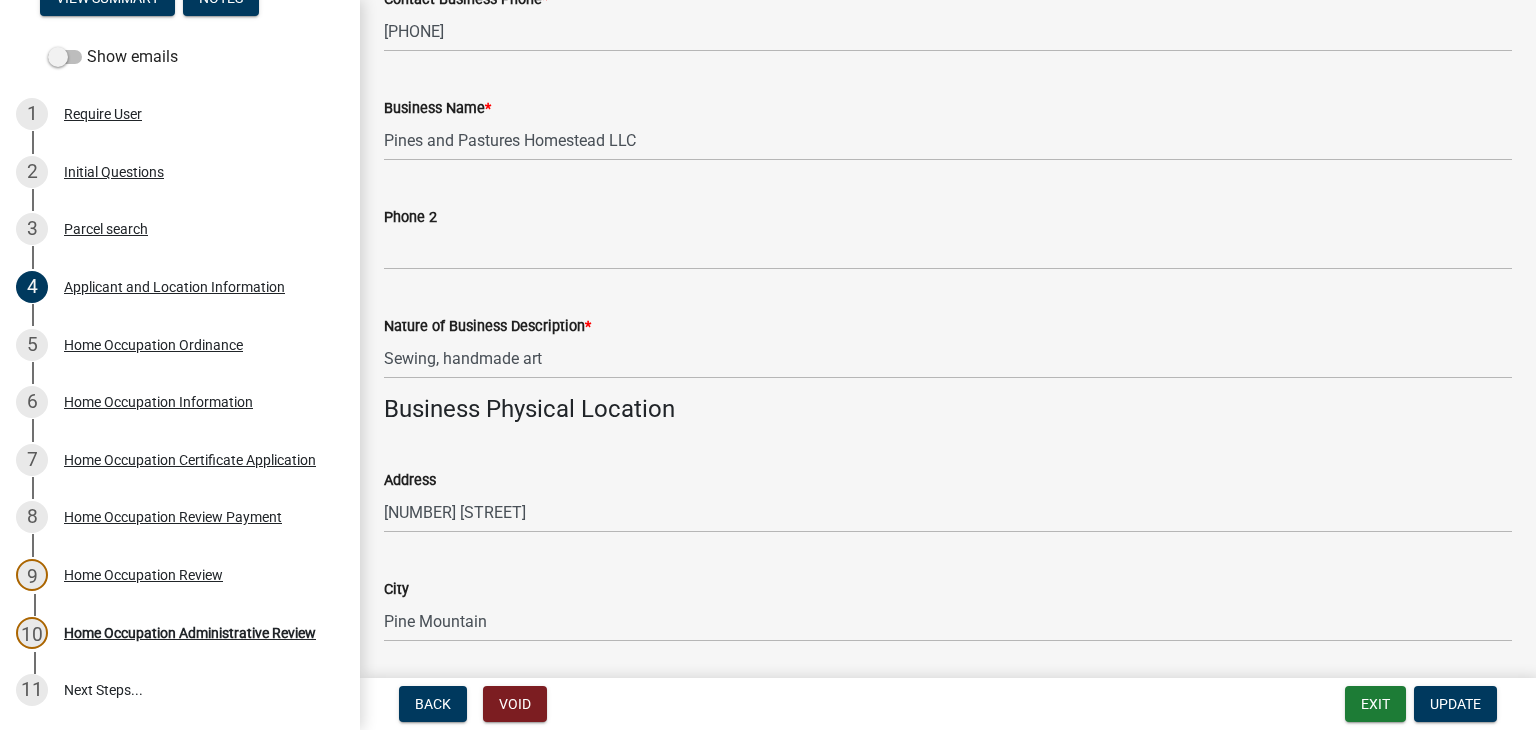 scroll, scrollTop: 1200, scrollLeft: 0, axis: vertical 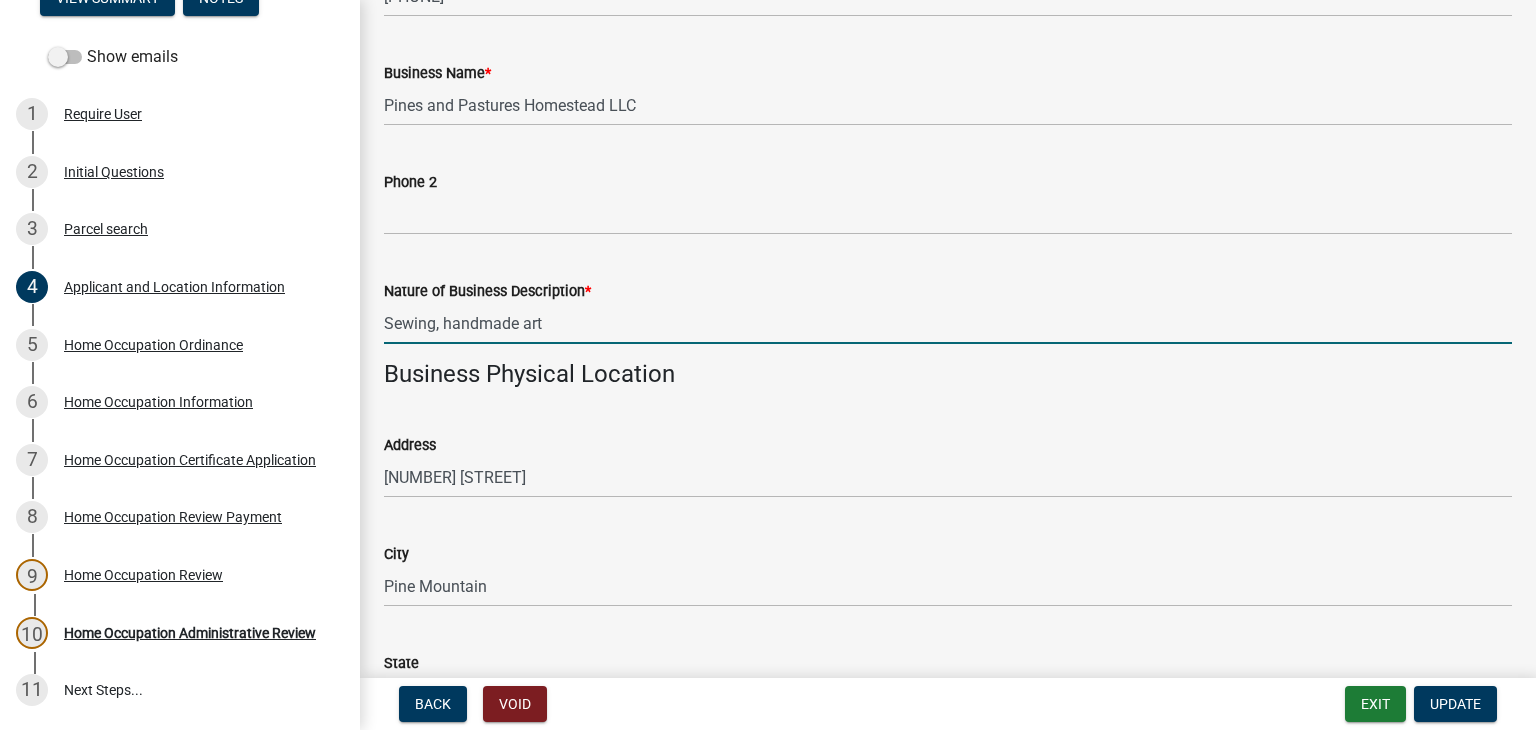click on "Sewing, handmade art" at bounding box center [948, 323] 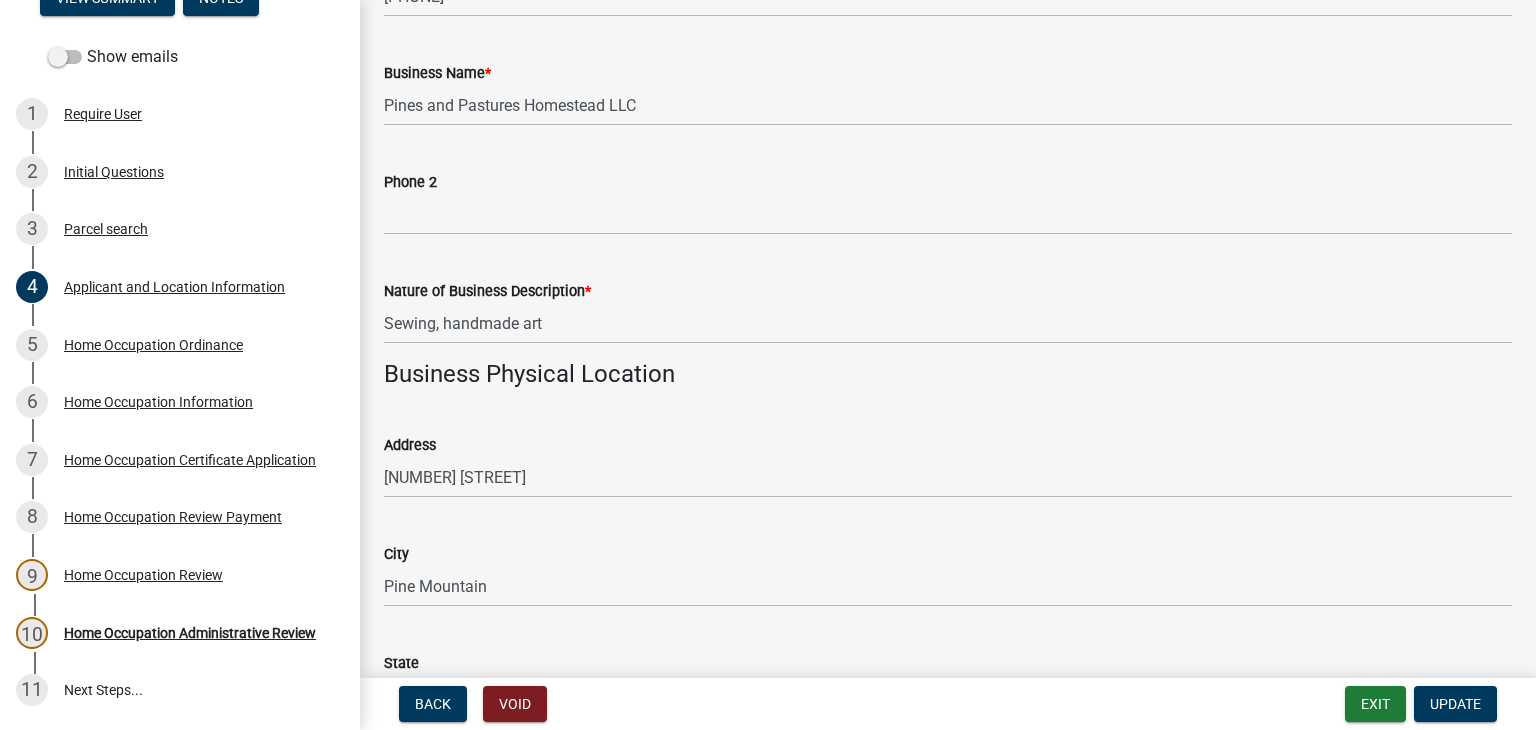 click on "Business Physical Location" 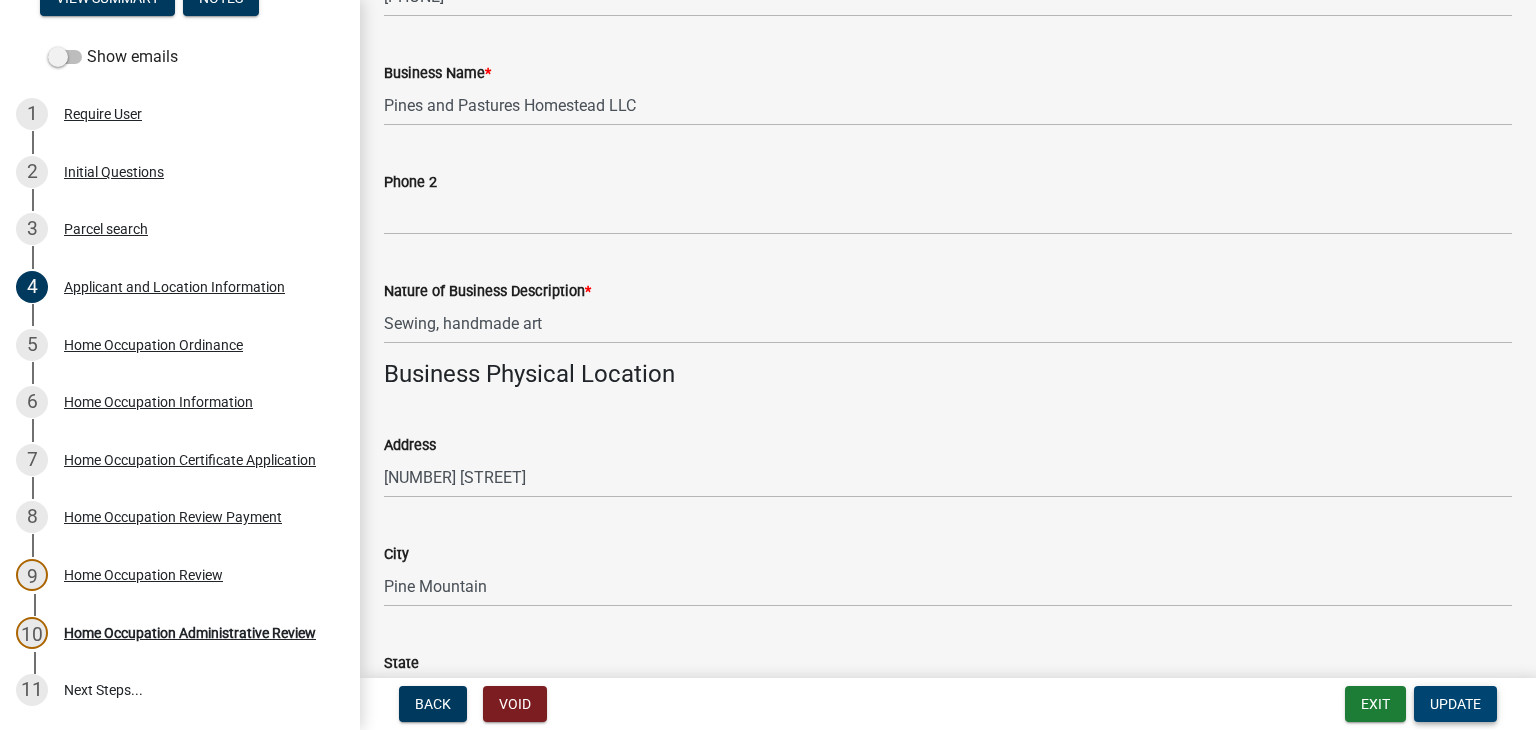 click on "Update" at bounding box center (1455, 704) 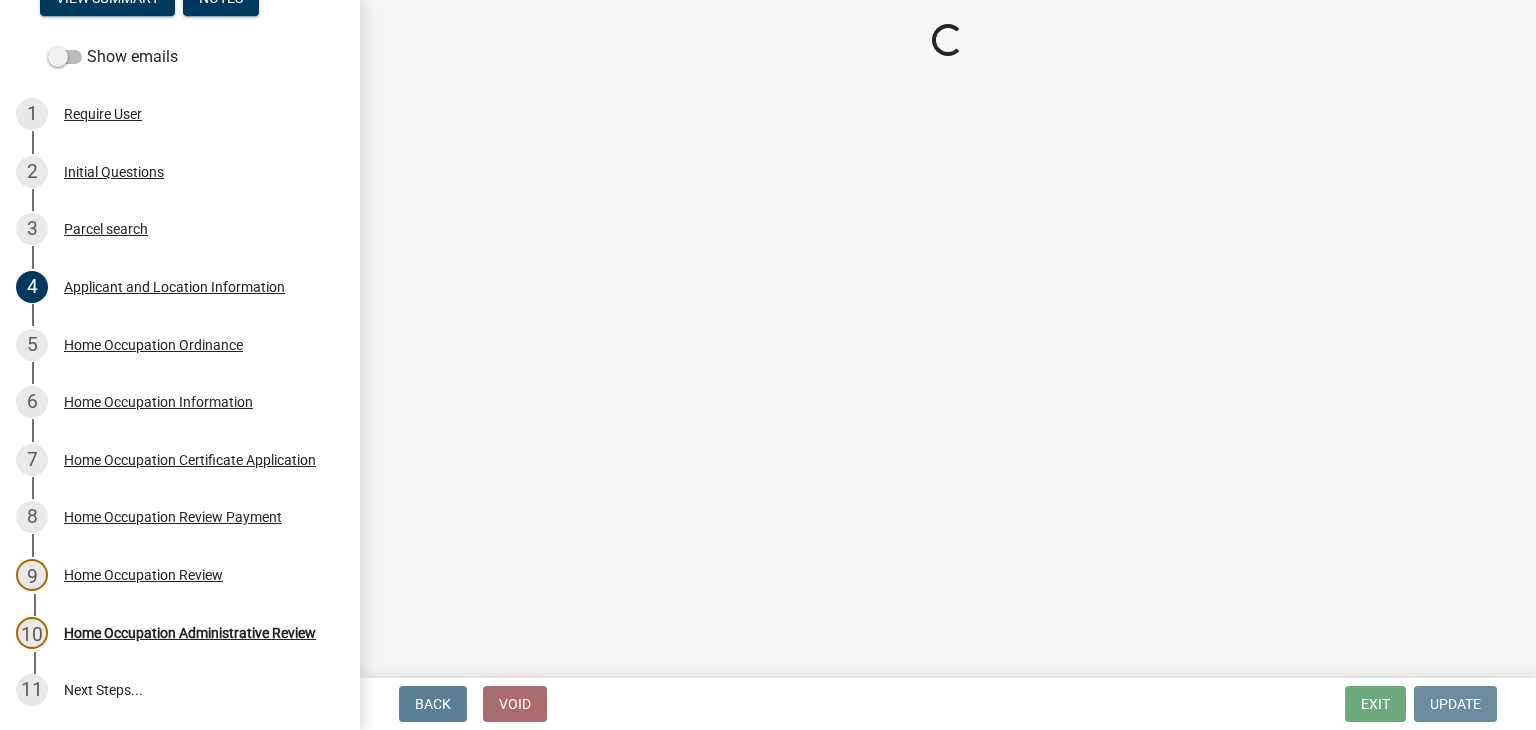 scroll, scrollTop: 0, scrollLeft: 0, axis: both 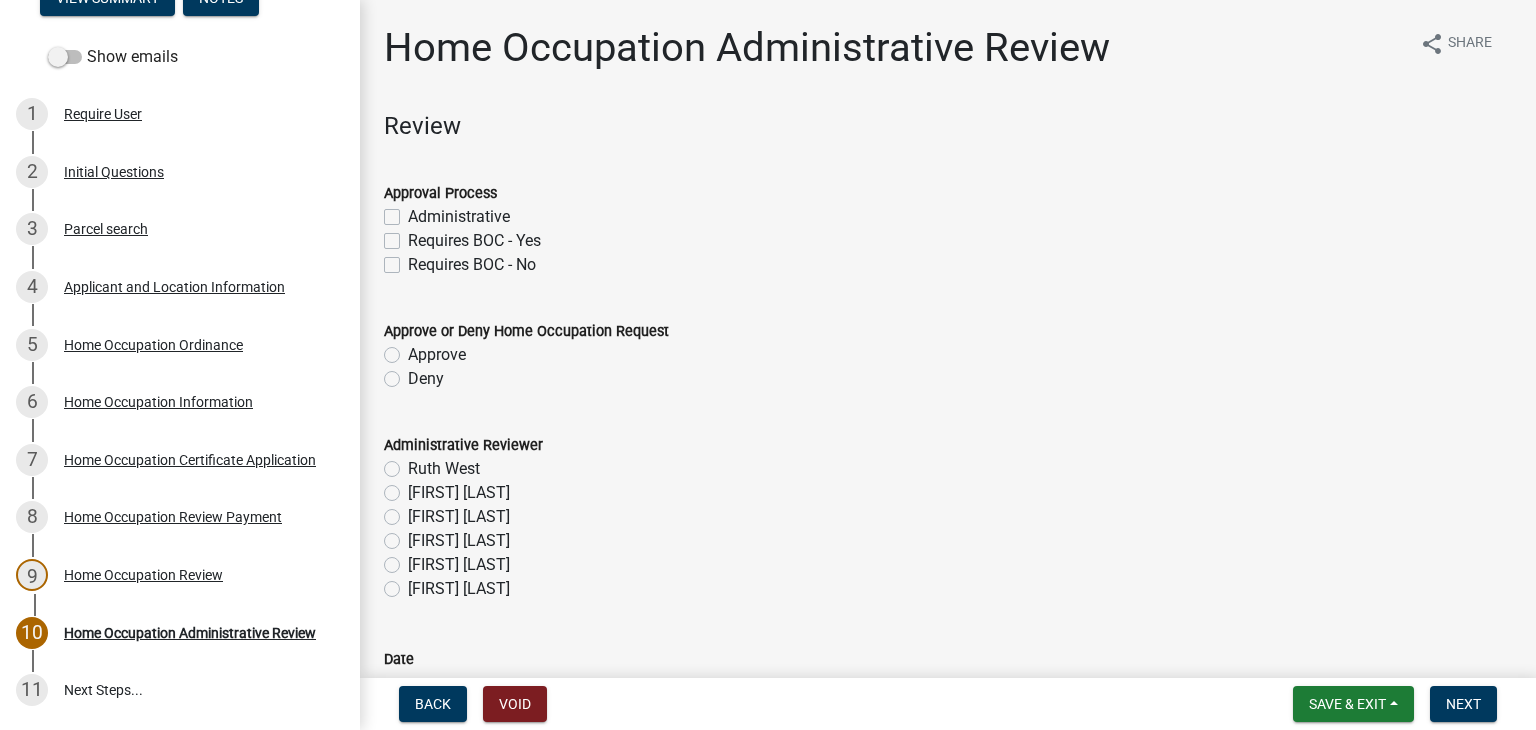 click on "Administrative" 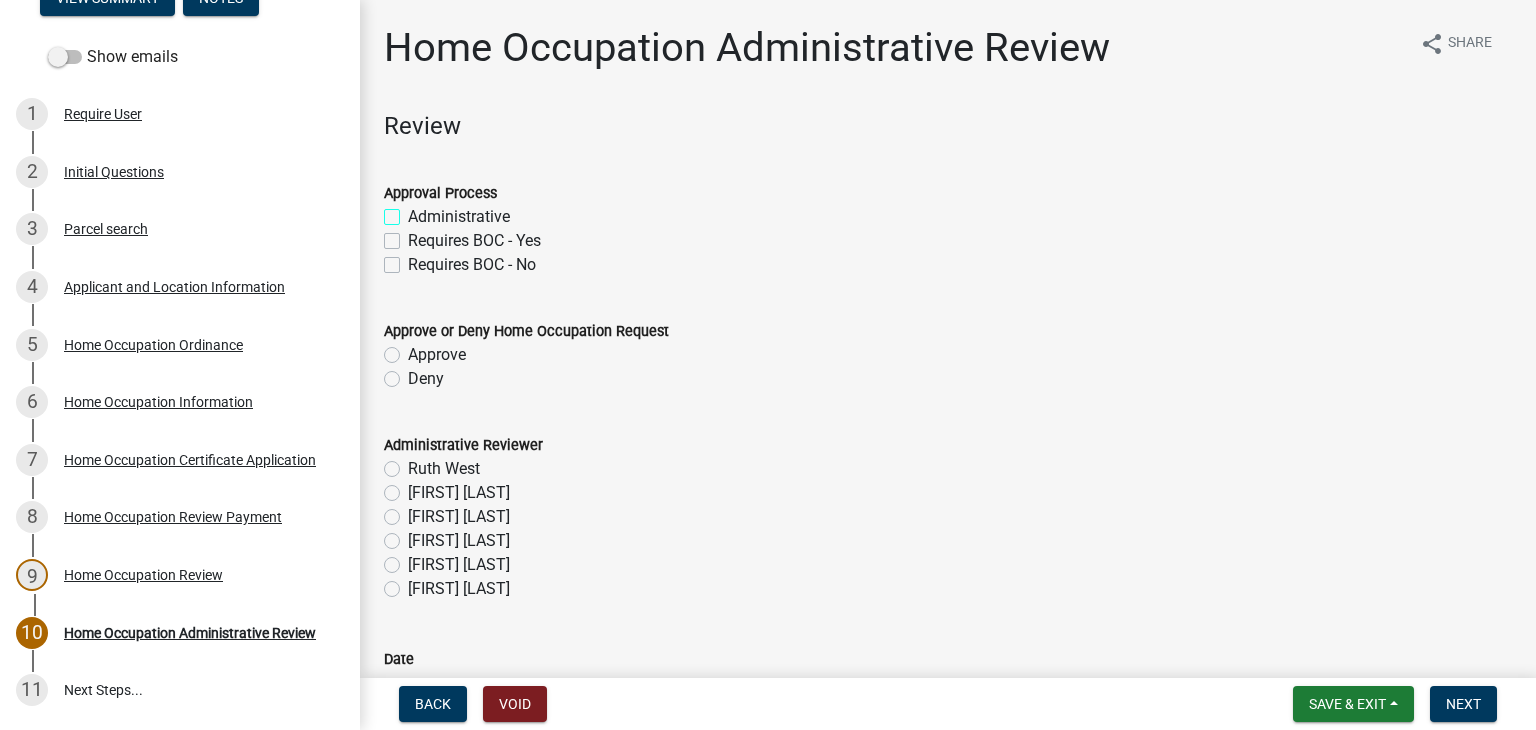 click on "Administrative" at bounding box center (414, 211) 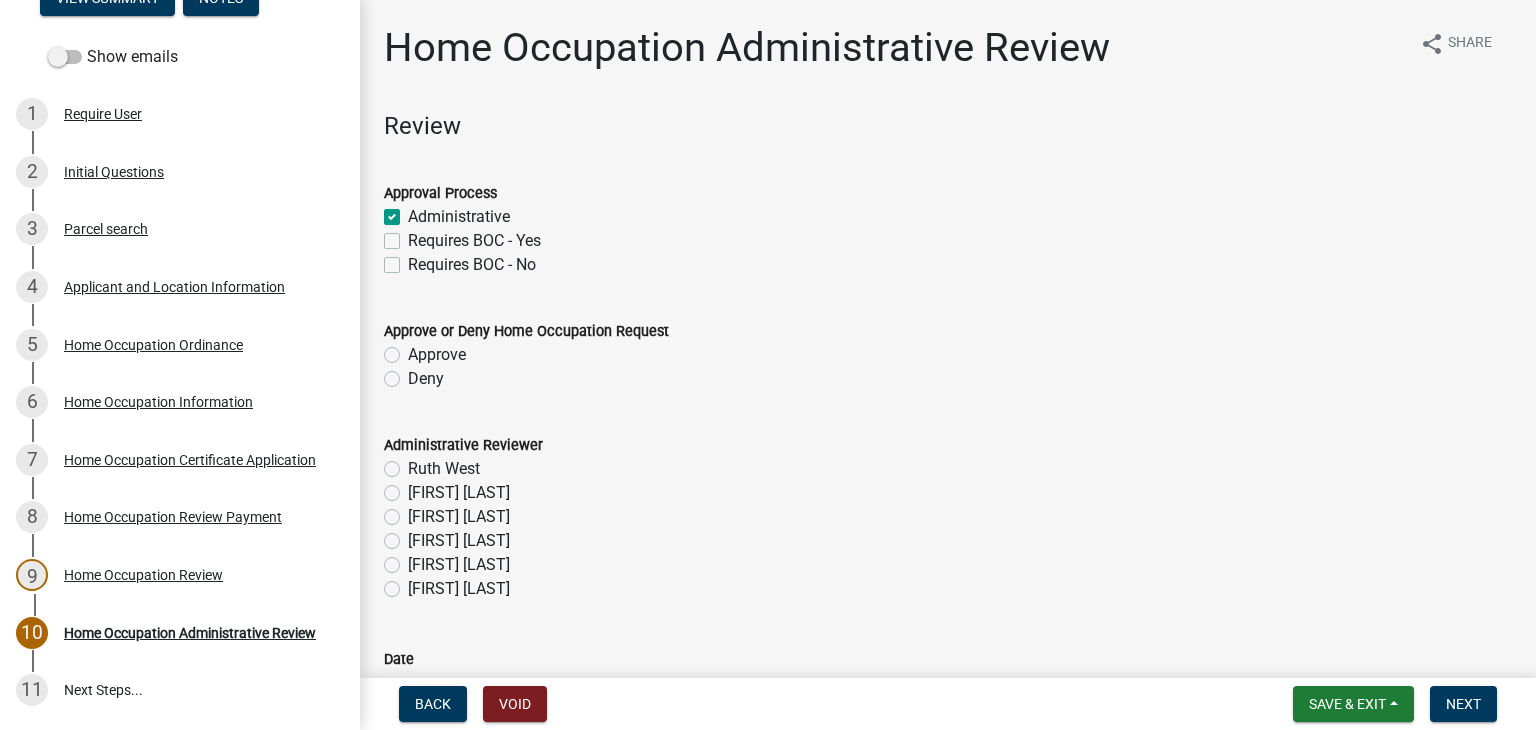 checkbox on "true" 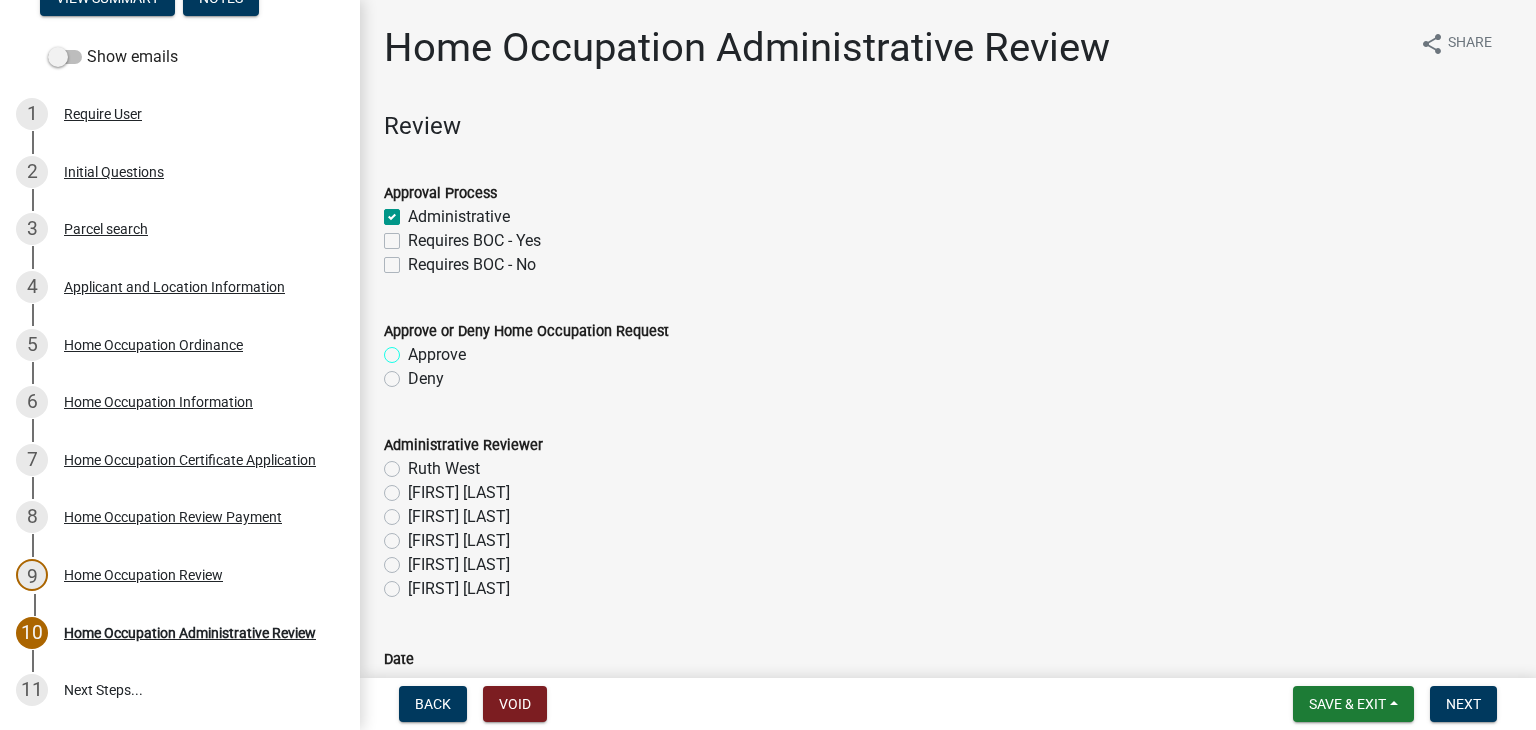 click on "Approve" at bounding box center [414, 349] 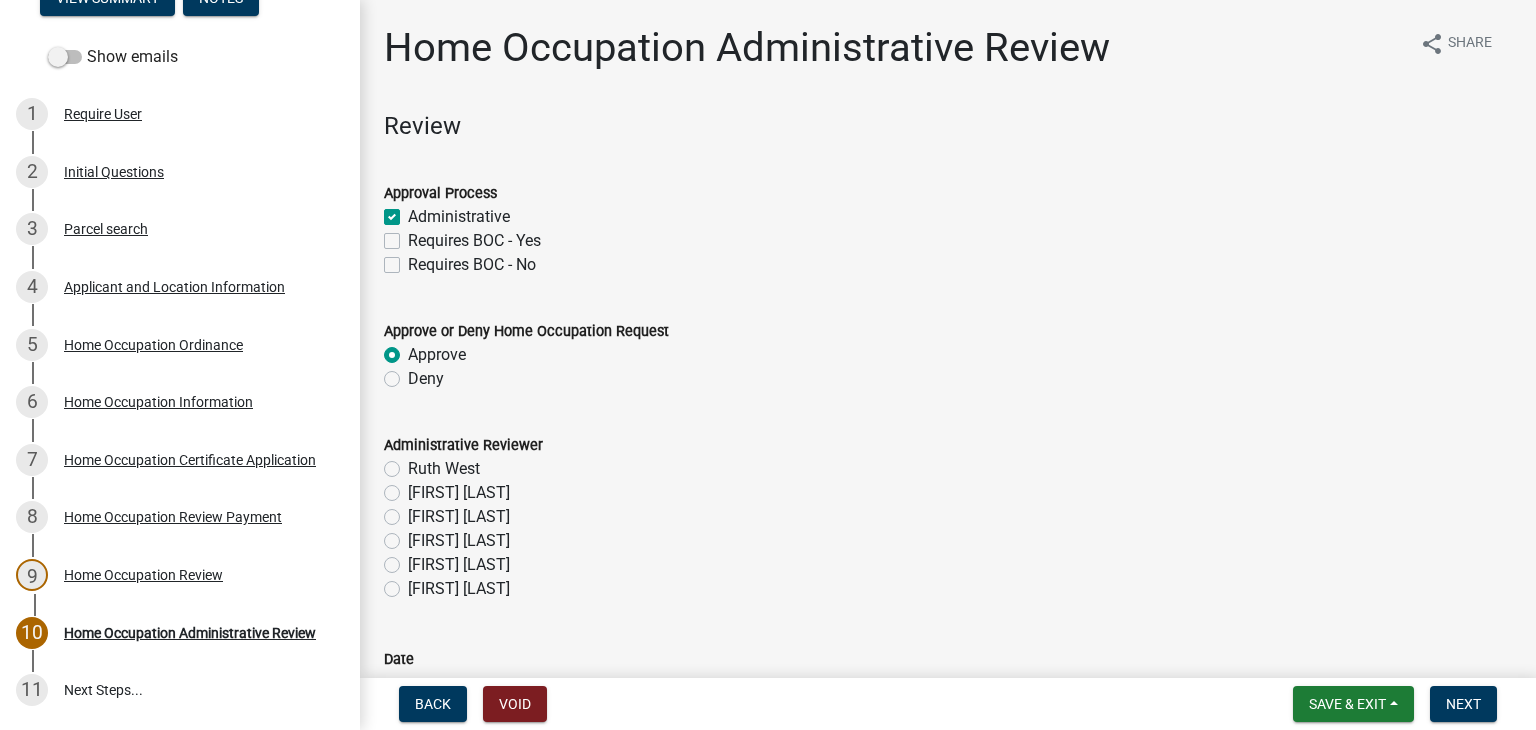 radio on "true" 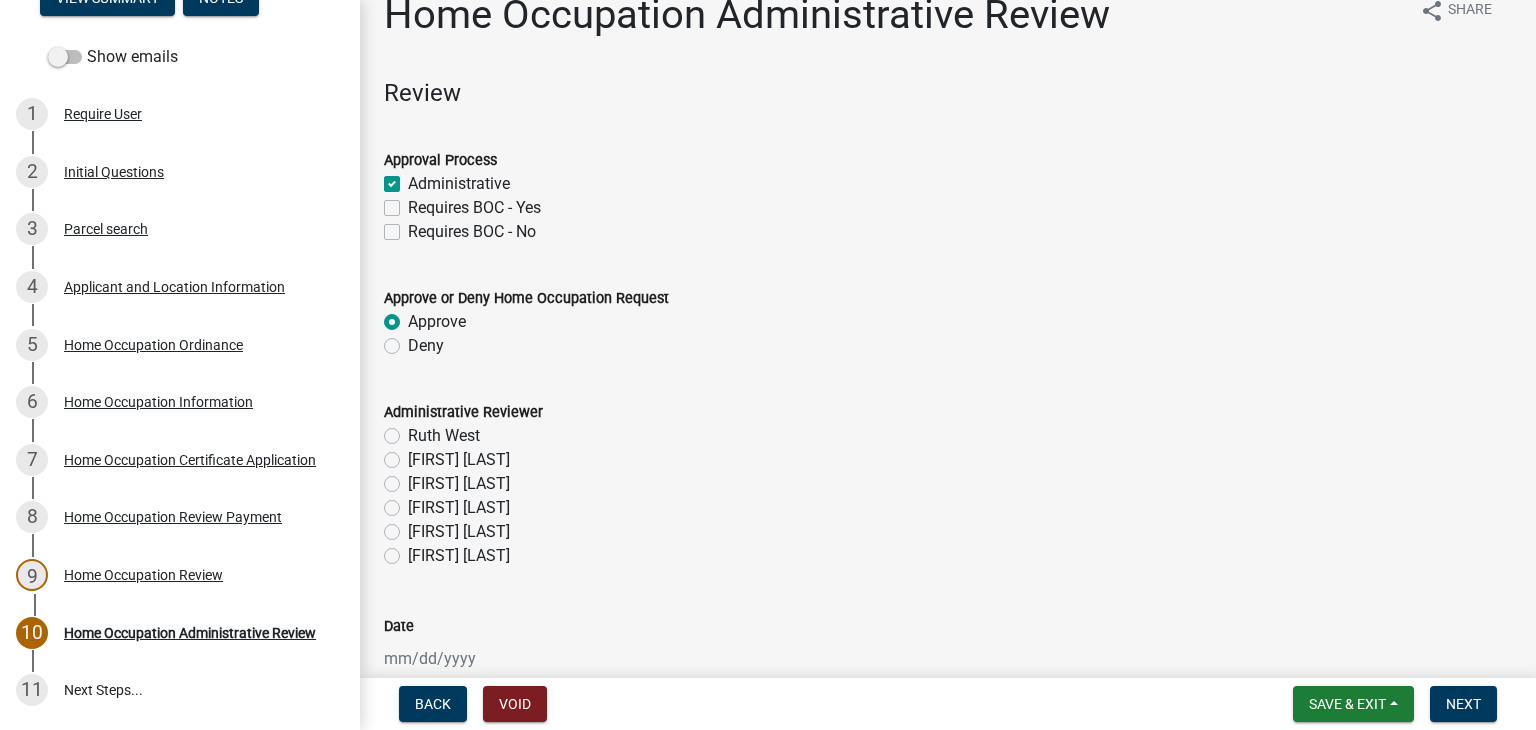scroll, scrollTop: 0, scrollLeft: 0, axis: both 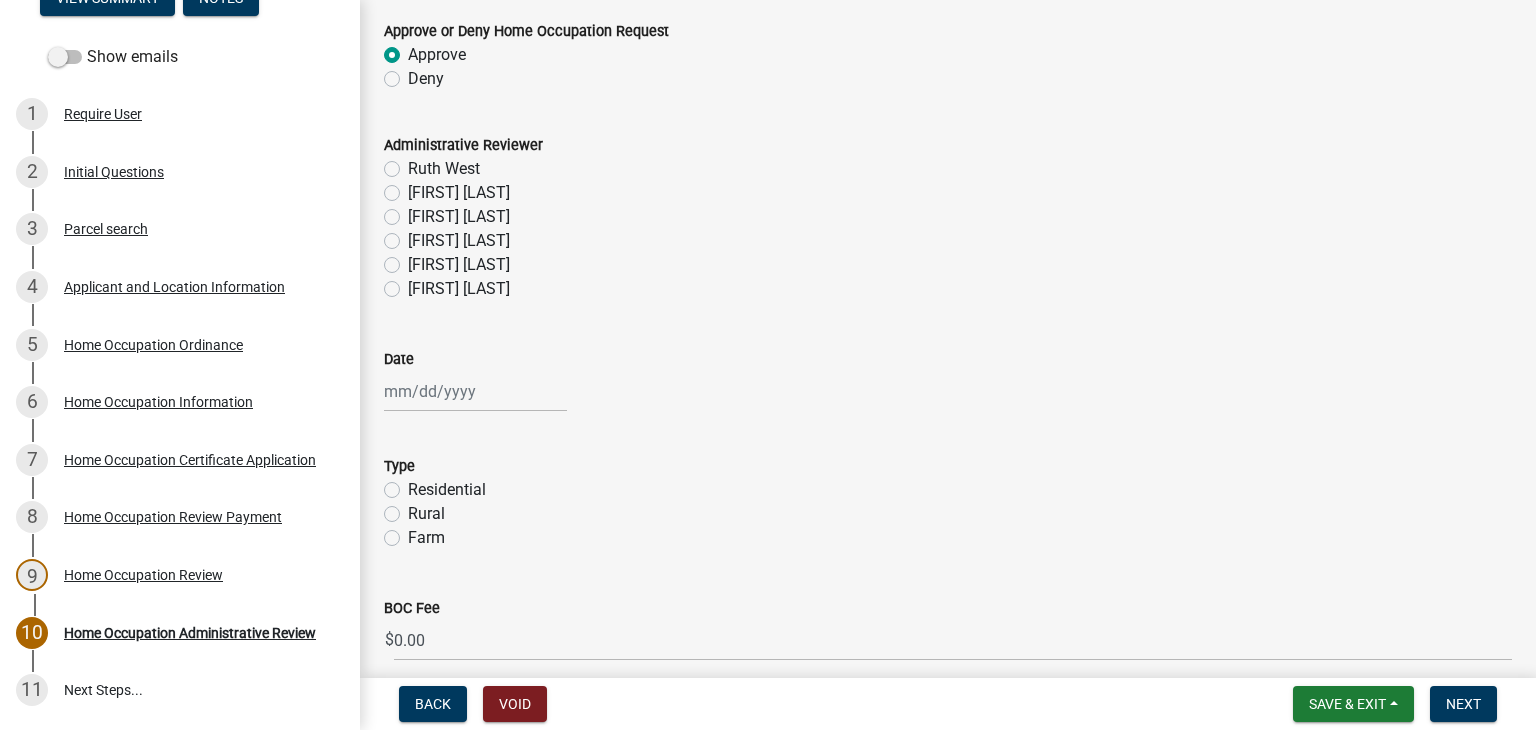 click on "[FIRST] [LAST]" 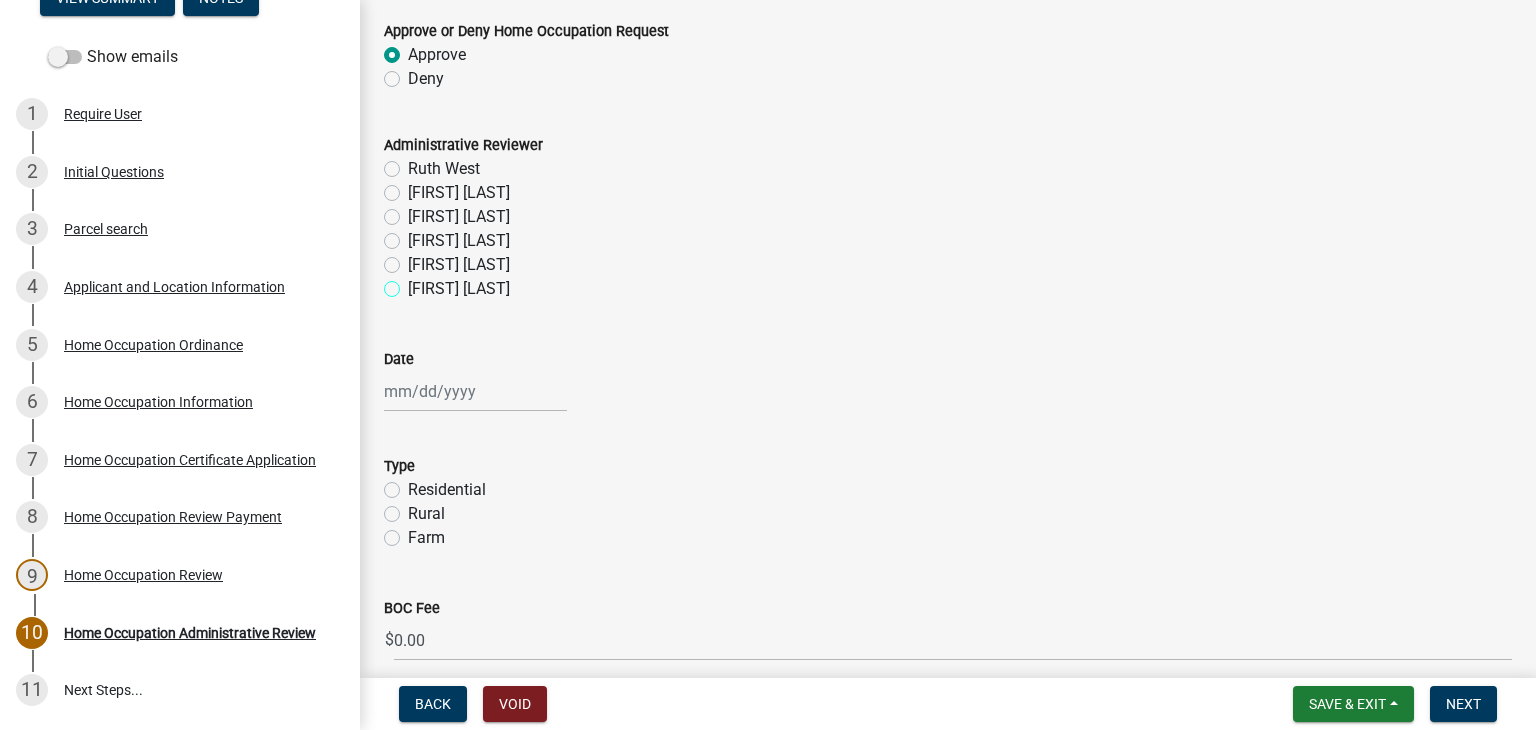 click on "[FIRST] [LAST]" at bounding box center [414, 283] 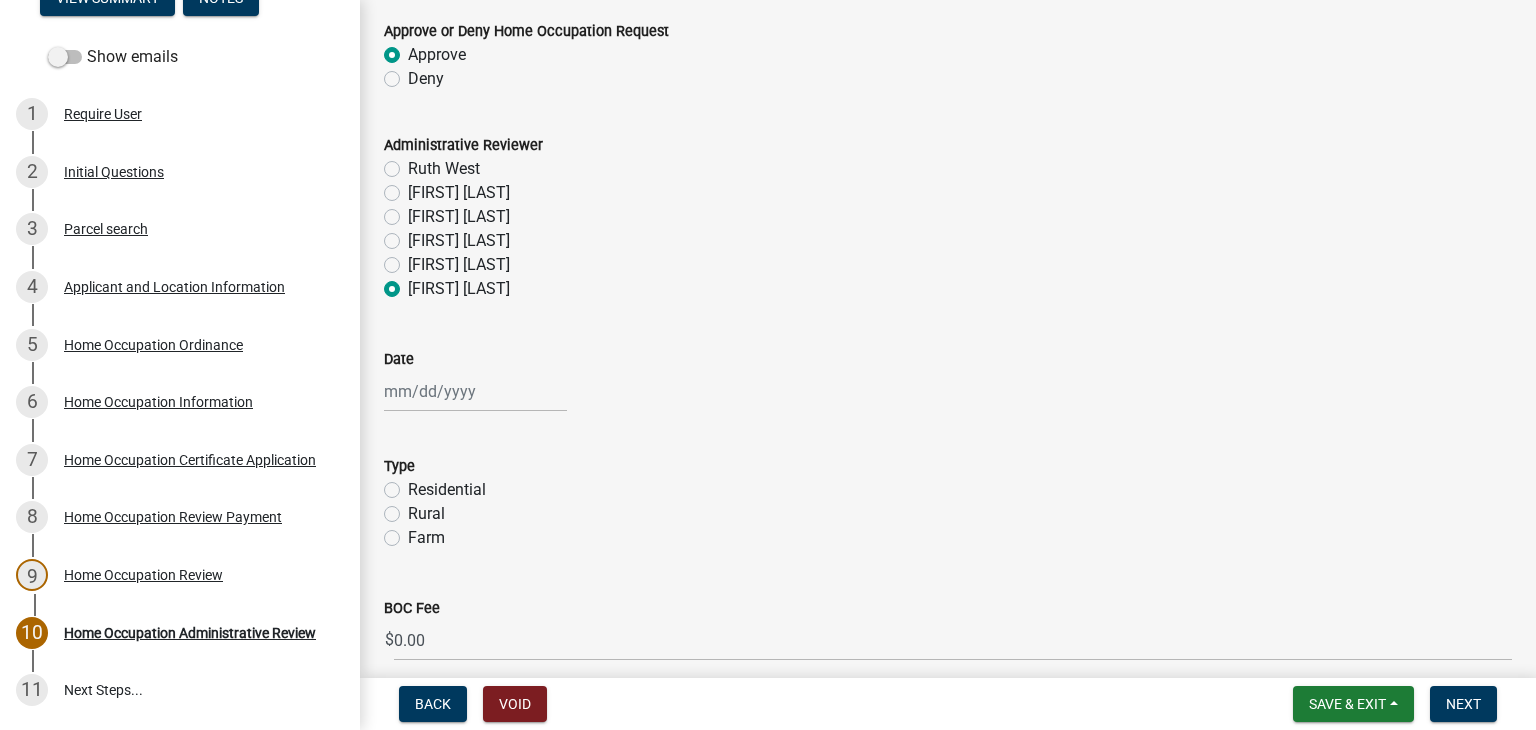 radio on "true" 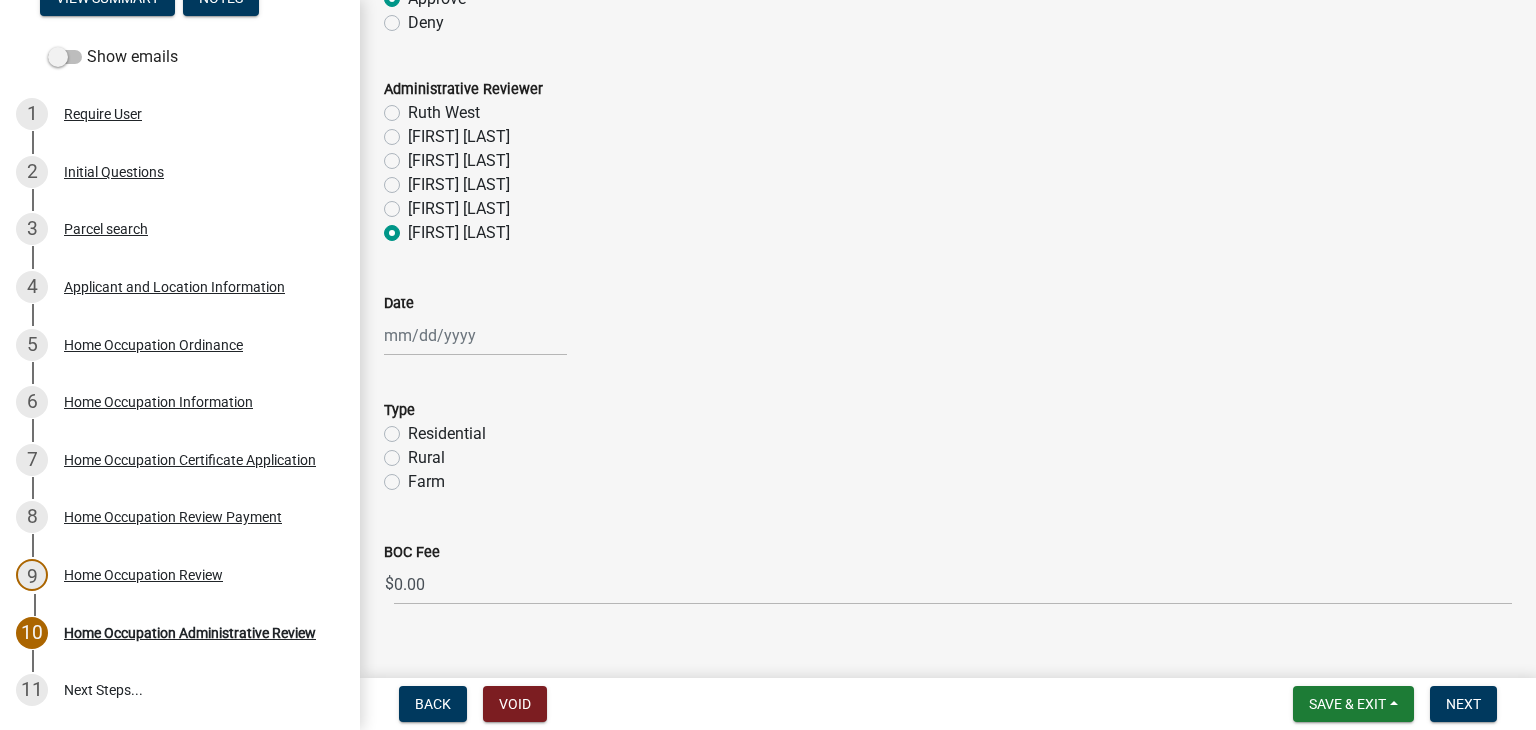 scroll, scrollTop: 387, scrollLeft: 0, axis: vertical 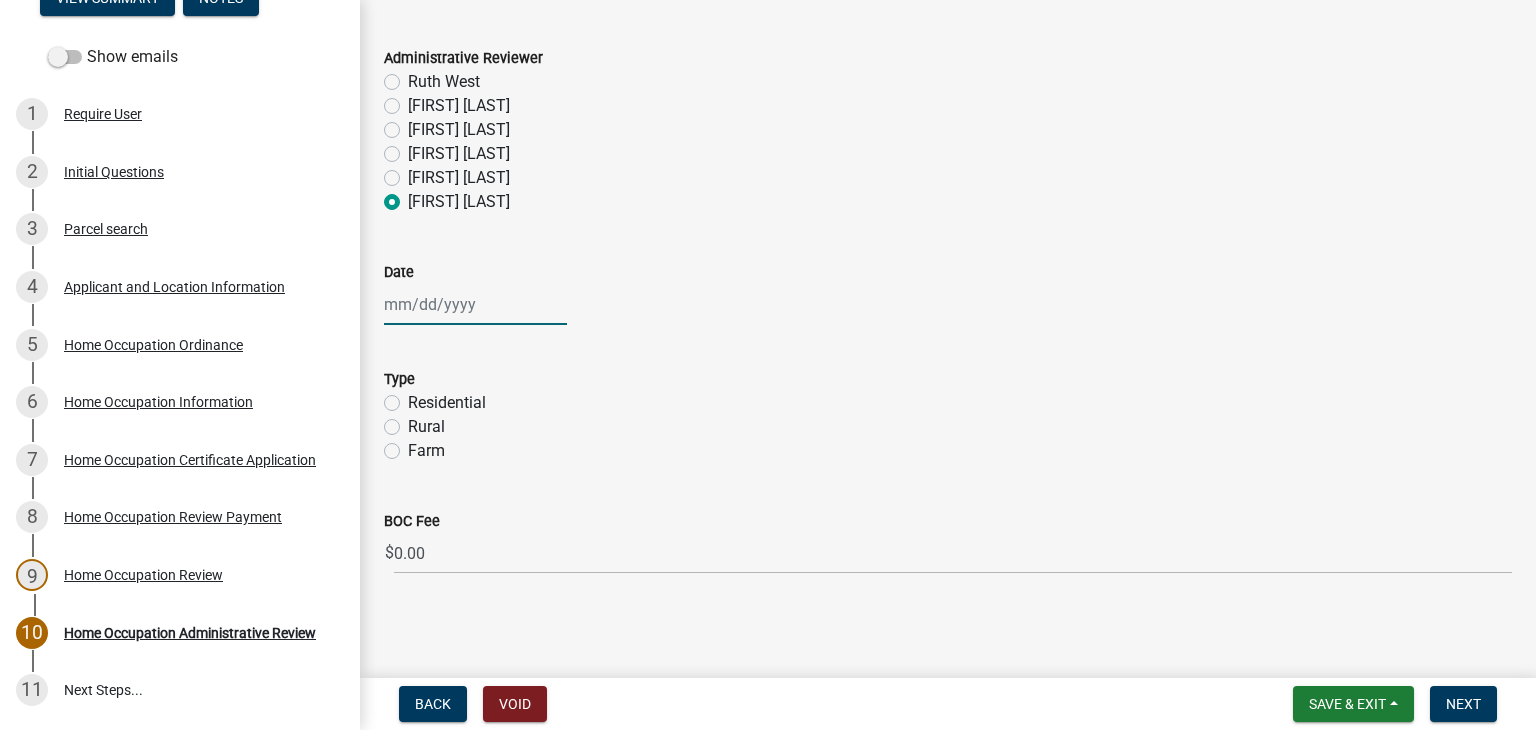 click 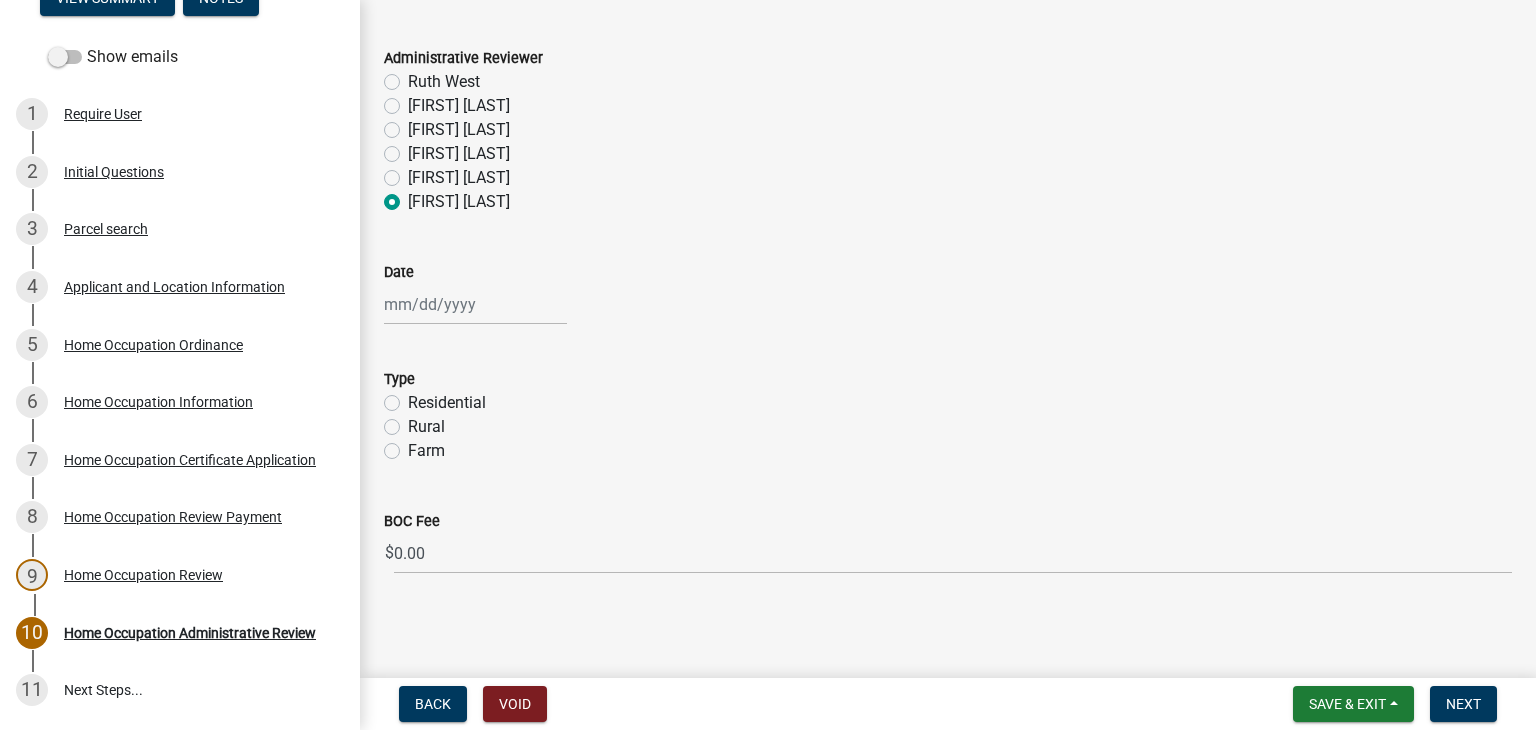 select on "8" 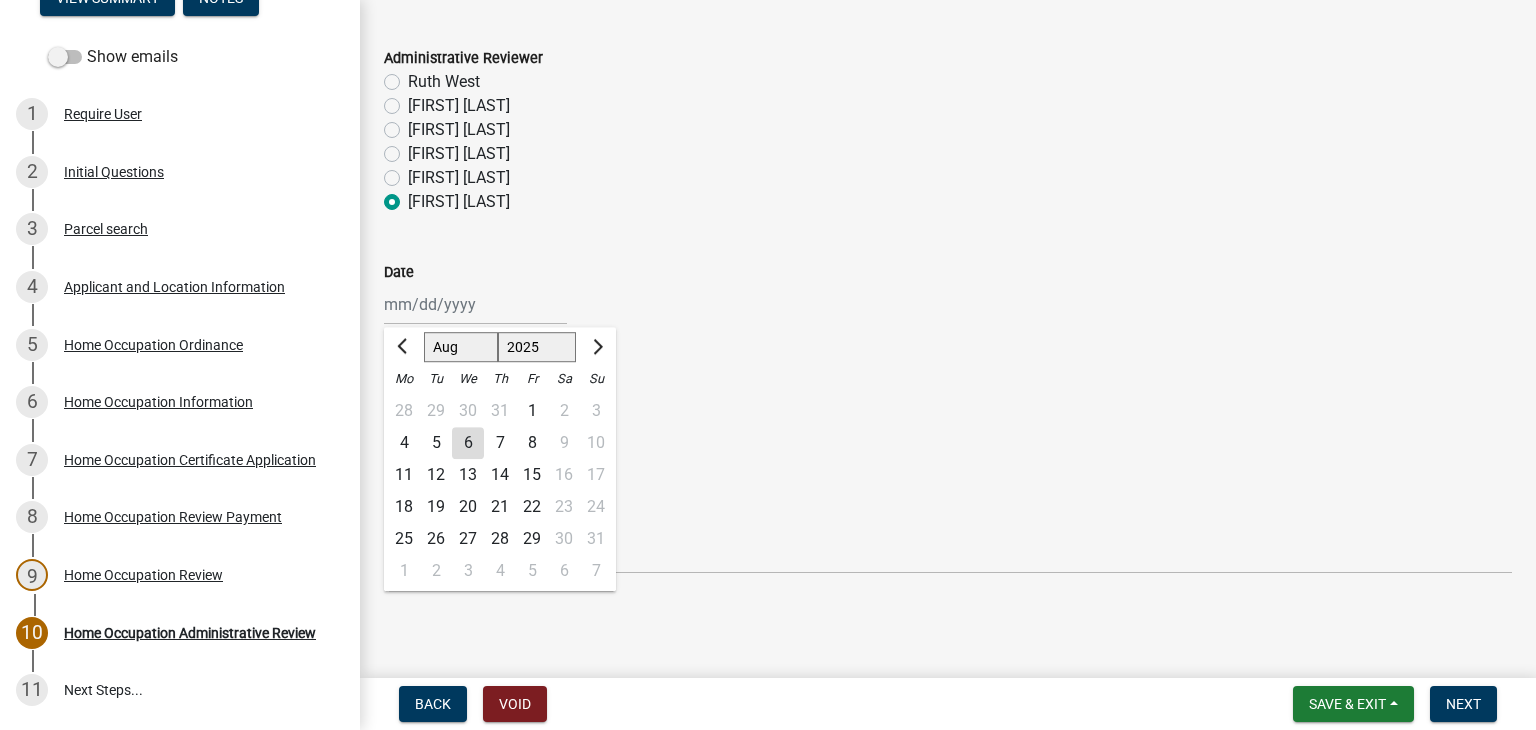 click on "6" 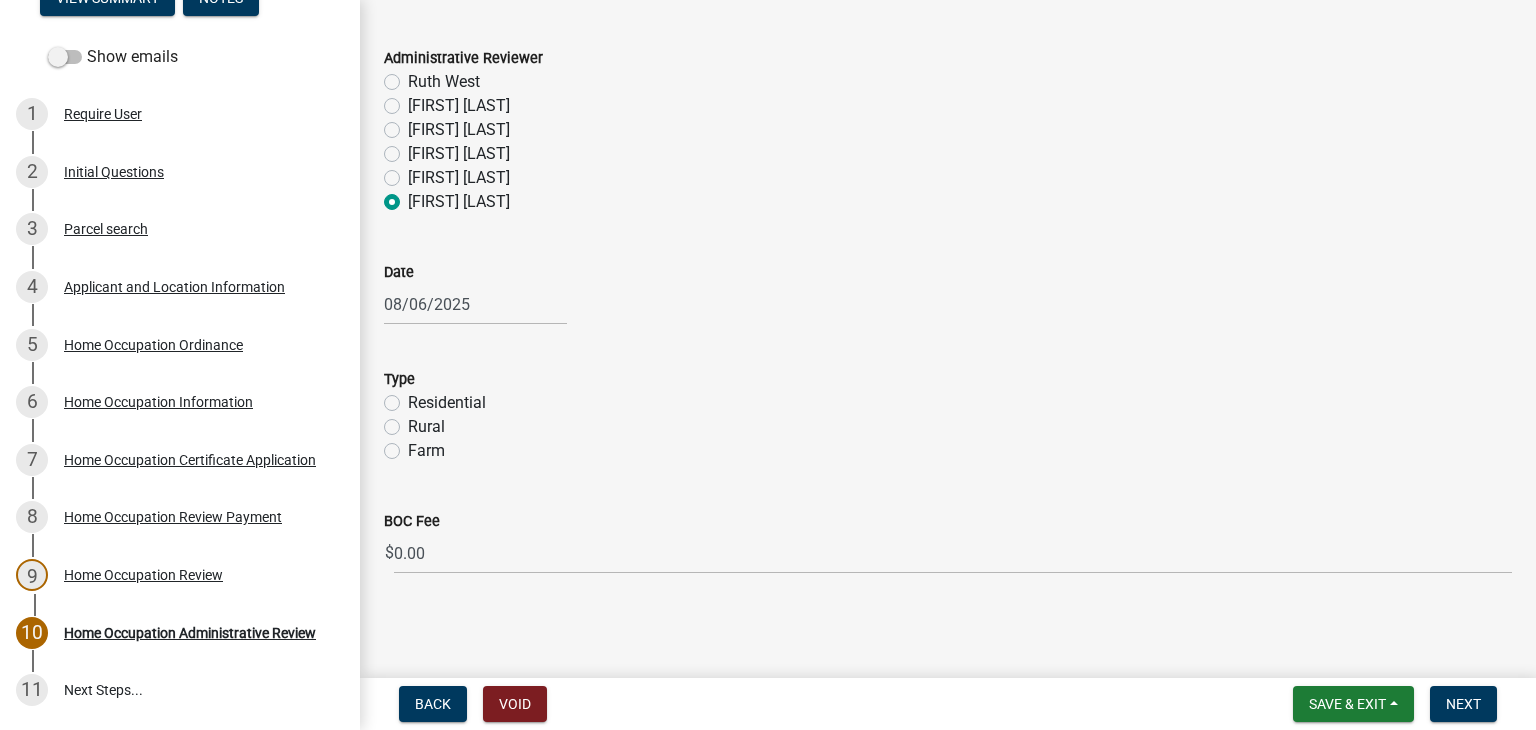 click on "Rural" 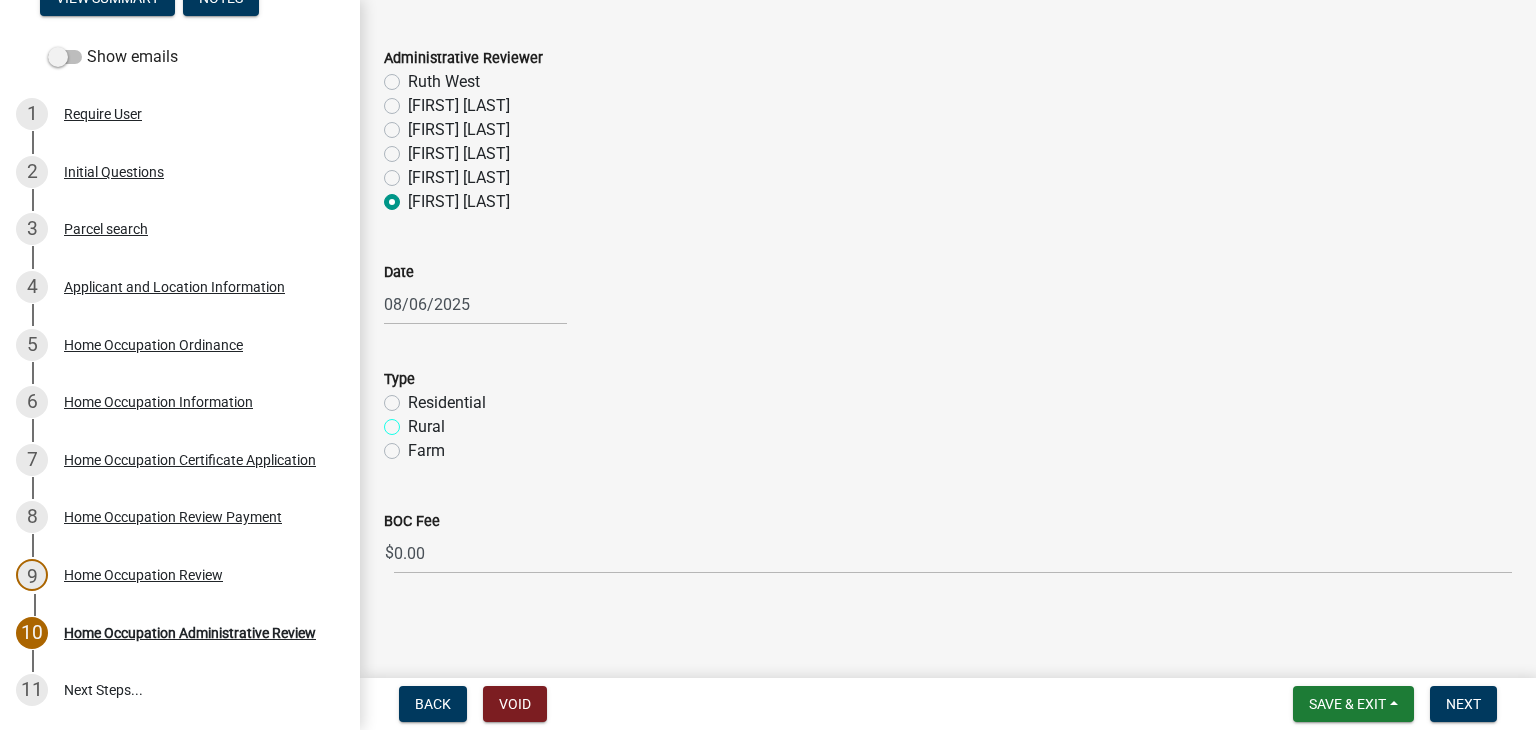 click on "Rural" at bounding box center (414, 421) 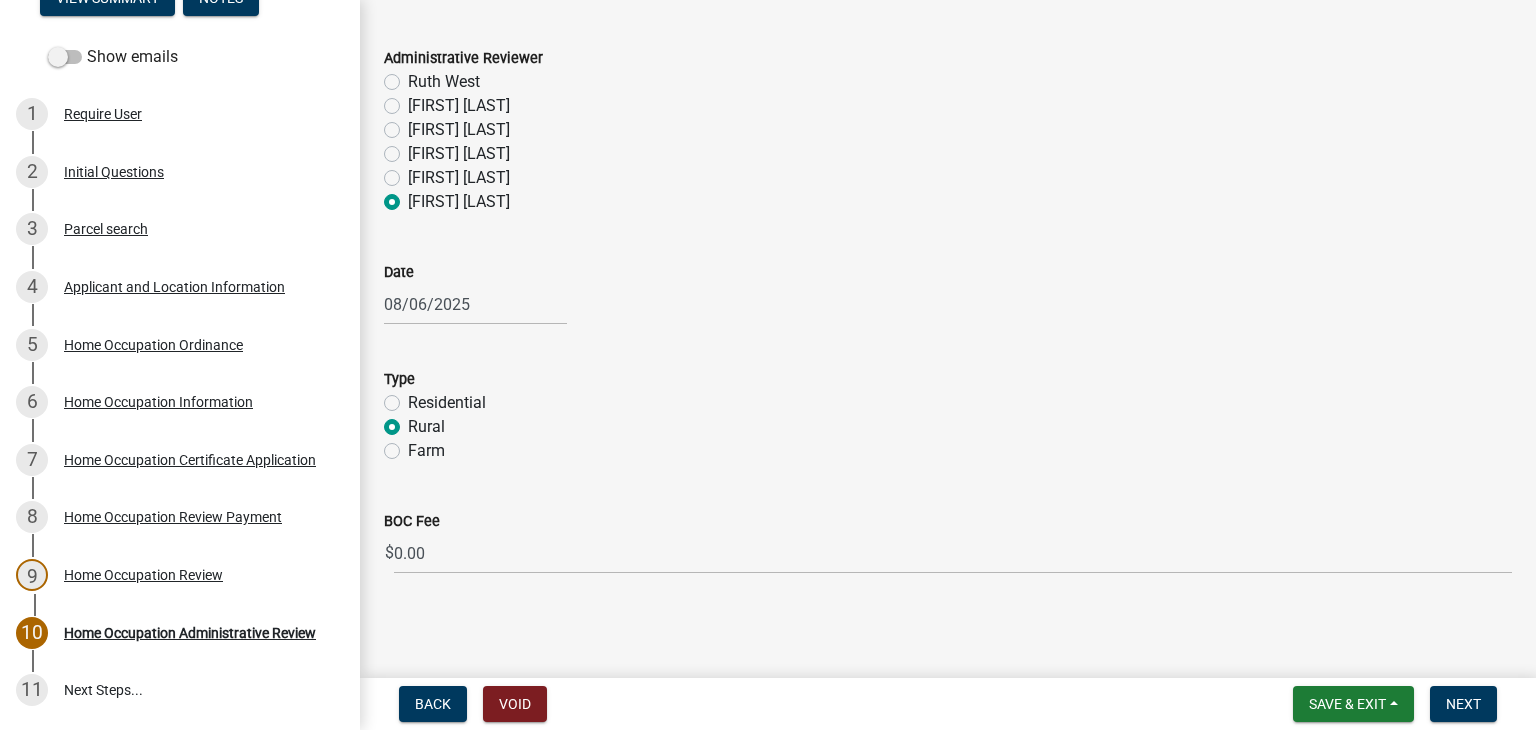 radio on "true" 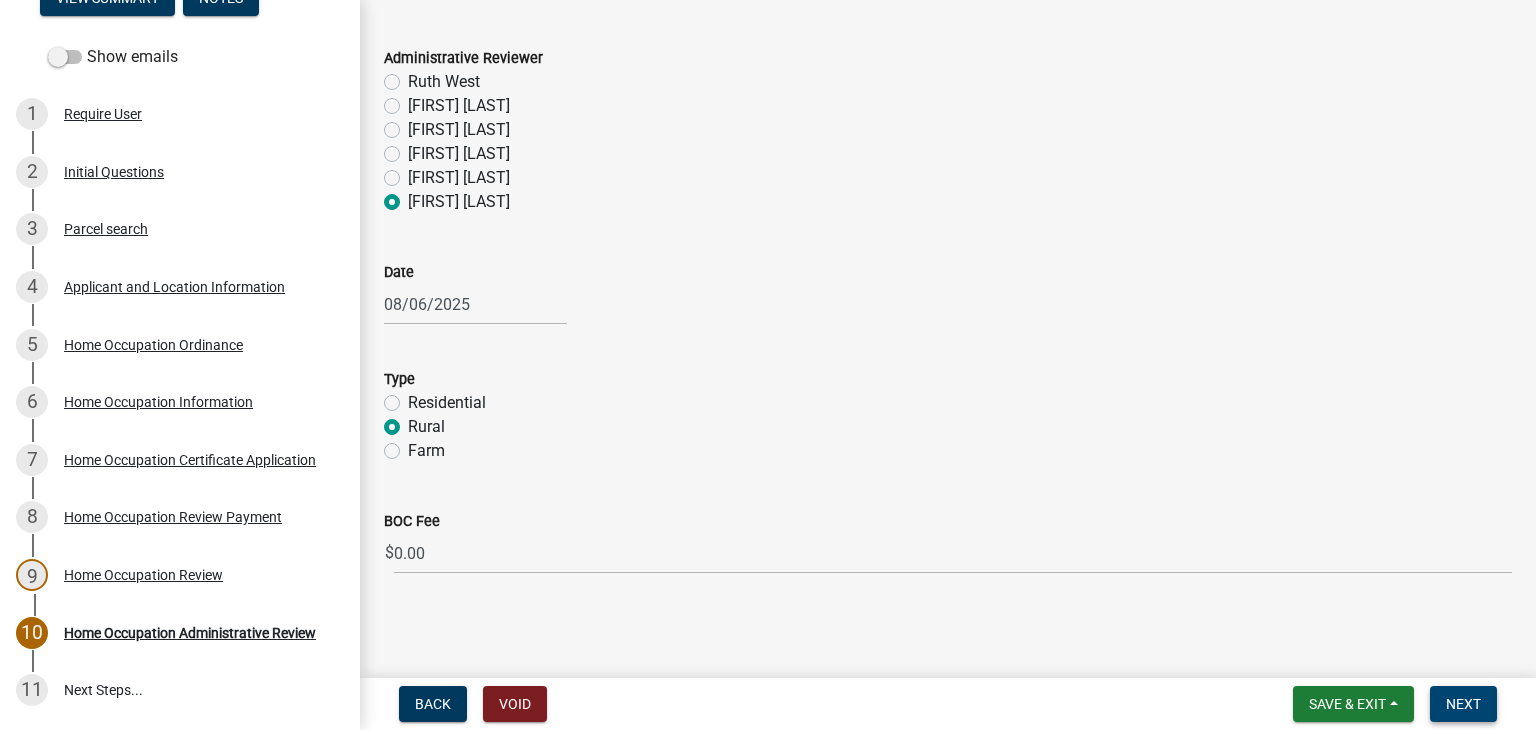 click on "Next" at bounding box center [1463, 704] 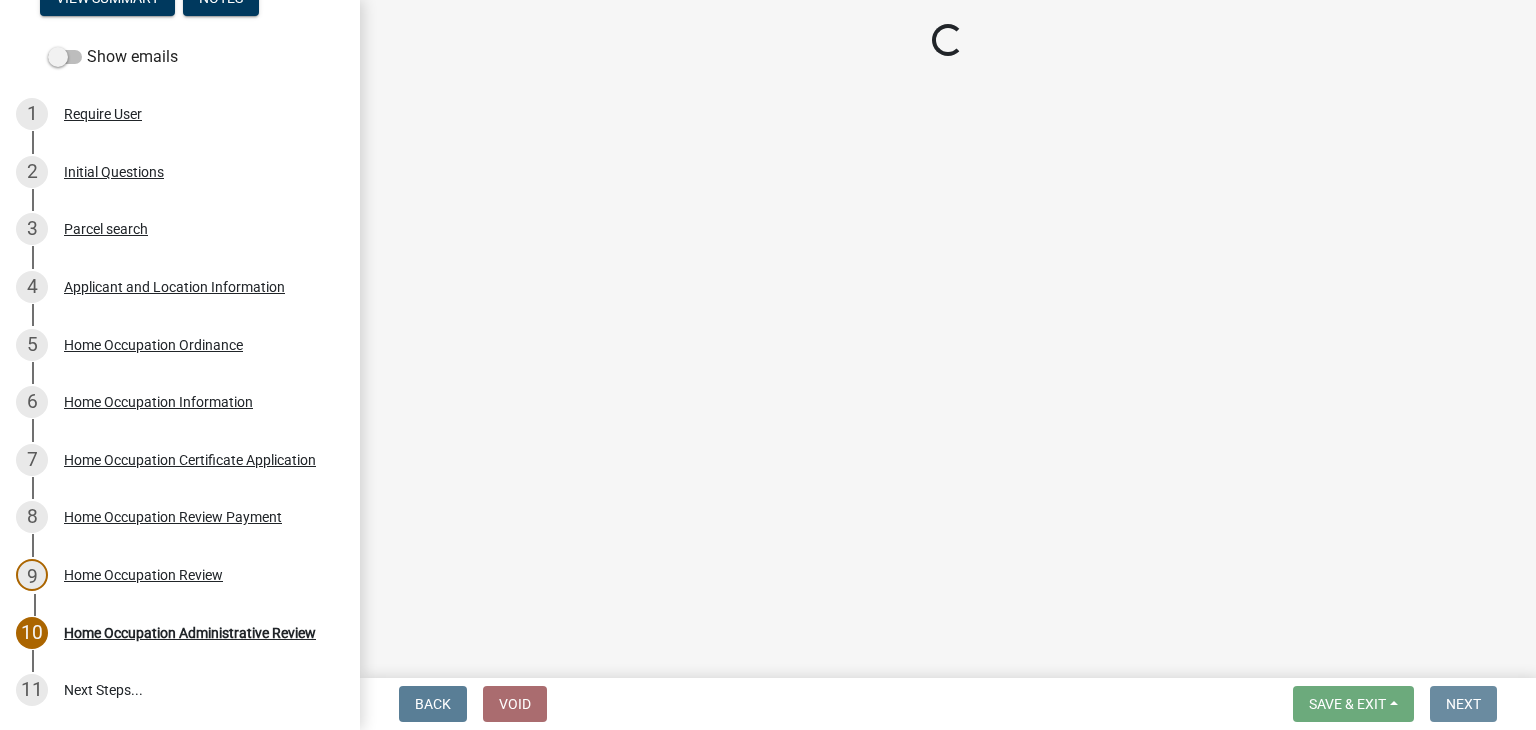 scroll, scrollTop: 0, scrollLeft: 0, axis: both 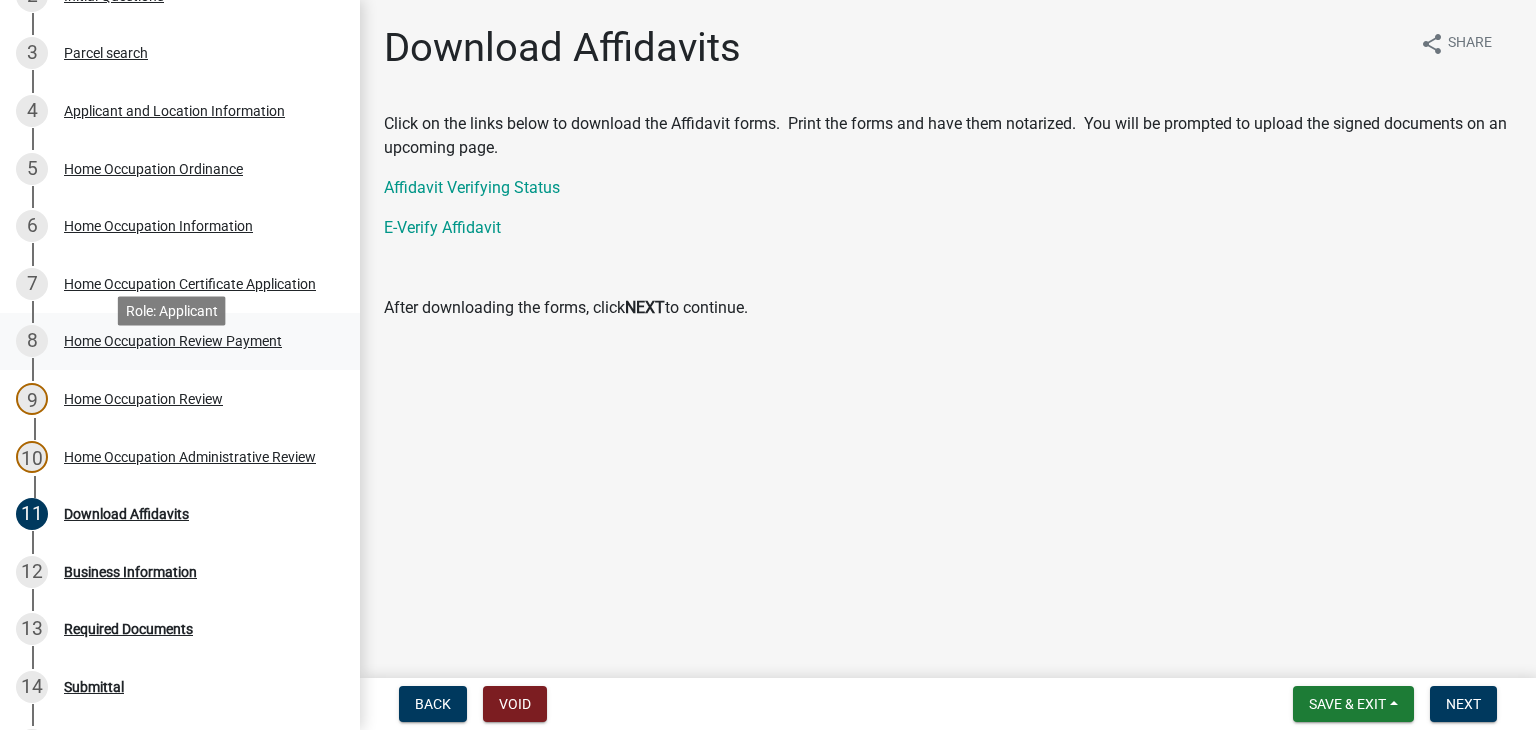 click on "8     Home Occupation Review Payment" at bounding box center [172, 341] 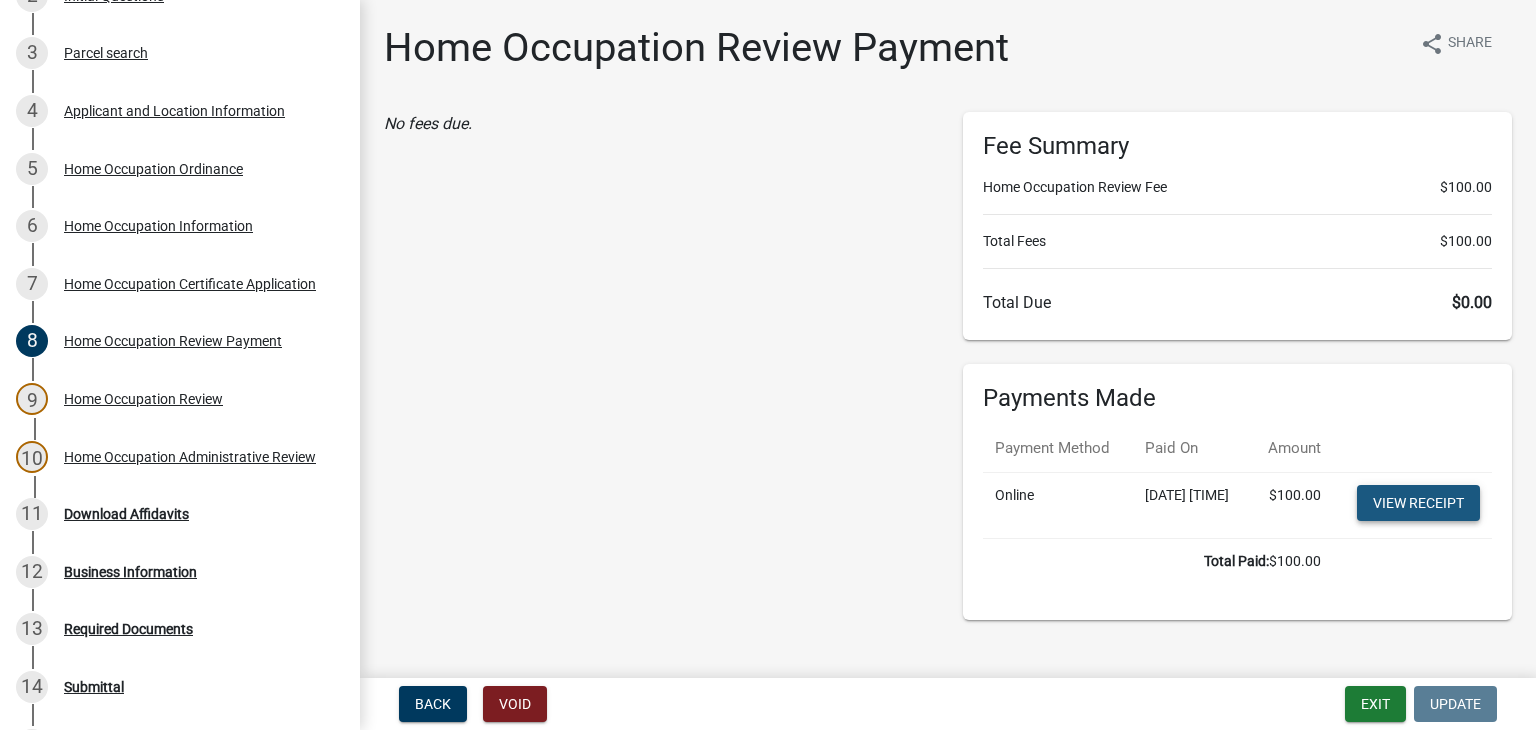 click on "View receipt" 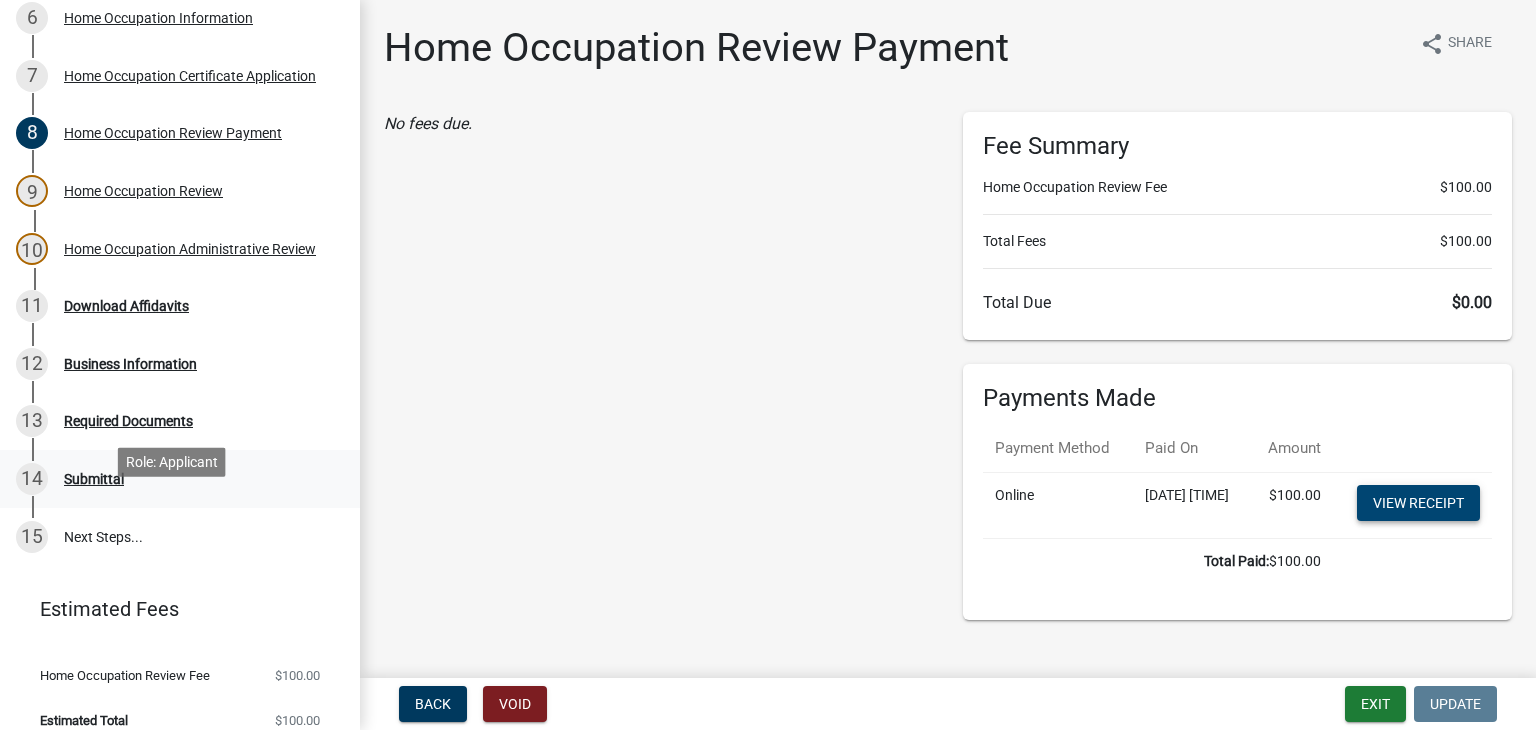 scroll, scrollTop: 655, scrollLeft: 0, axis: vertical 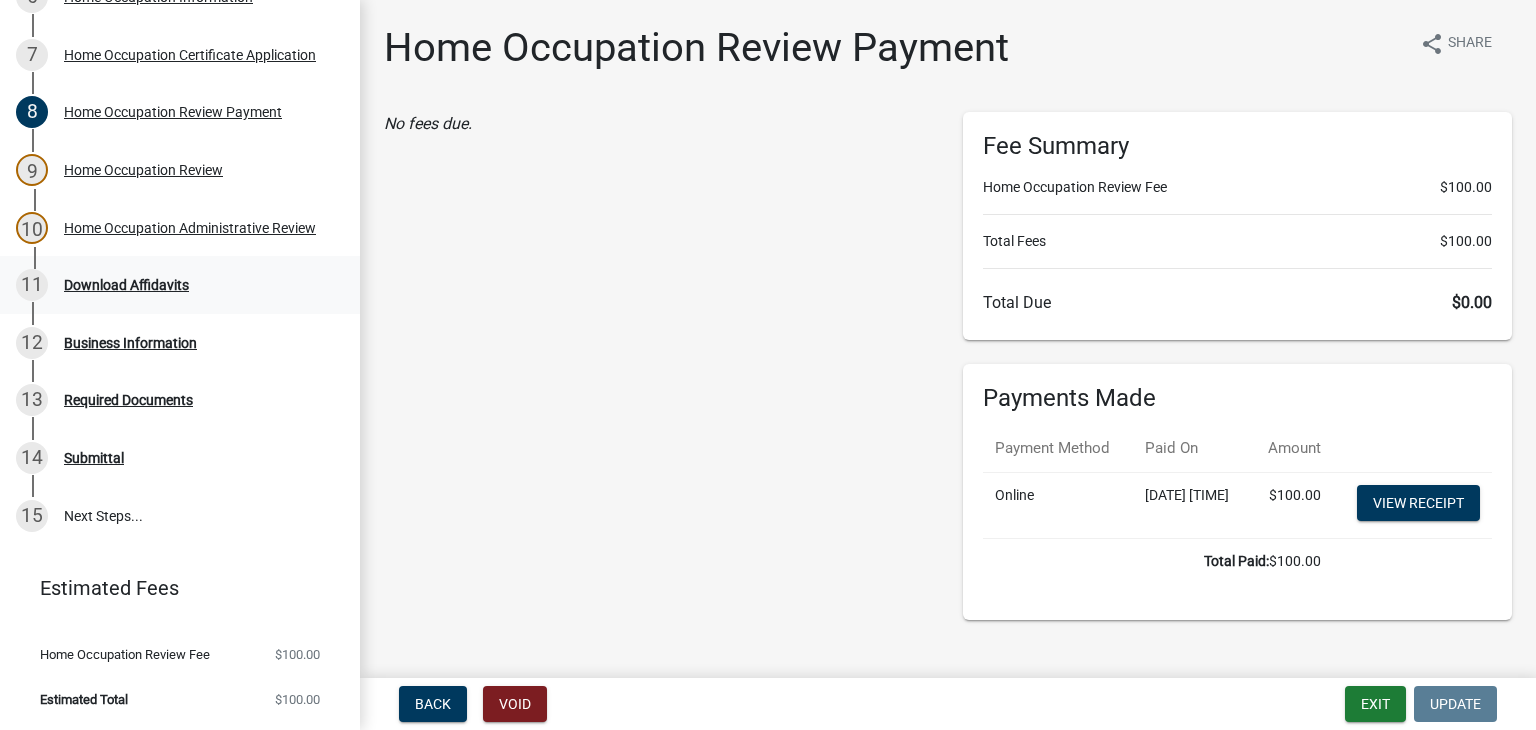 click on "11     Download Affidavits" at bounding box center (180, 285) 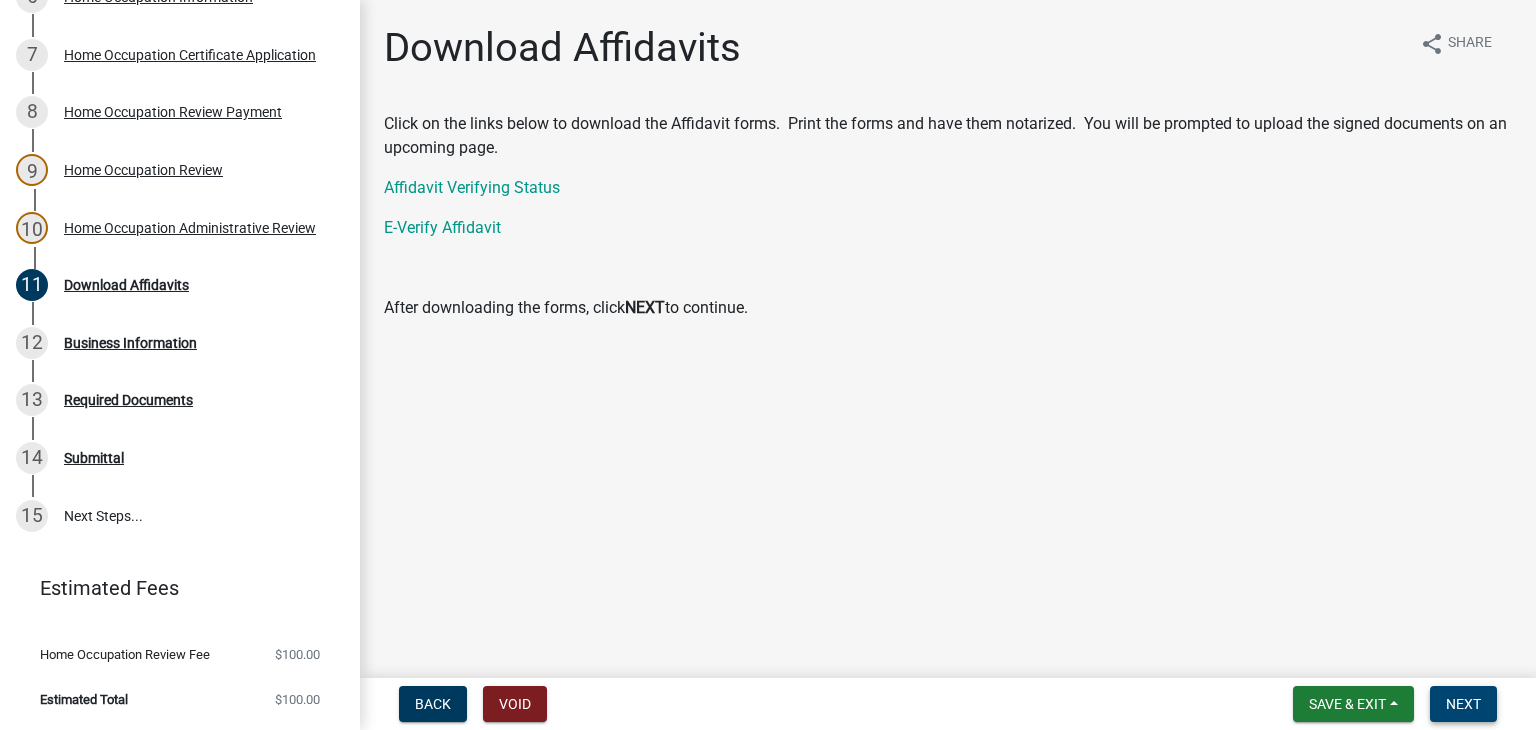 click on "Next" at bounding box center [1463, 704] 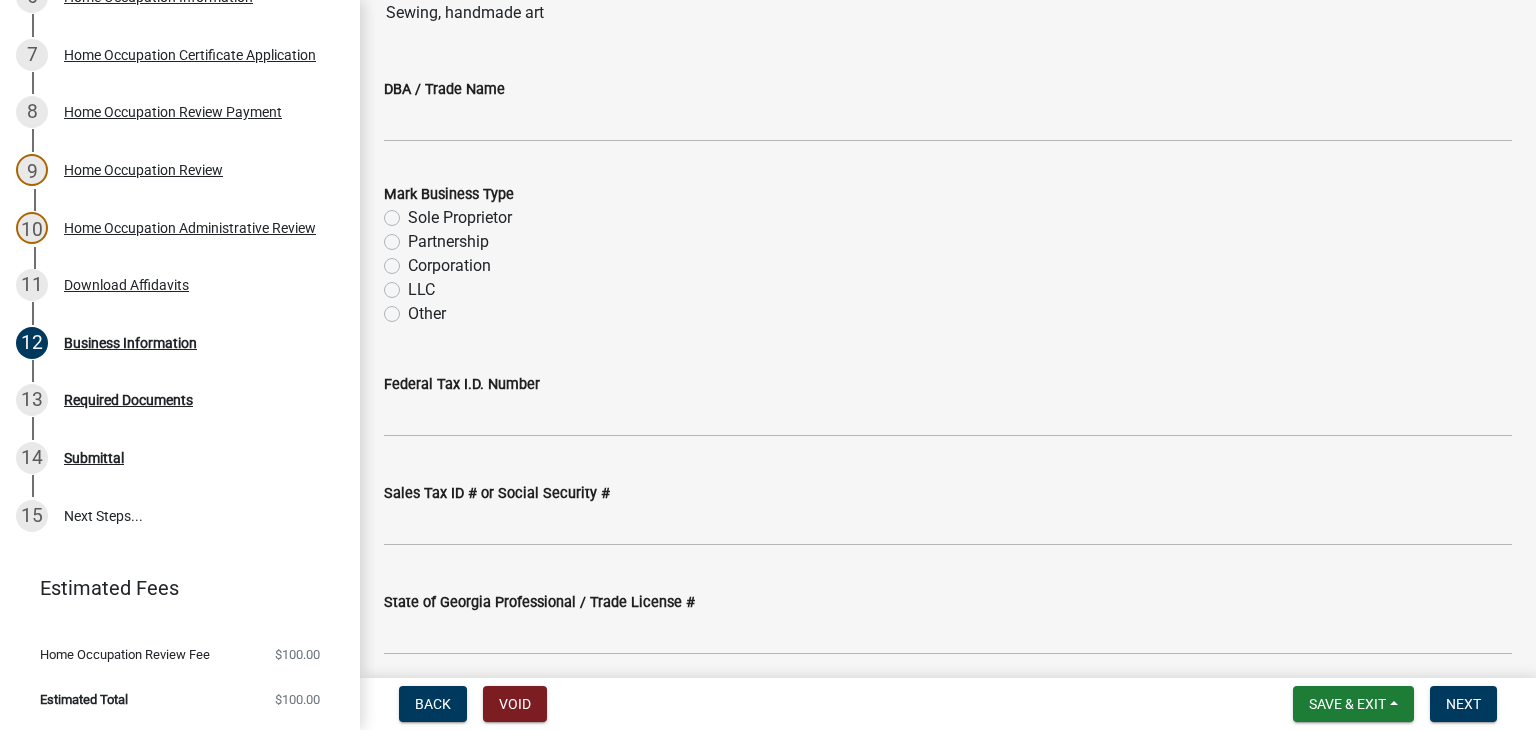 scroll, scrollTop: 300, scrollLeft: 0, axis: vertical 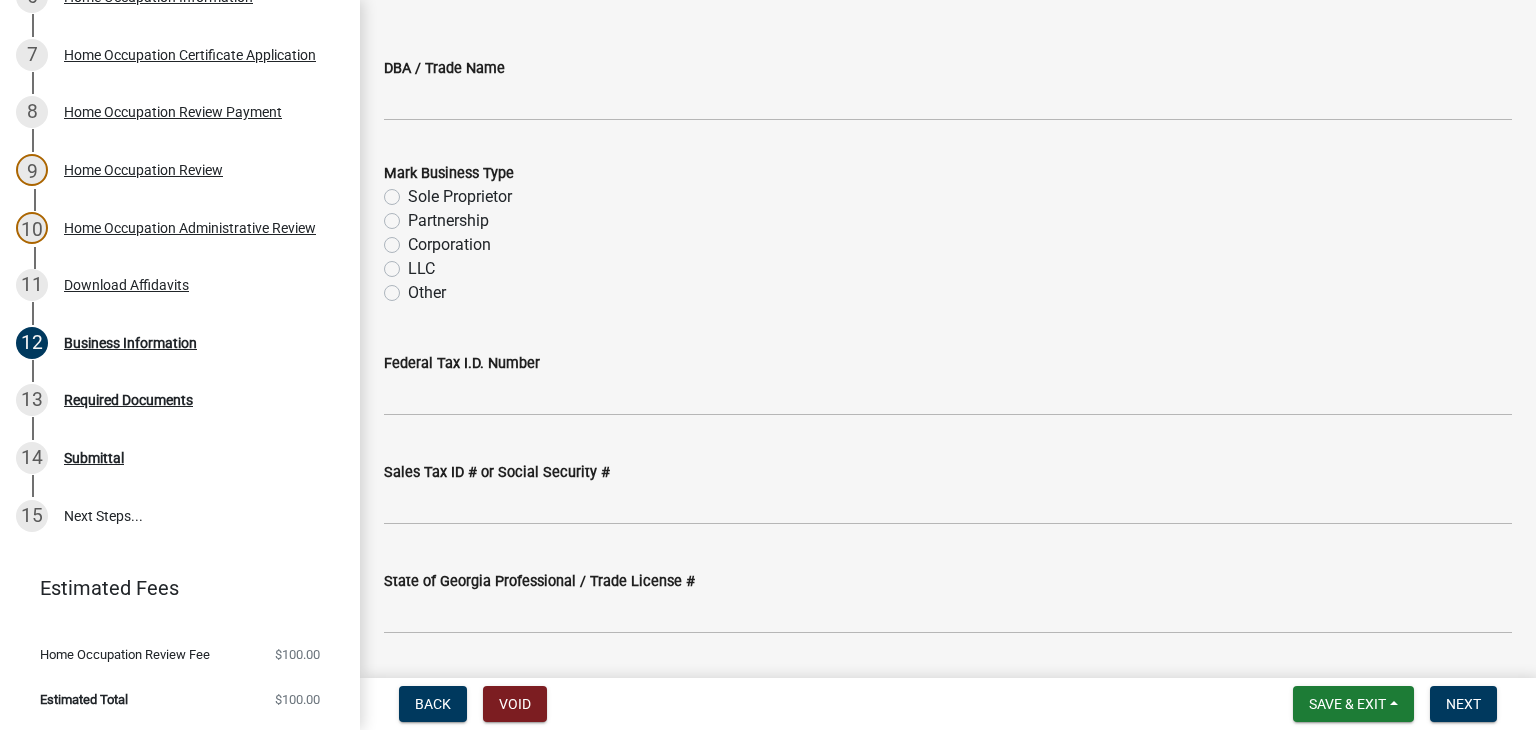 click on "LLC" 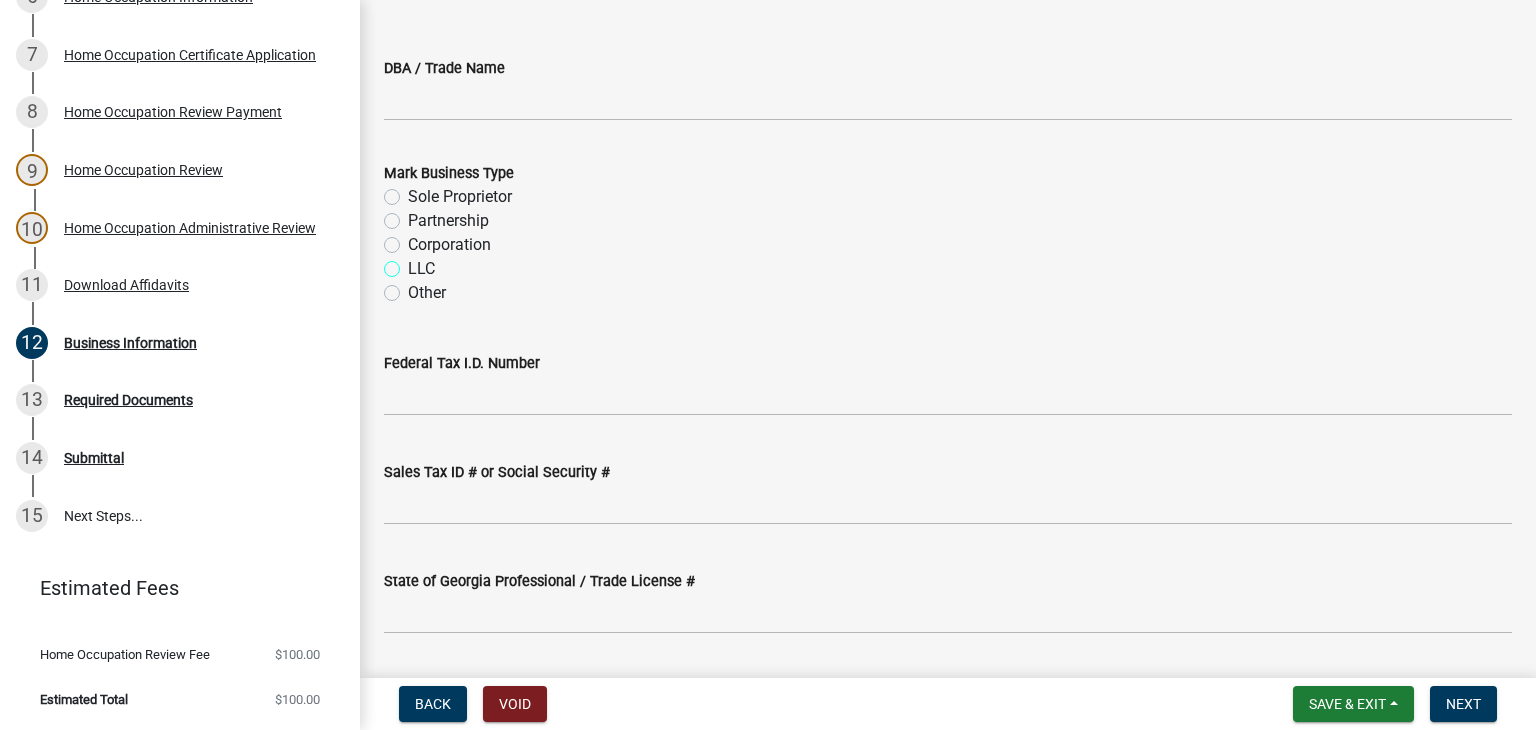click on "LLC" at bounding box center [414, 263] 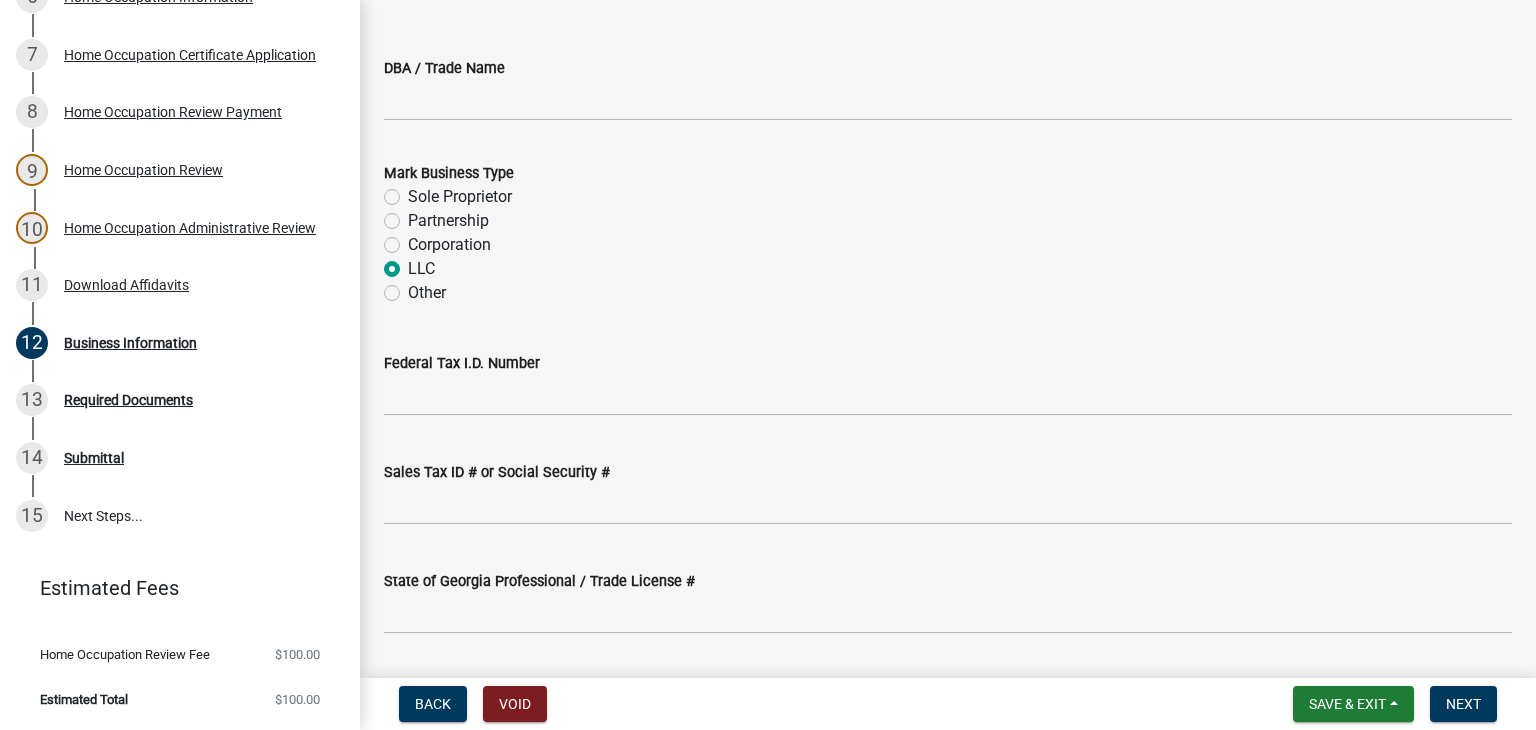 radio on "true" 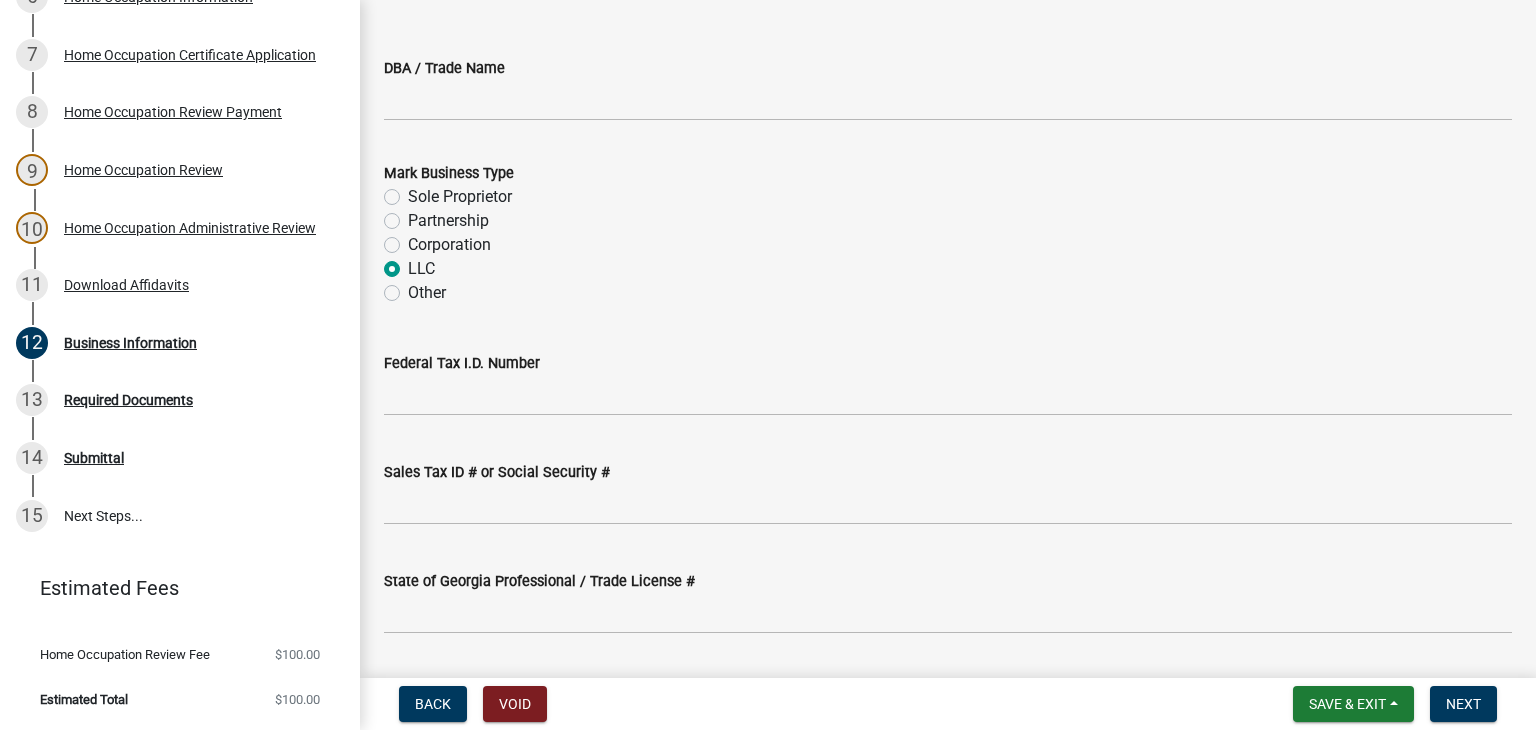 scroll, scrollTop: 500, scrollLeft: 0, axis: vertical 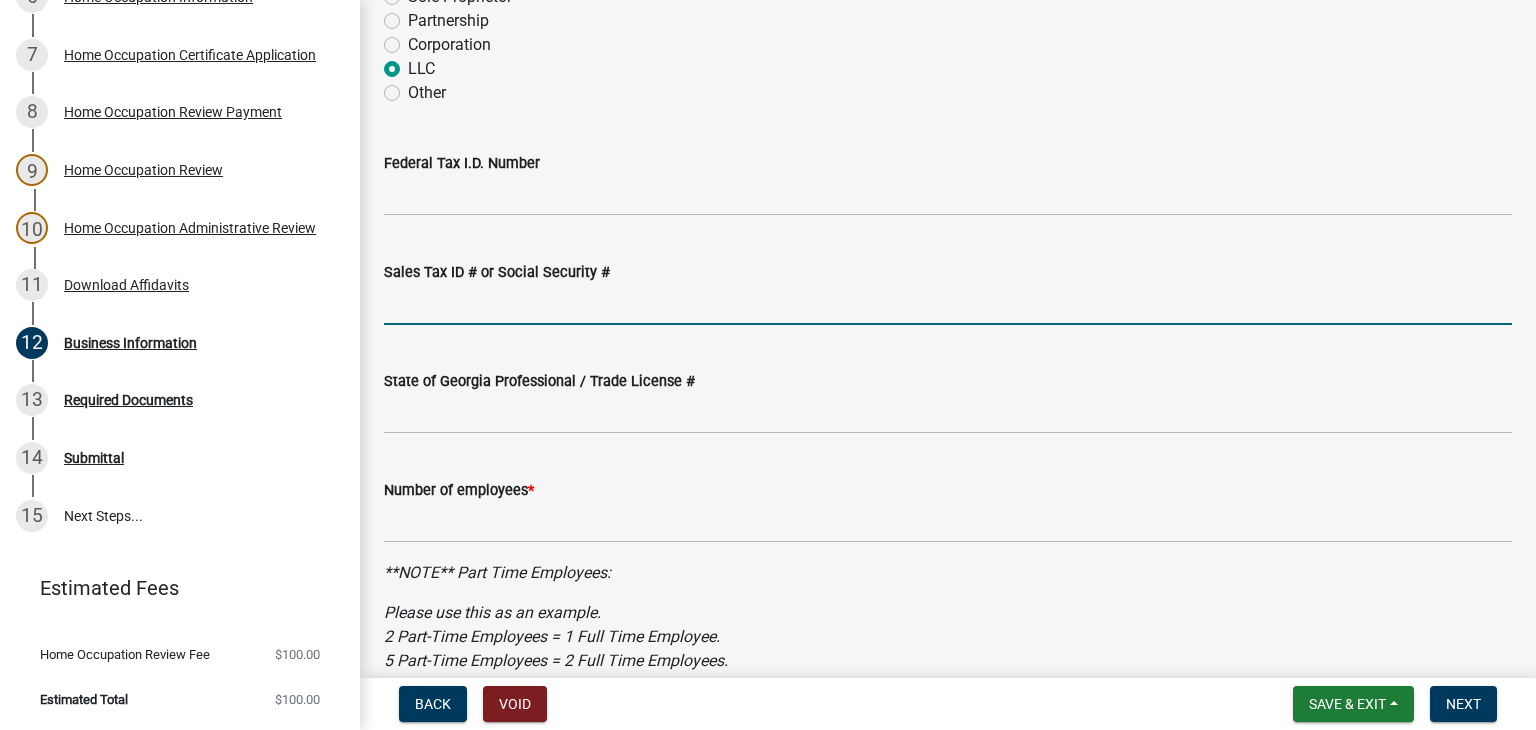 click on "Sales Tax ID # or Social Security #" at bounding box center [948, 304] 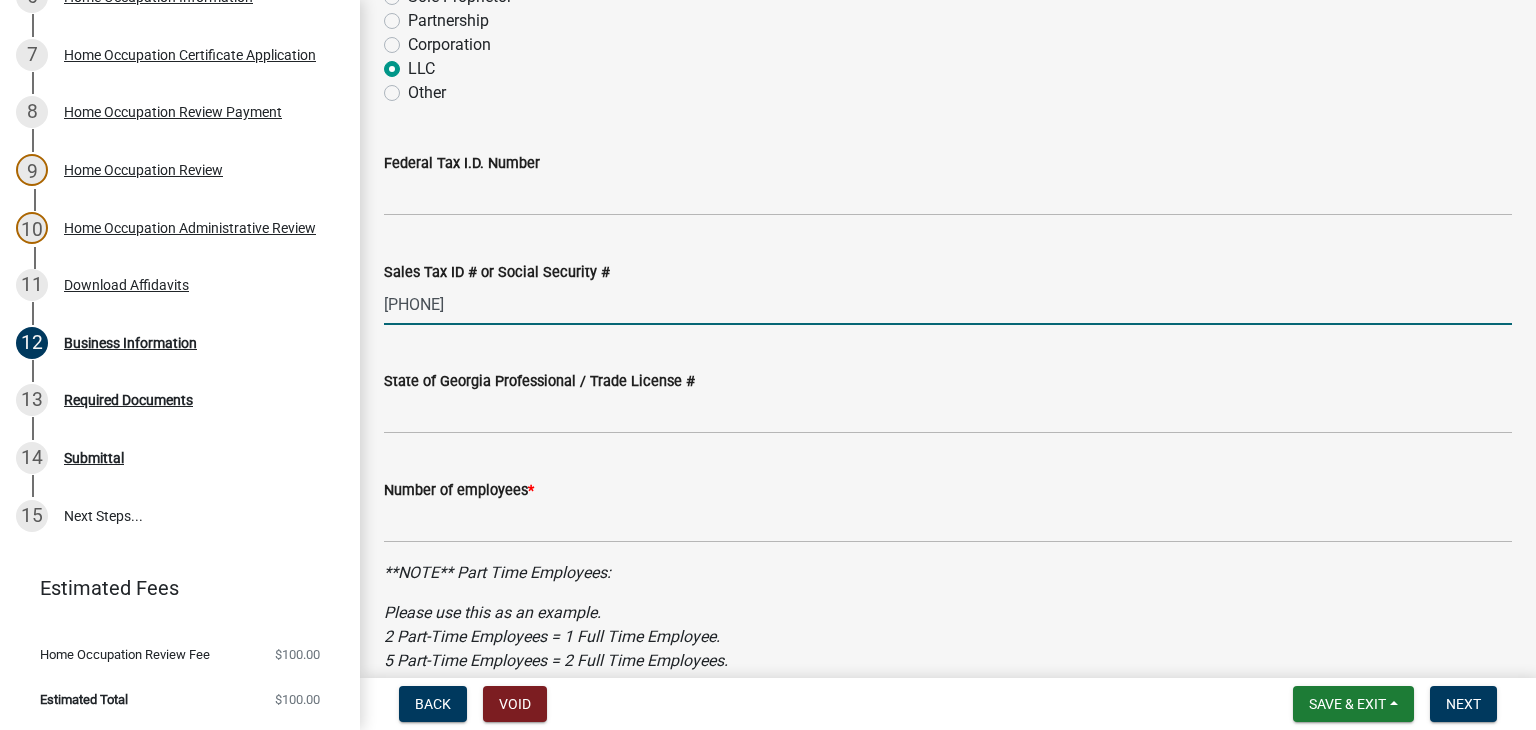 type on "[PHONE]" 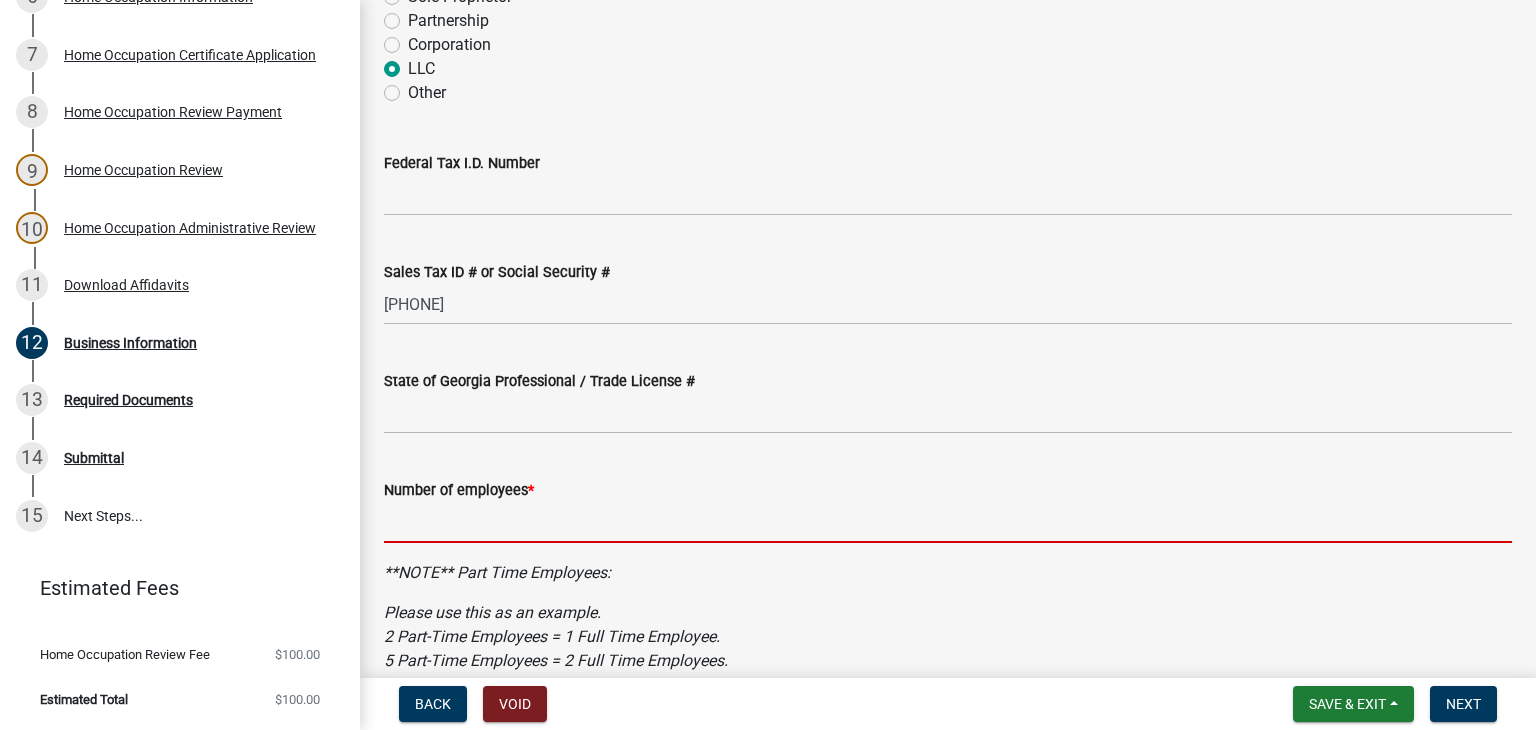 click 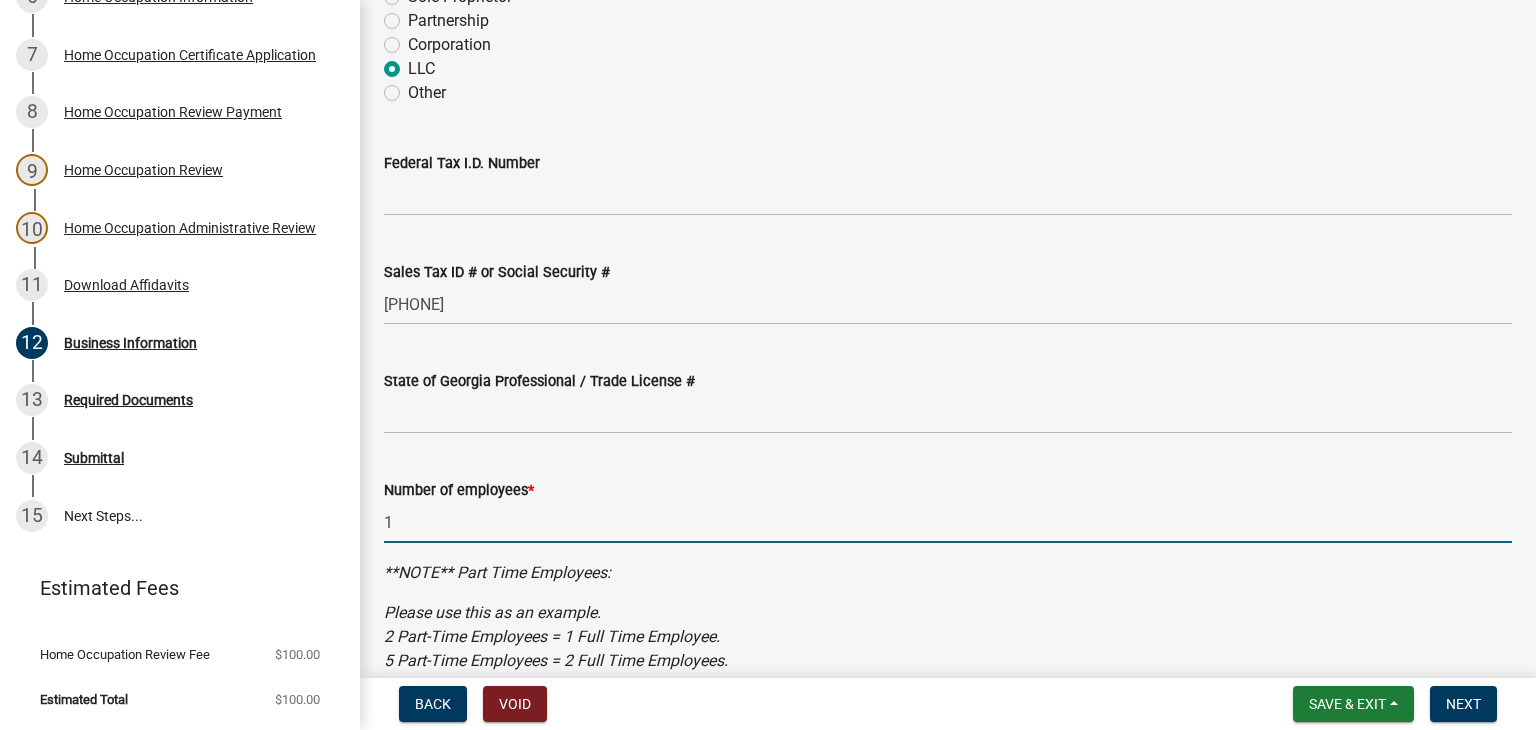 click on "1" 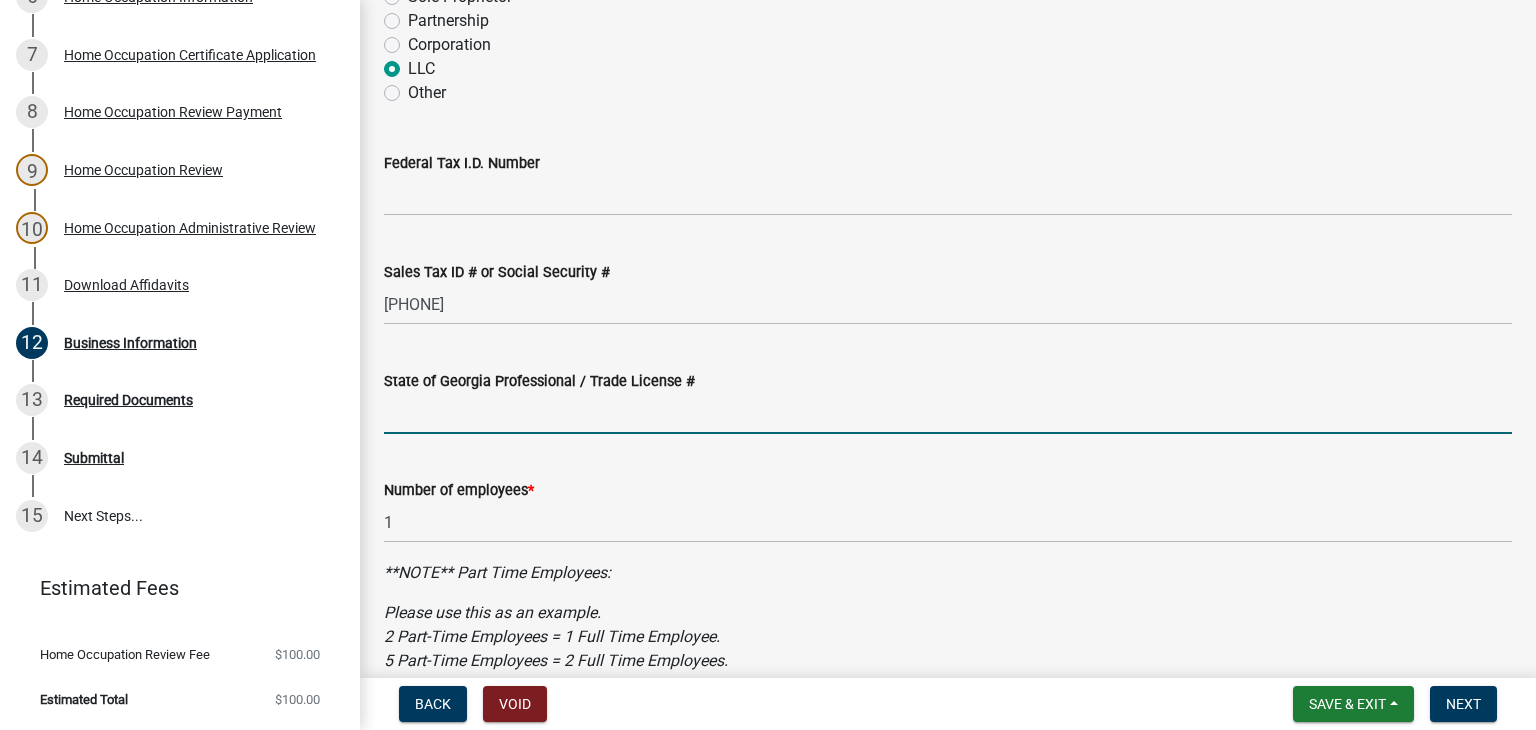 click on "State of Georgia Professional / Trade License #" at bounding box center [948, 413] 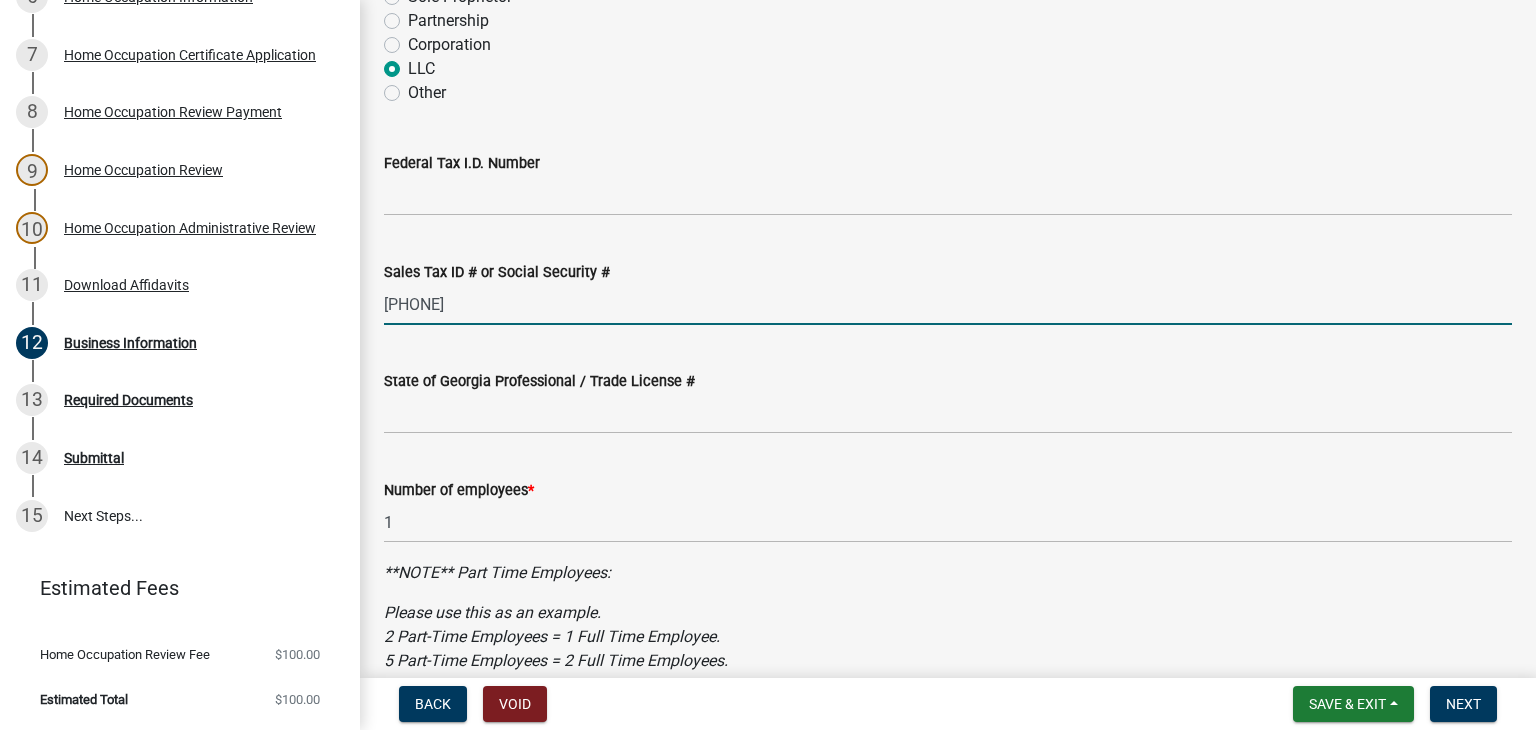 click on "[PHONE]" at bounding box center [948, 304] 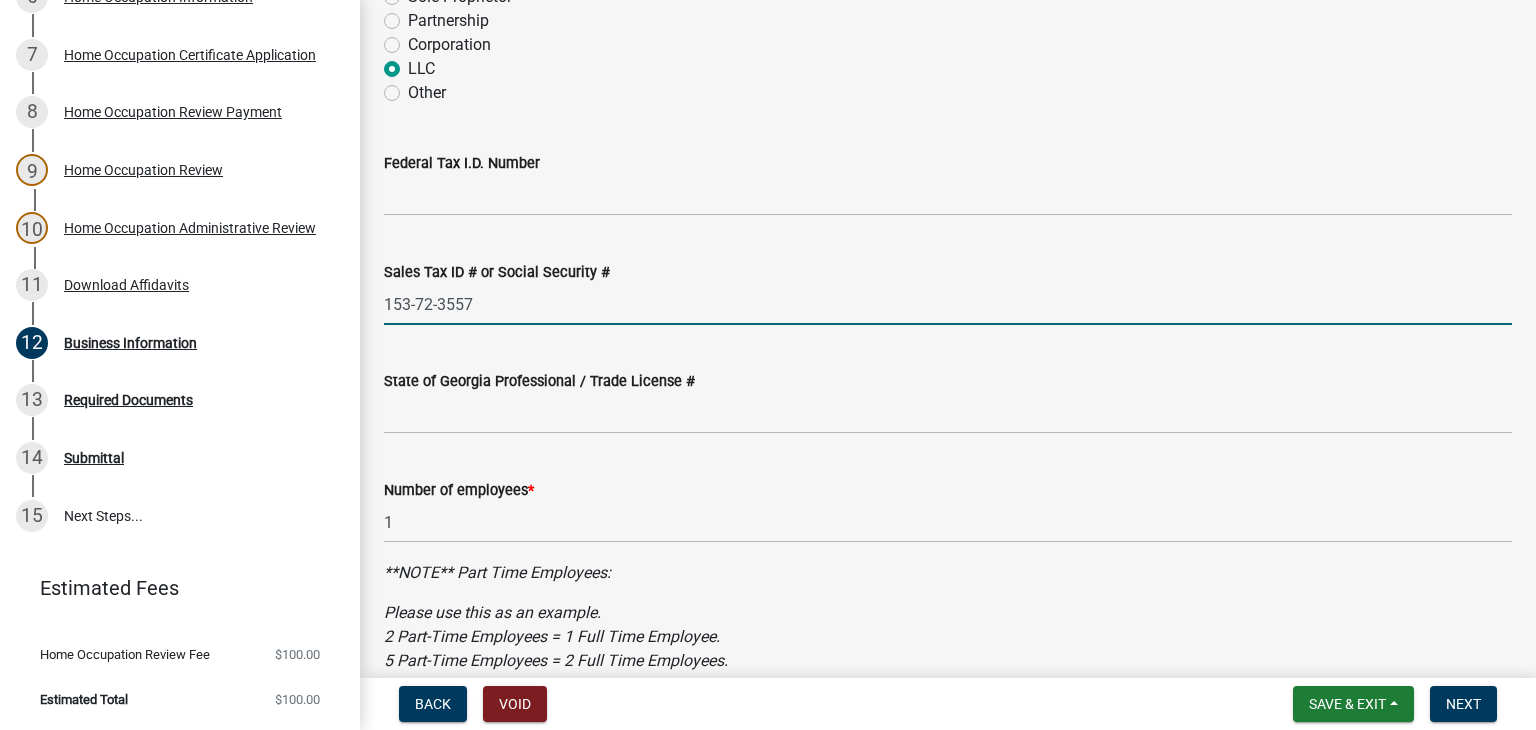 click on "153-72-3557" at bounding box center [948, 304] 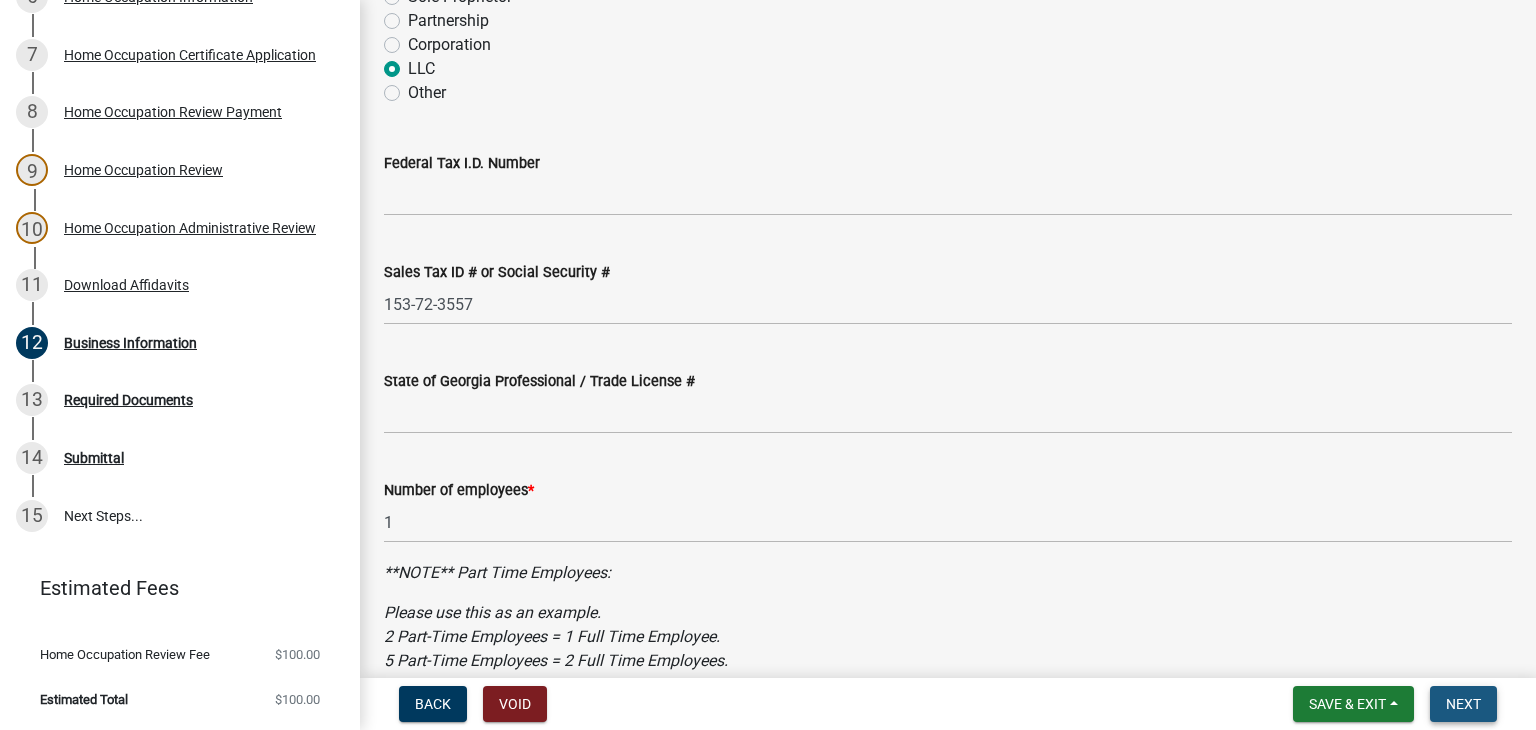 click on "Next" at bounding box center [1463, 704] 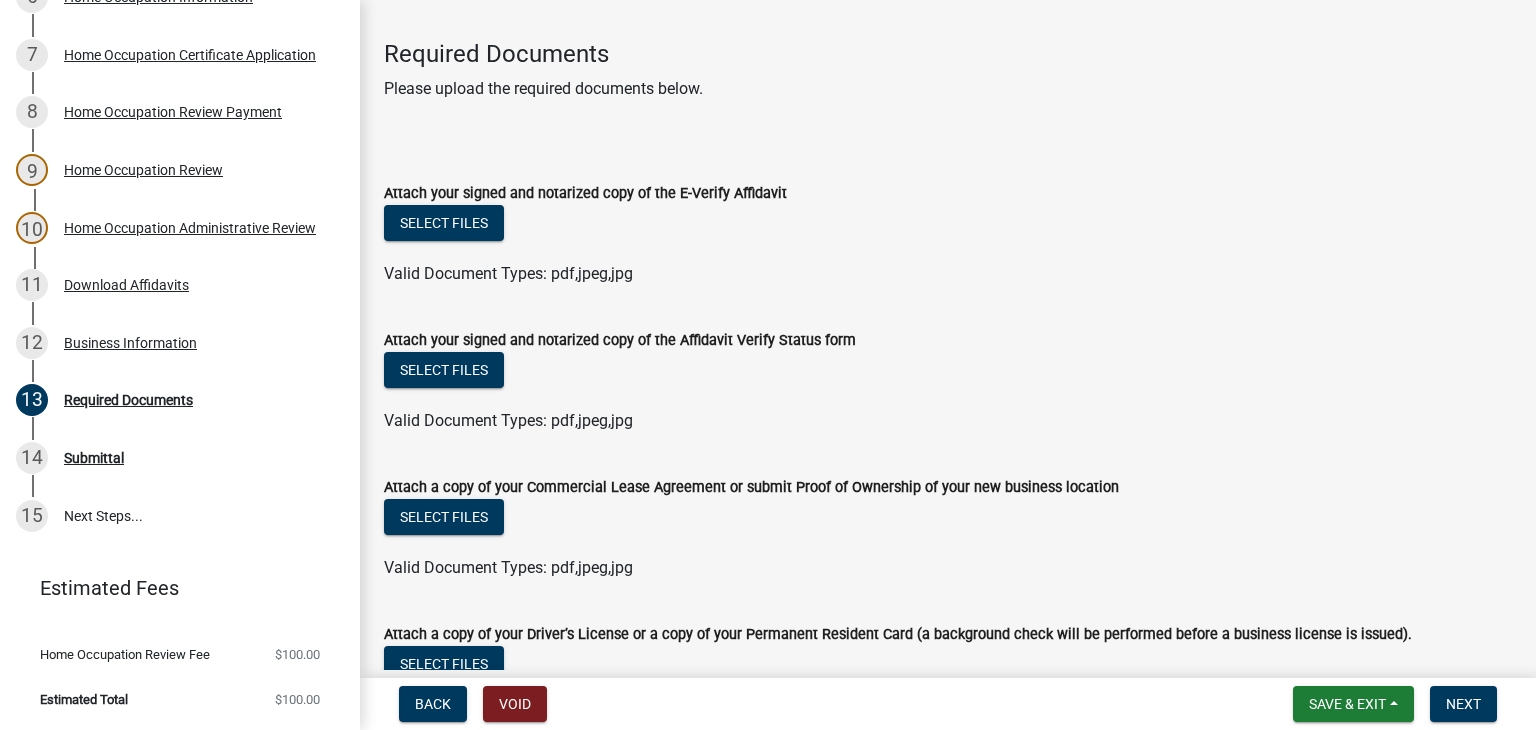 scroll, scrollTop: 0, scrollLeft: 0, axis: both 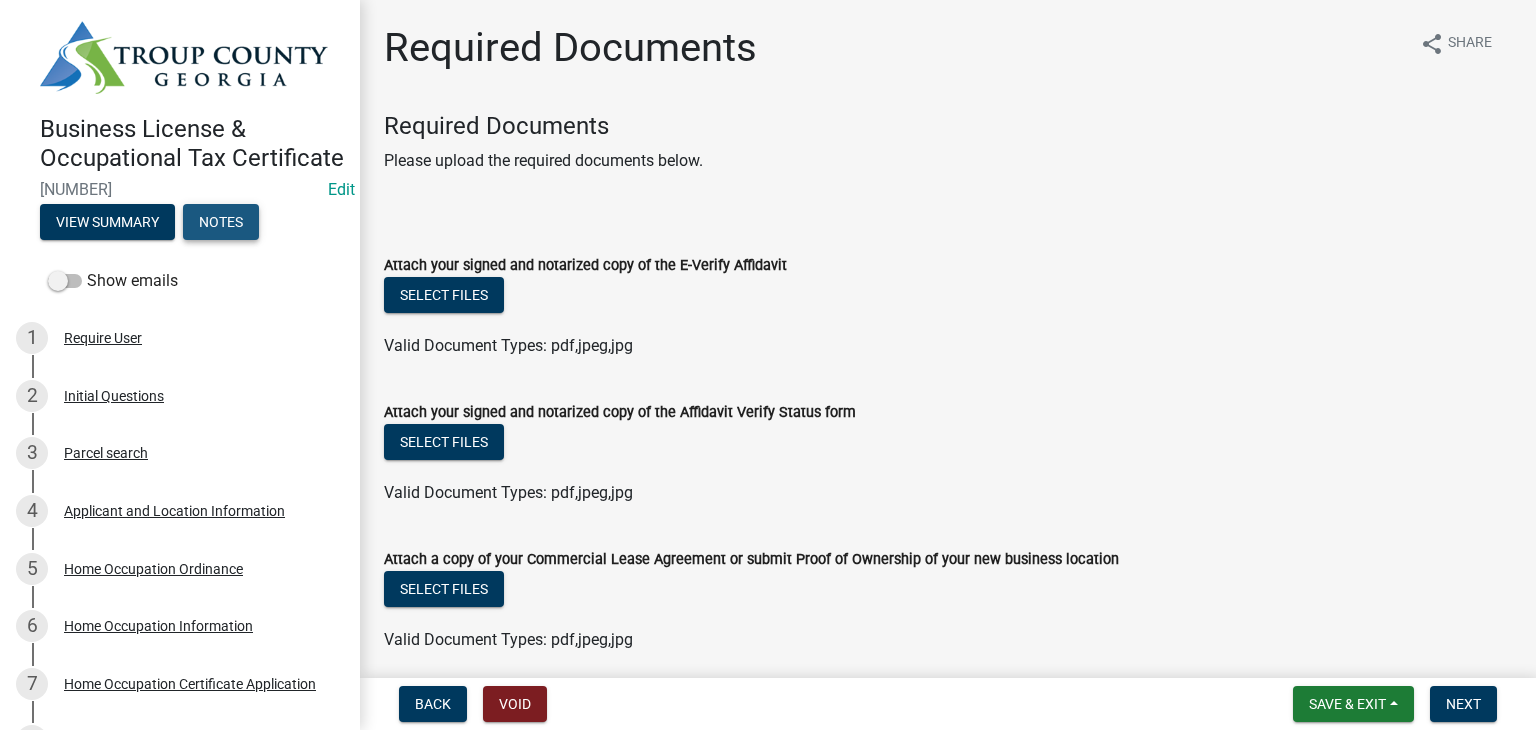 click on "Notes" at bounding box center (221, 222) 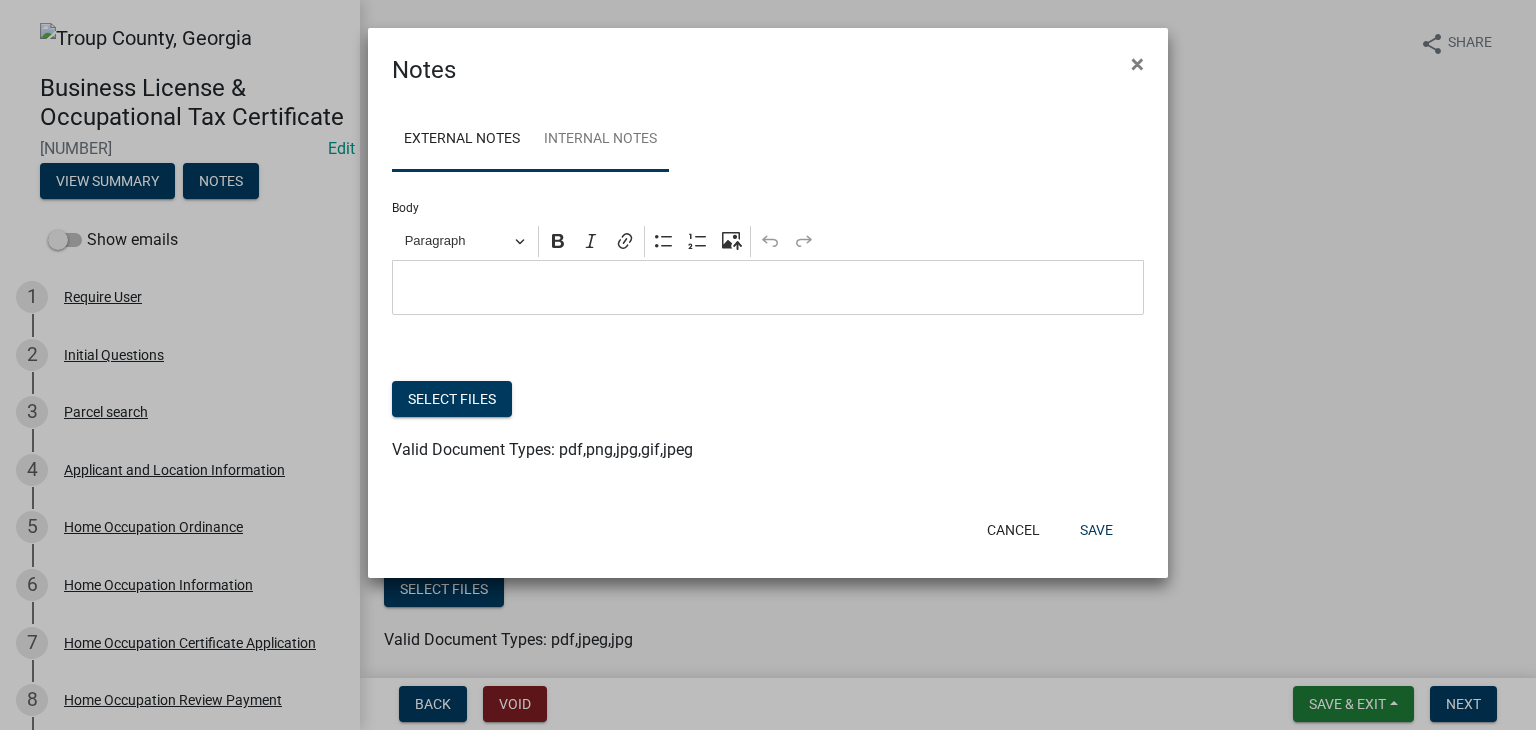 click on "Internal Notes" at bounding box center [600, 140] 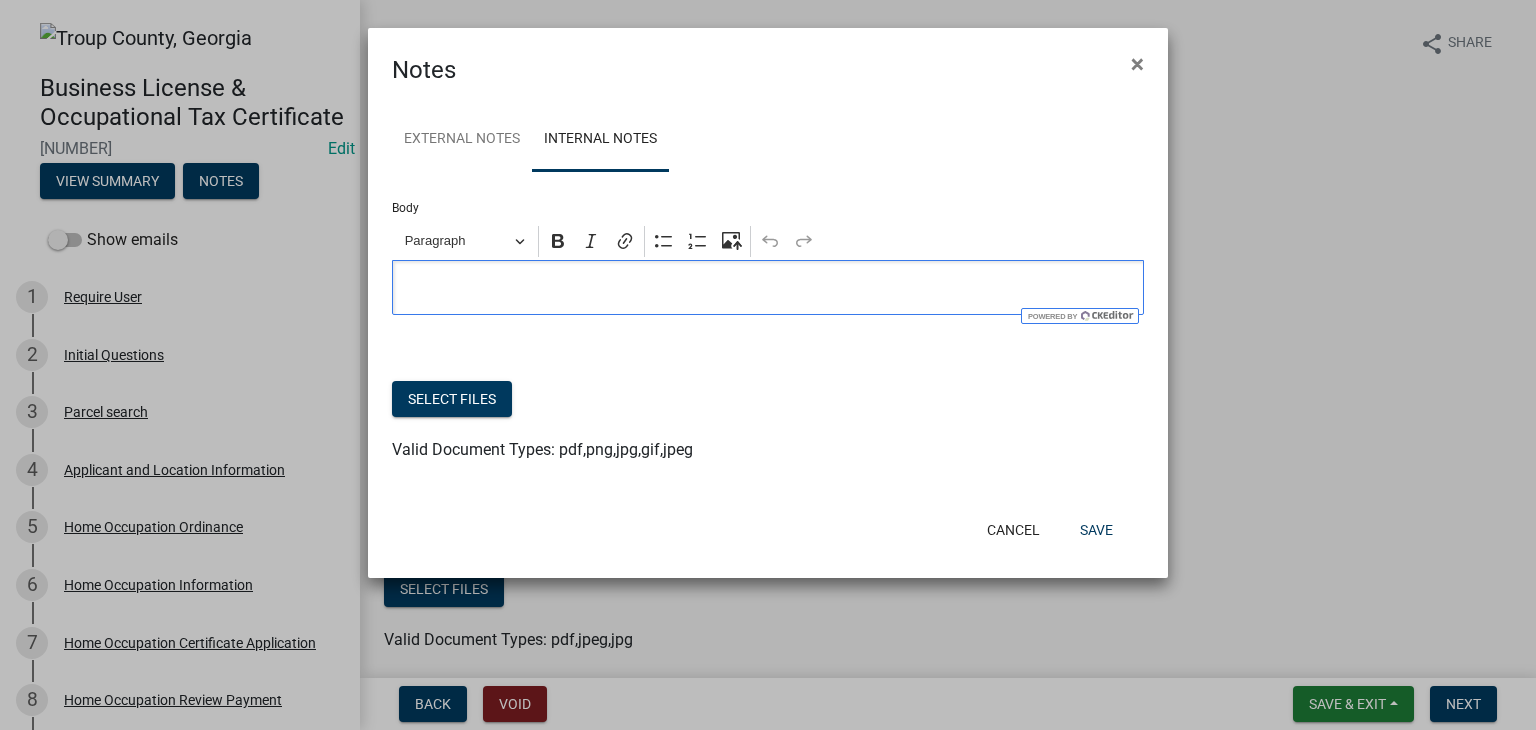 click at bounding box center (768, 288) 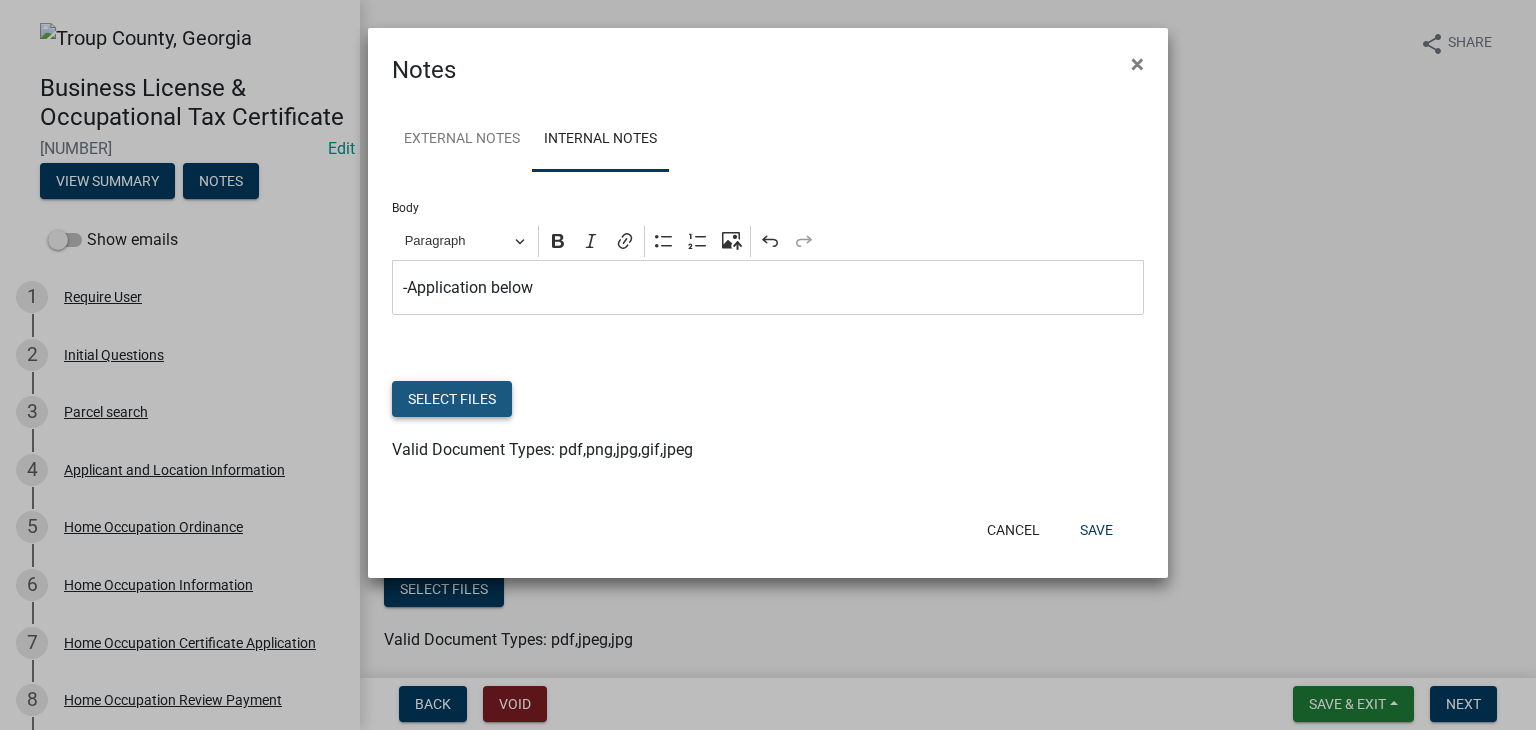 click on "Select files" 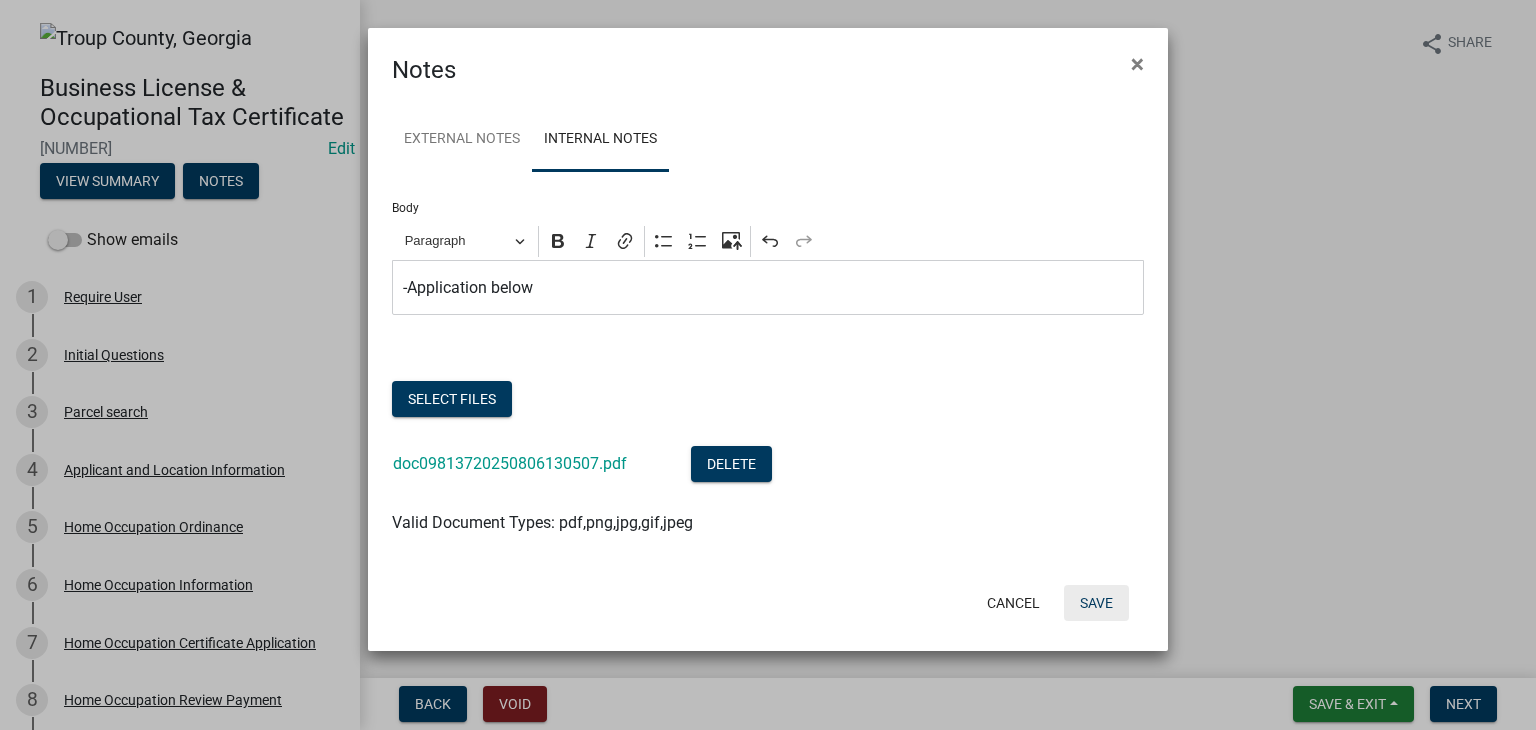 click on "Save" 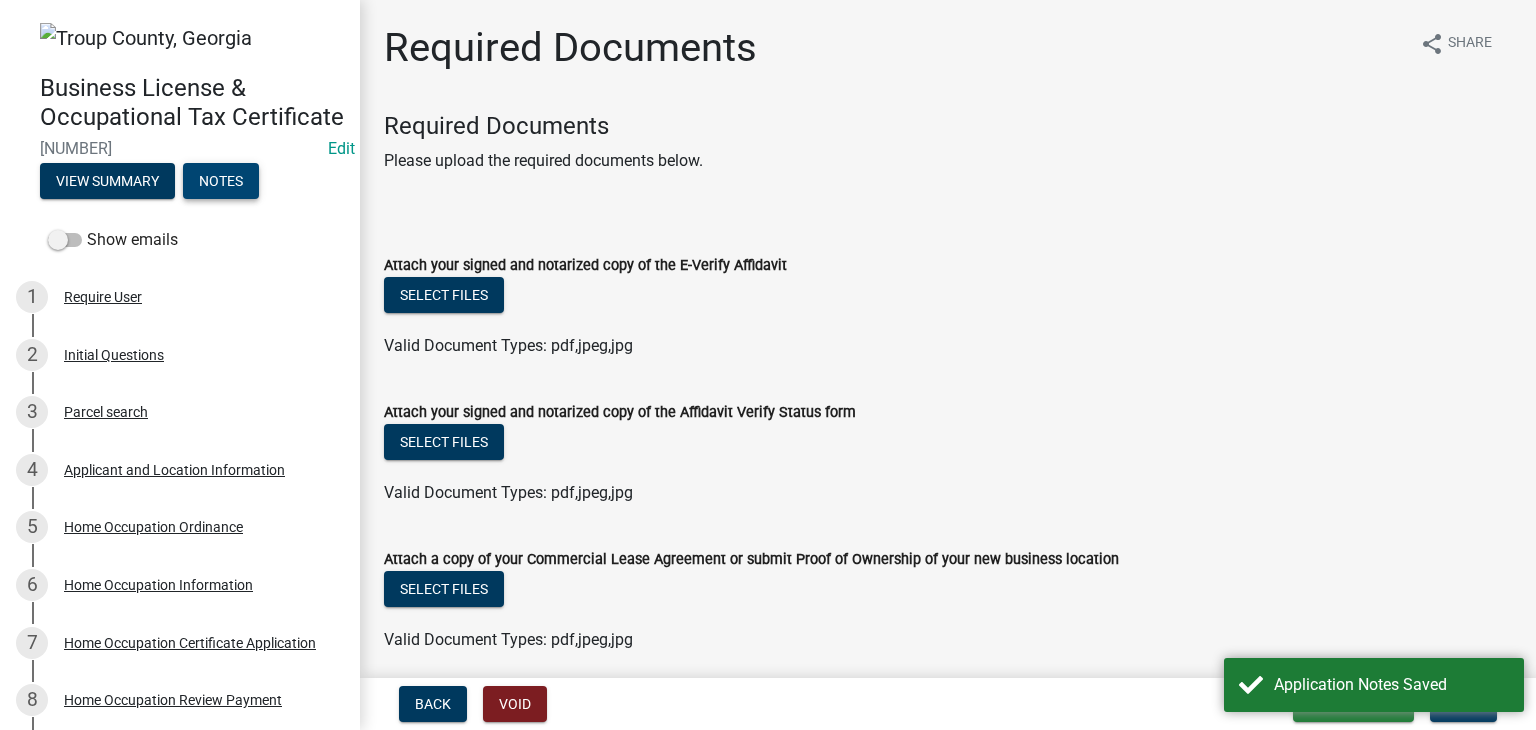 scroll, scrollTop: 100, scrollLeft: 0, axis: vertical 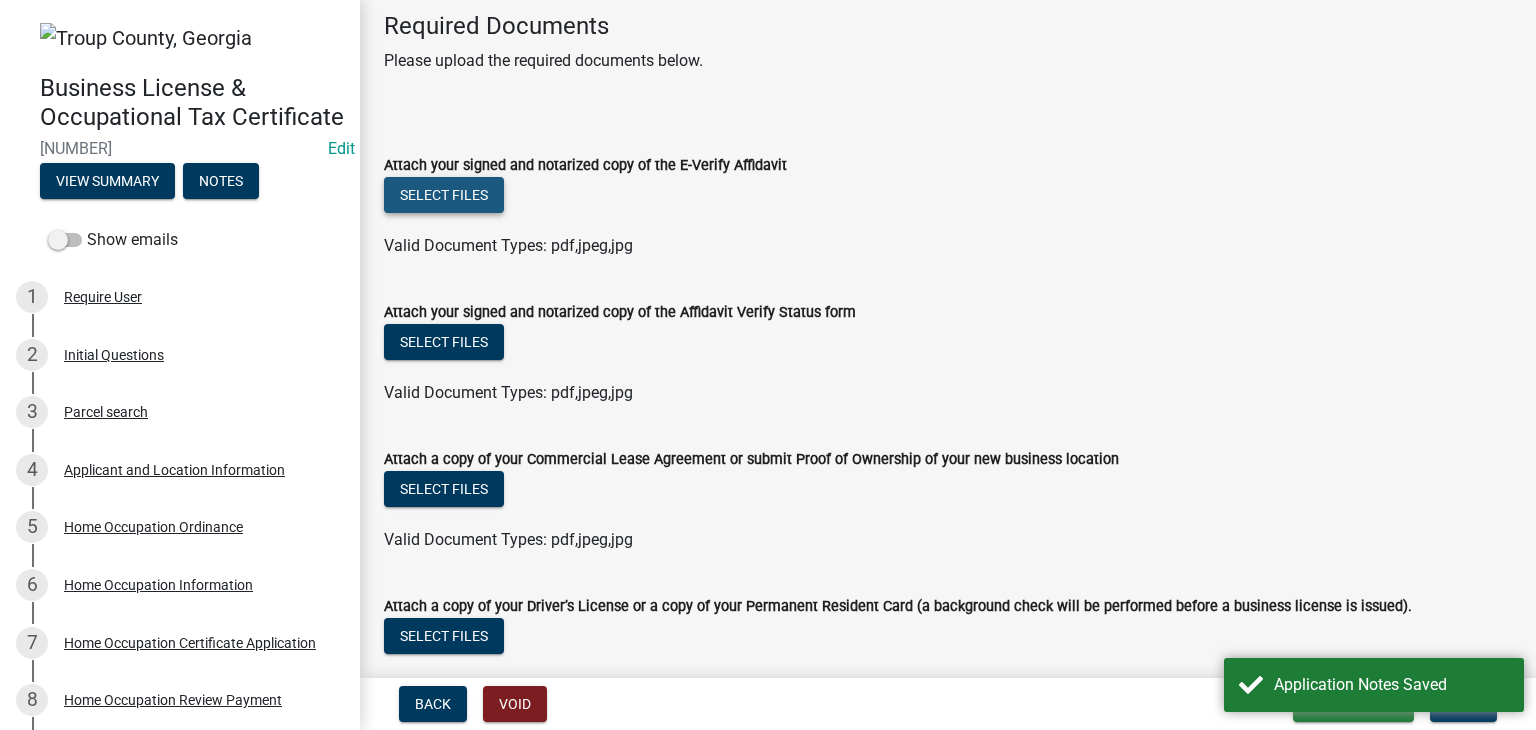 click on "Select files" 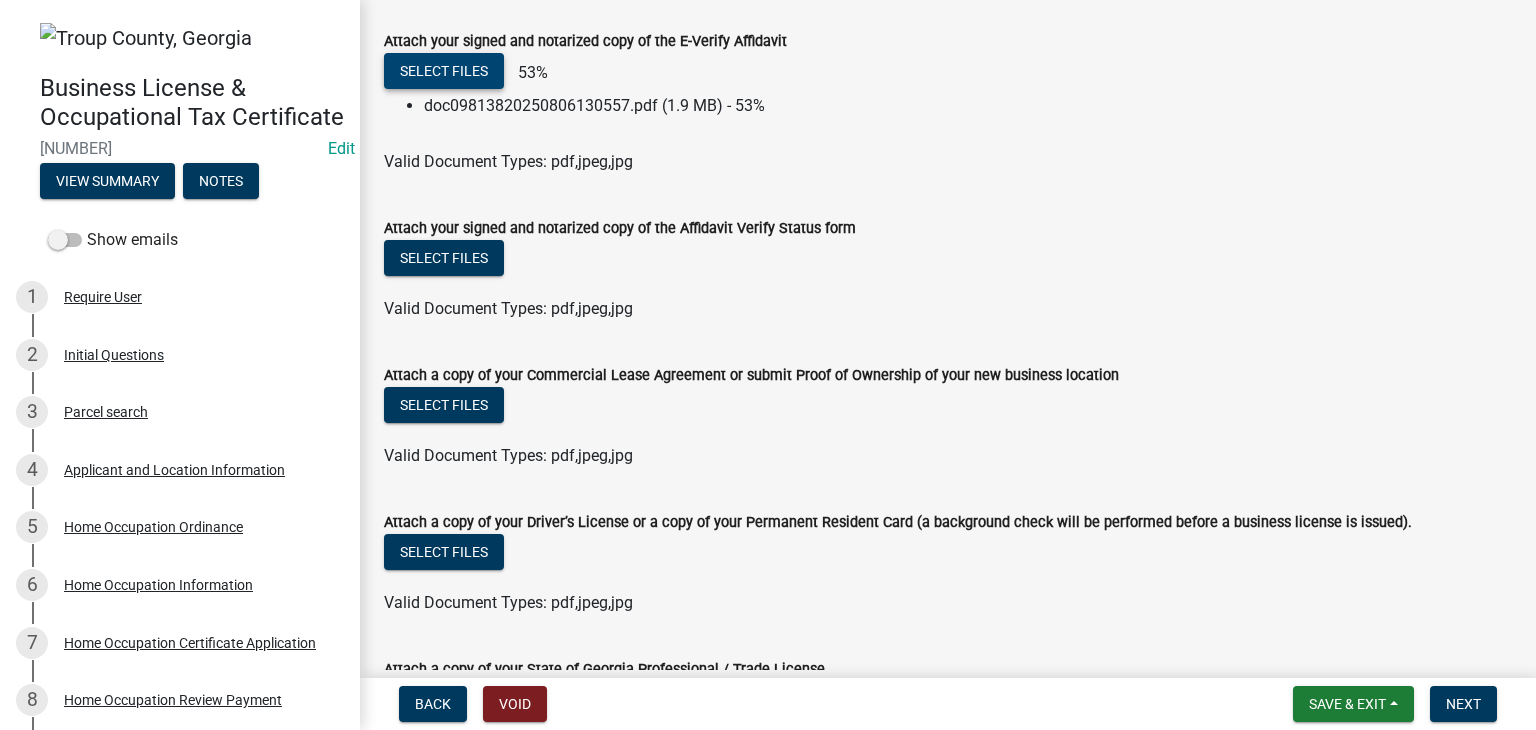 scroll, scrollTop: 300, scrollLeft: 0, axis: vertical 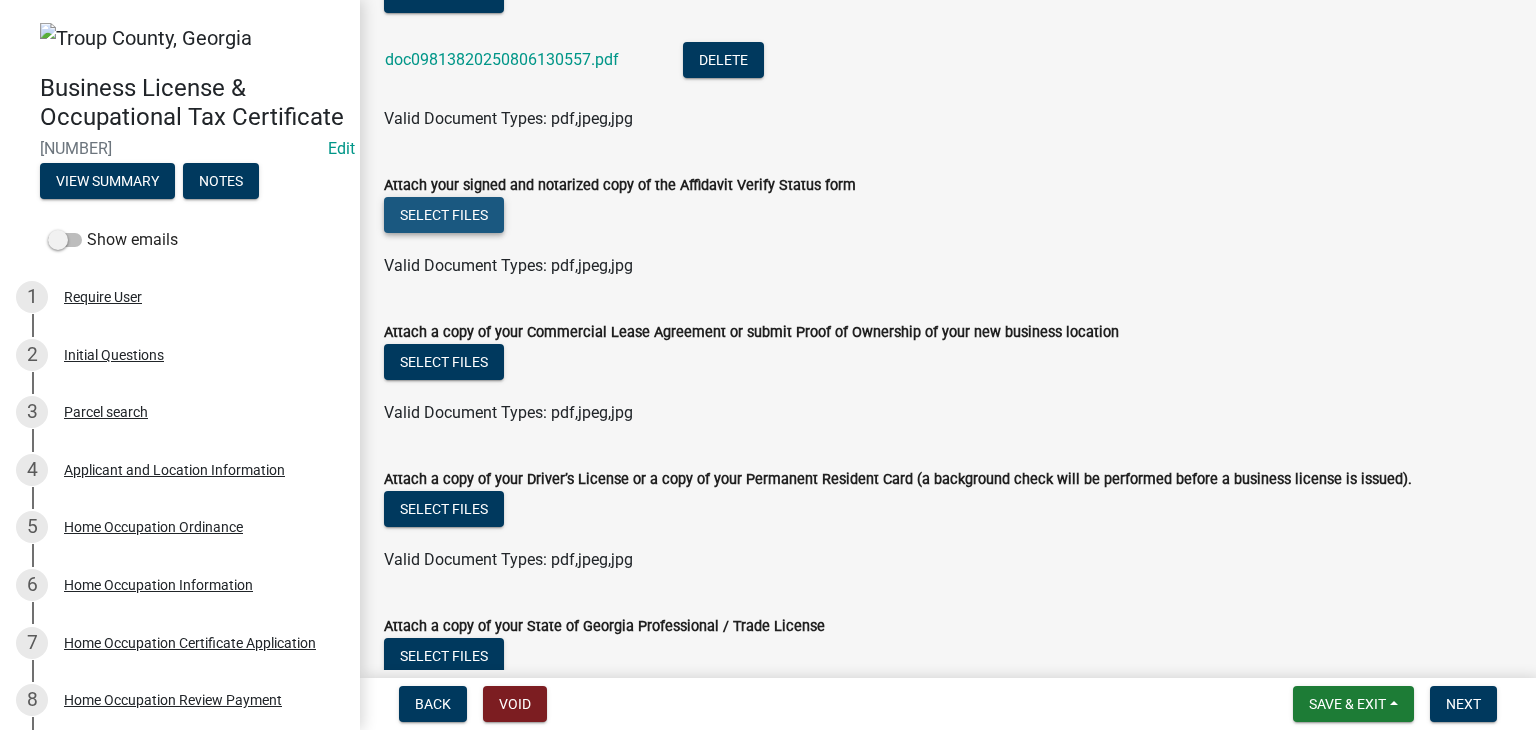 click on "Select files" 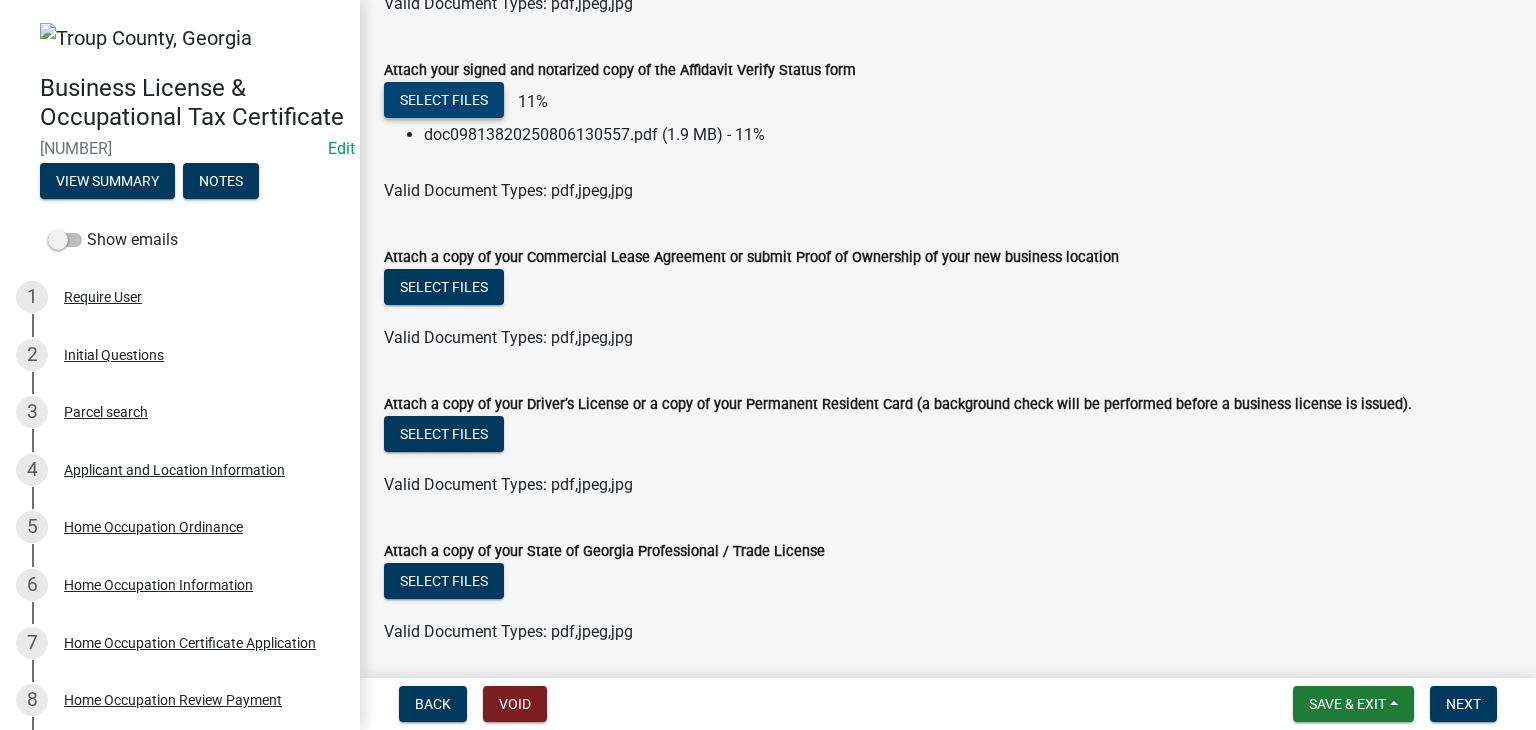 scroll, scrollTop: 485, scrollLeft: 0, axis: vertical 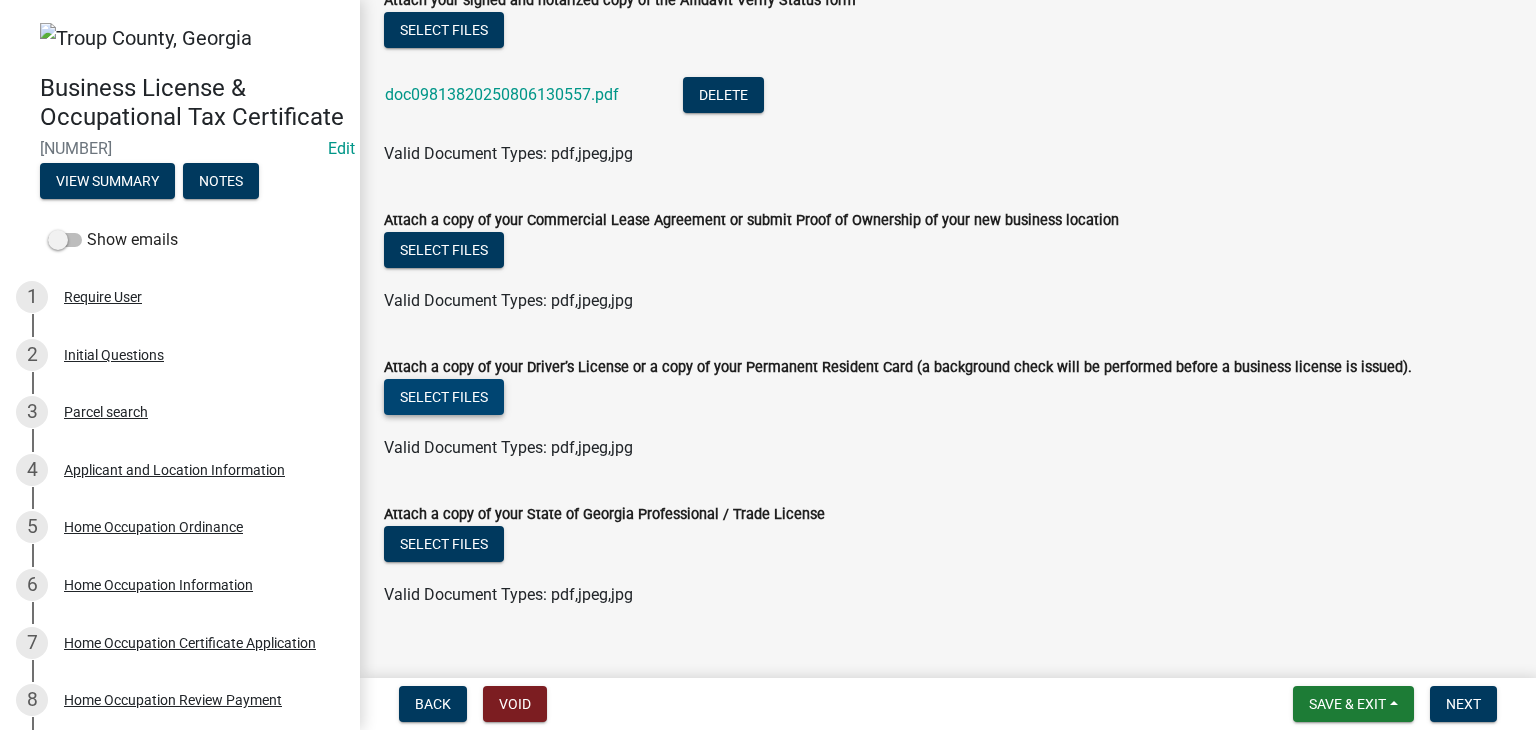 click on "Select files" 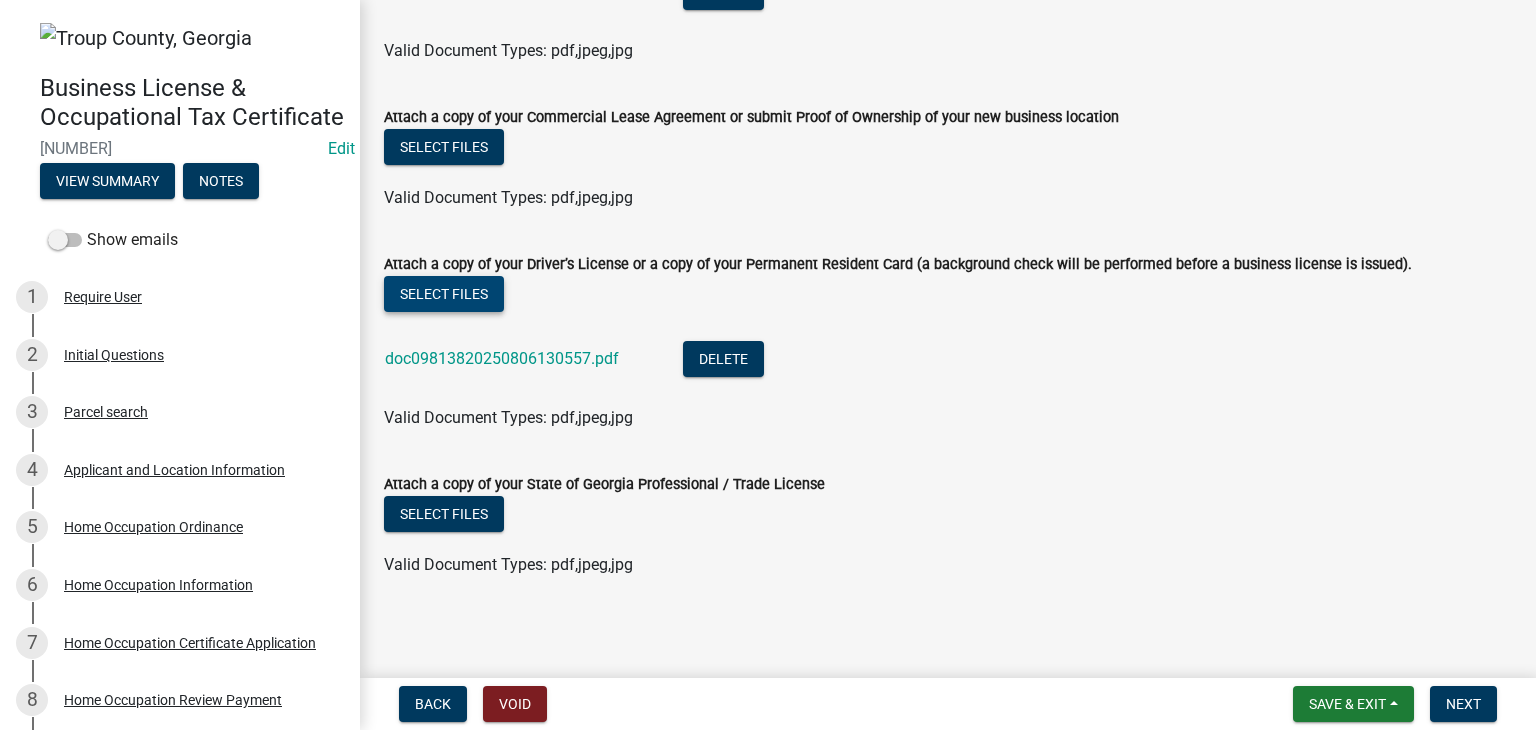 scroll, scrollTop: 591, scrollLeft: 0, axis: vertical 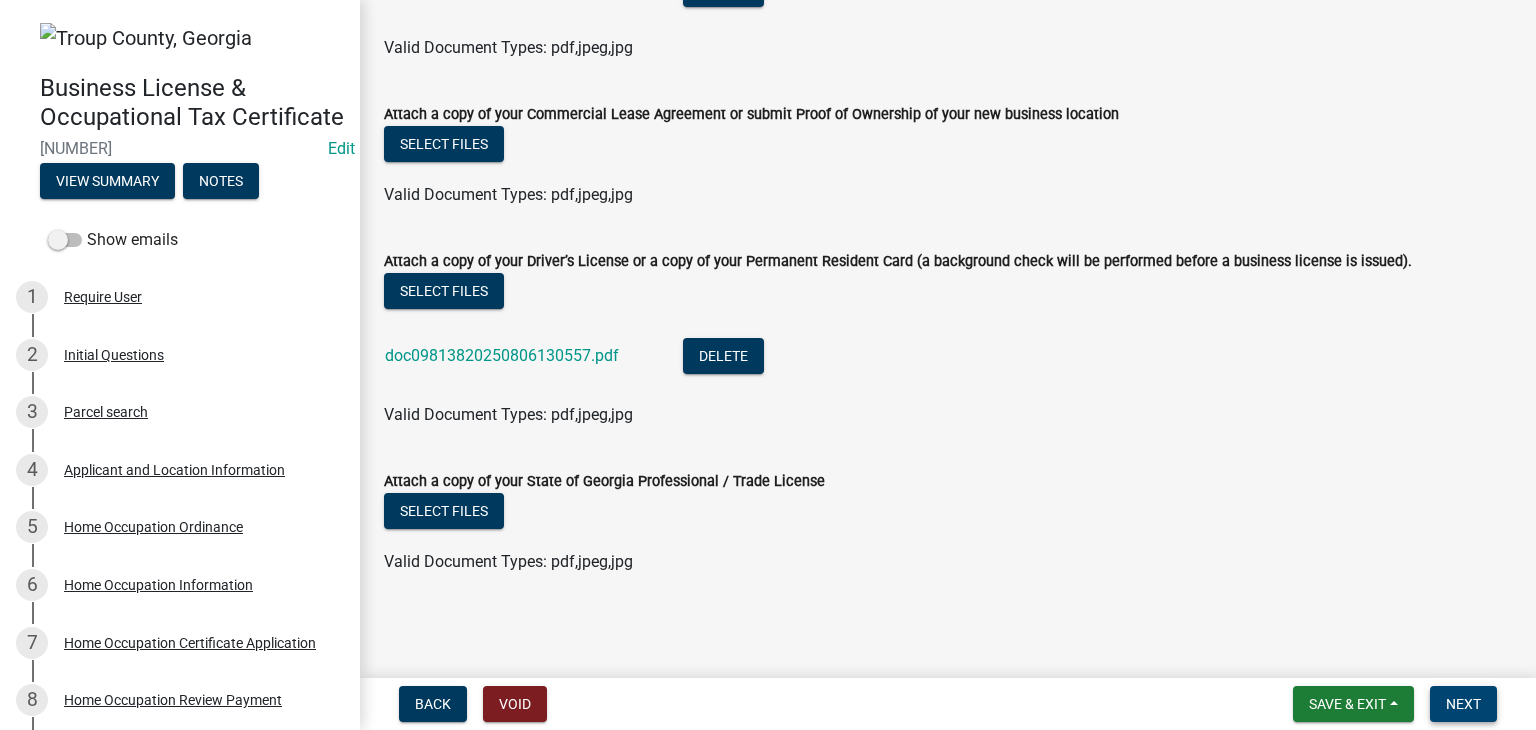 click on "Next" at bounding box center [1463, 704] 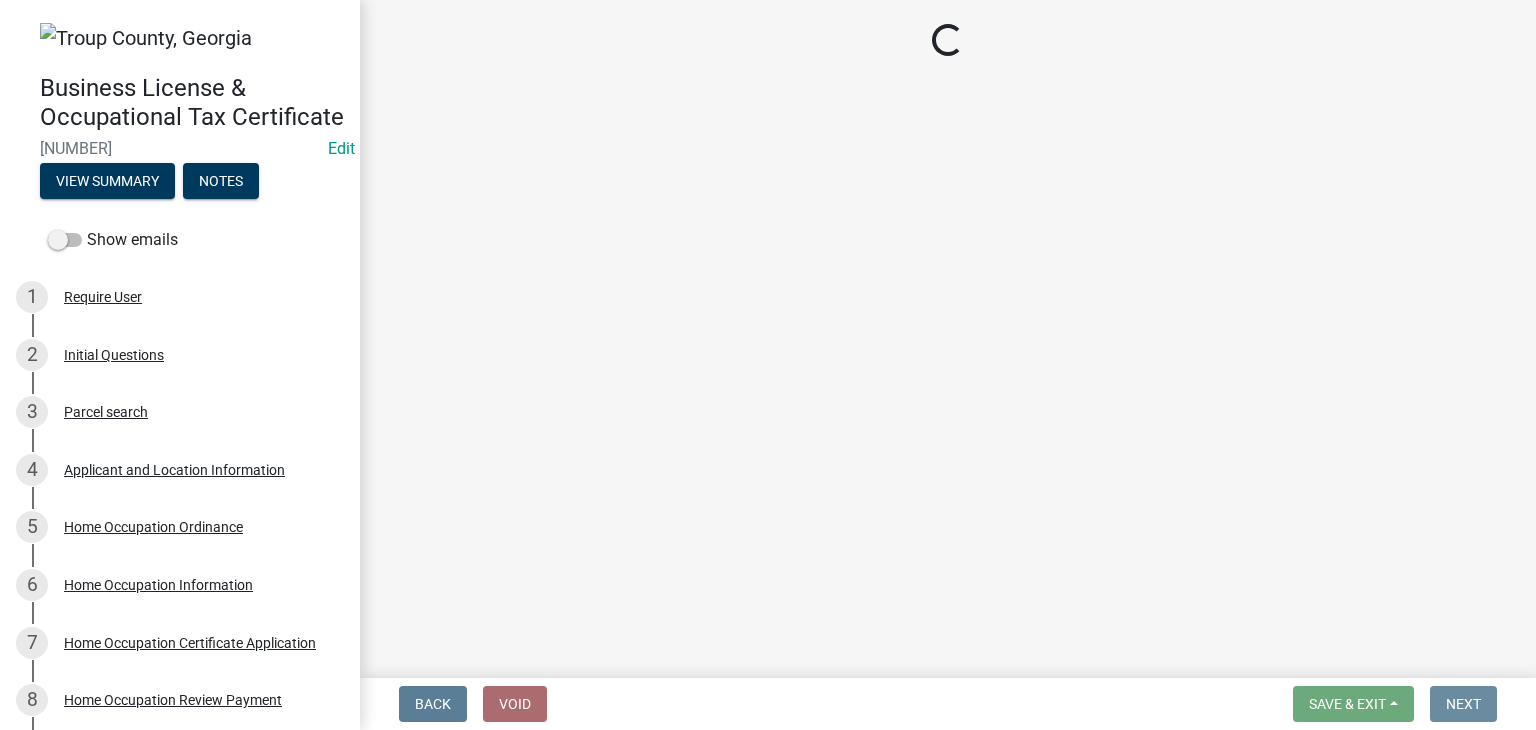 scroll, scrollTop: 0, scrollLeft: 0, axis: both 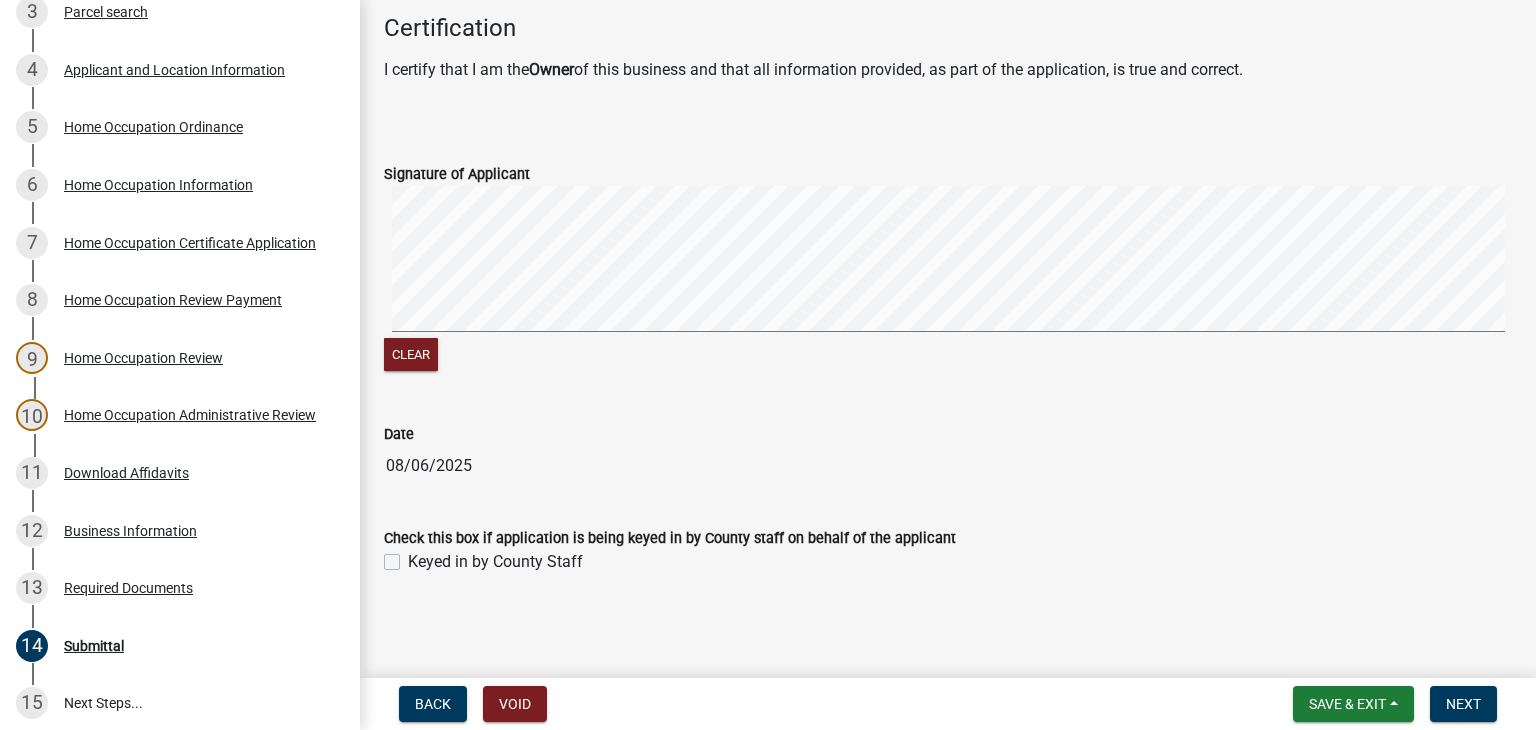 click on "Keyed in by County Staff" 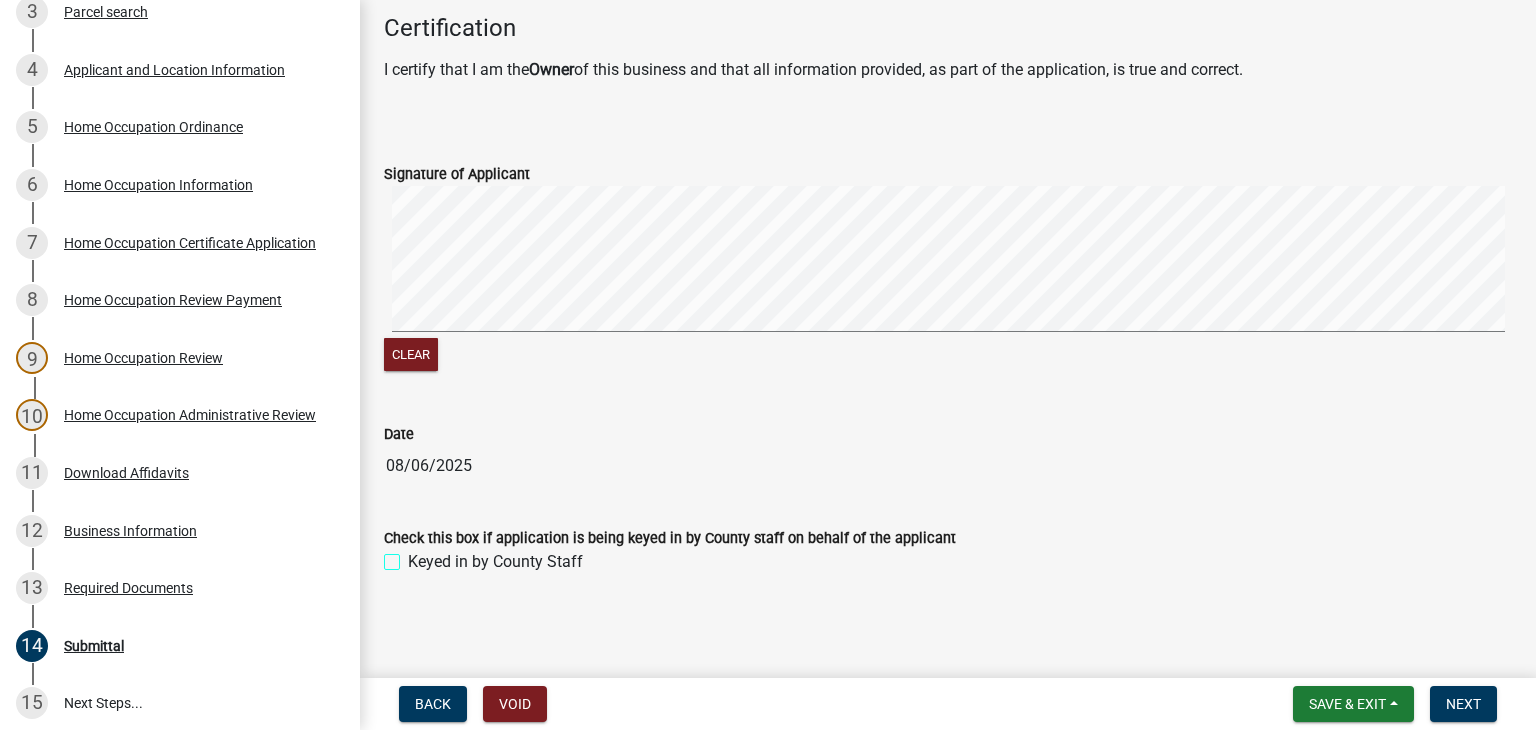 click on "Keyed in by County Staff" at bounding box center (414, 556) 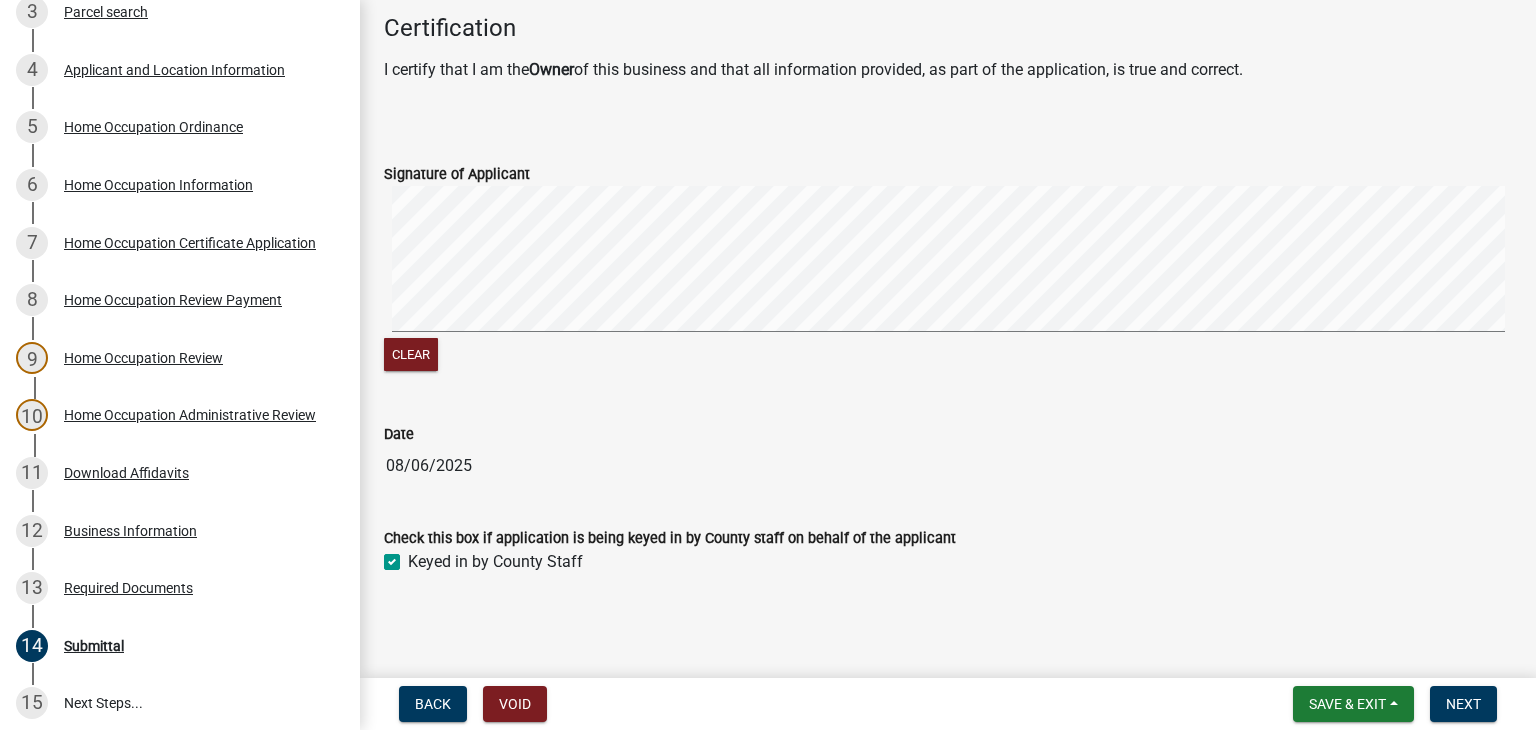 checkbox on "true" 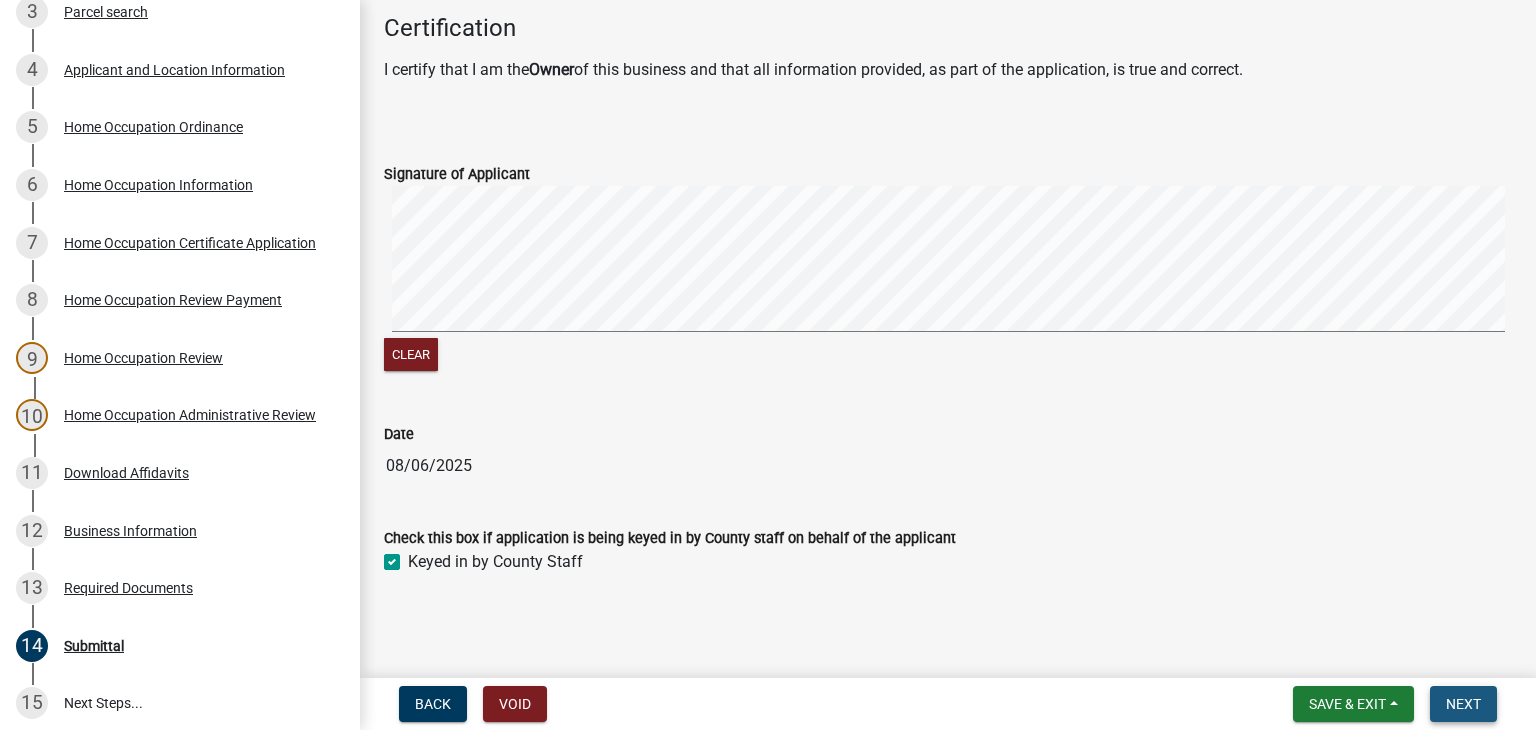 click on "Next" at bounding box center (1463, 704) 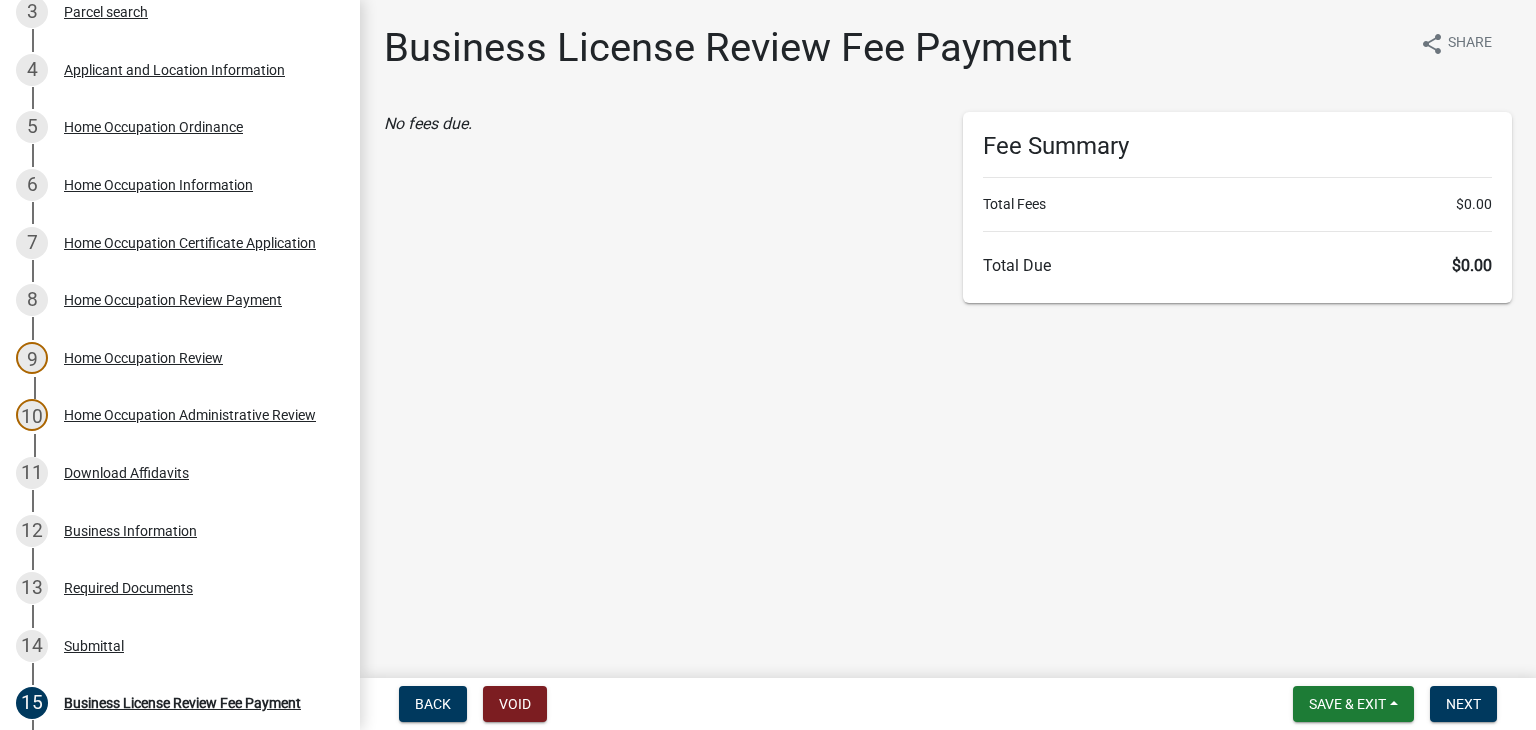 scroll, scrollTop: 572, scrollLeft: 0, axis: vertical 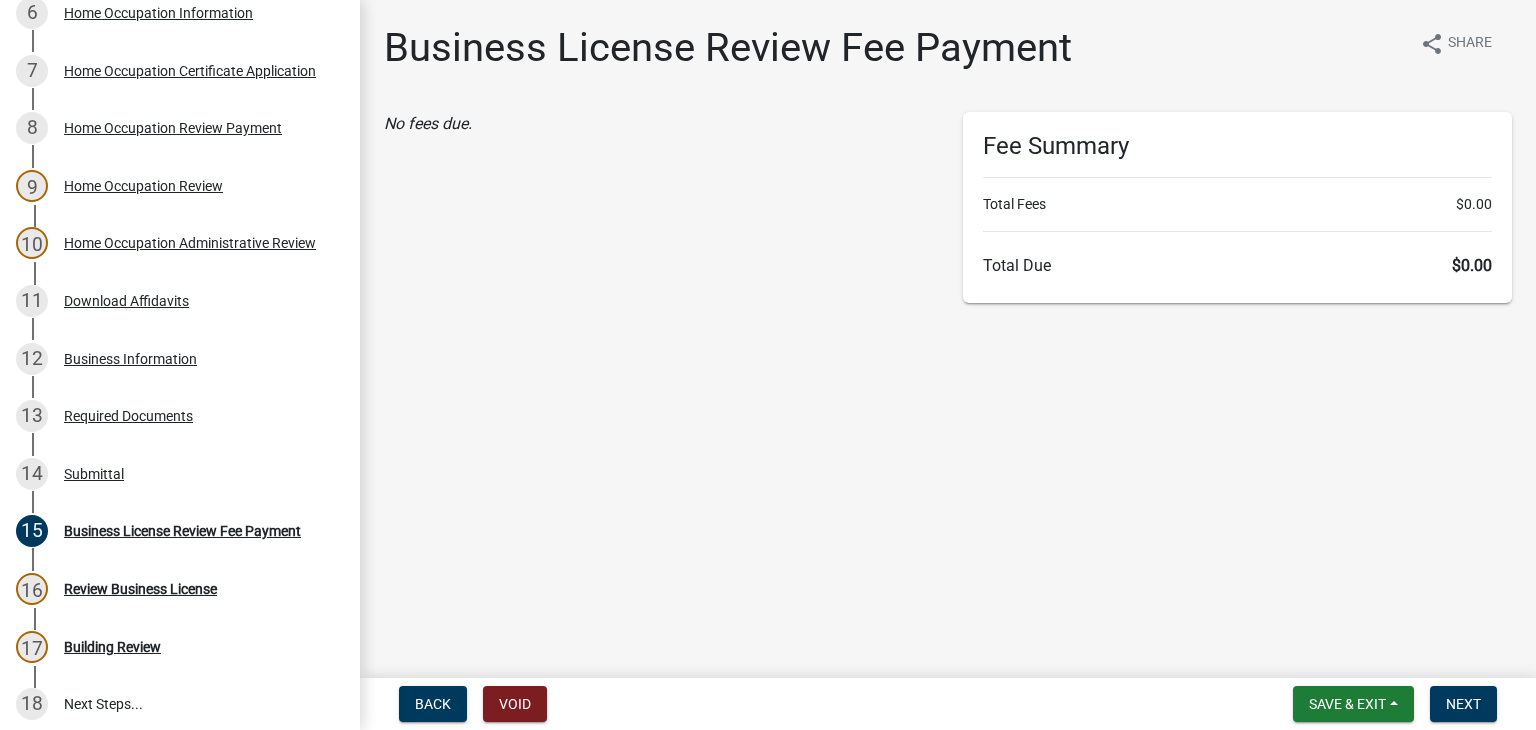click on "Business License Review Fee Payment share Share No fees due. Fee Summary  Total Fees   $0.00   Total Due   $0.00" 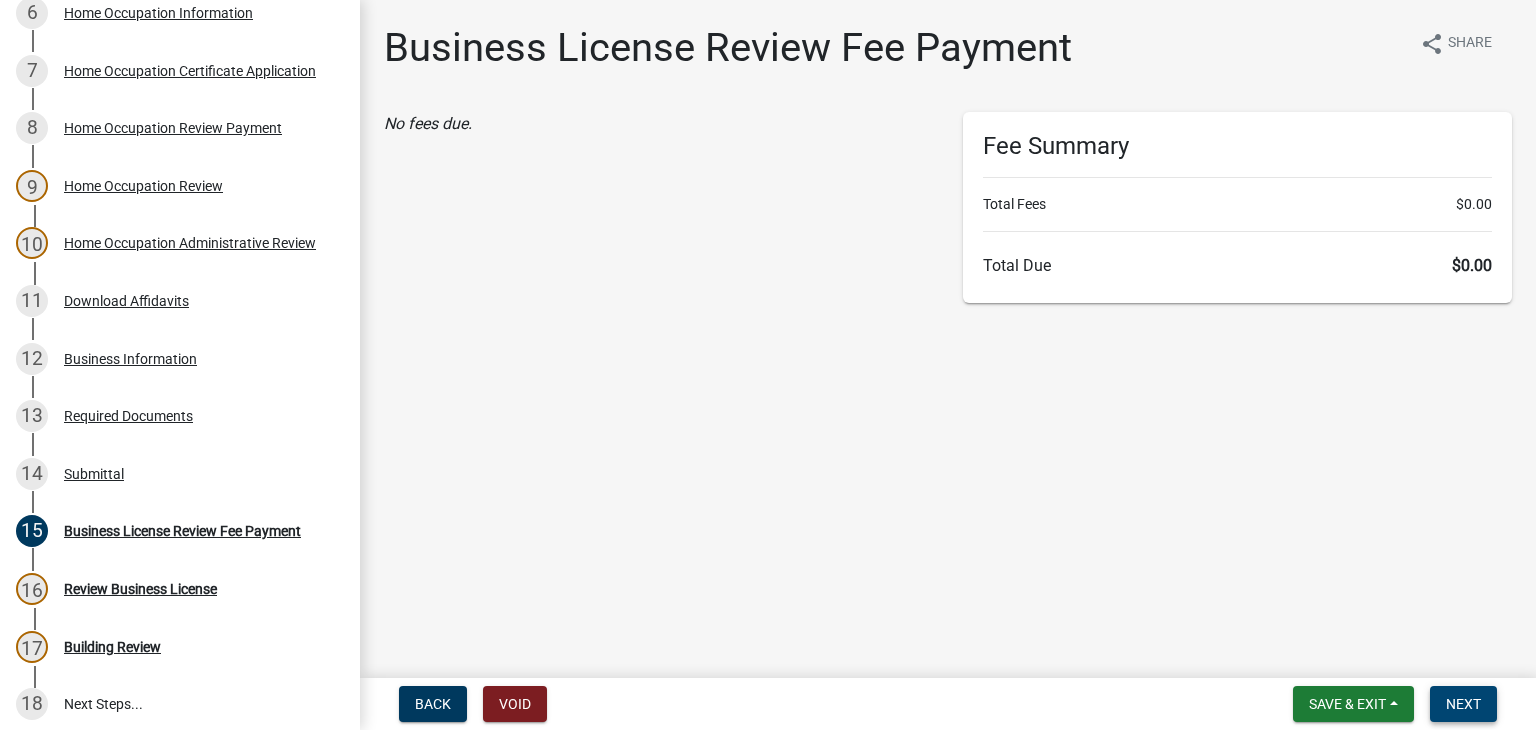 click on "Next" at bounding box center [1463, 704] 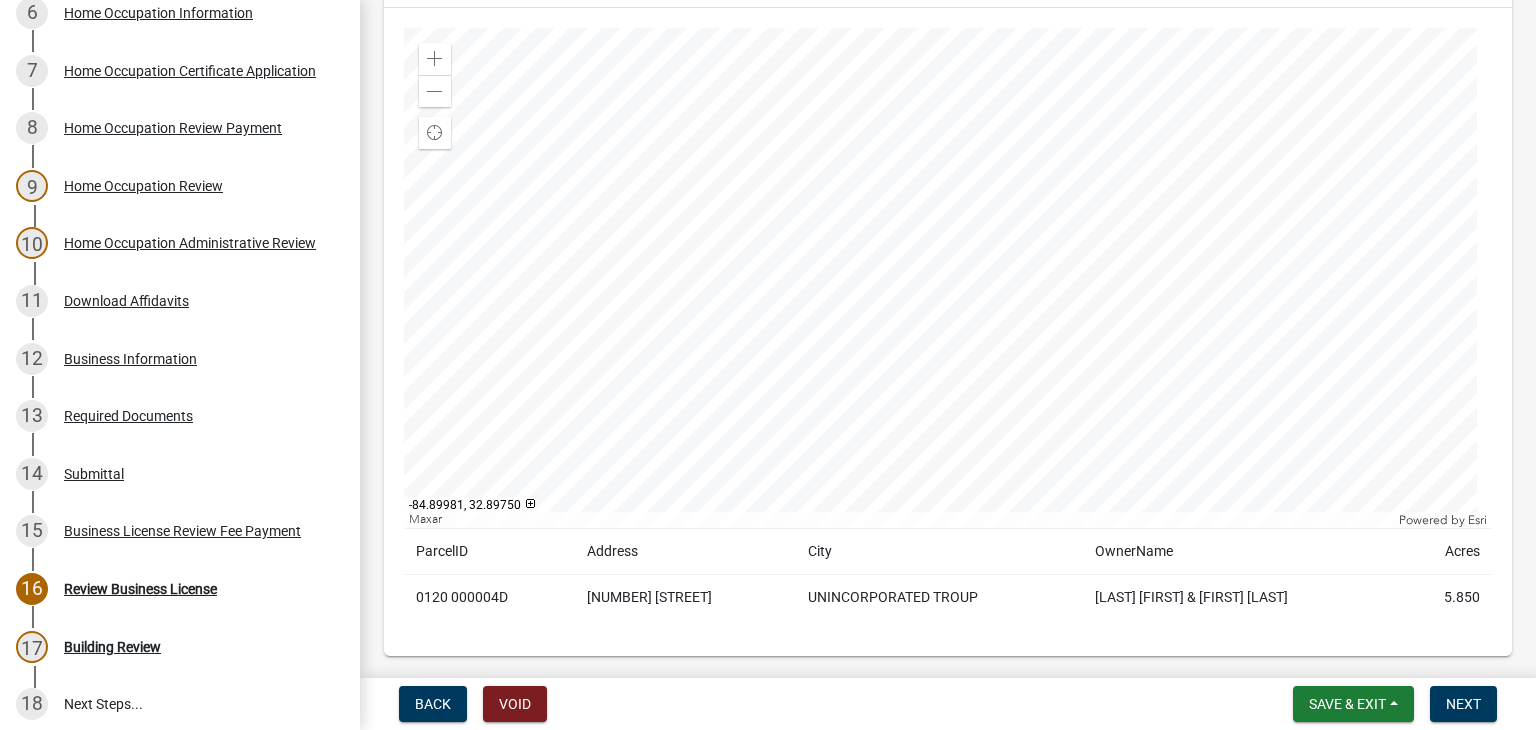 scroll, scrollTop: 400, scrollLeft: 0, axis: vertical 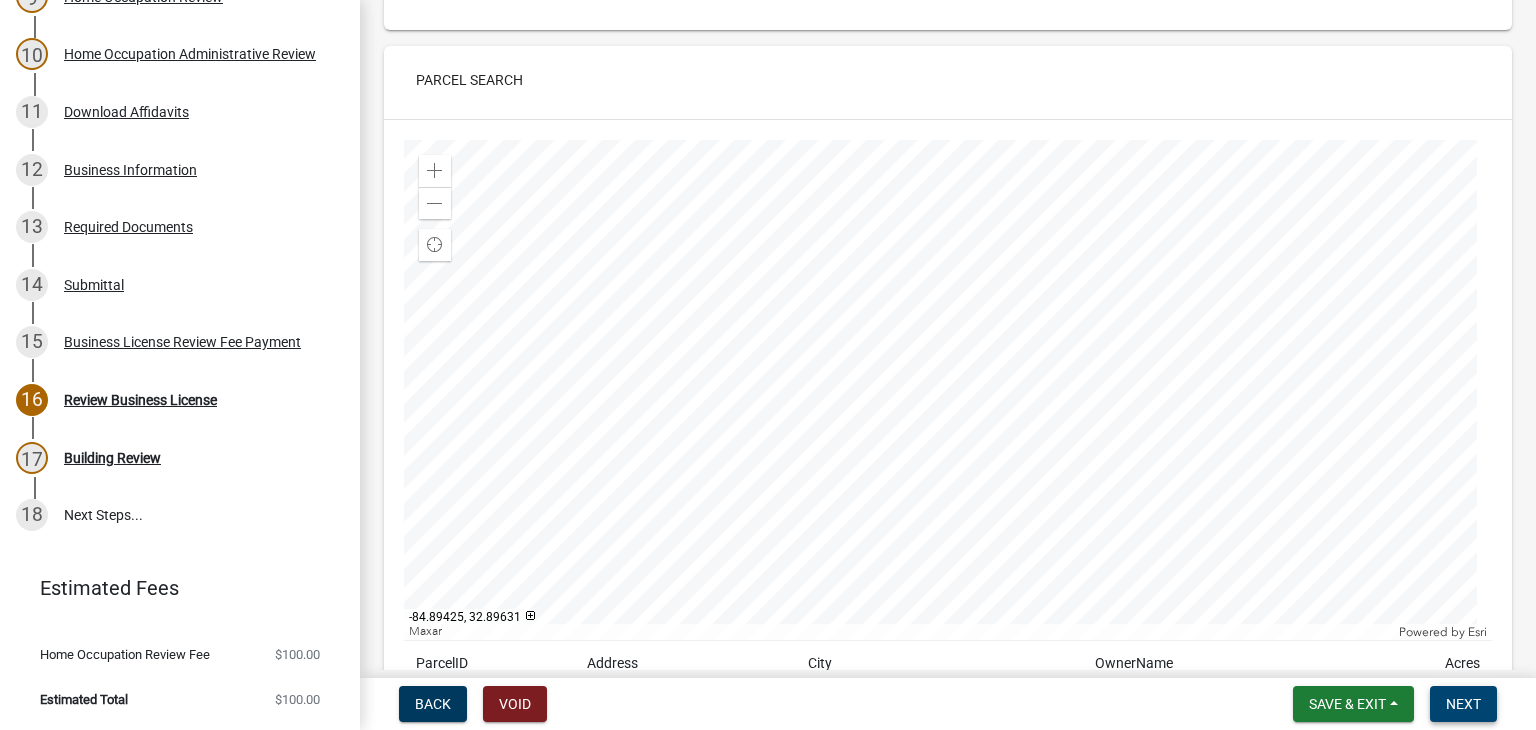 click on "Back  Void   Save & Exit  Save  Save & Exit   Next" at bounding box center (948, 704) 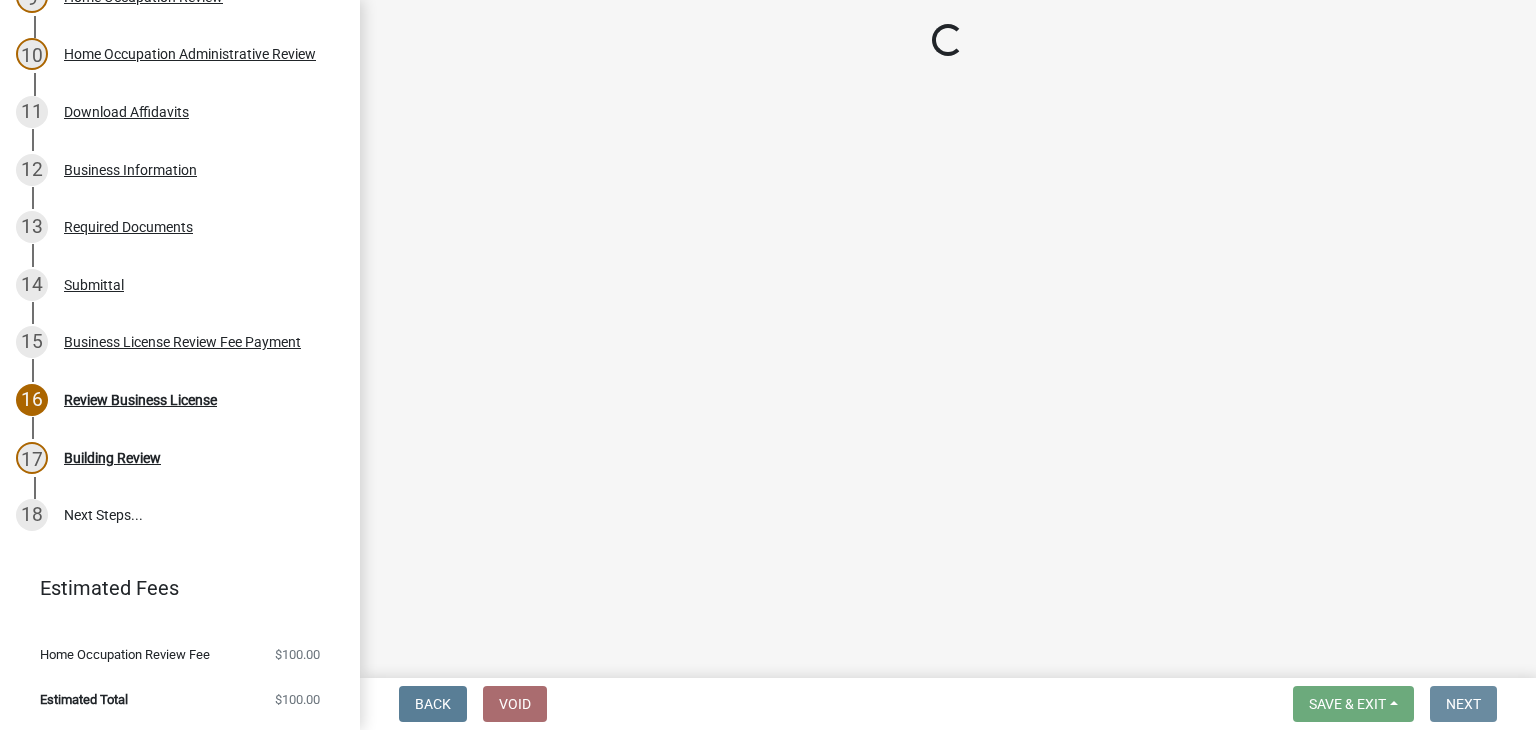 scroll, scrollTop: 0, scrollLeft: 0, axis: both 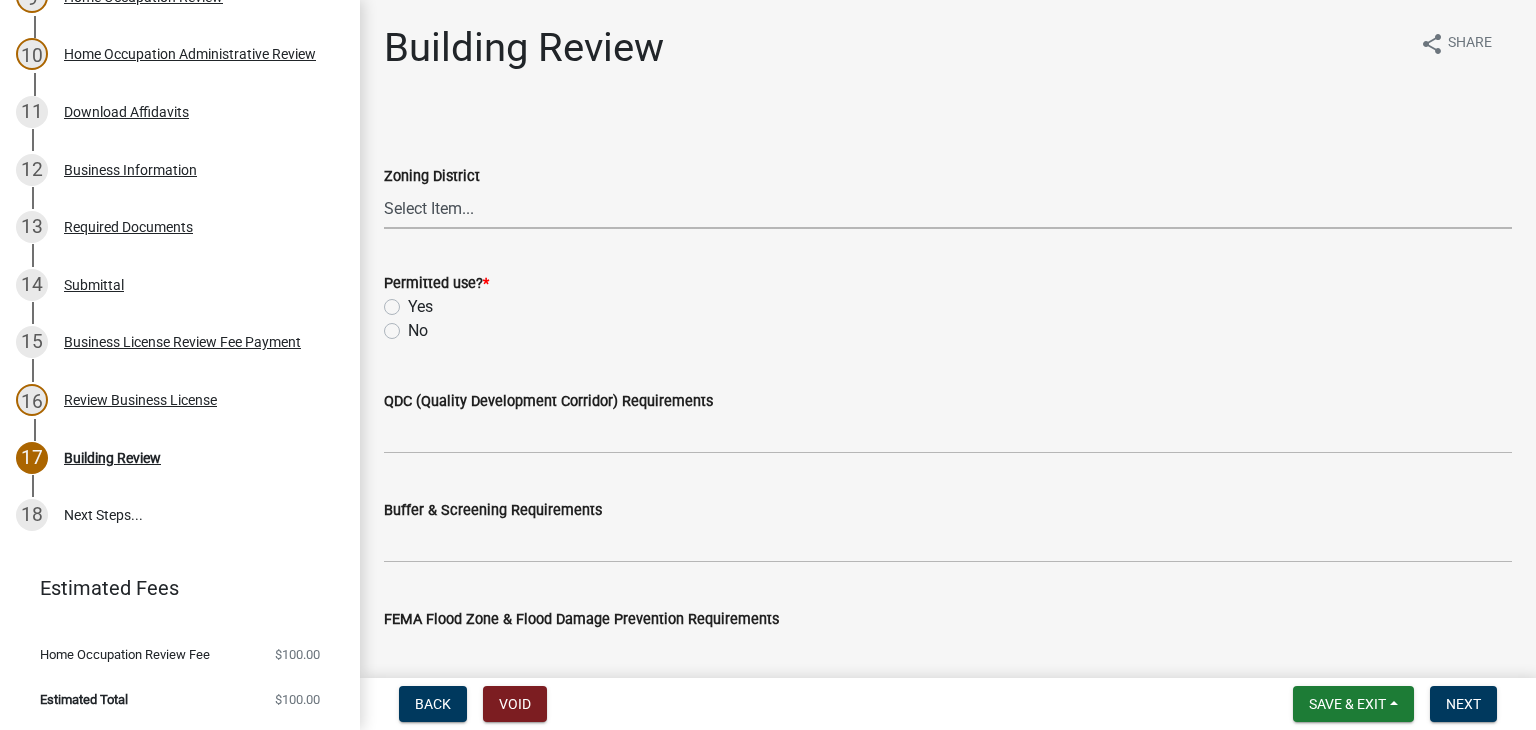 click on "Select Item...   01-AG   01-AGR   01-CRVP   01-GC   01-GI   01-LC   01-LR   01-LRR   01-MFR   01-MHP   01-NHC   01-PUD   01-RR   01-SFMD   01-SPLIT   01-SPLIT (se   01-Unavailab   01-USD   16-30-1   16-C-1   16-C-2   16-C-3   16-C3/R44   16-G-I   16-GI   16-GI/C3   16-GI/R44   16-H-I   16-HDR-LU   16-MPH-1   16-MXD   16-MXD-North   16-OIR-1   16-PUD   16-R-1   16-R-2   16-R-2M   16-R-3   16-R-44   16-R-5. A-10   16-R-5. A-12   16-R-5. A-15   16-R-5. A-16   16-R-5. A-80   16-R3   16-R44   16-RR   16-SFMD   17-CBD   17-CEM   17-CGN   17-I-1   17-MXD-1   17-R-1   17-R-1A   17-R-2   17-R/P   17-RR   17-SPLIT   18   18-C   18-CR   18-I   18-LI   18-P   18-R1   18-R2   18-R3" at bounding box center [948, 208] 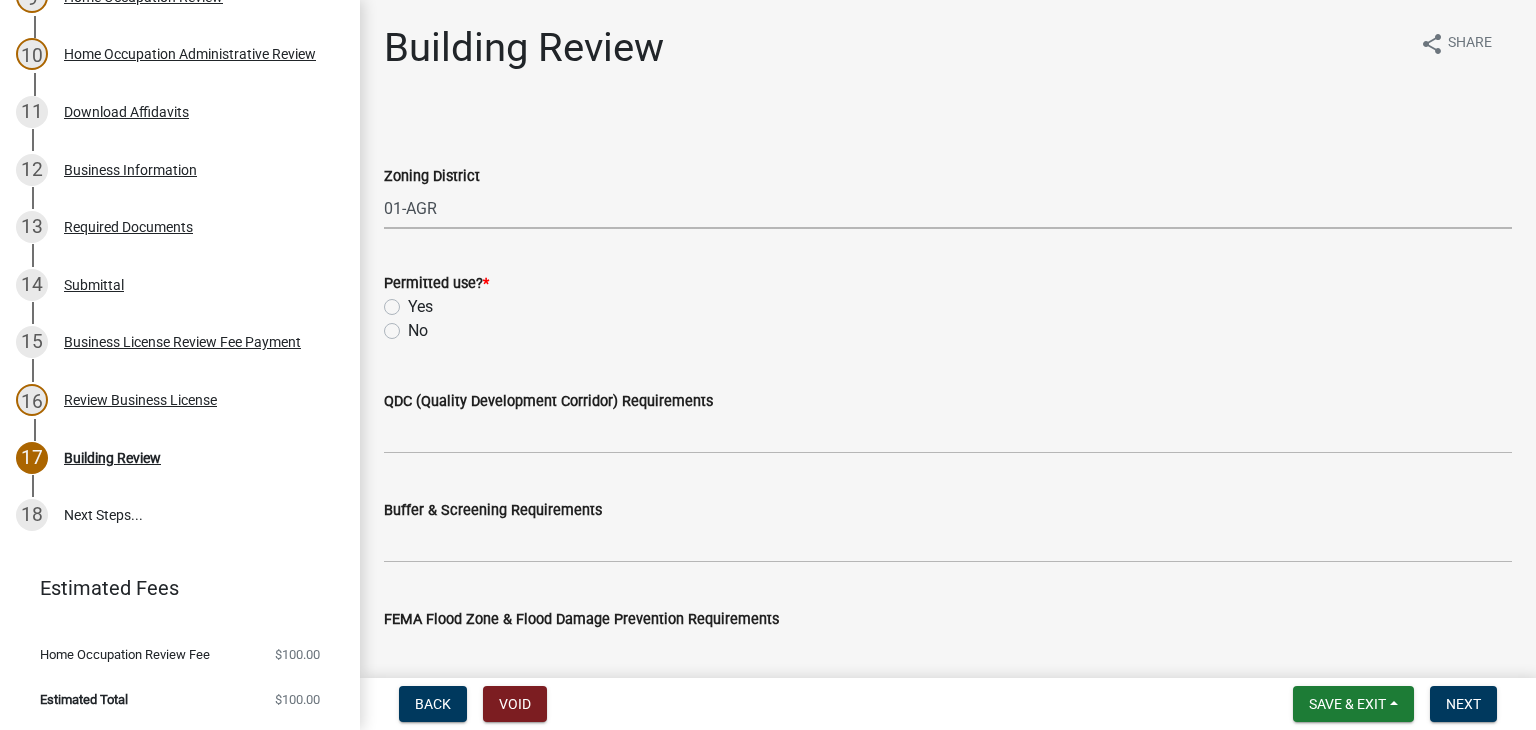 click on "Select Item...   01-AG   01-AGR   01-CRVP   01-GC   01-GI   01-LC   01-LR   01-LRR   01-MFR   01-MHP   01-NHC   01-PUD   01-RR   01-SFMD   01-SPLIT   01-SPLIT (se   01-Unavailab   01-USD   16-30-1   16-C-1   16-C-2   16-C-3   16-C3/R44   16-G-I   16-GI   16-GI/C3   16-GI/R44   16-H-I   16-HDR-LU   16-MPH-1   16-MXD   16-MXD-North   16-OIR-1   16-PUD   16-R-1   16-R-2   16-R-2M   16-R-3   16-R-44   16-R-5. A-10   16-R-5. A-12   16-R-5. A-15   16-R-5. A-16   16-R-5. A-80   16-R3   16-R44   16-RR   16-SFMD   17-CBD   17-CEM   17-CGN   17-I-1   17-MXD-1   17-R-1   17-R-1A   17-R-2   17-R/P   17-RR   17-SPLIT   18   18-C   18-CR   18-I   18-LI   18-P   18-R1   18-R2   18-R3" at bounding box center [948, 208] 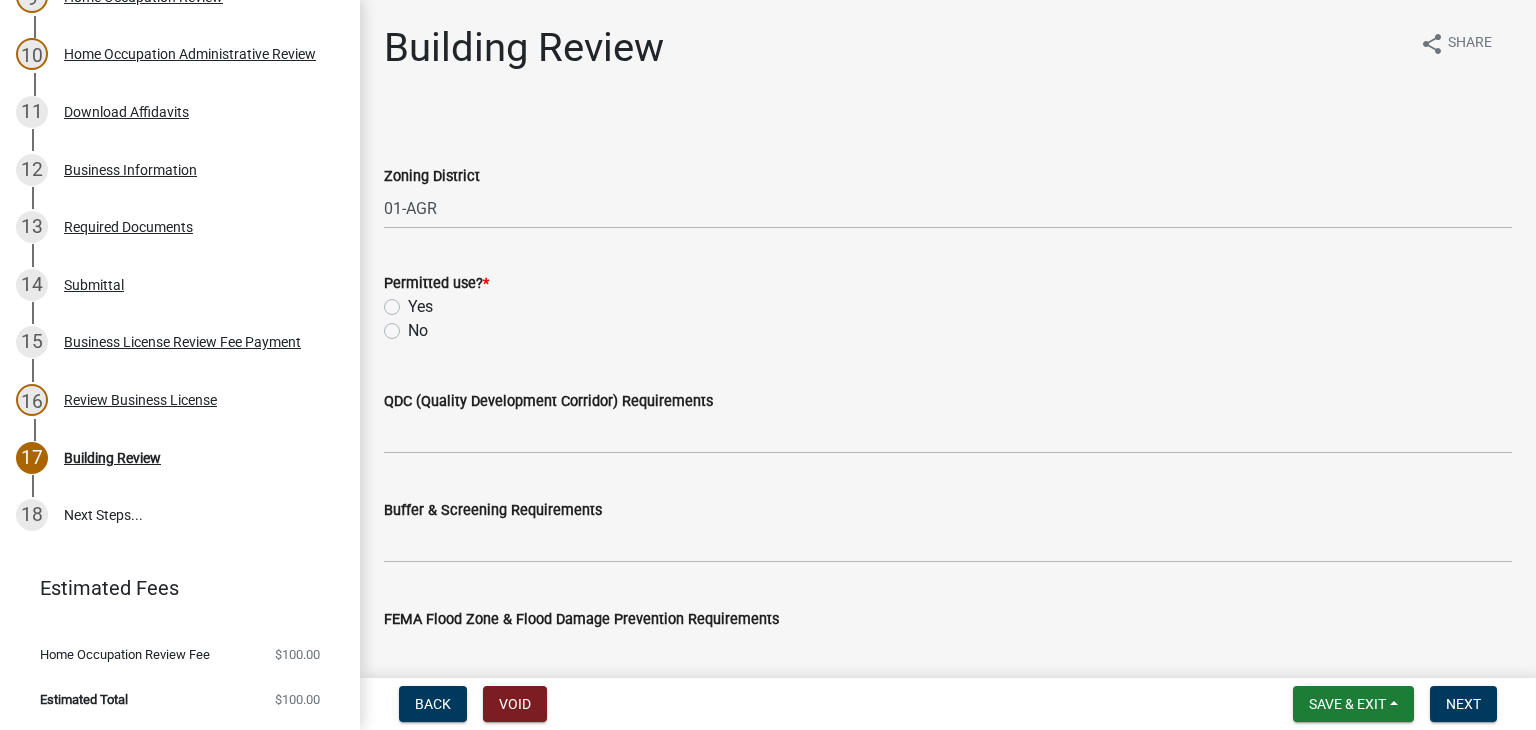 click on "Yes" 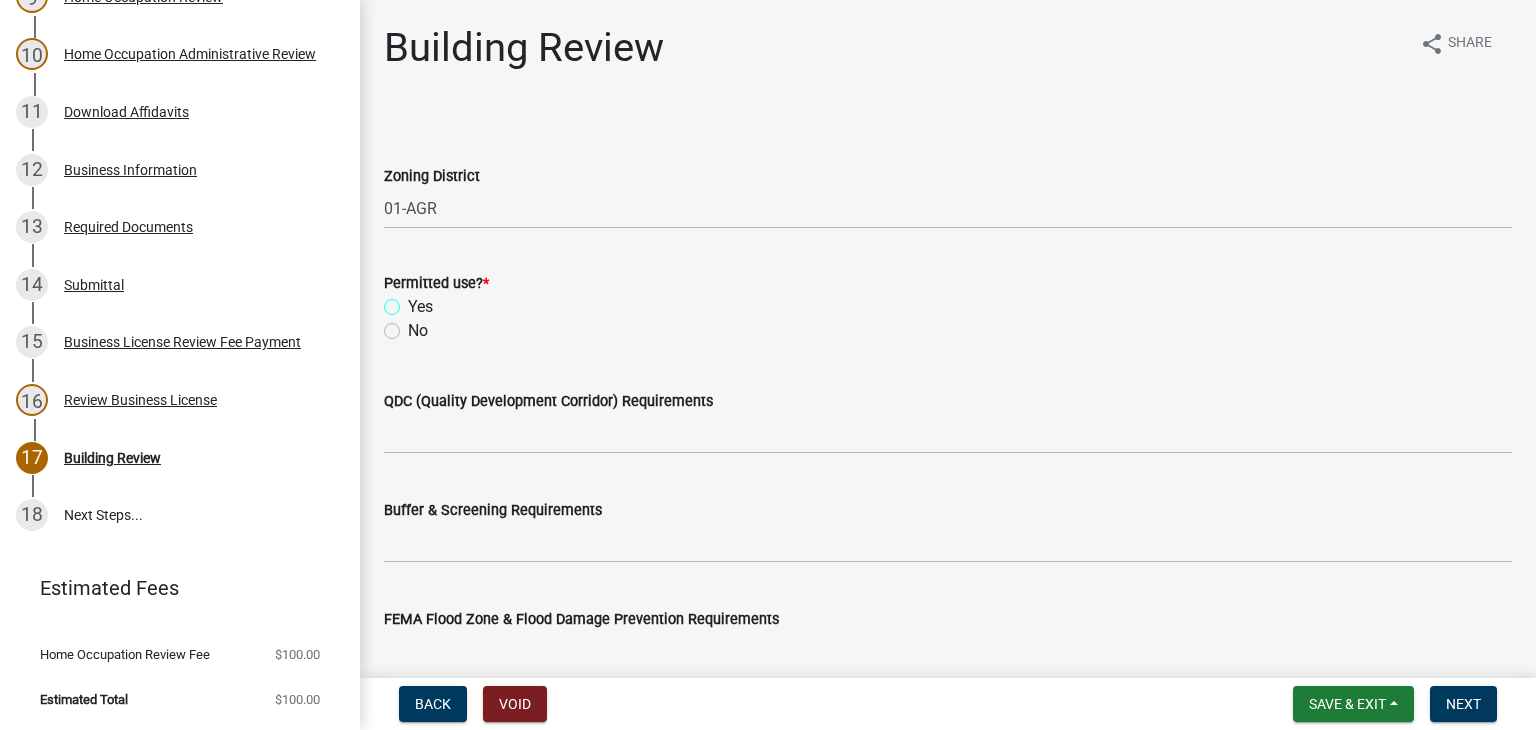 click on "Yes" at bounding box center [414, 301] 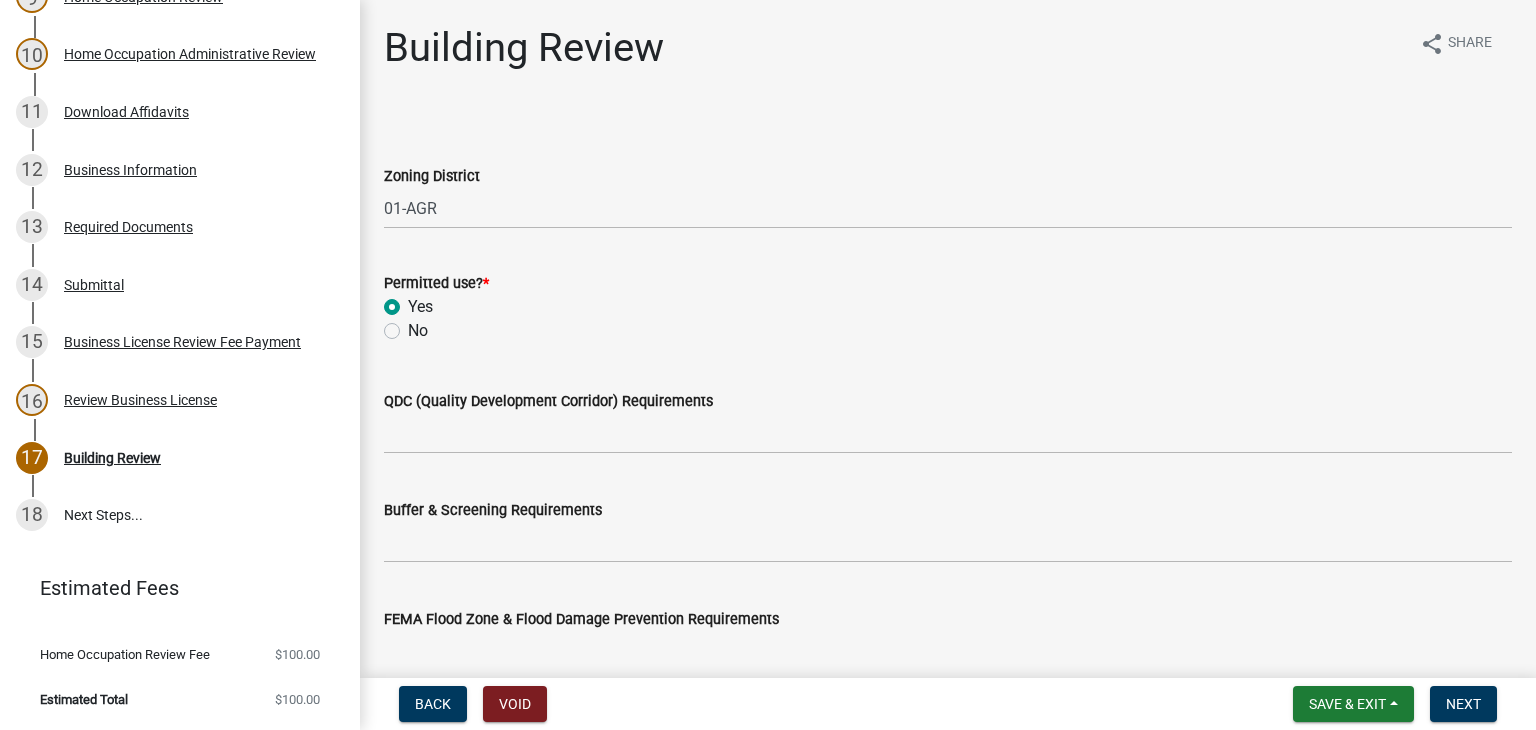 radio on "true" 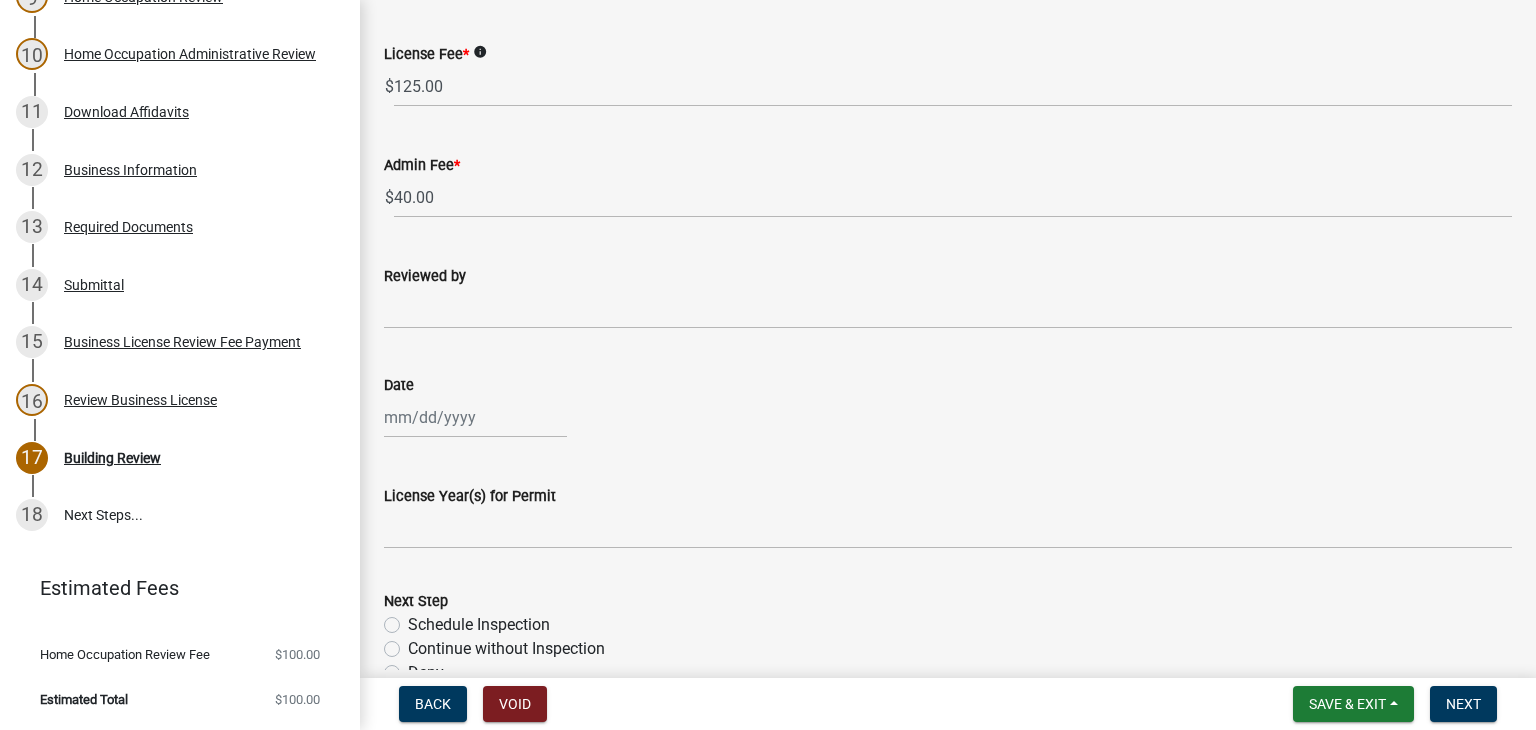 scroll, scrollTop: 1300, scrollLeft: 0, axis: vertical 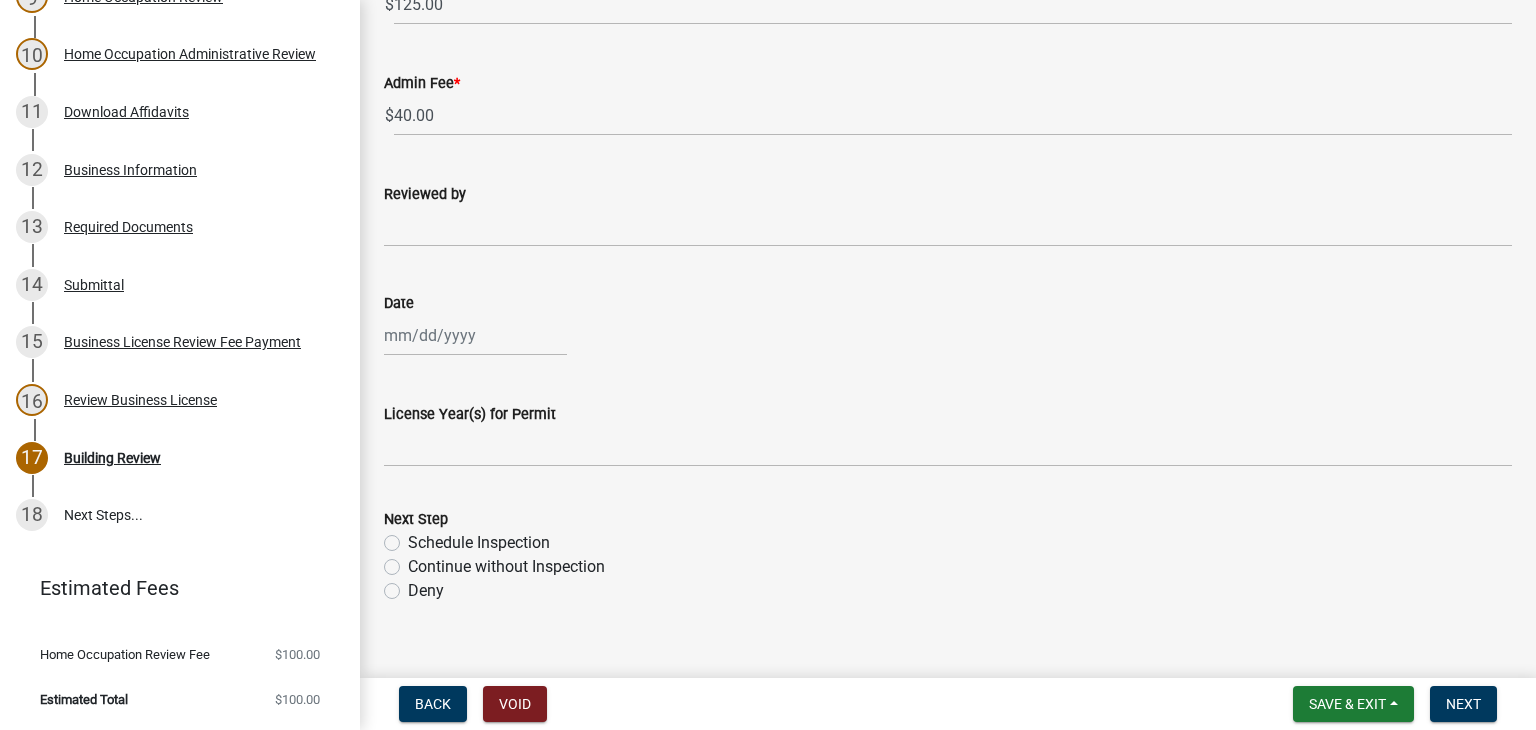 click on "Reviewed by" 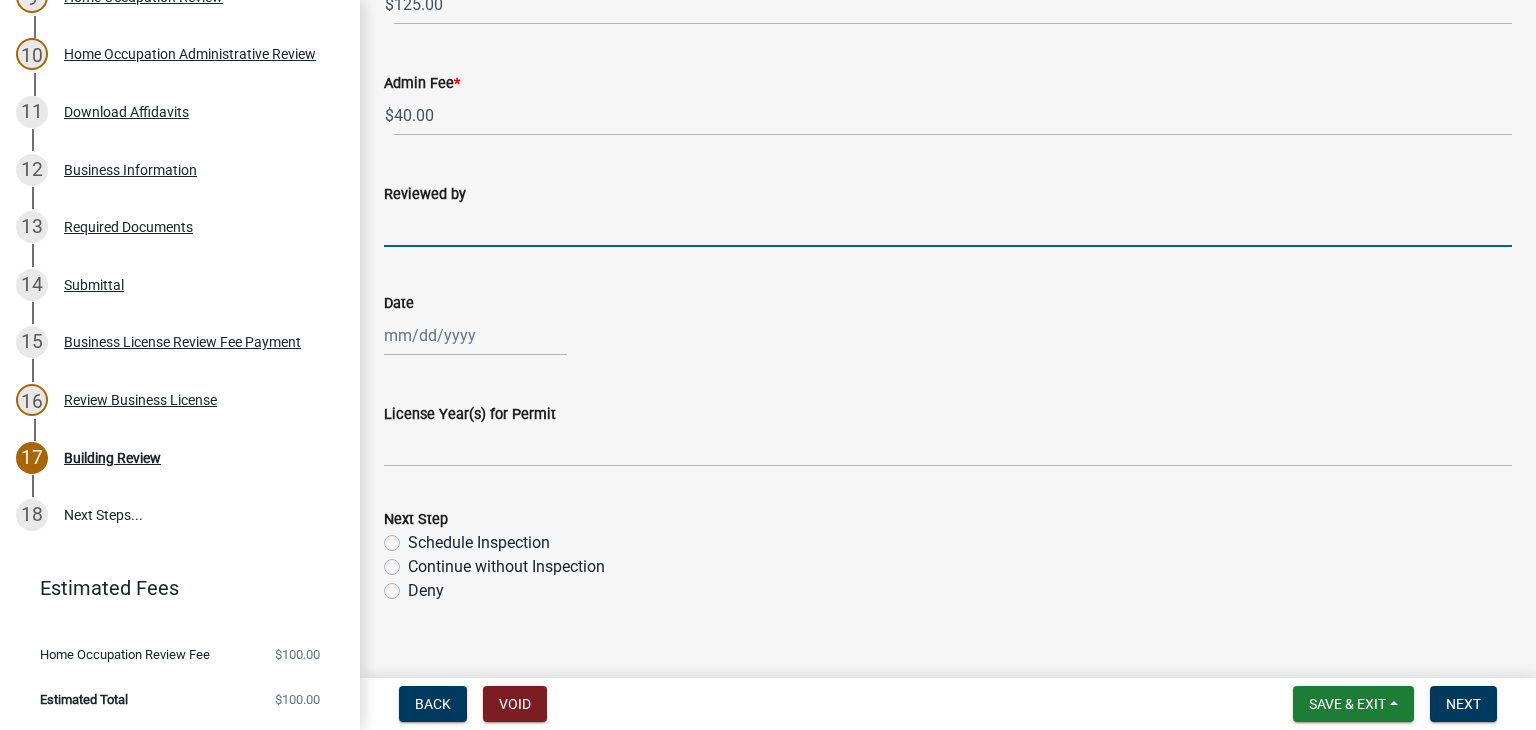 click on "Reviewed by" at bounding box center (948, 226) 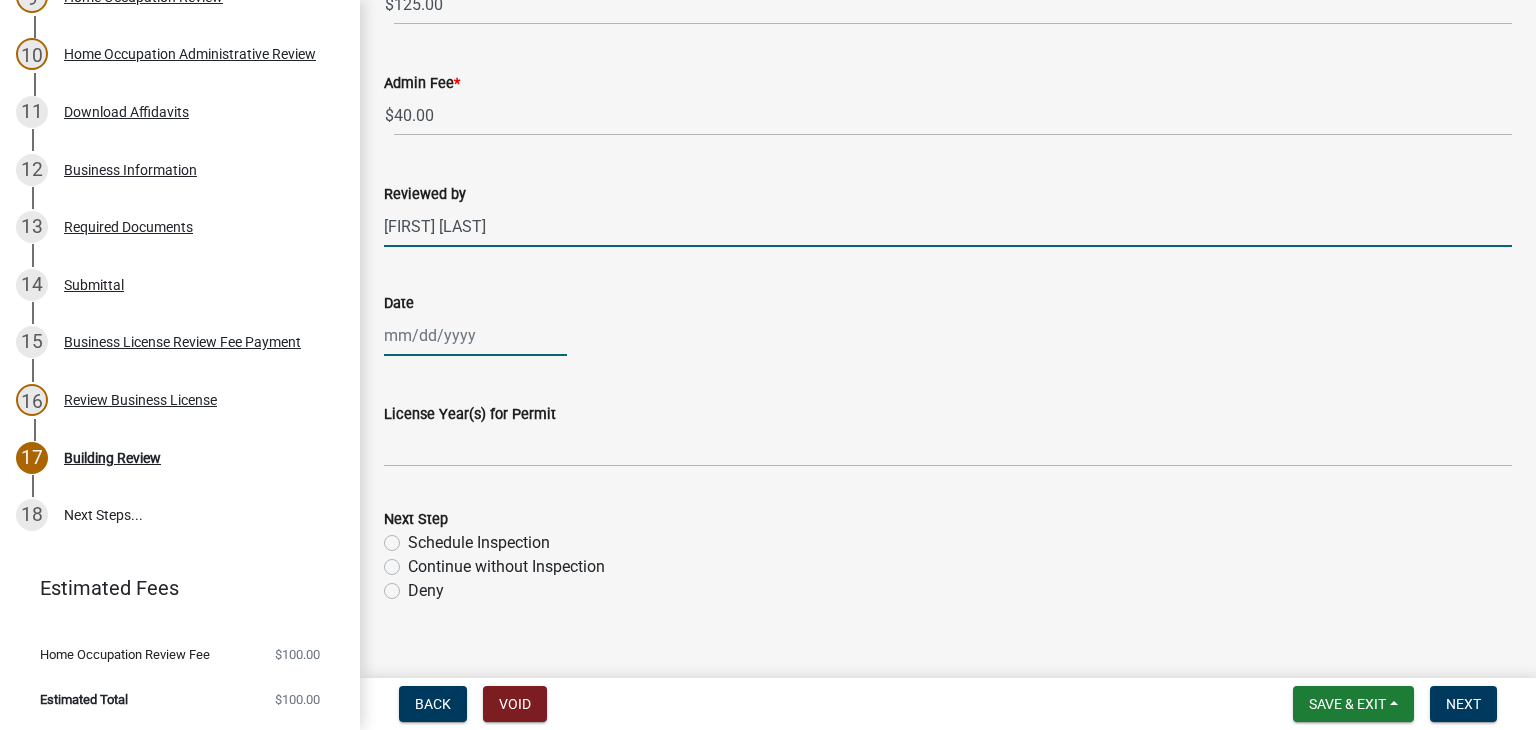 click 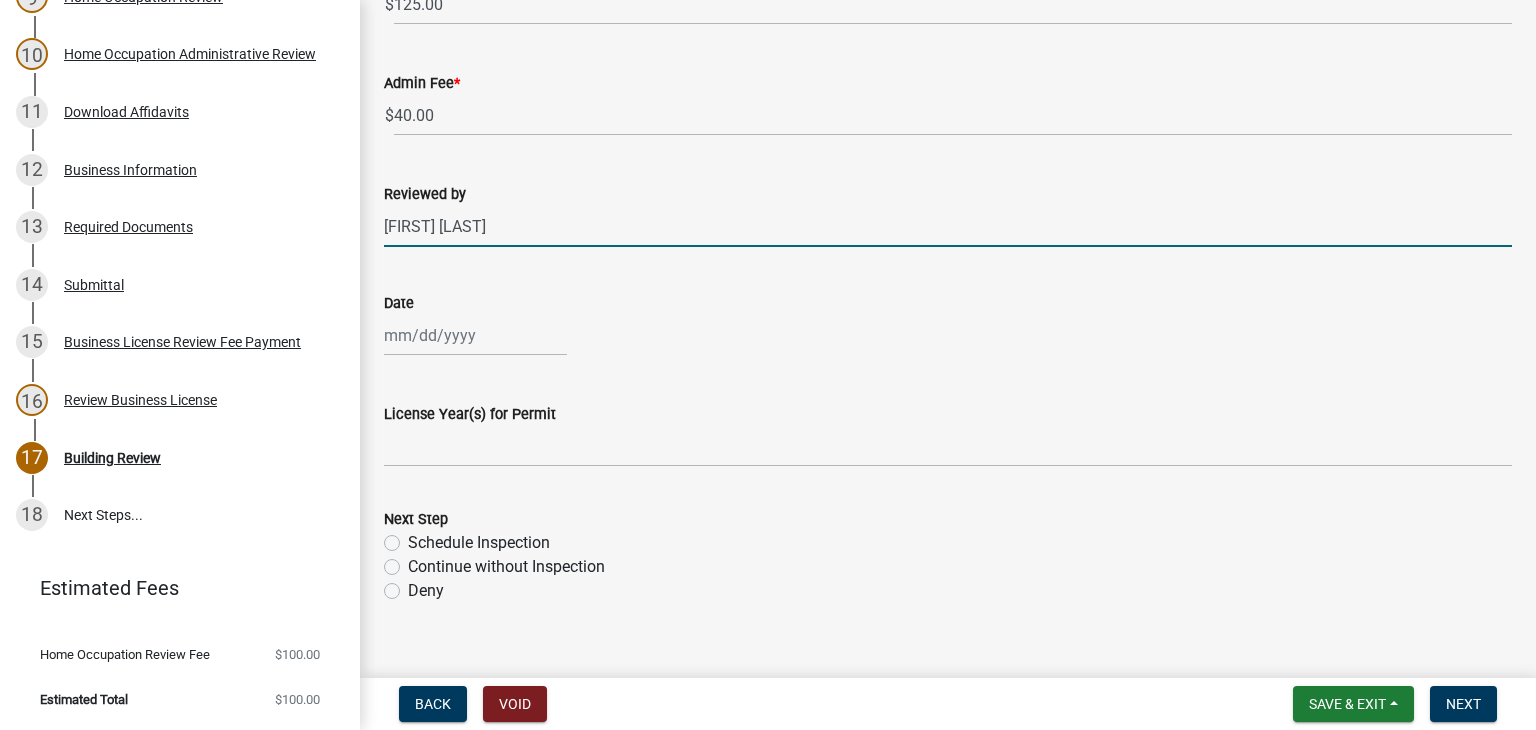 select on "8" 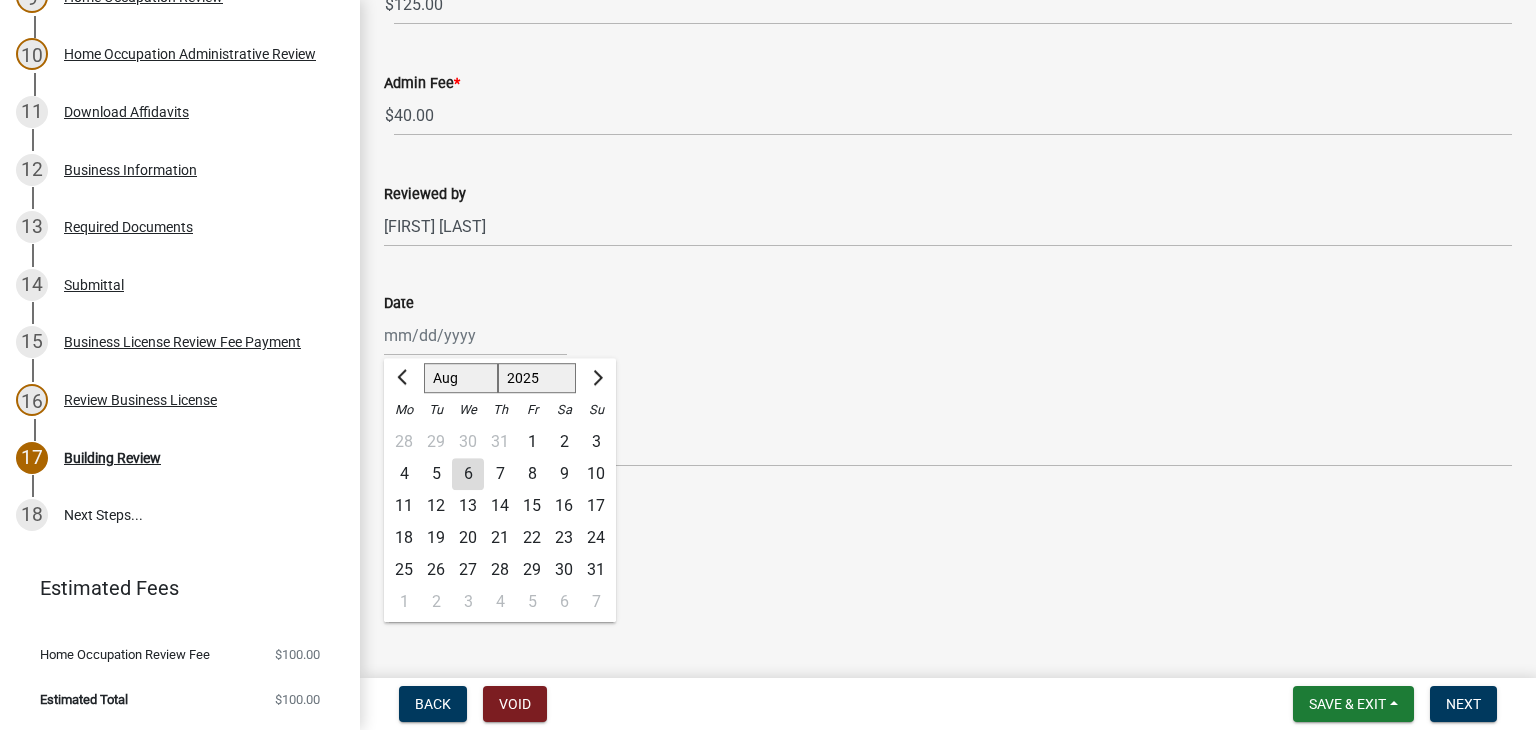 click on "6" 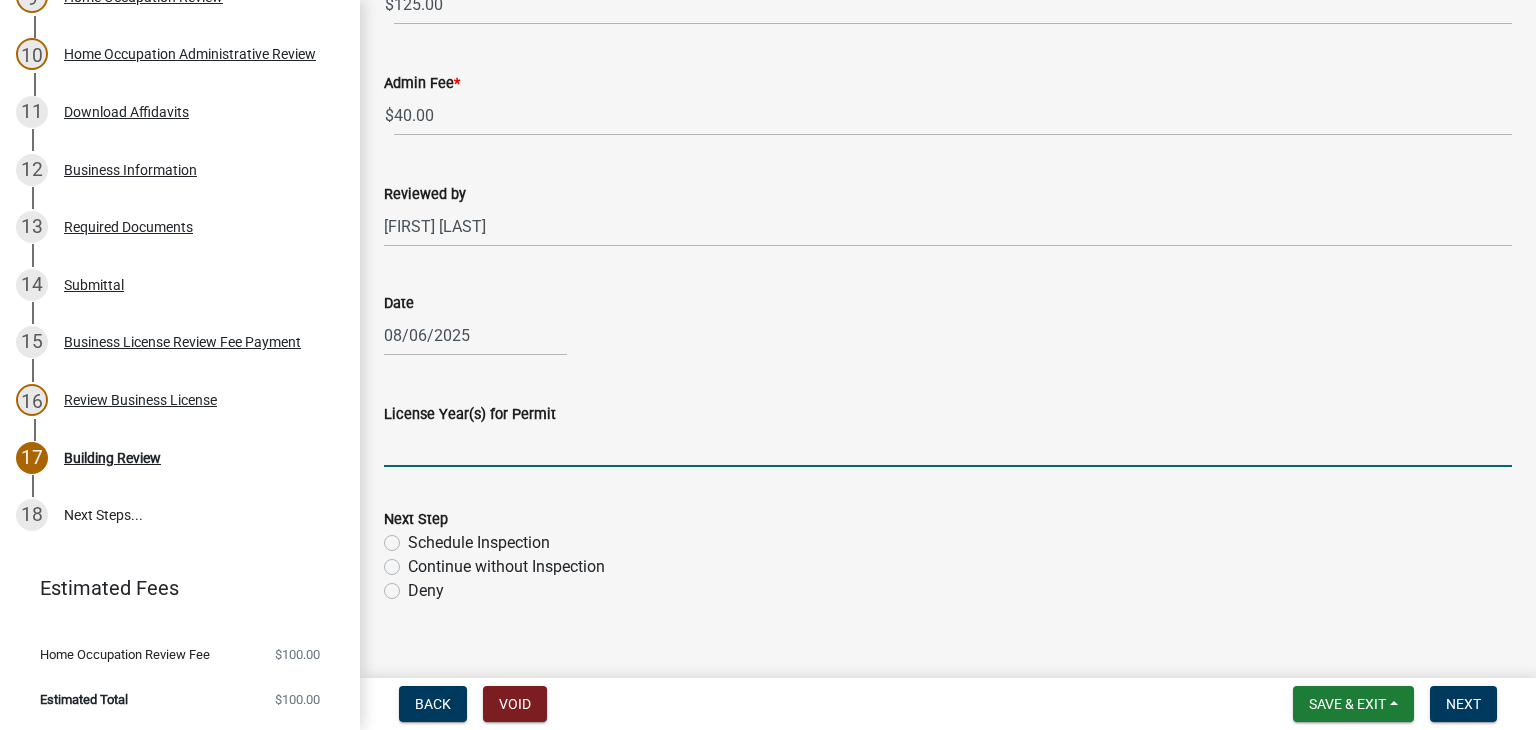 click on "License Year(s) for Permit" at bounding box center (948, 446) 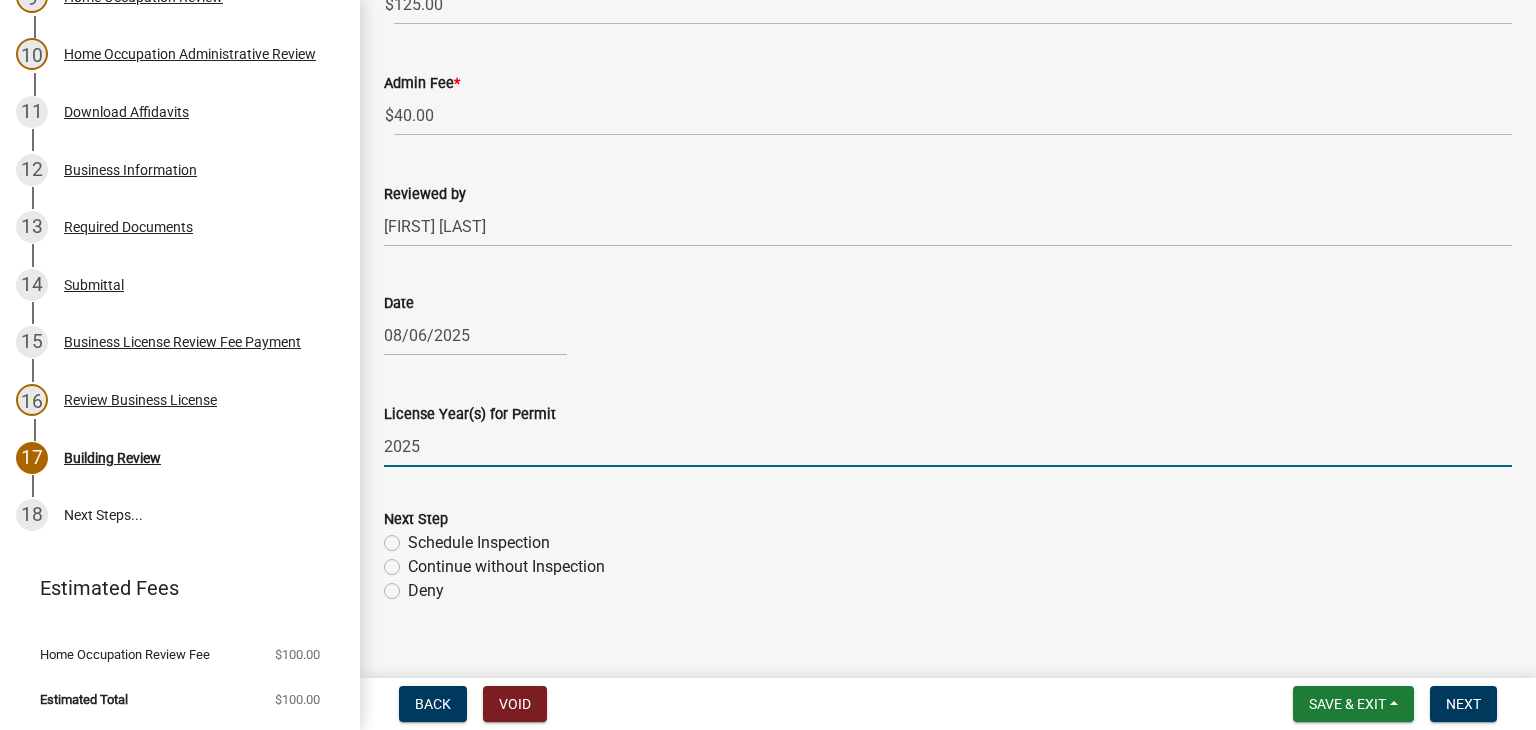 type on "2025" 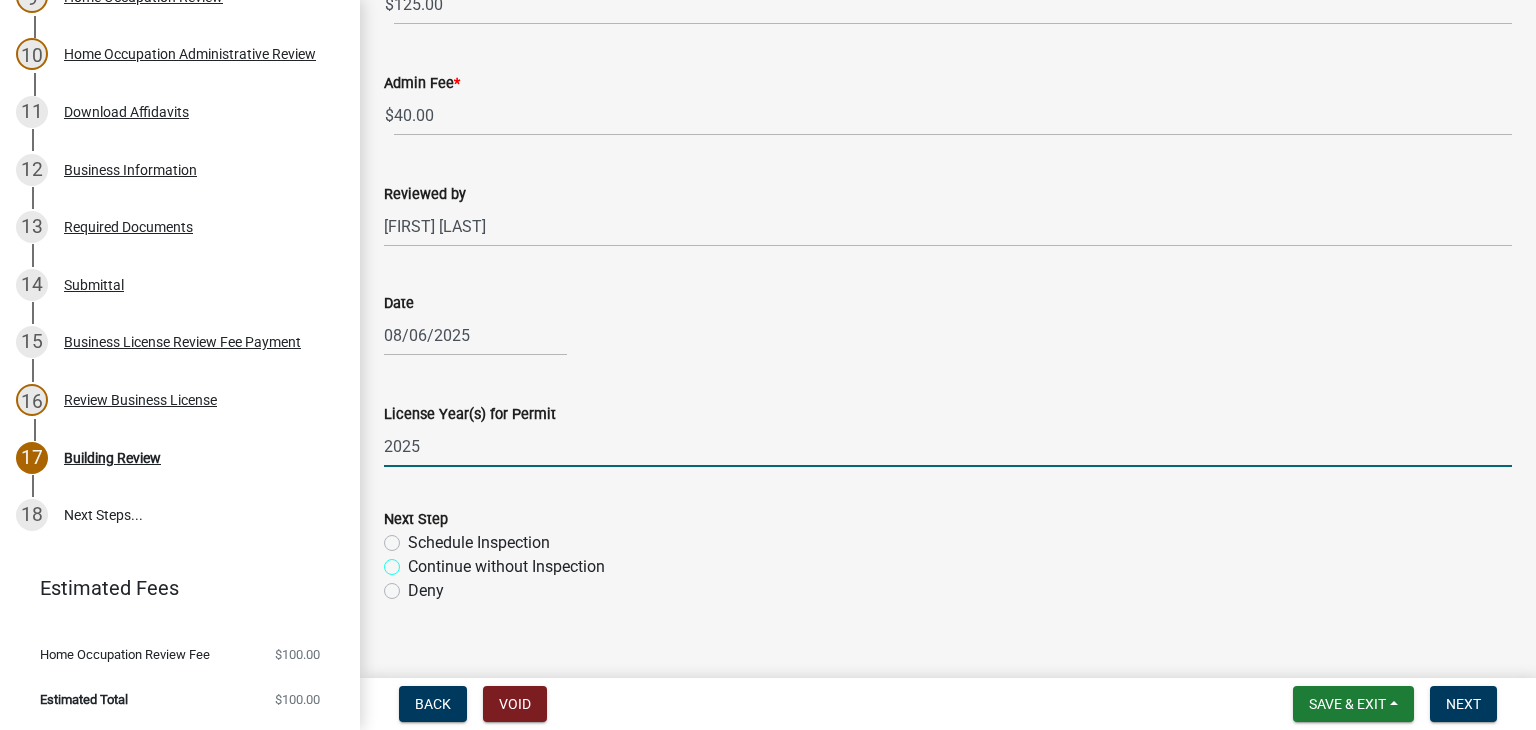 click on "Continue without Inspection" at bounding box center [414, 561] 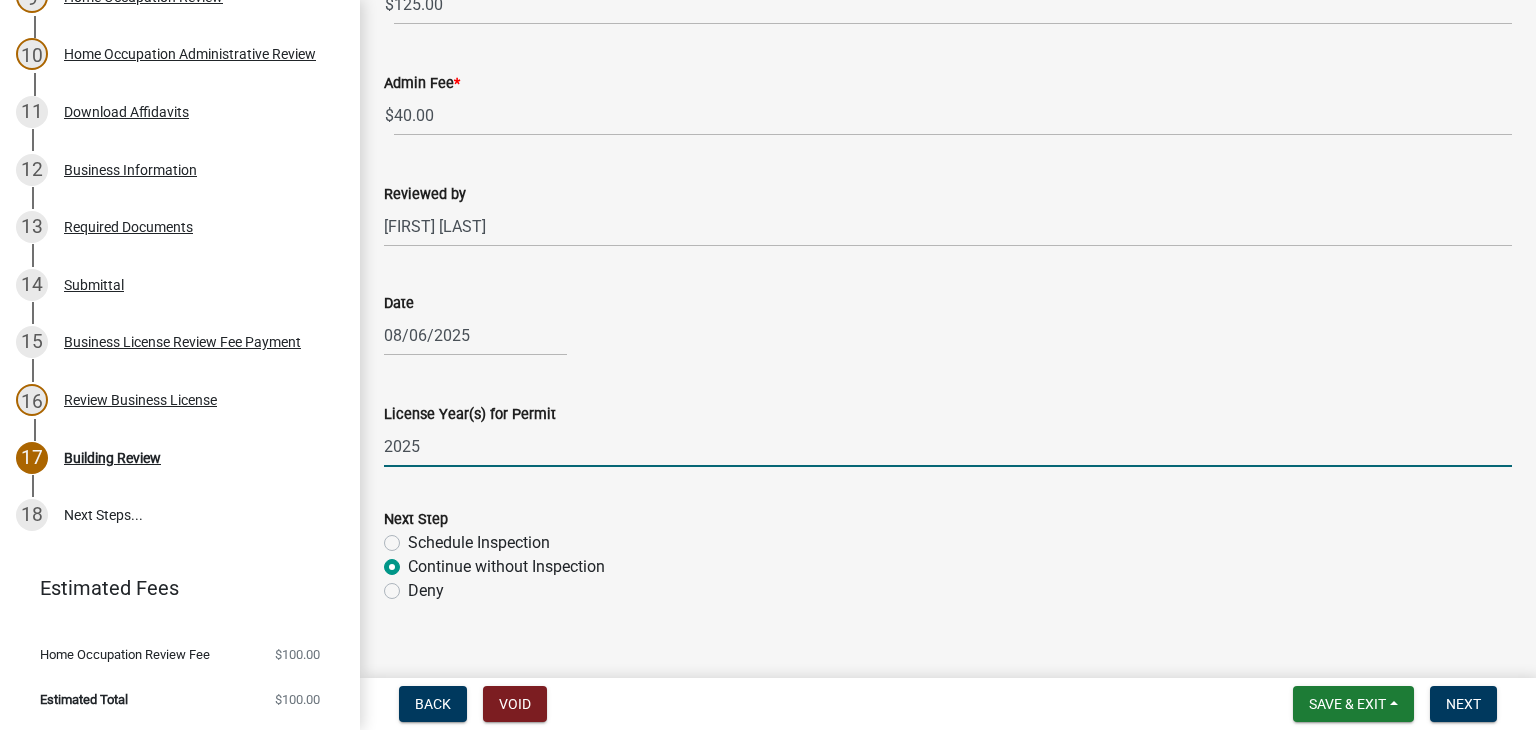 radio on "true" 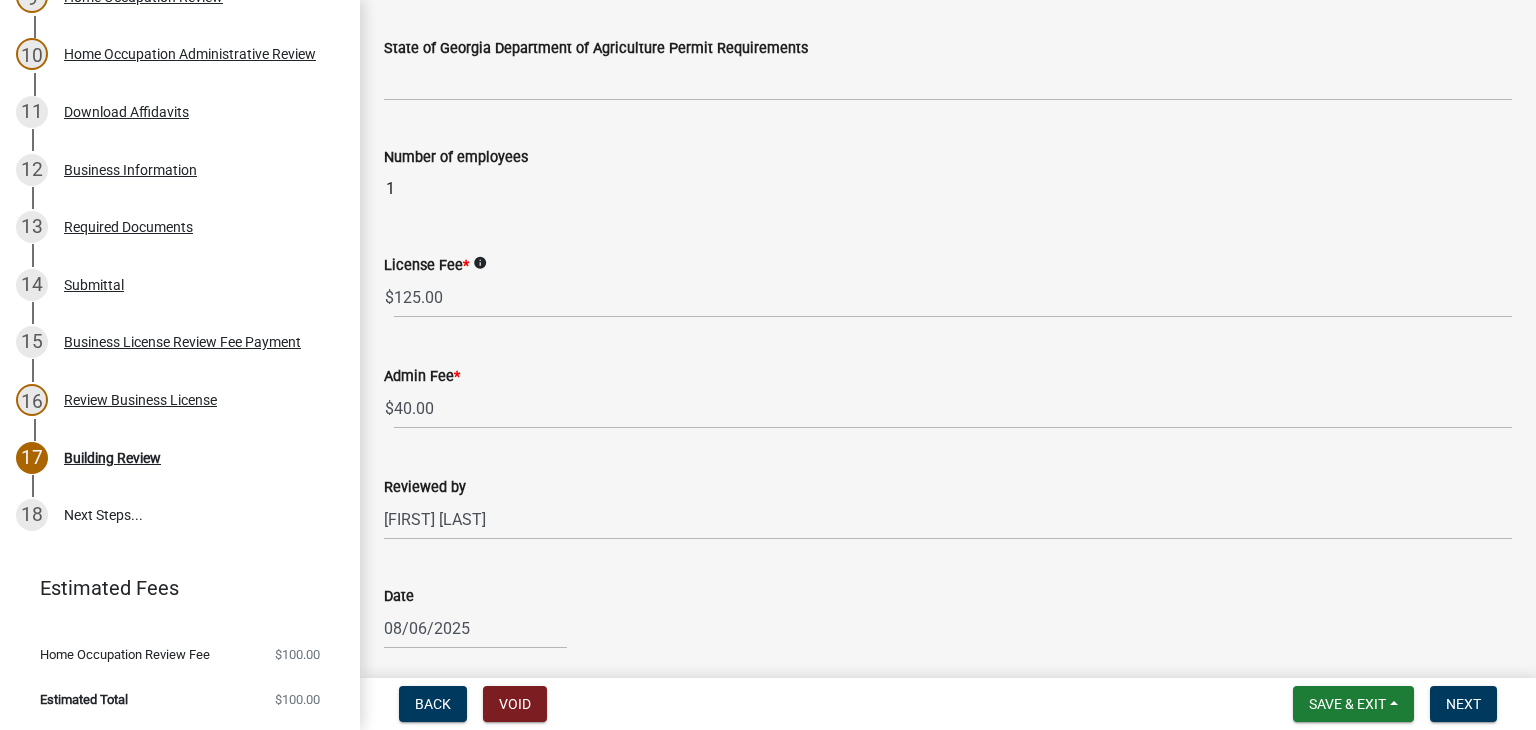scroll, scrollTop: 1000, scrollLeft: 0, axis: vertical 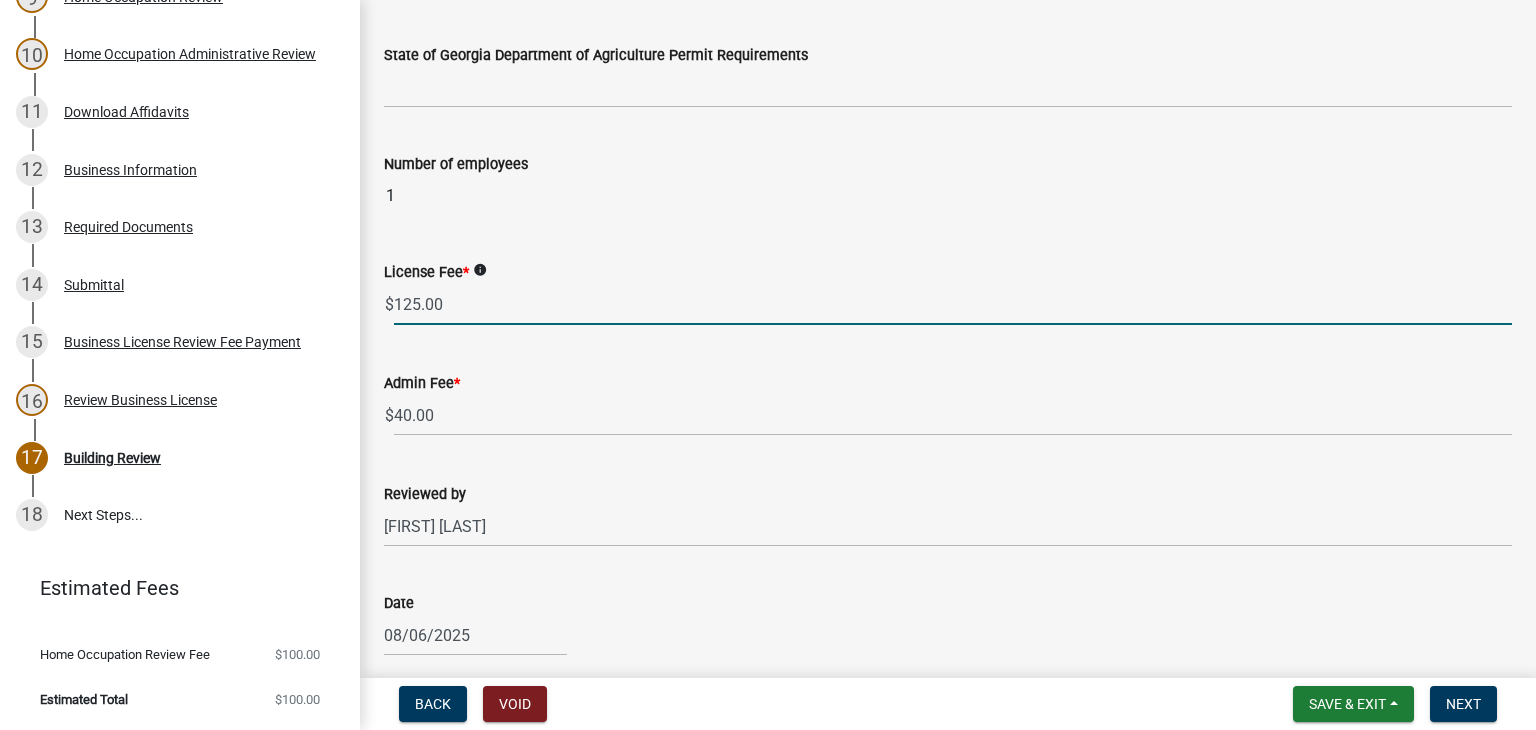 click on "125.00" at bounding box center (953, 304) 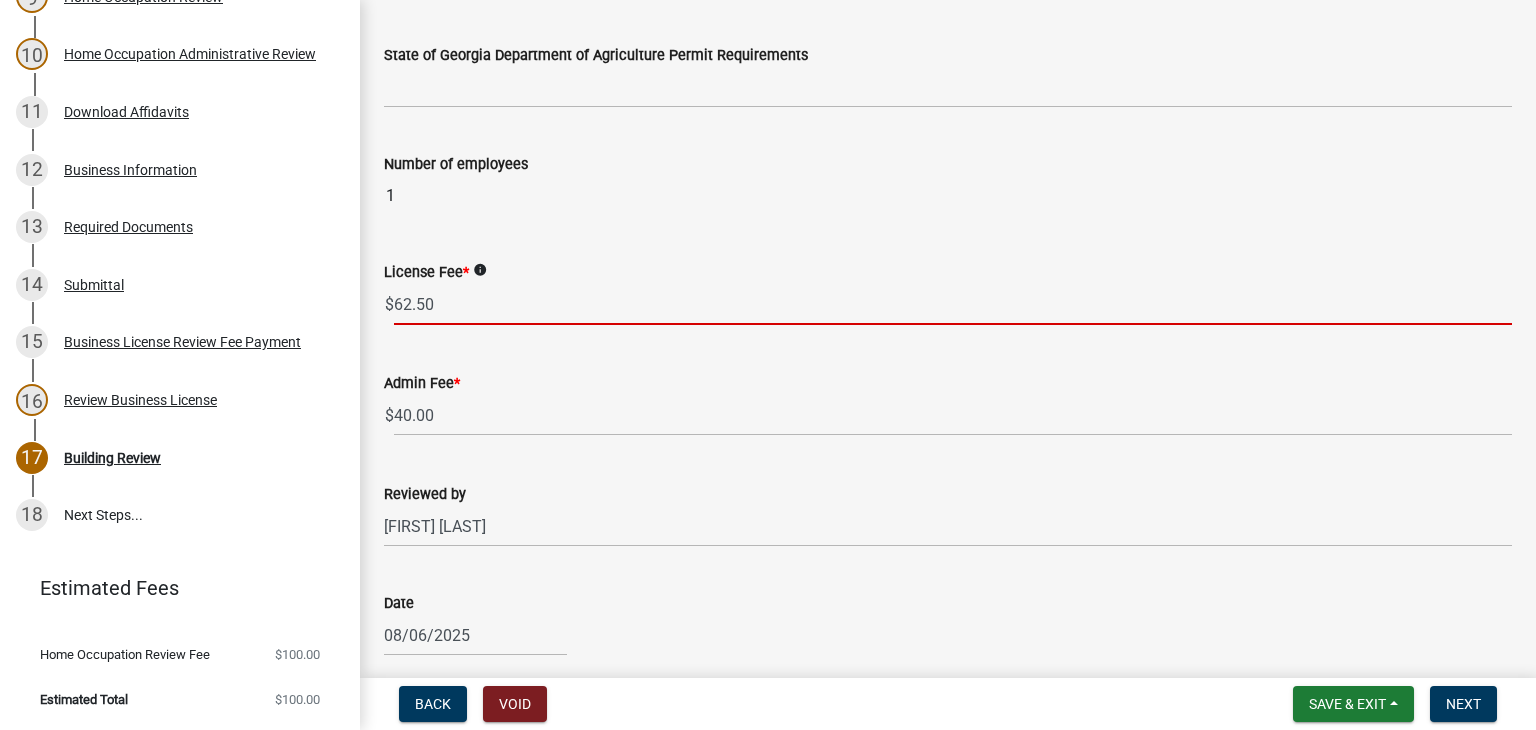 type on "62.50" 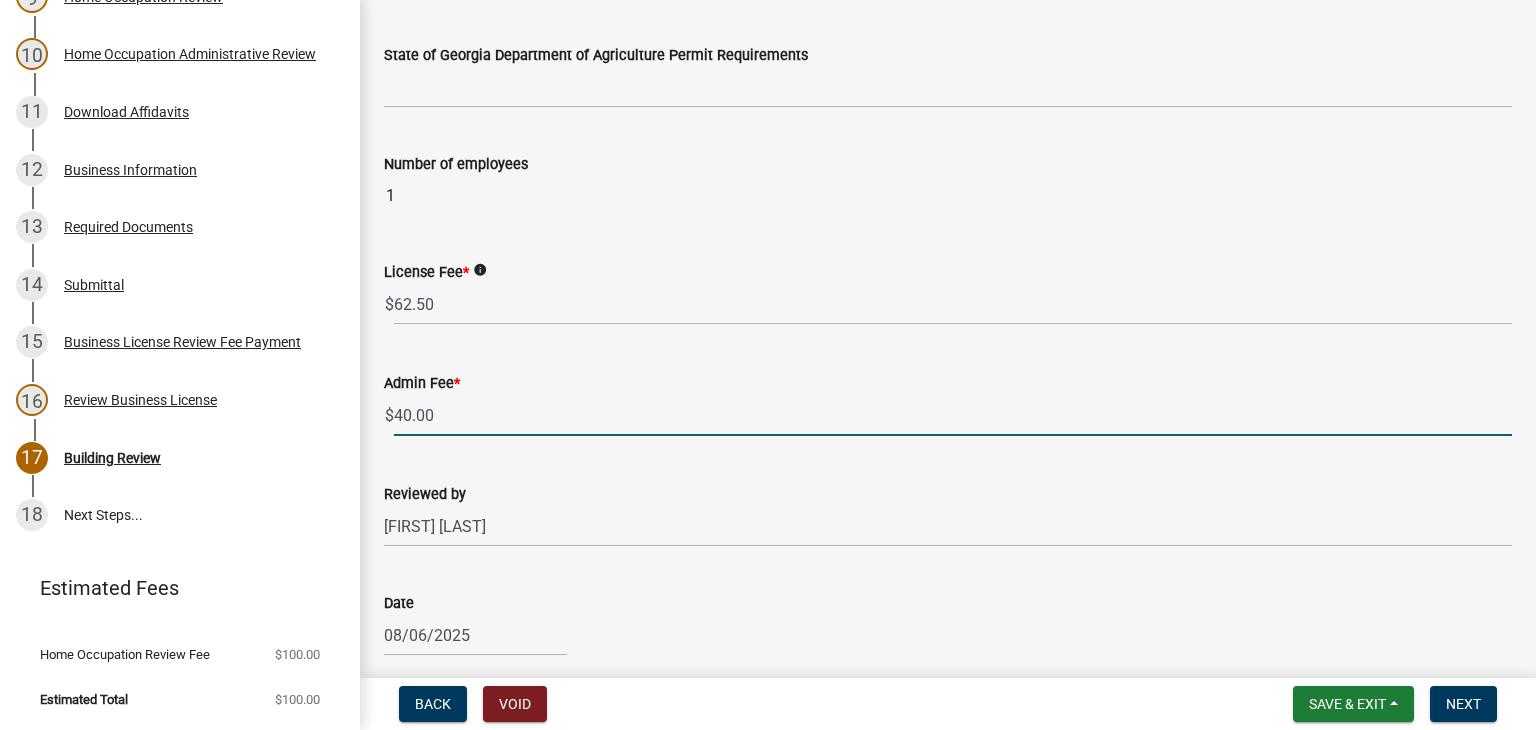 click on "40.00" at bounding box center (953, 415) 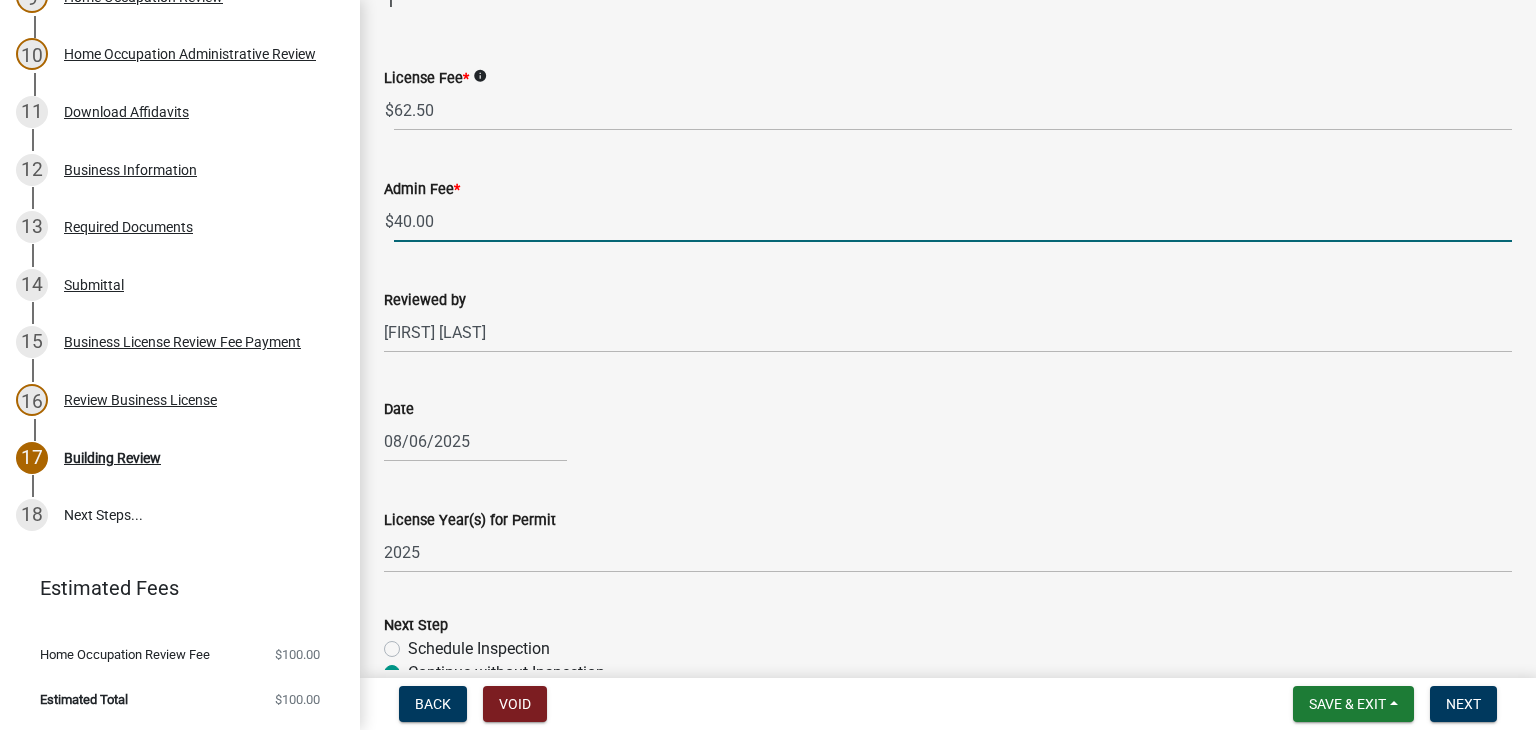 scroll, scrollTop: 1028, scrollLeft: 0, axis: vertical 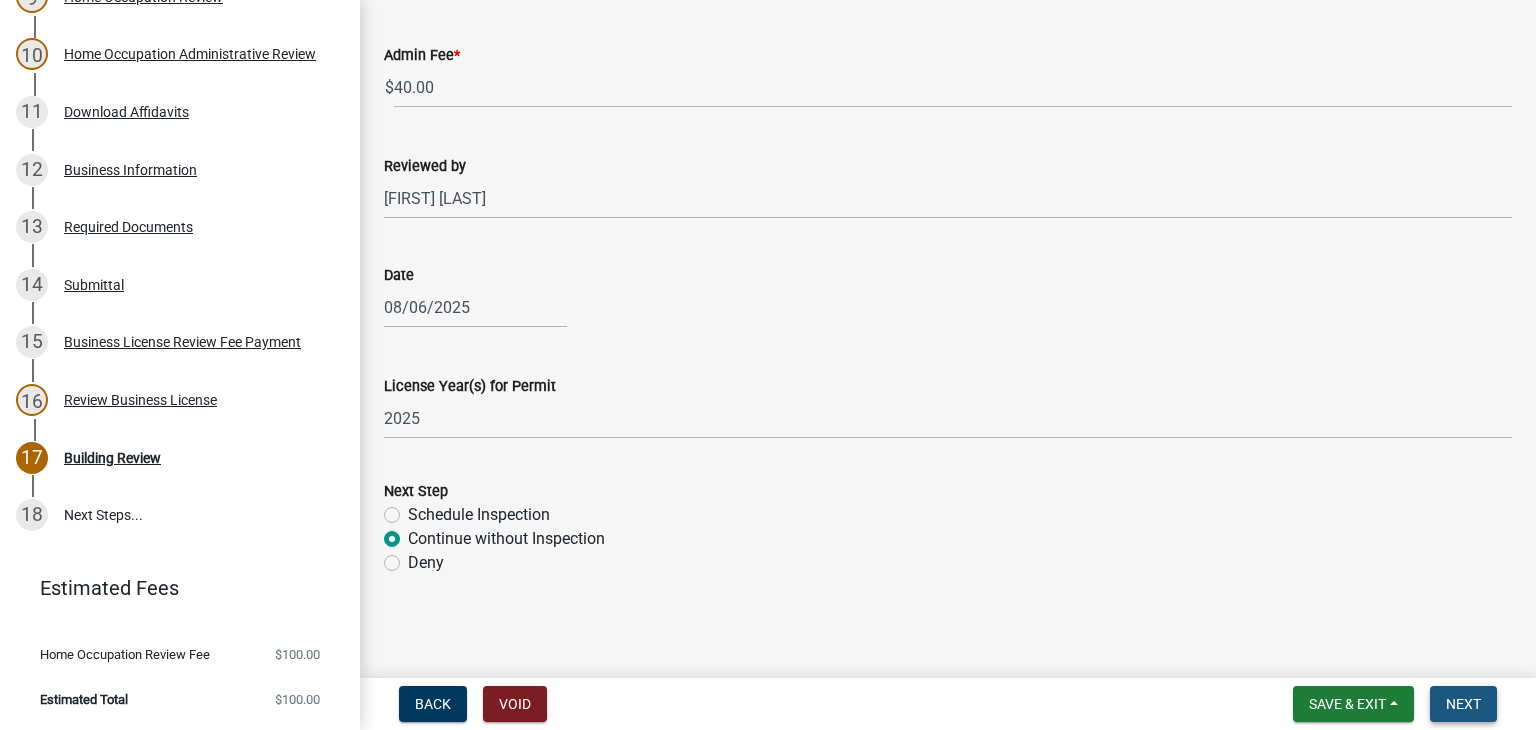 click on "Next" at bounding box center [1463, 704] 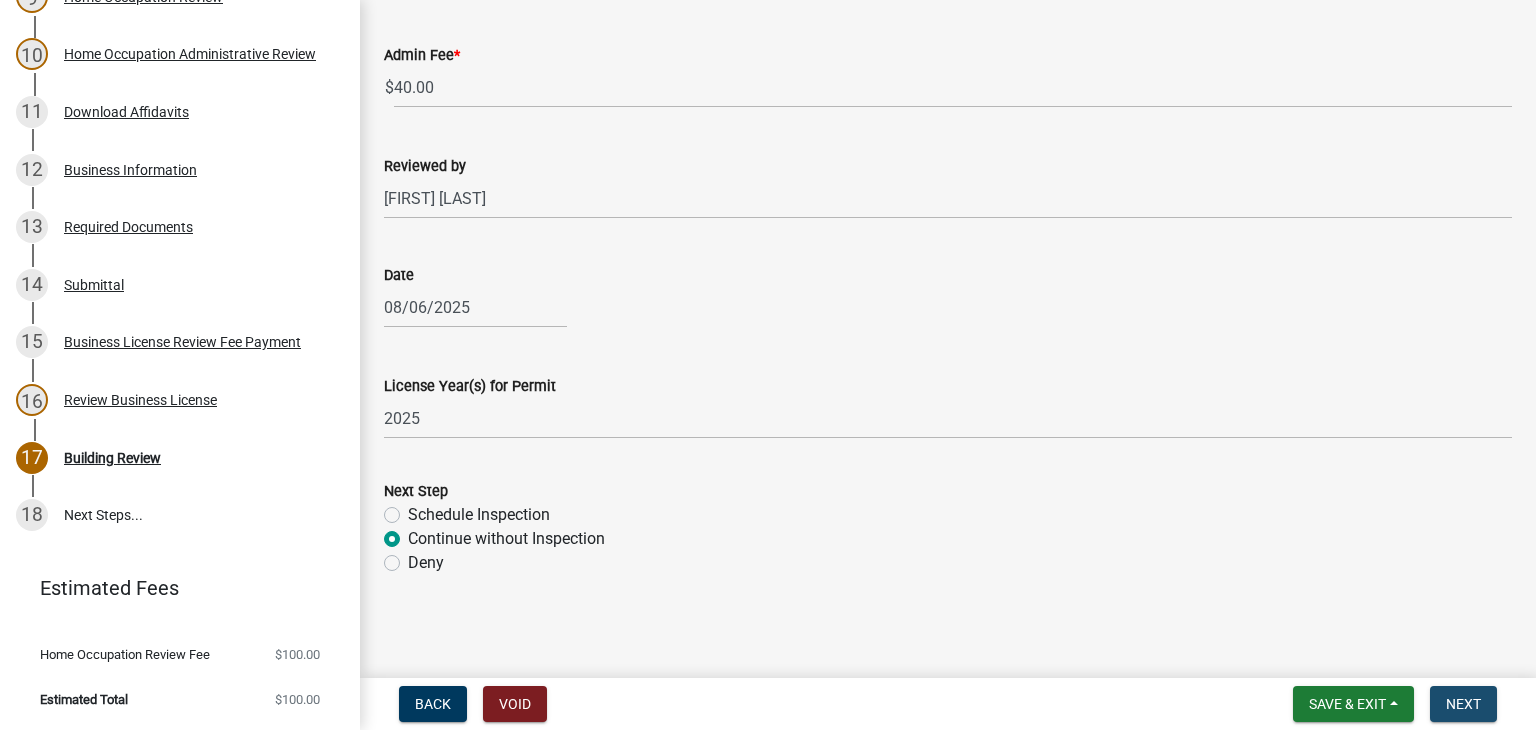 scroll, scrollTop: 0, scrollLeft: 0, axis: both 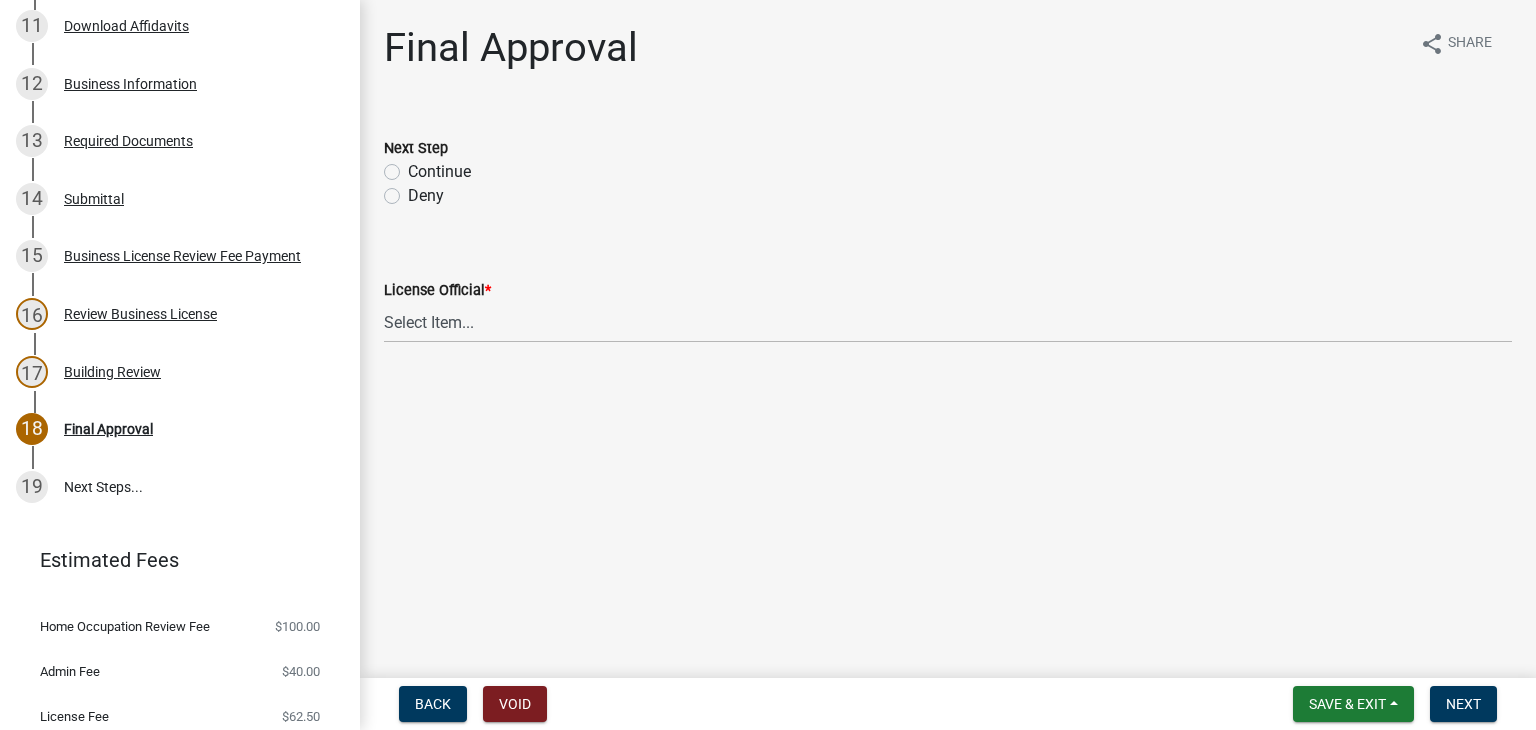 click on "Continue" 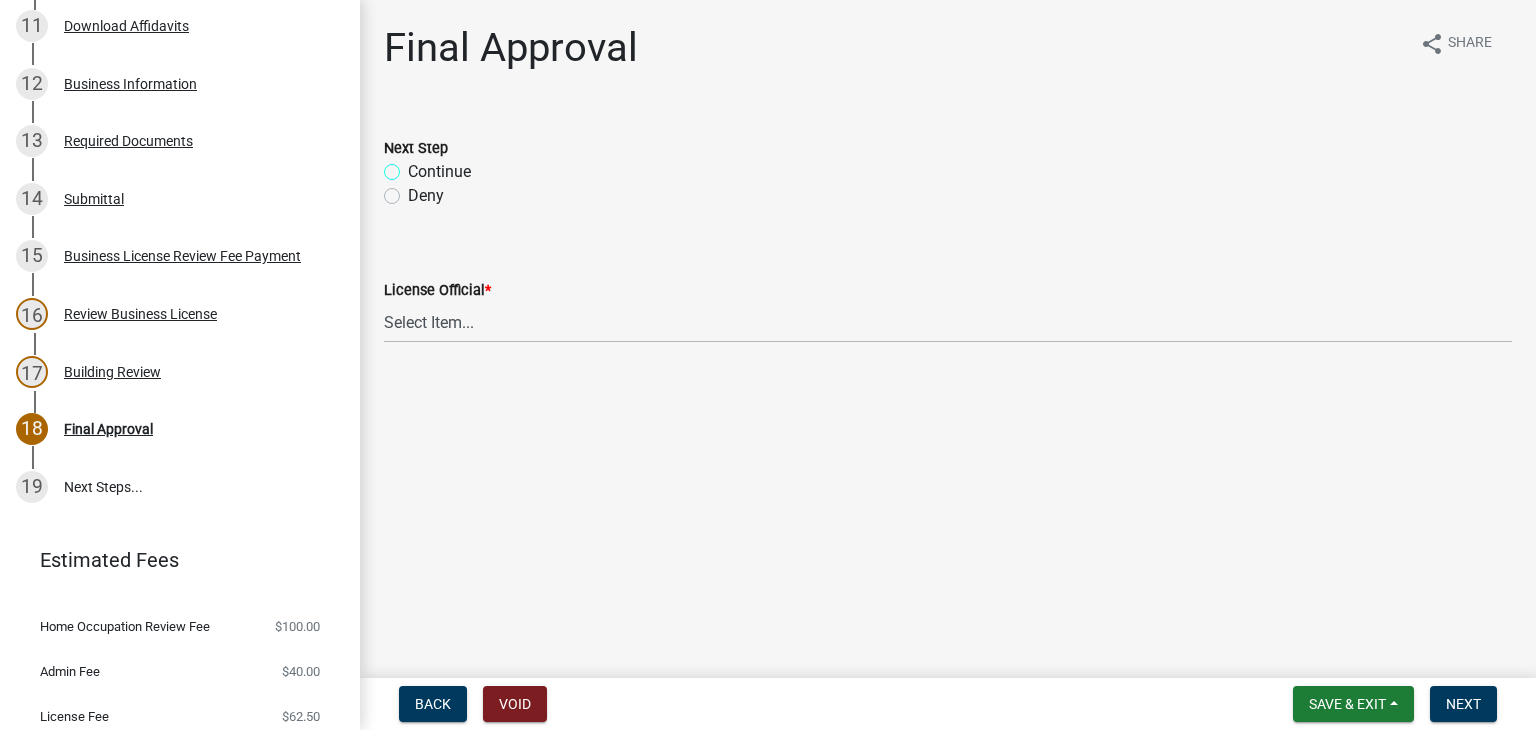 click on "Continue" at bounding box center [414, 166] 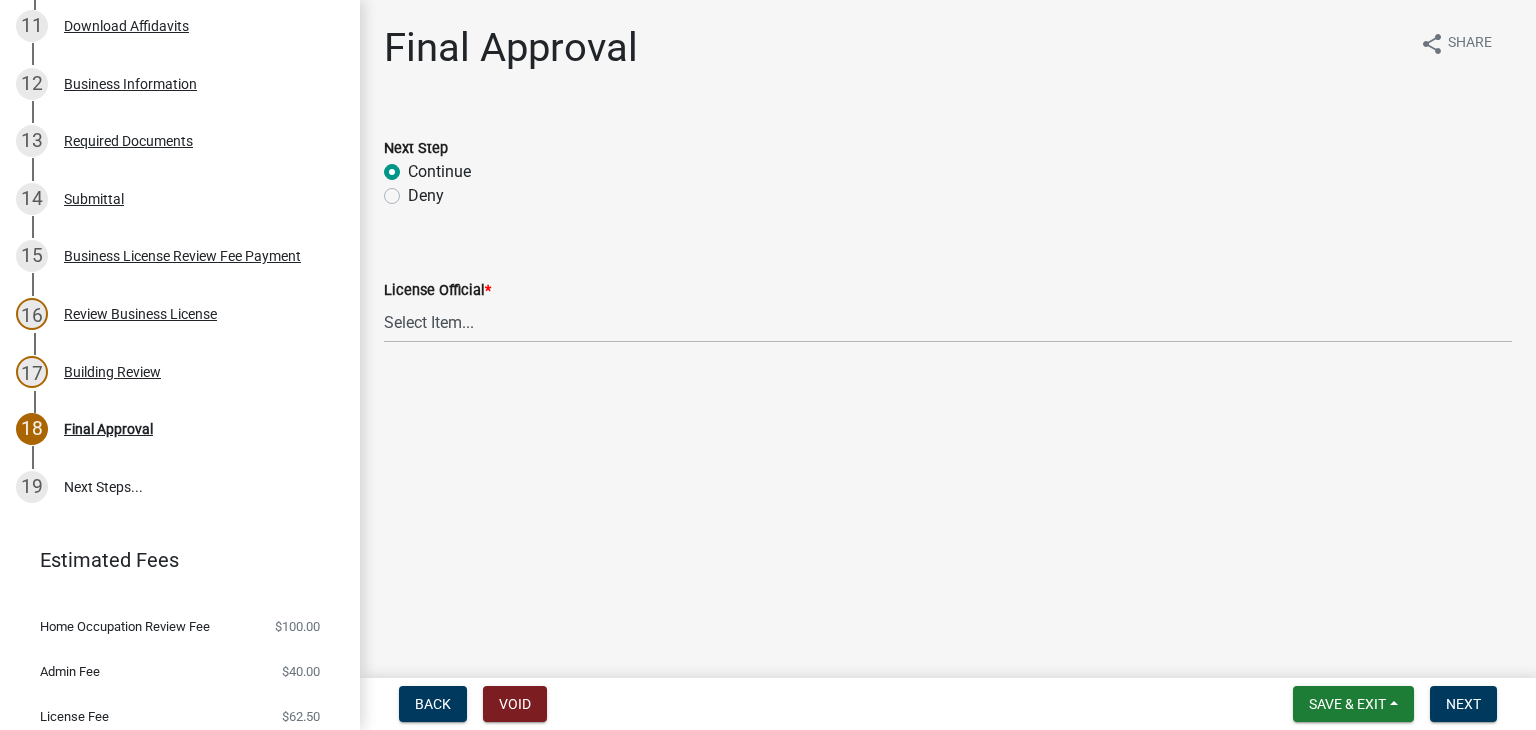 radio on "true" 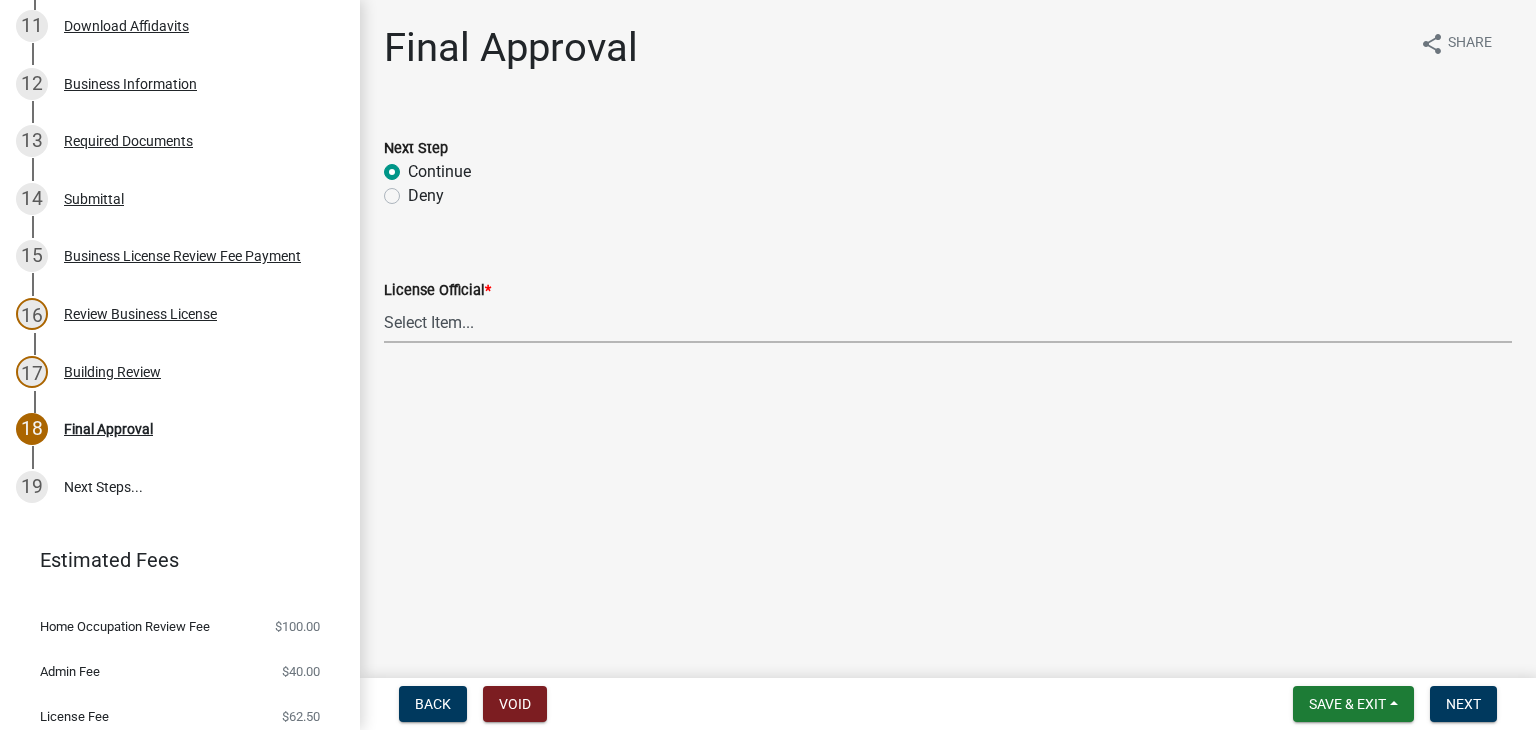 drag, startPoint x: 457, startPoint y: 313, endPoint x: 456, endPoint y: 324, distance: 11.045361 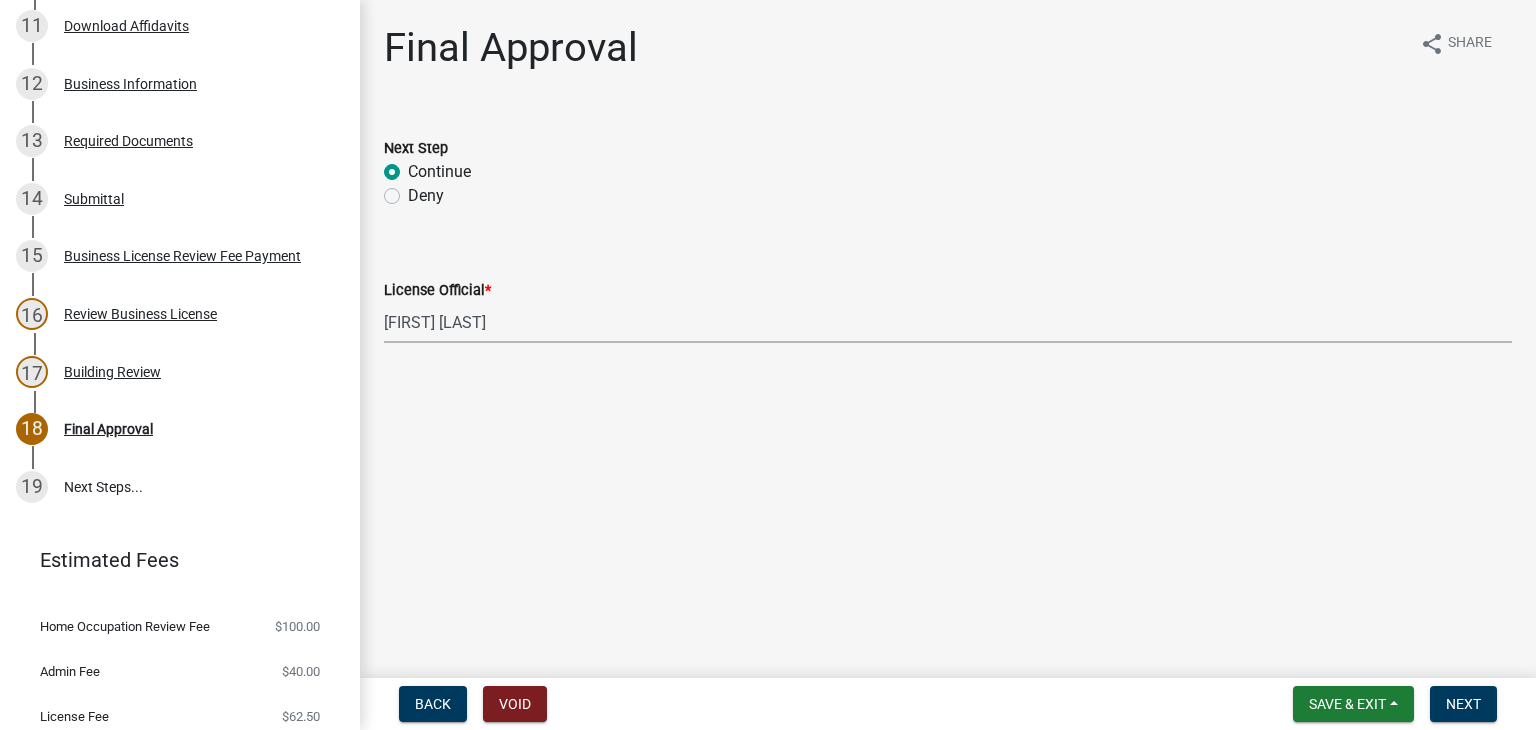 click on "Select Item...   [FIRST] [LAST]   [FIRST] [LAST]   [FIRST] [LAST]   [FIRST] [LAST]   [FIRST] [LAST]" at bounding box center (948, 322) 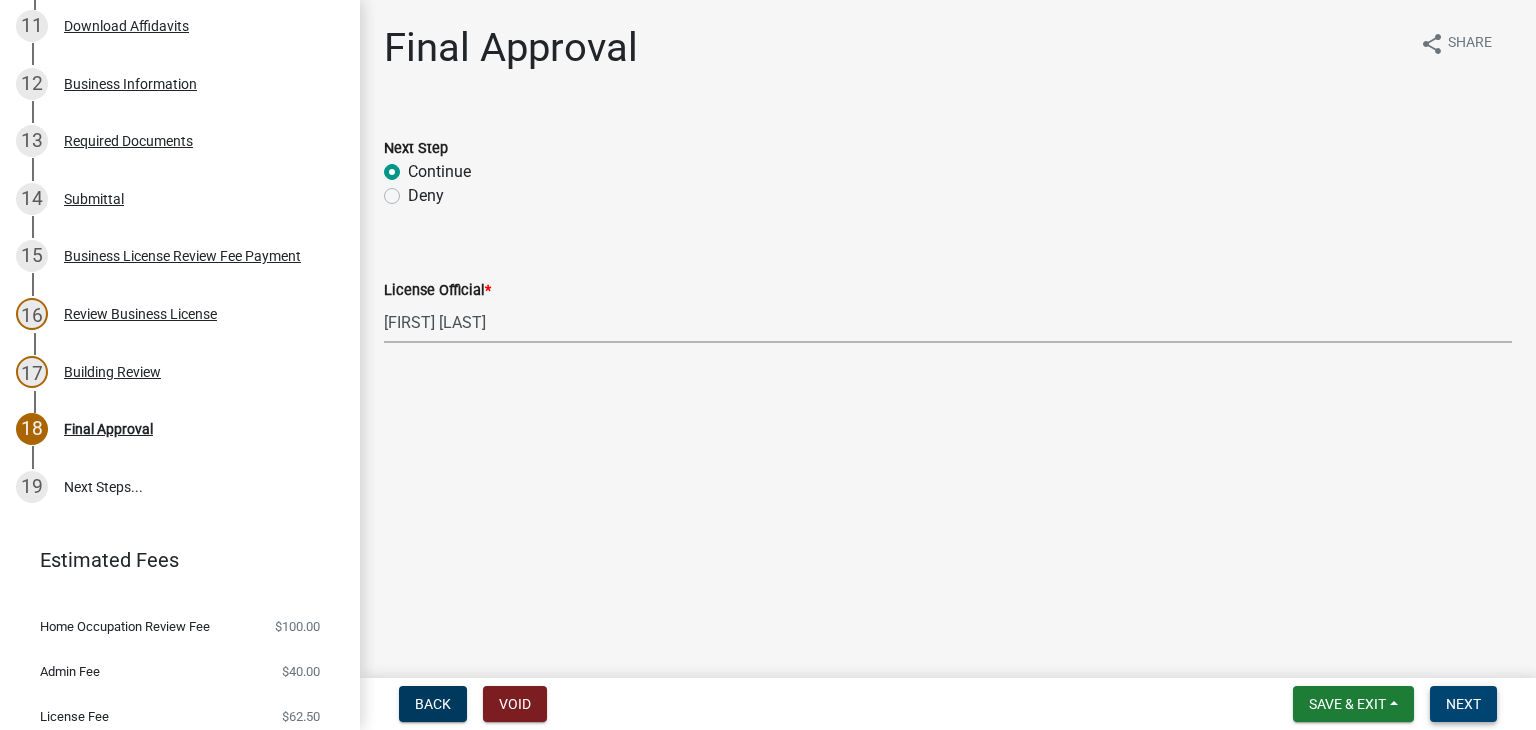 click on "Next" at bounding box center (1463, 704) 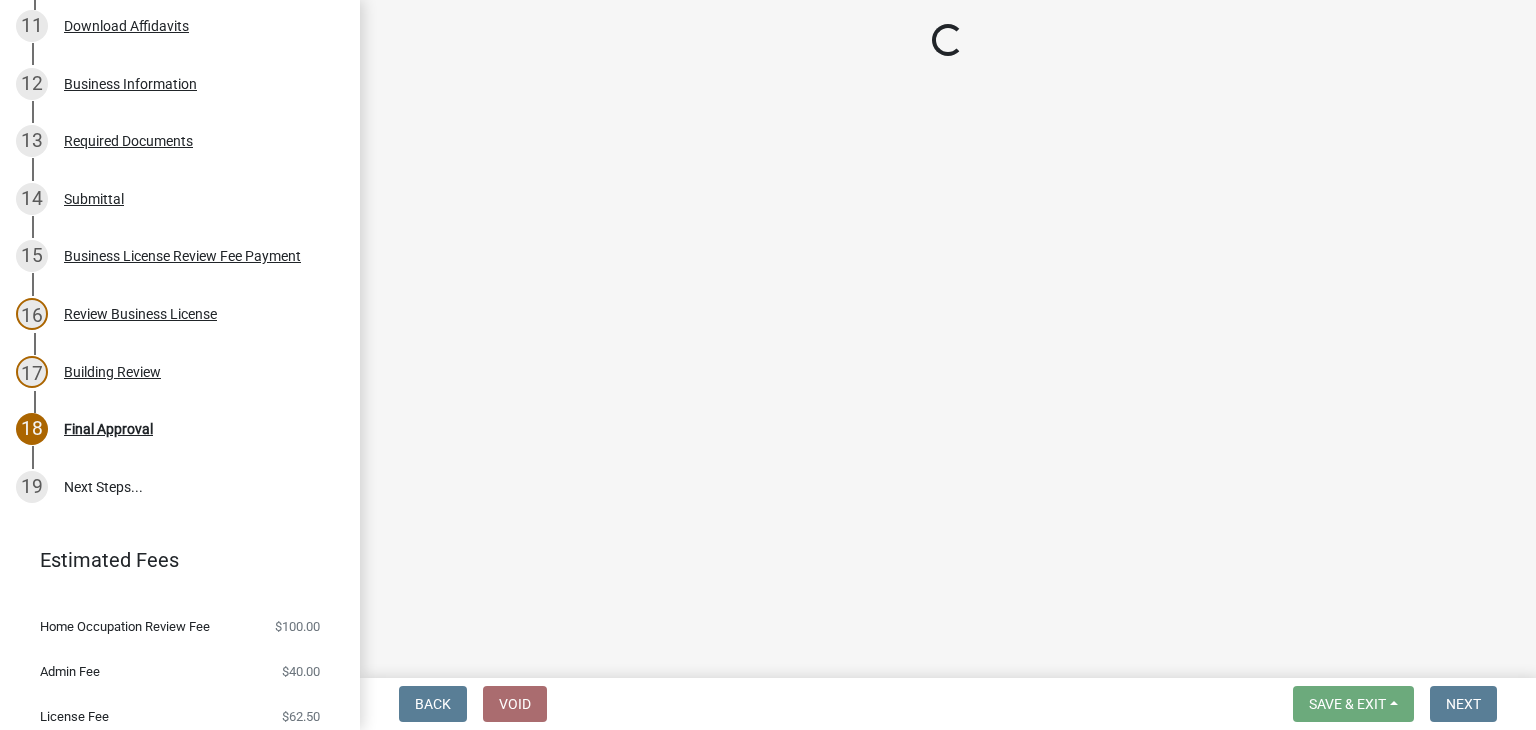 select on "3: 3" 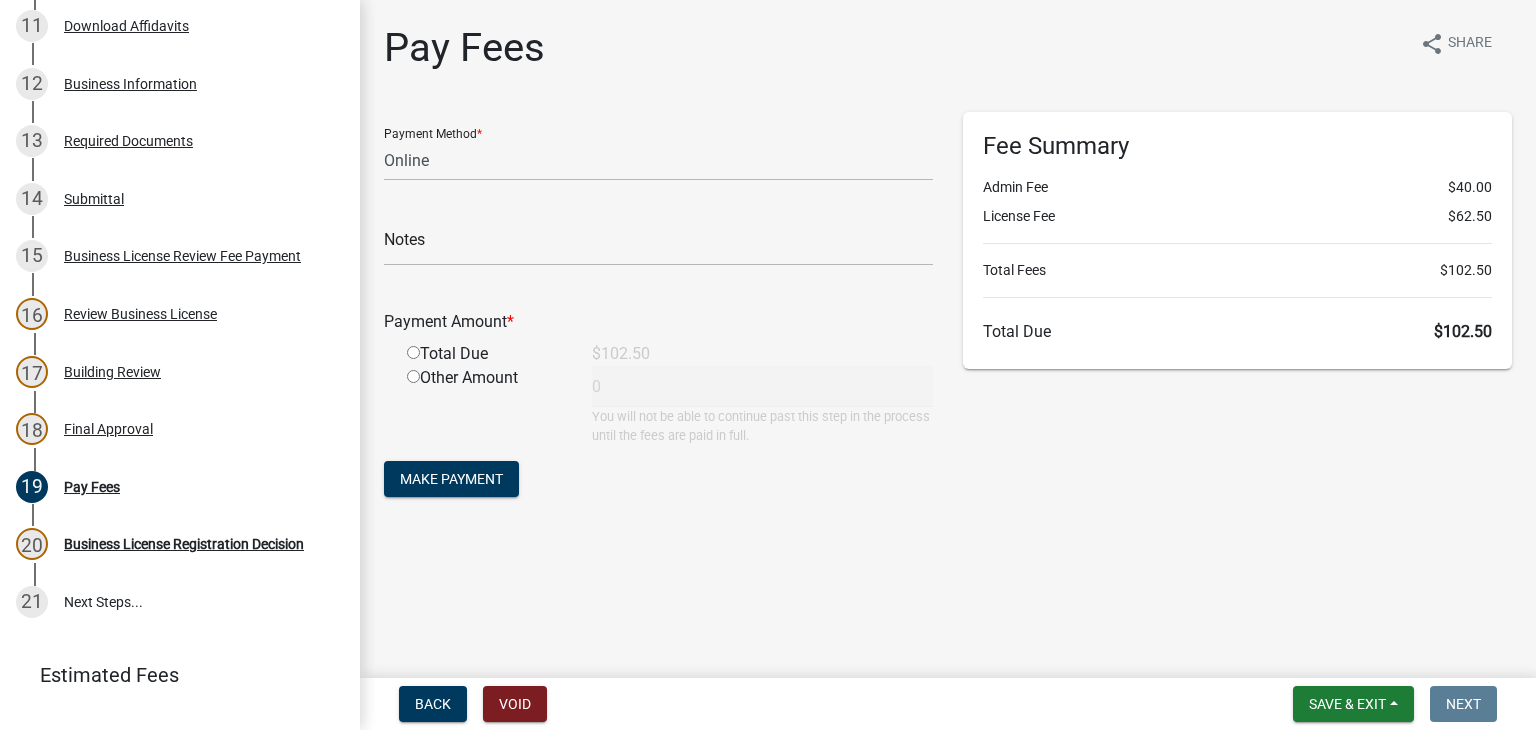 scroll, scrollTop: 962, scrollLeft: 0, axis: vertical 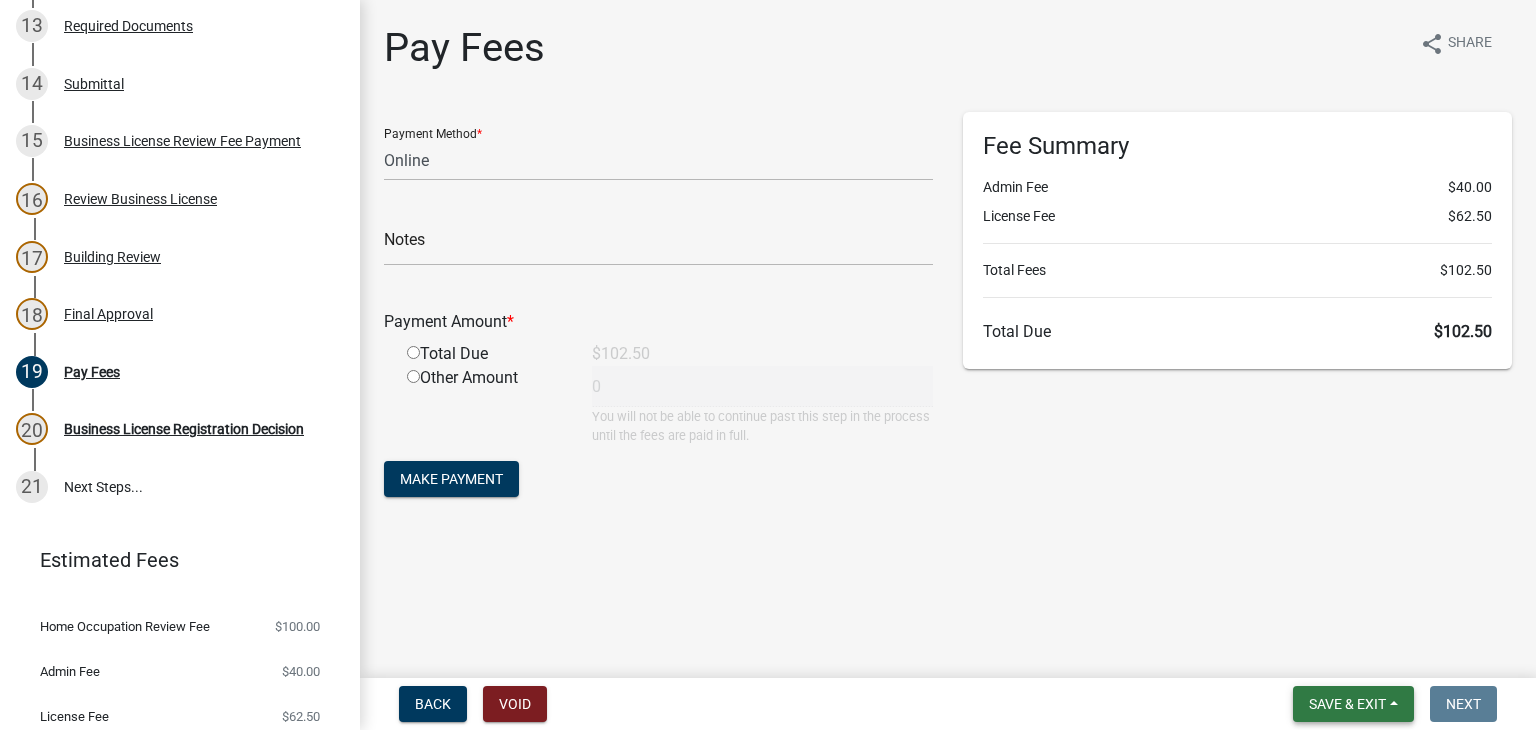 click on "Save & Exit" at bounding box center (1347, 704) 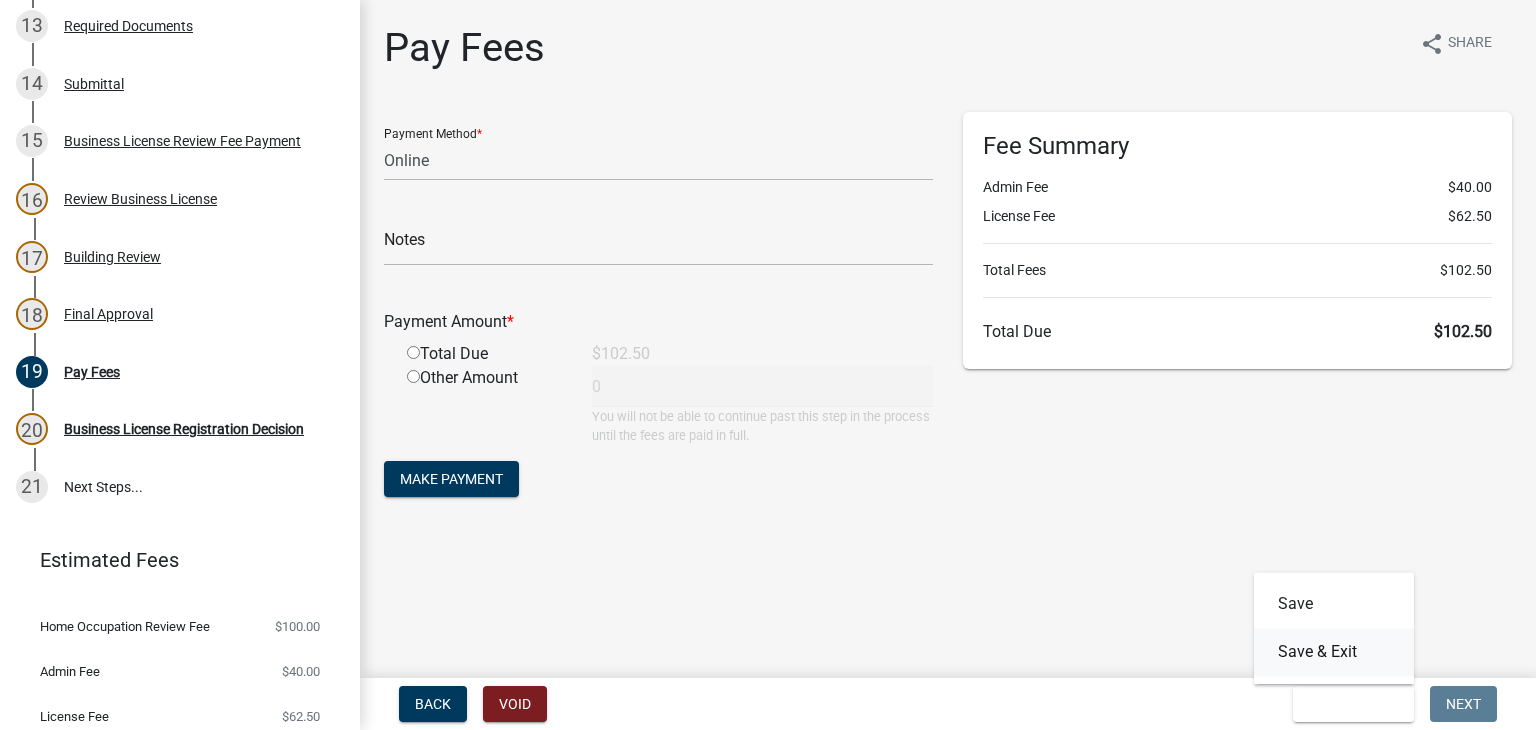 click on "Save & Exit" at bounding box center (1334, 652) 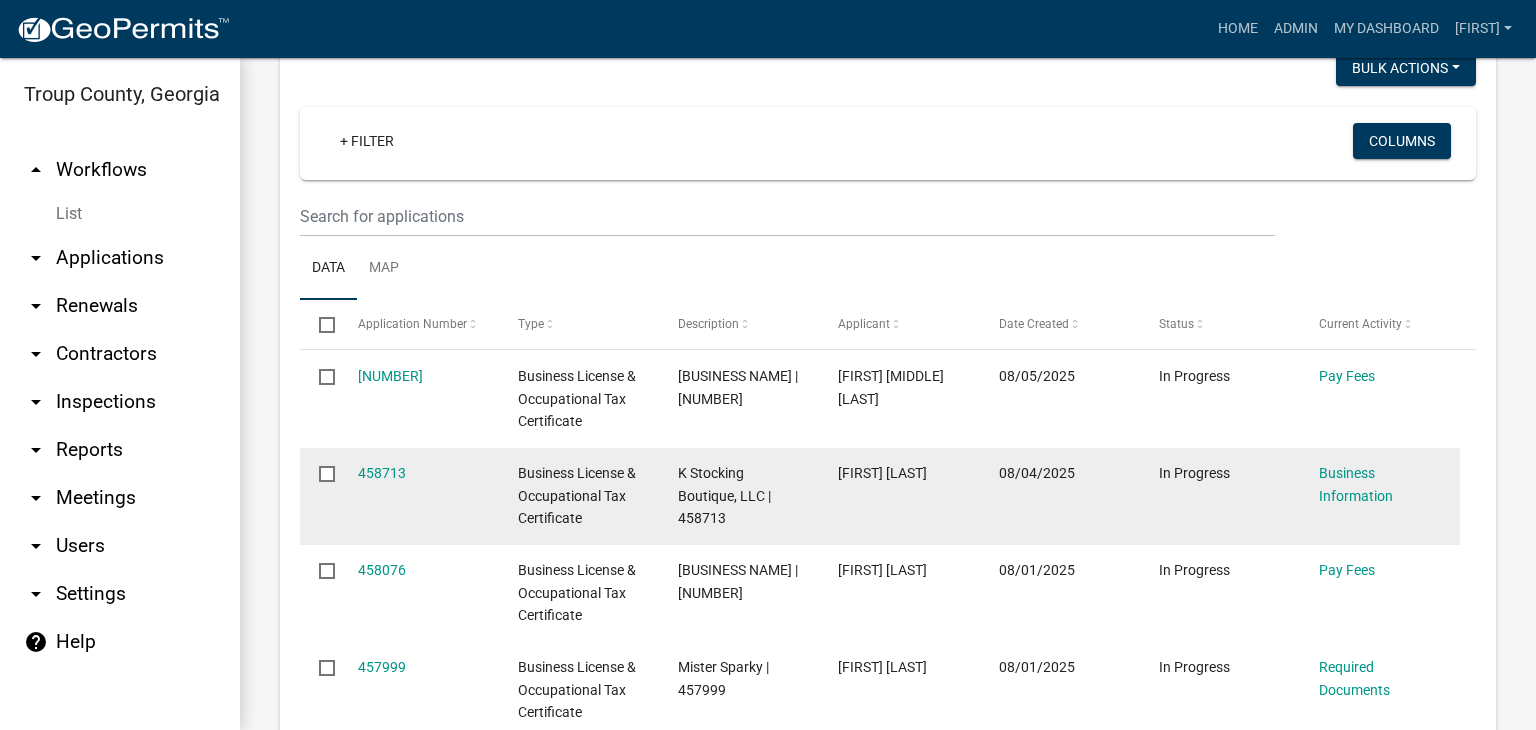 scroll, scrollTop: 1300, scrollLeft: 0, axis: vertical 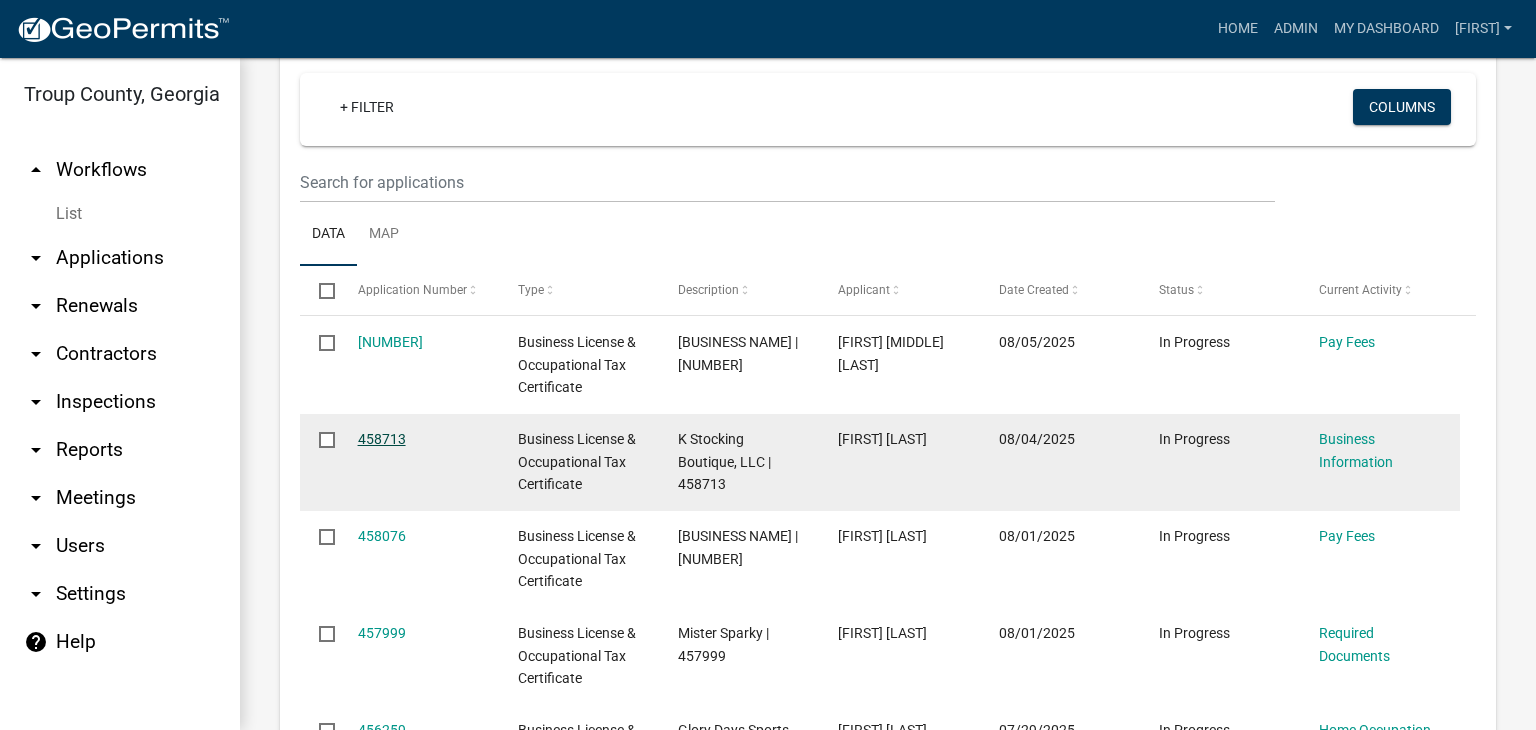click on "458713" 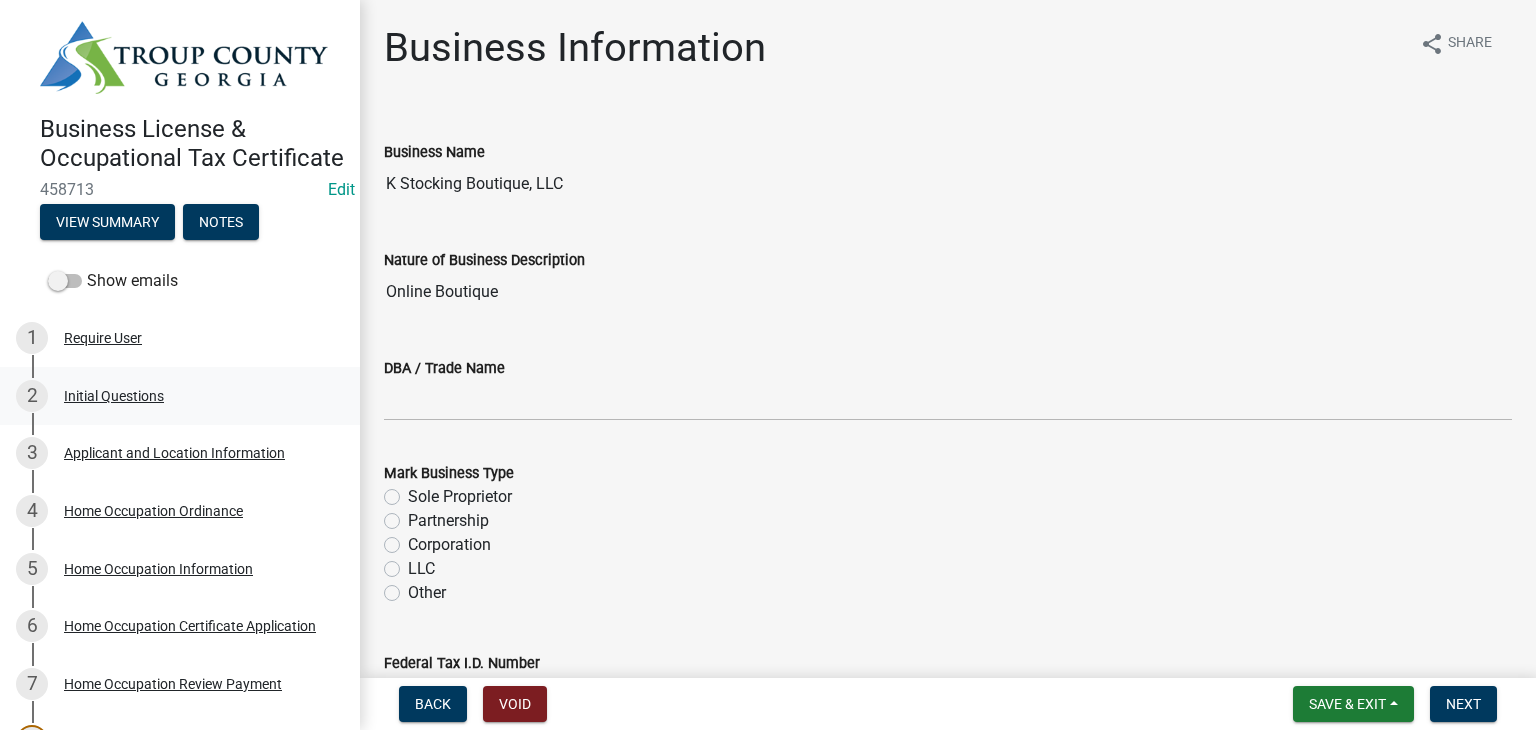 scroll, scrollTop: 200, scrollLeft: 0, axis: vertical 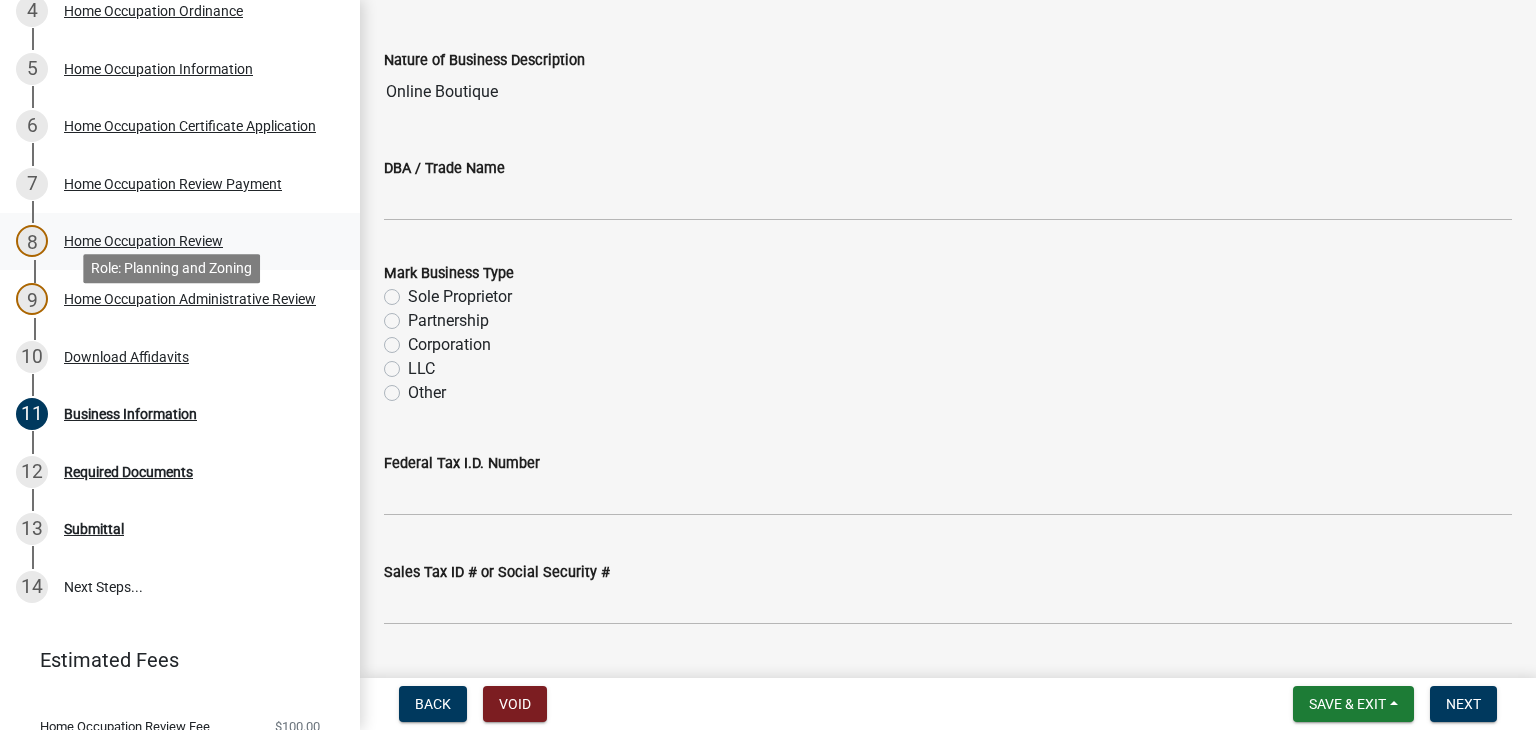 click on "8     Home Occupation Review" at bounding box center (180, 242) 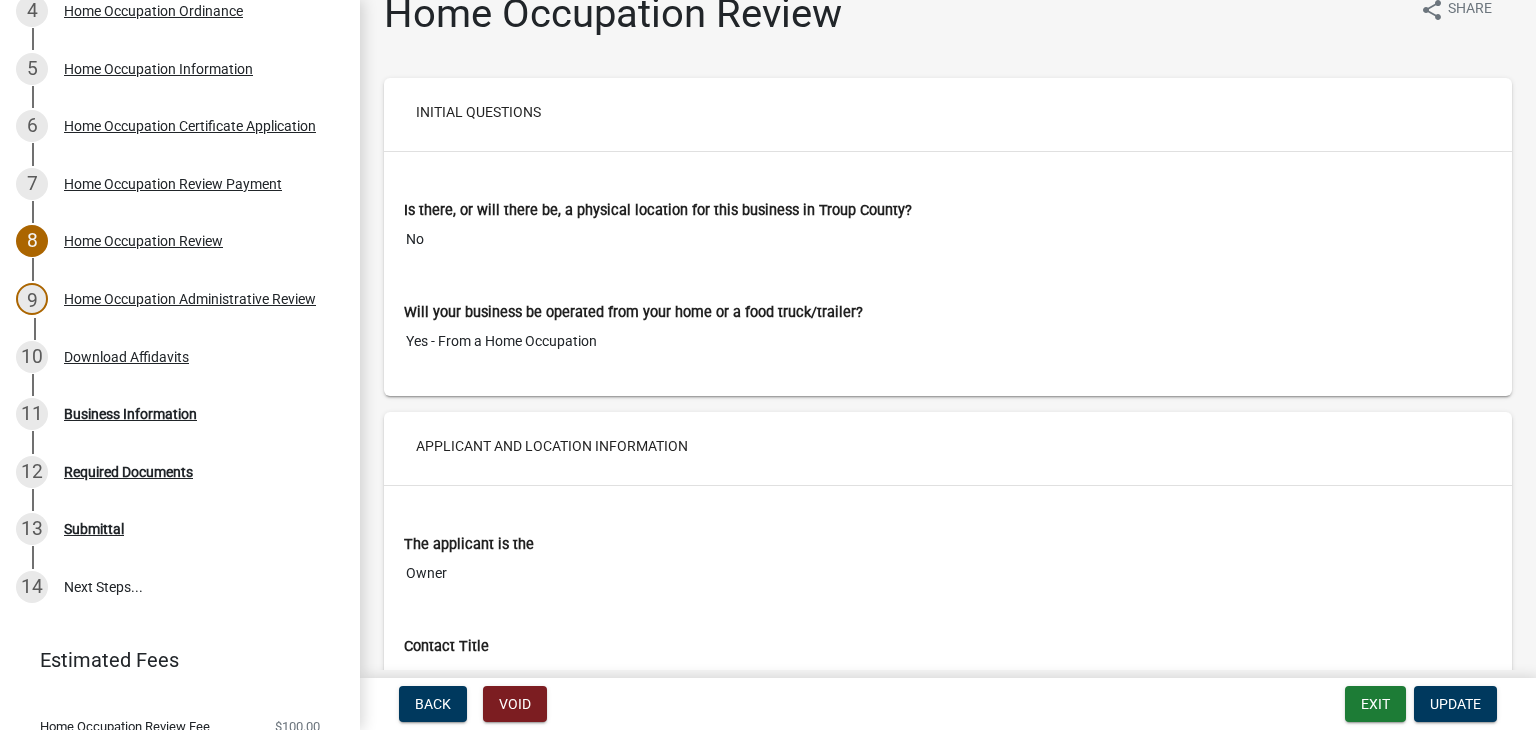 scroll, scrollTop: 0, scrollLeft: 0, axis: both 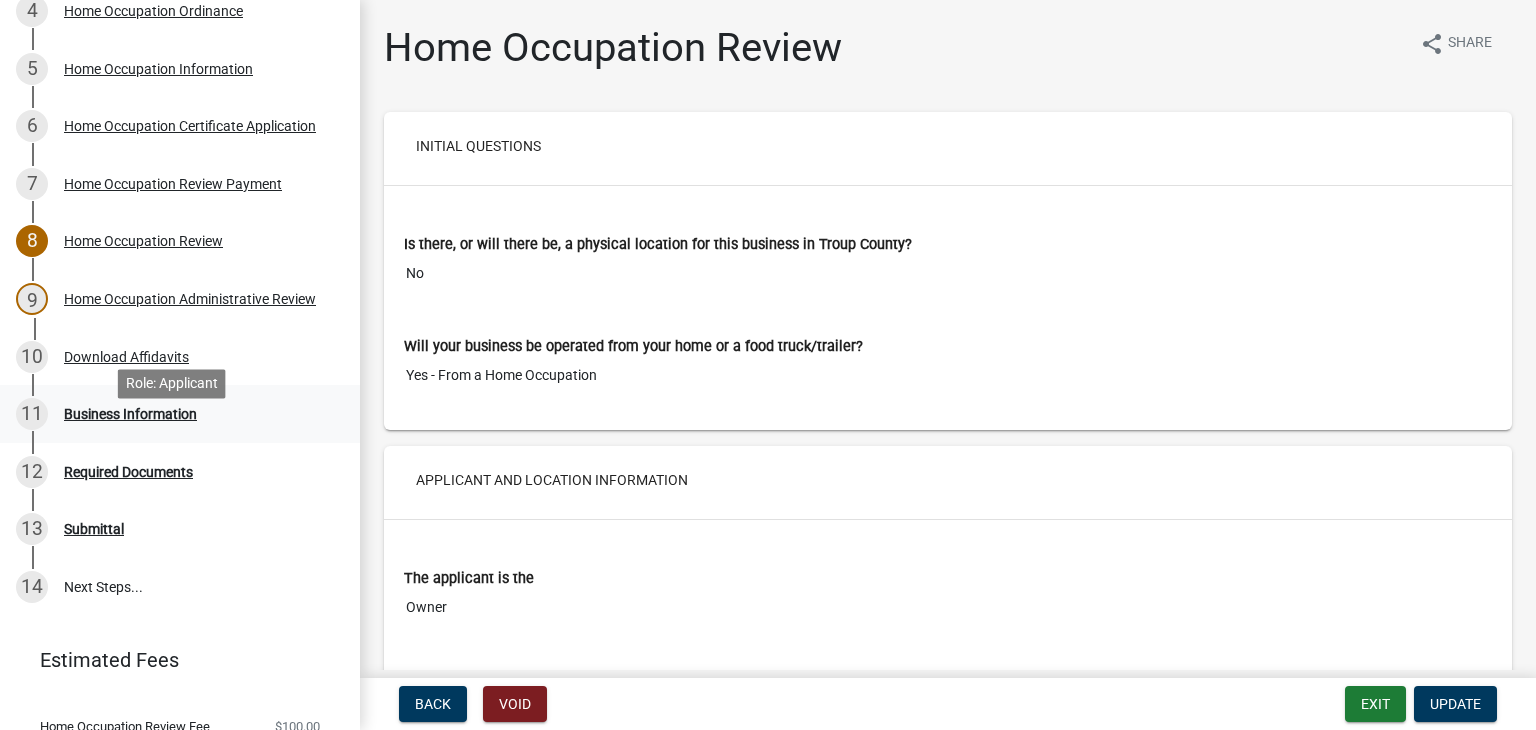click on "11    Business Information" at bounding box center [172, 414] 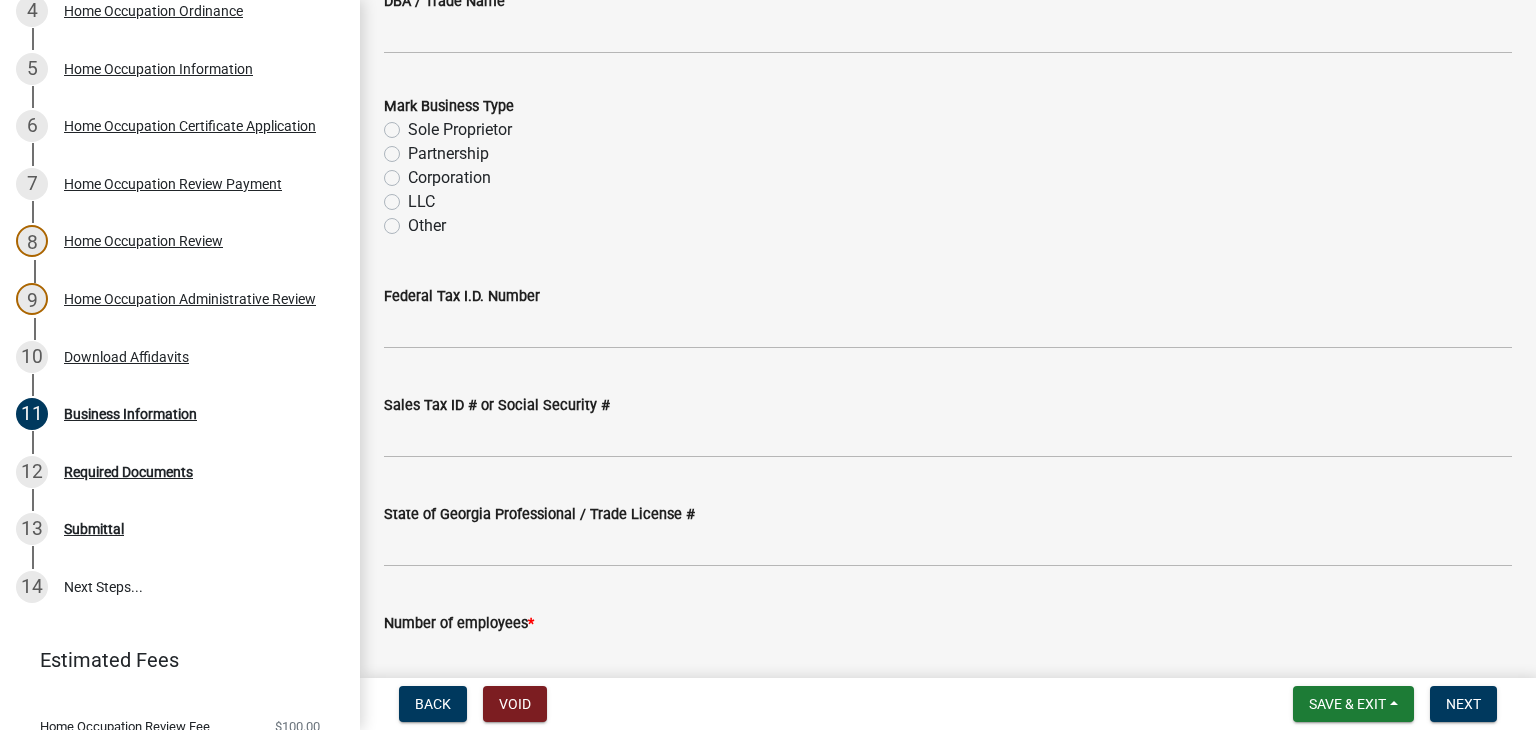 scroll, scrollTop: 400, scrollLeft: 0, axis: vertical 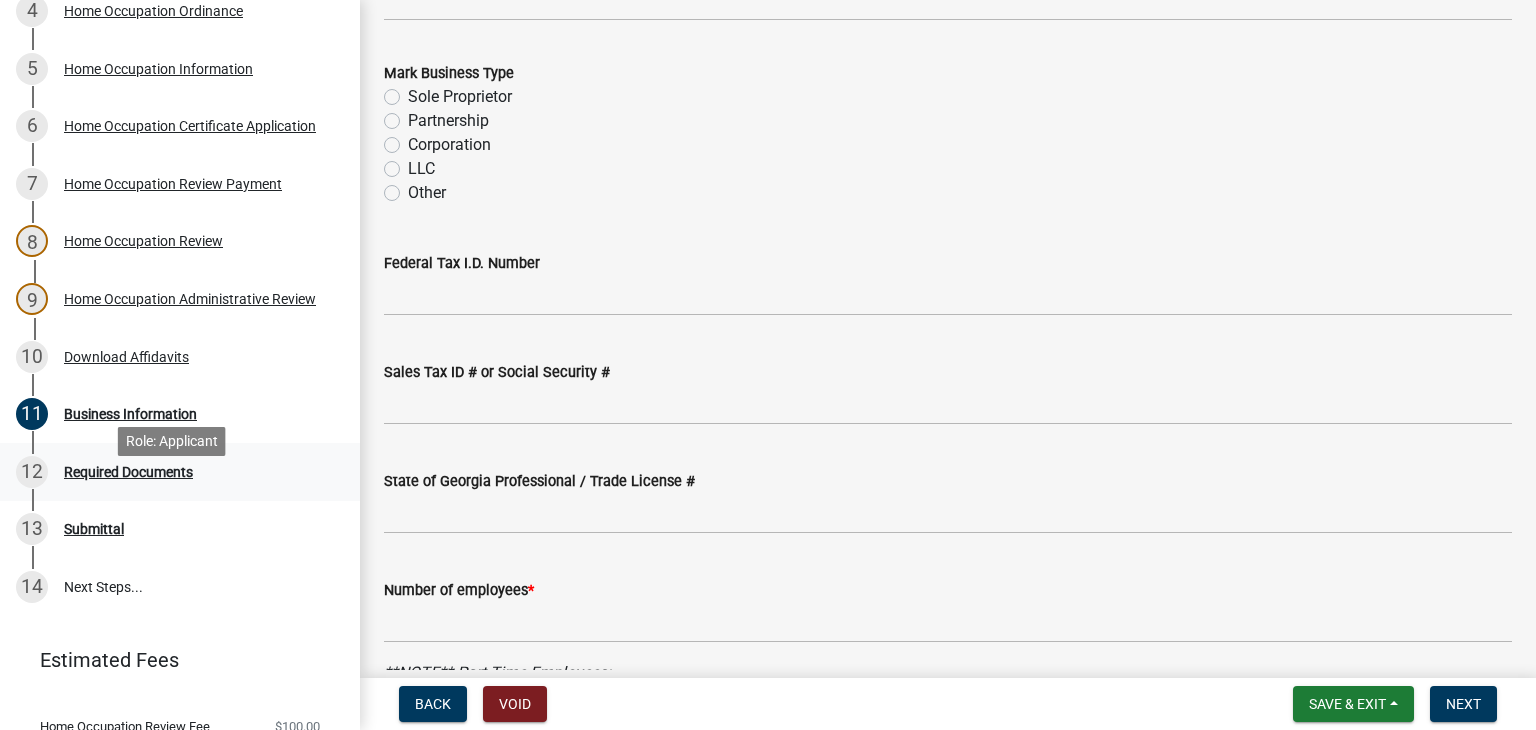 click on "Required Documents" at bounding box center [128, 472] 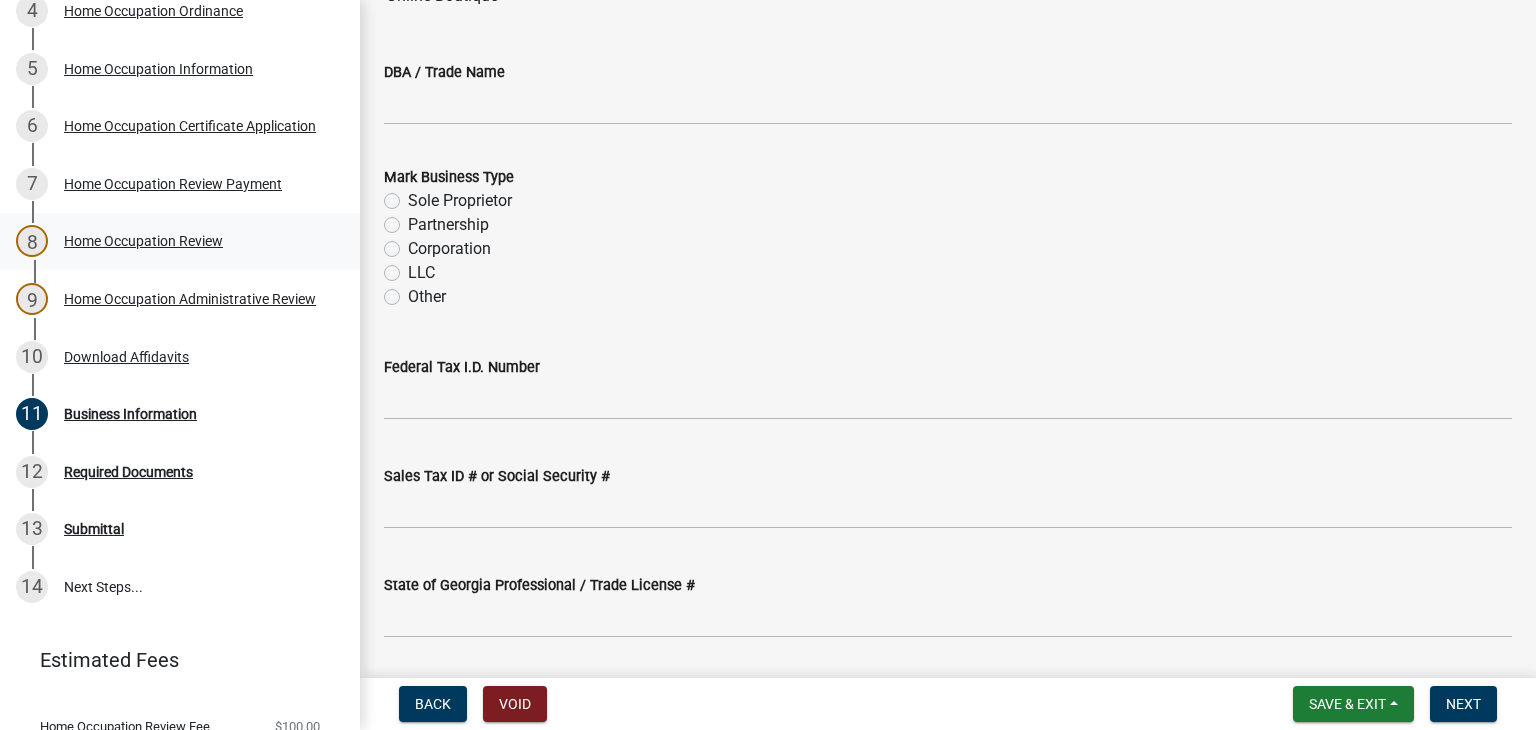 scroll, scrollTop: 196, scrollLeft: 0, axis: vertical 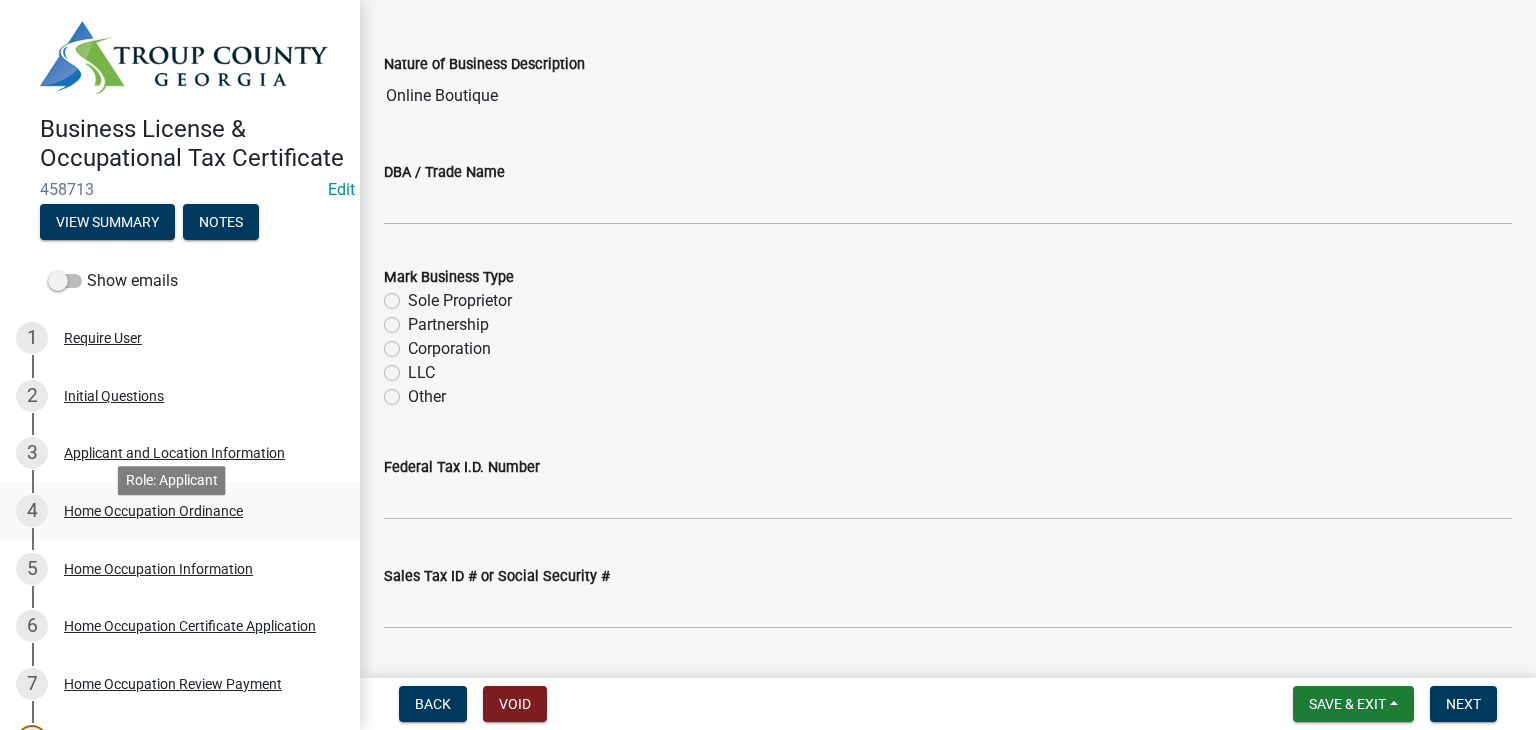 click on "4     Home Occupation Ordinance" at bounding box center [180, 511] 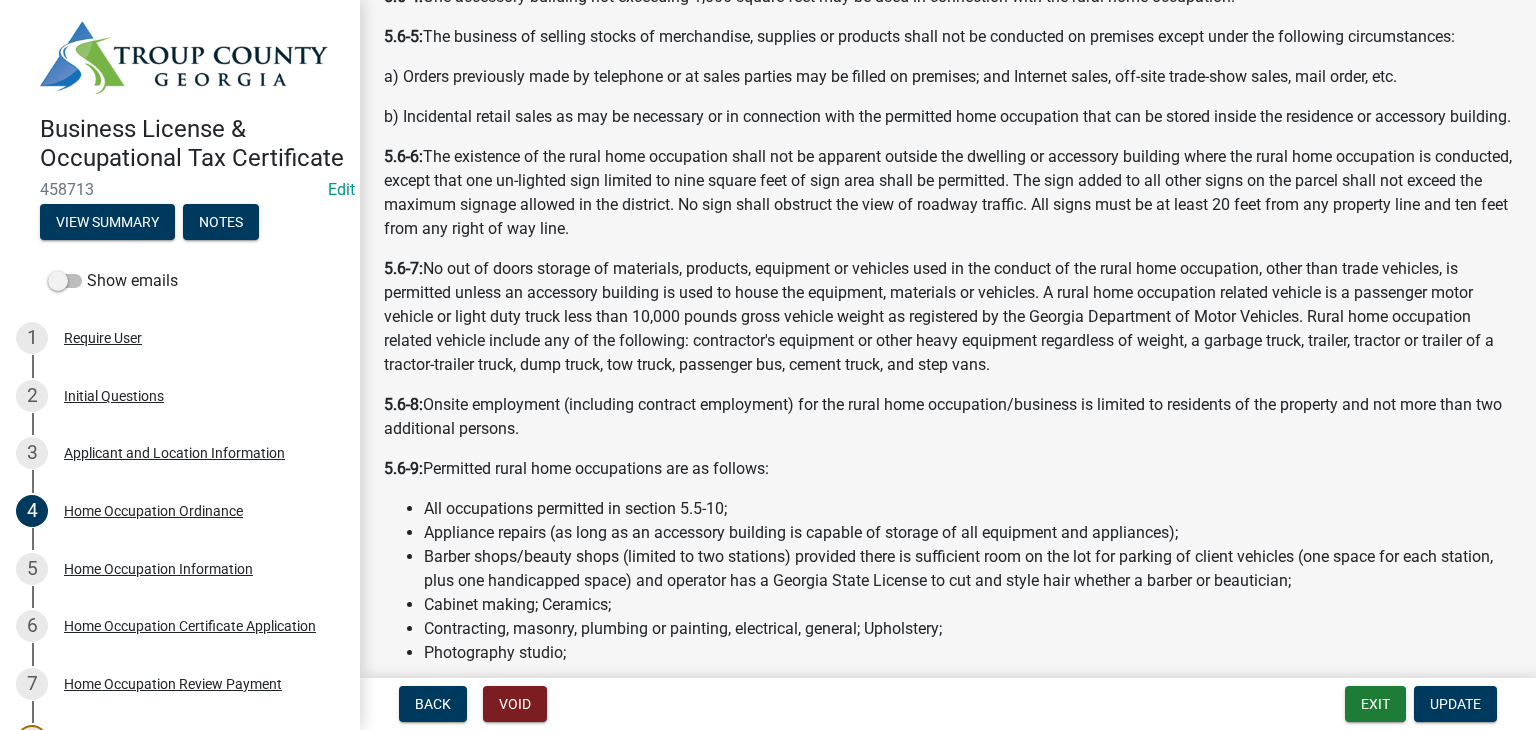 scroll, scrollTop: 2800, scrollLeft: 0, axis: vertical 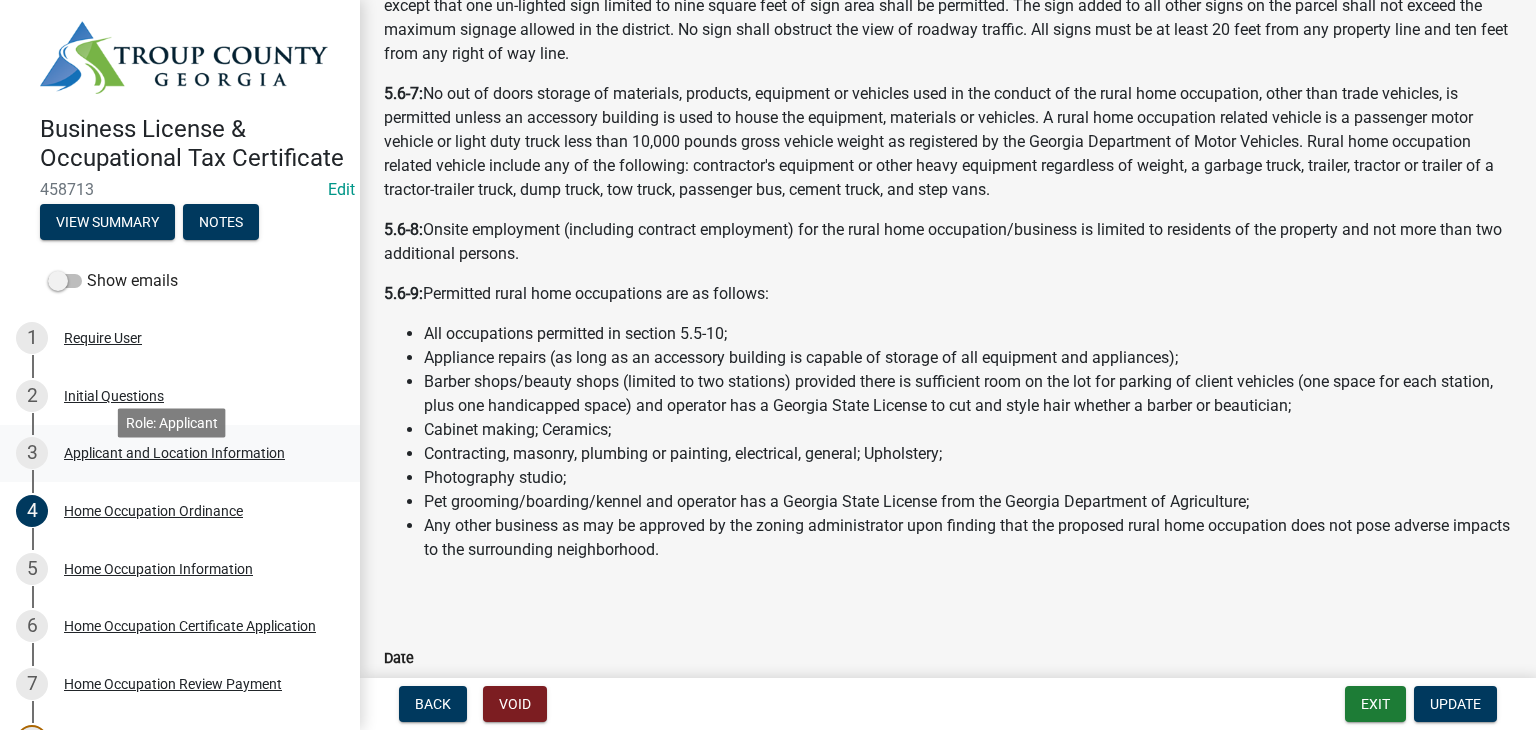 click on "3    Applicant and Location Information" at bounding box center [172, 453] 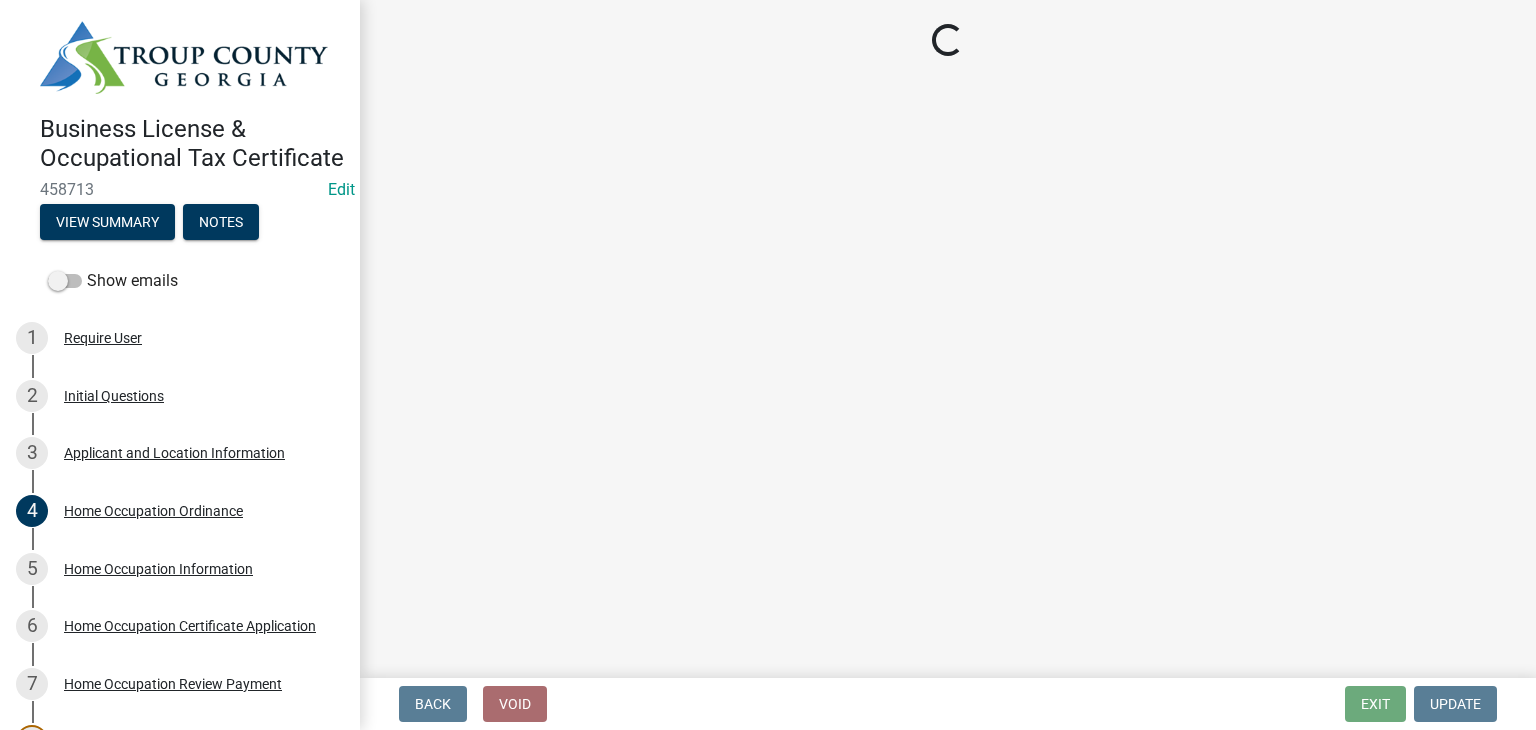 select on "GA" 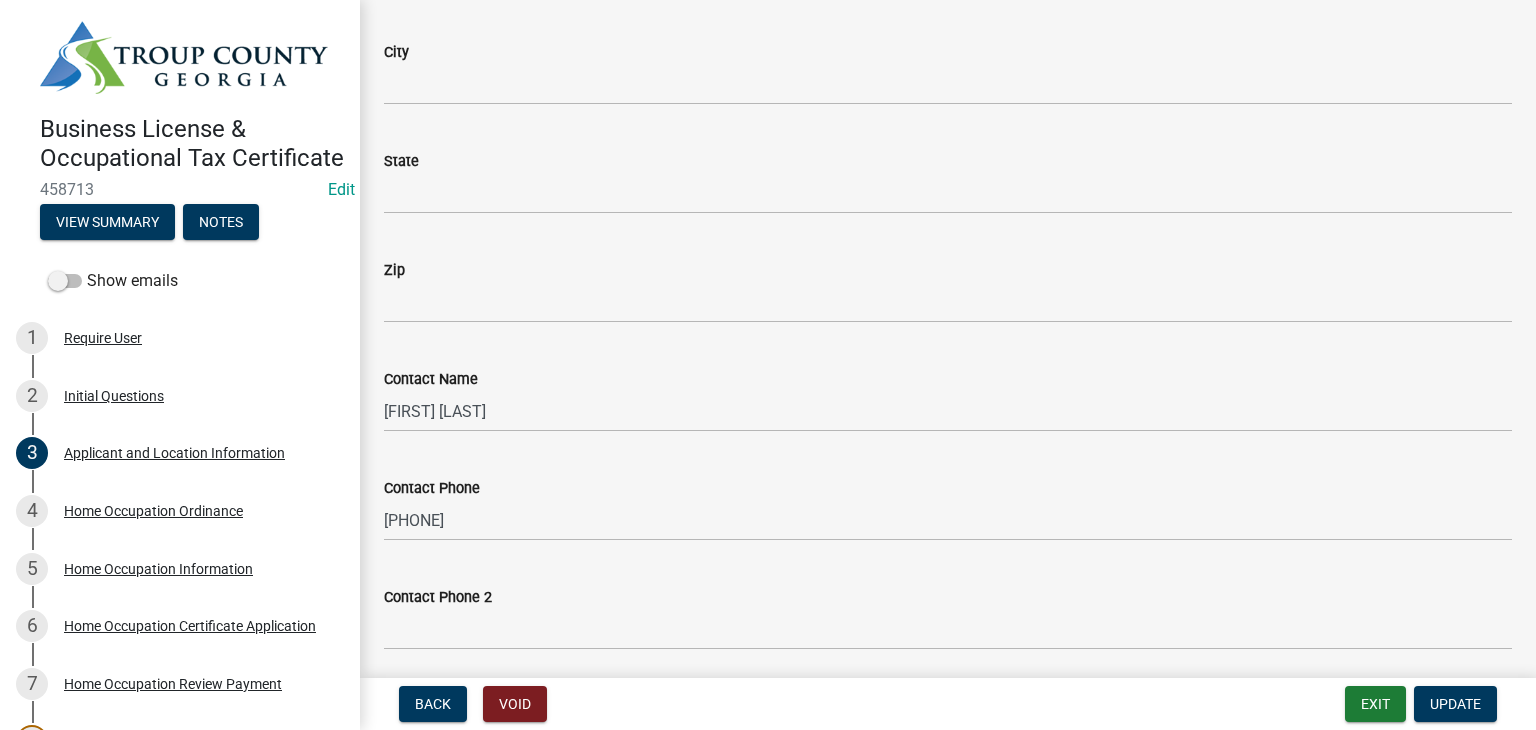 scroll, scrollTop: 2582, scrollLeft: 0, axis: vertical 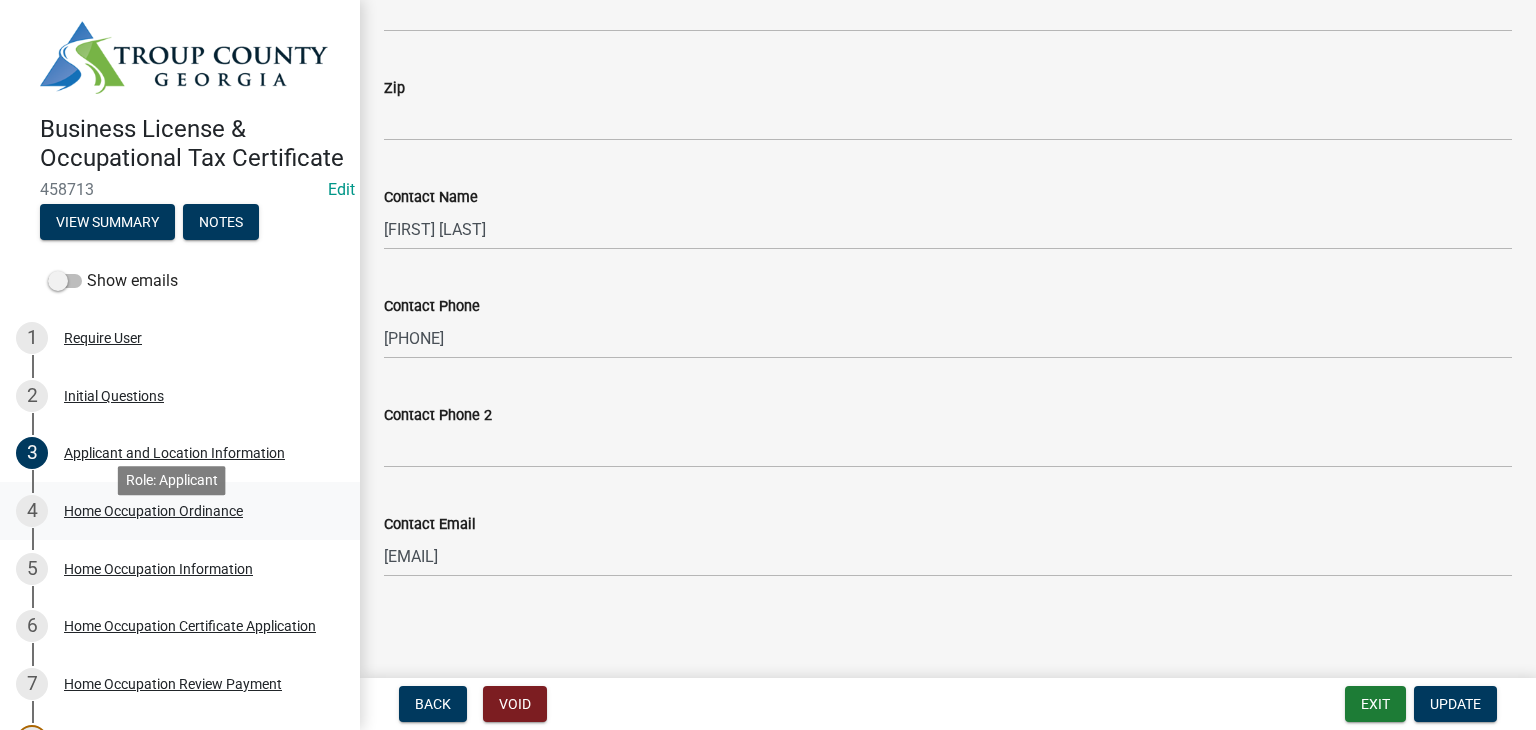 click on "4     Home Occupation Ordinance" at bounding box center [172, 511] 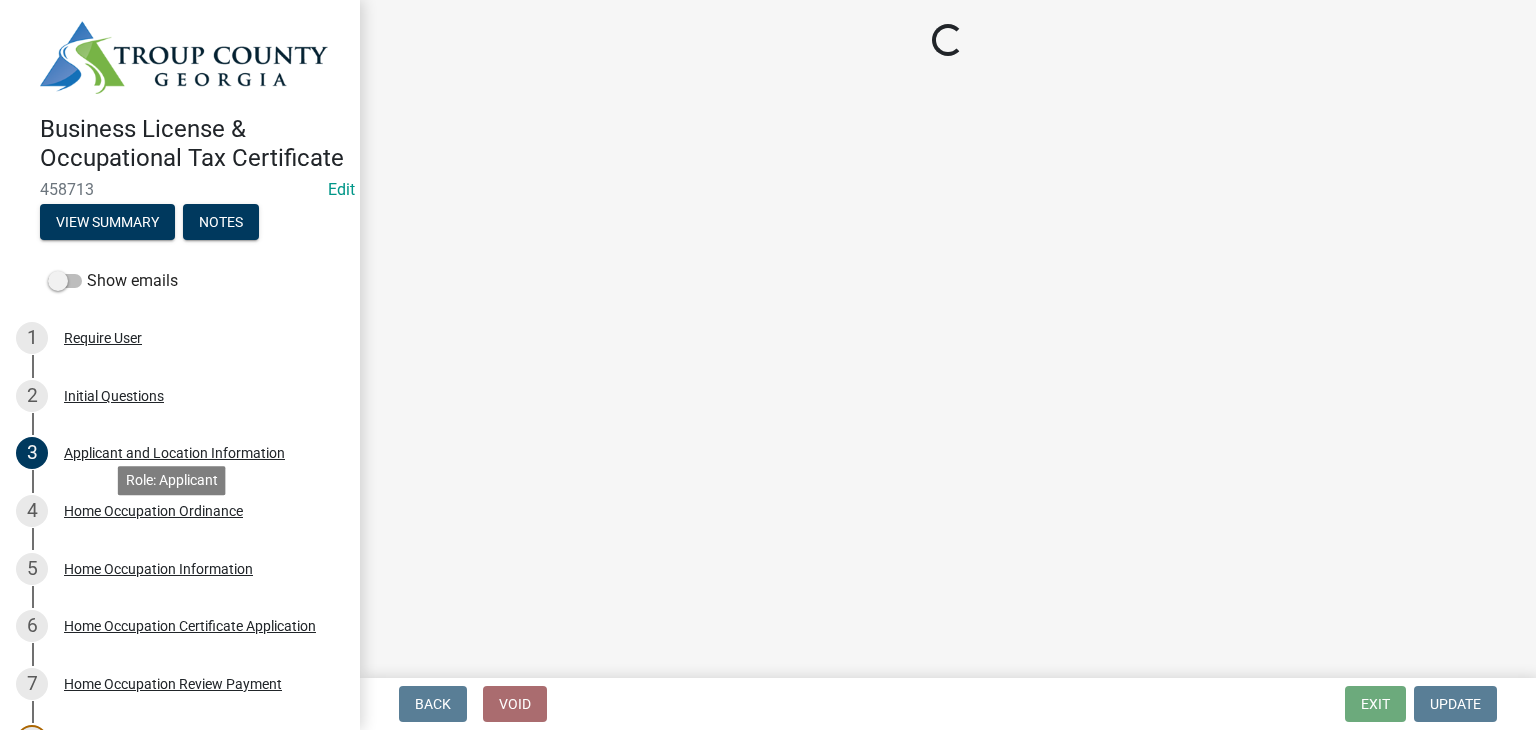 scroll, scrollTop: 0, scrollLeft: 0, axis: both 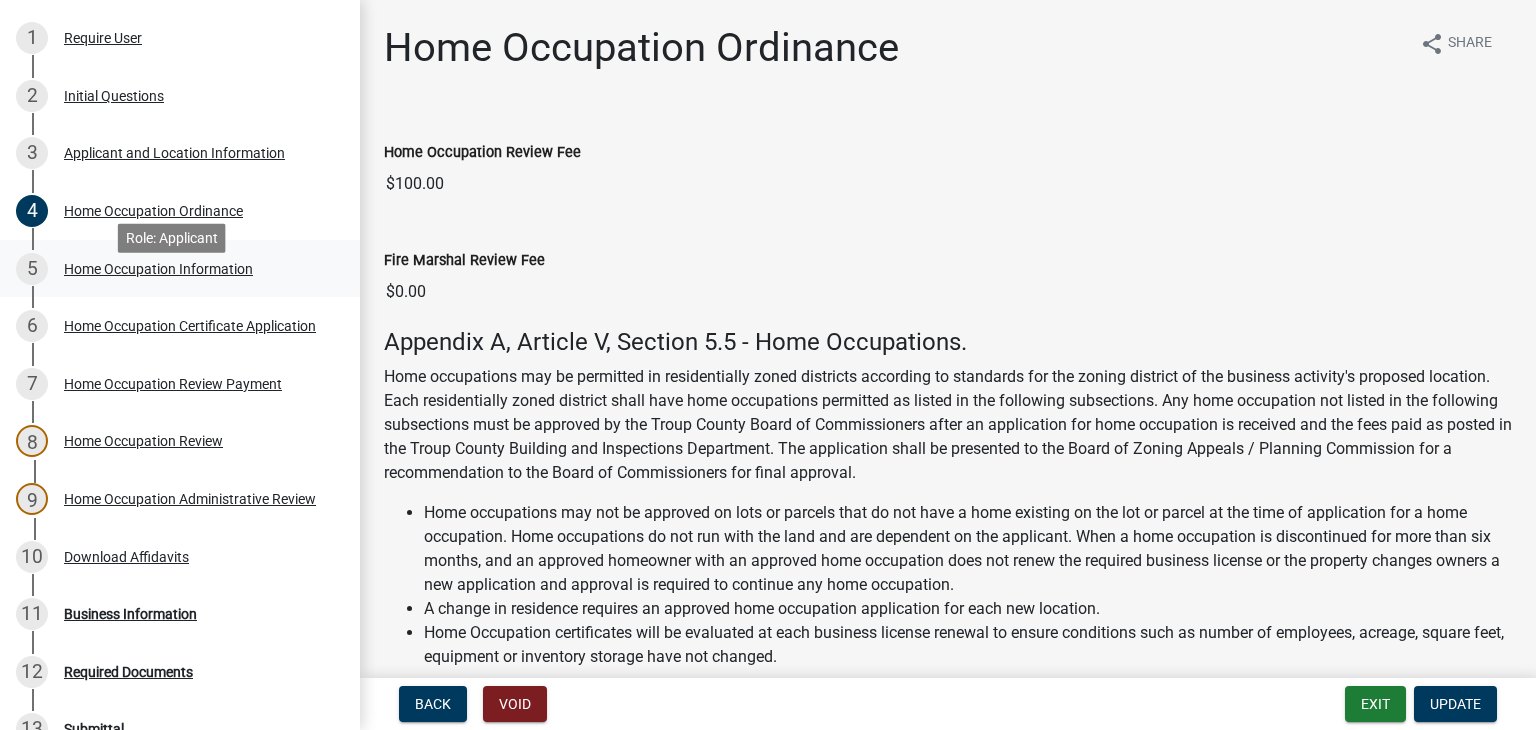 click on "5     Home Occupation Information" at bounding box center [180, 269] 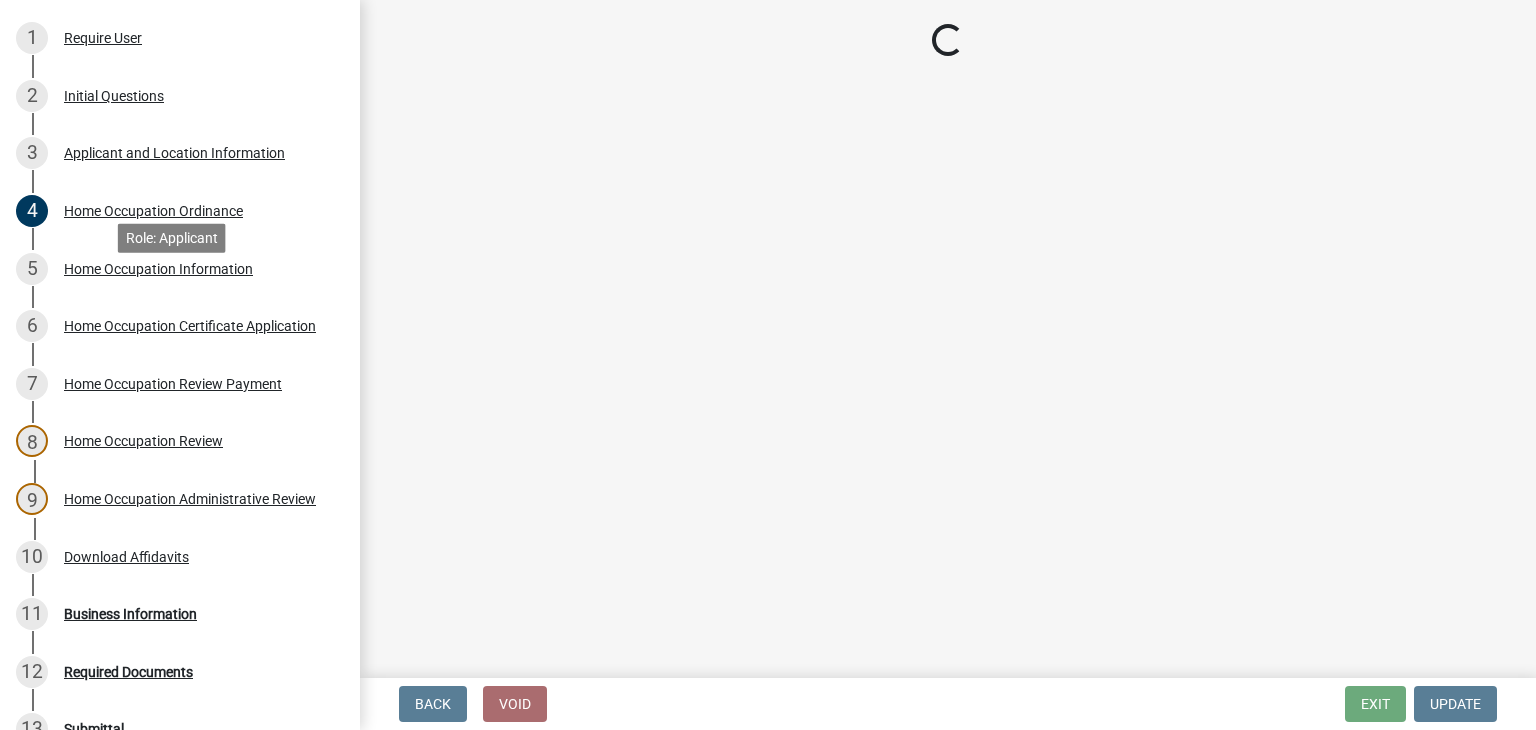 select on "c07f1ab6-e644-42a0-b83b-a148f73bcc0e" 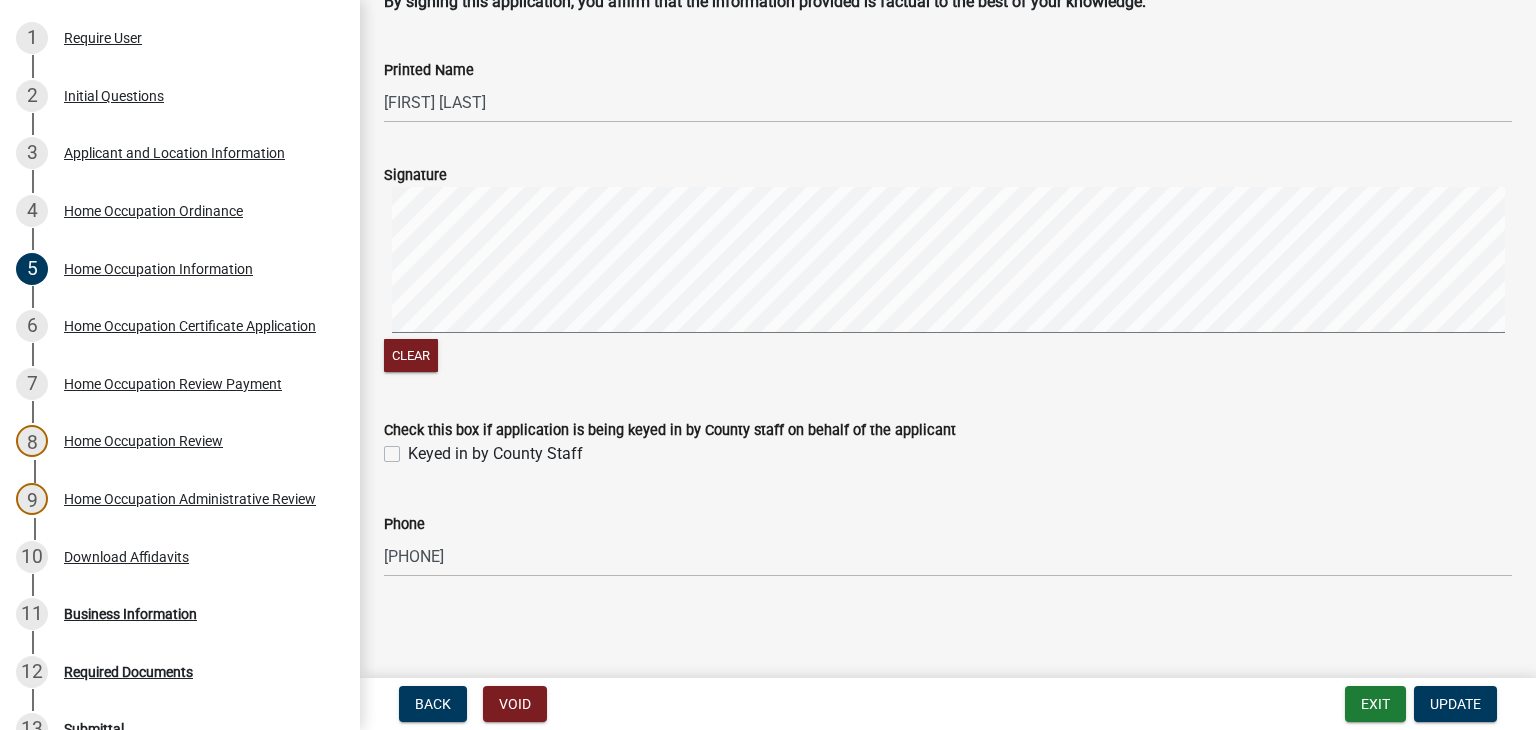 scroll, scrollTop: 4336, scrollLeft: 0, axis: vertical 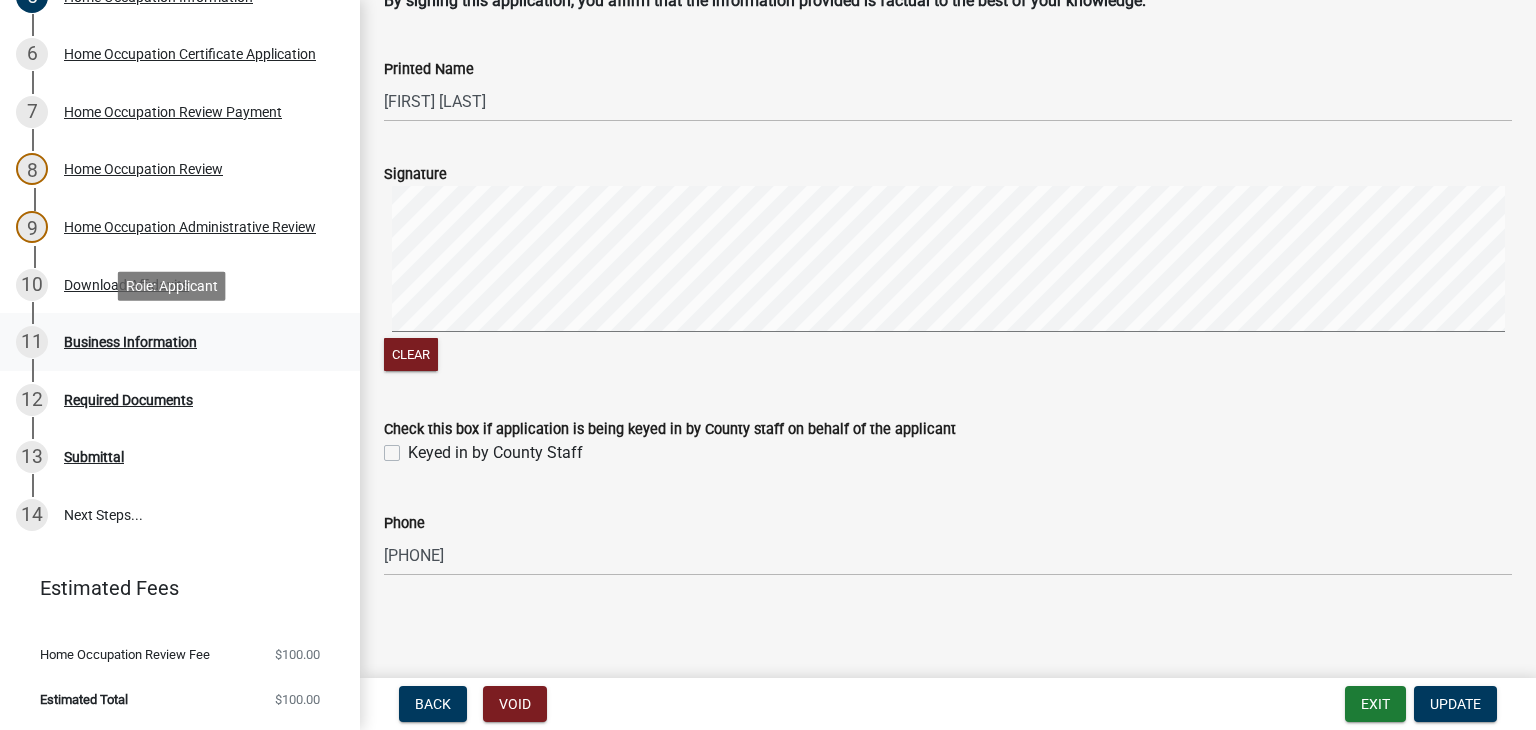 click on "11    Business Information" at bounding box center [172, 342] 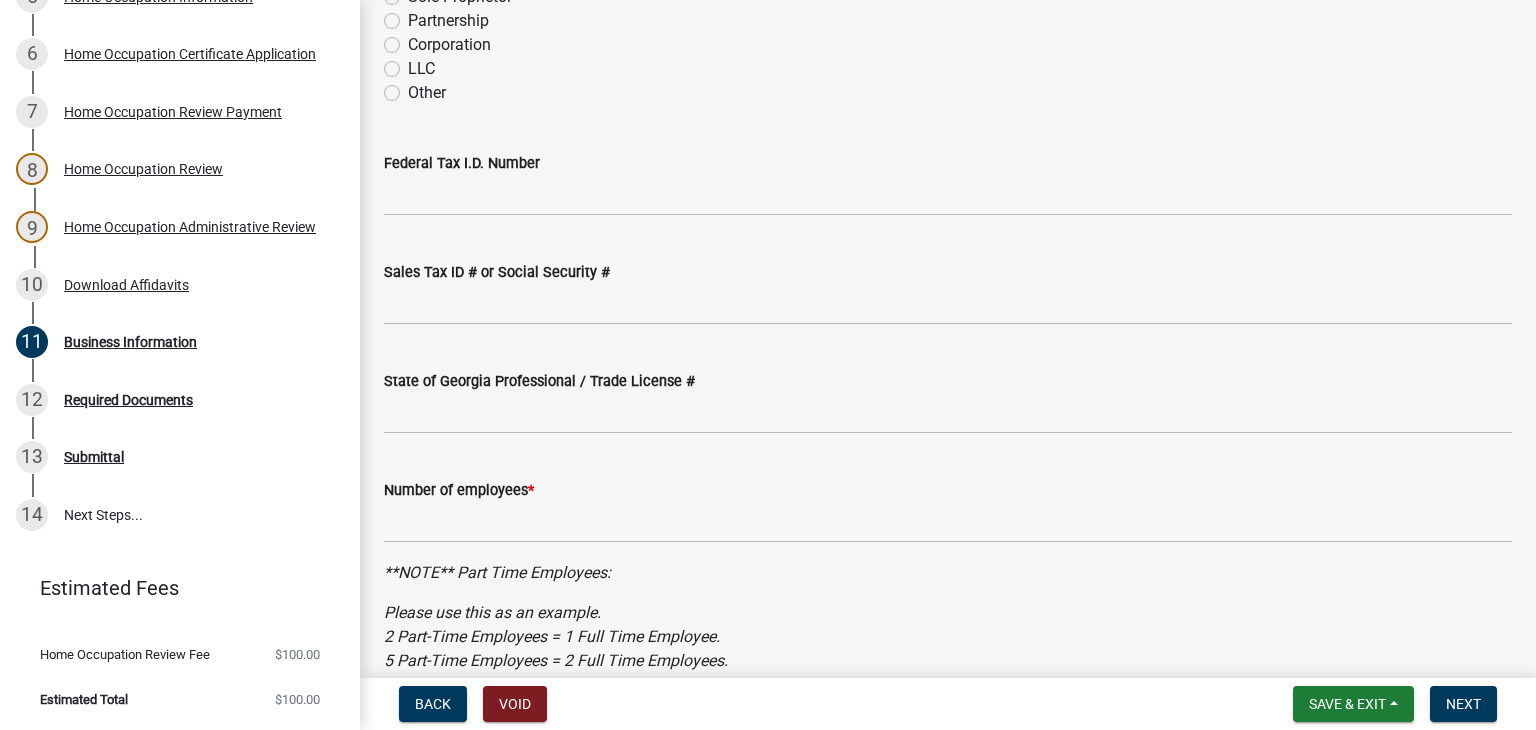 scroll, scrollTop: 596, scrollLeft: 0, axis: vertical 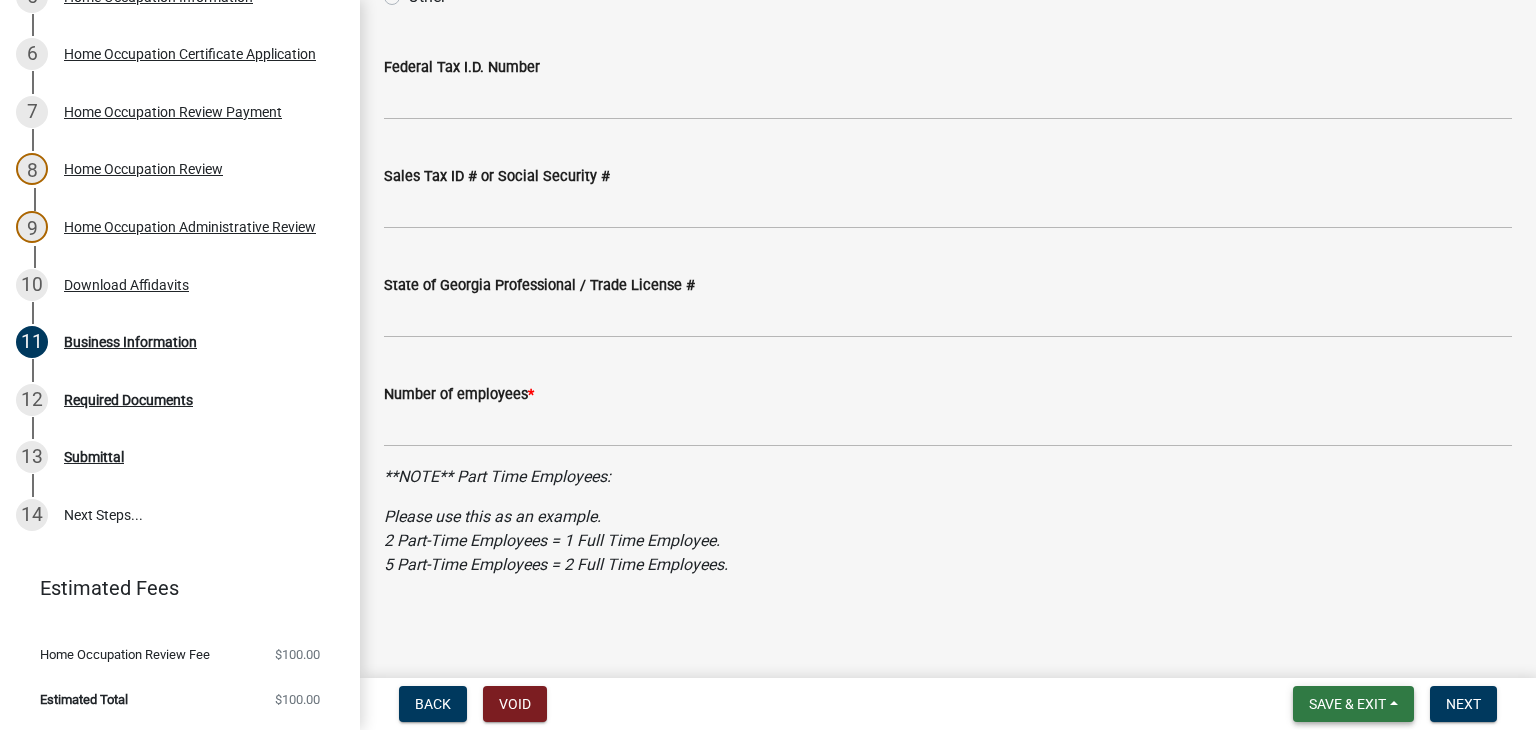 click on "Save & Exit" at bounding box center [1353, 704] 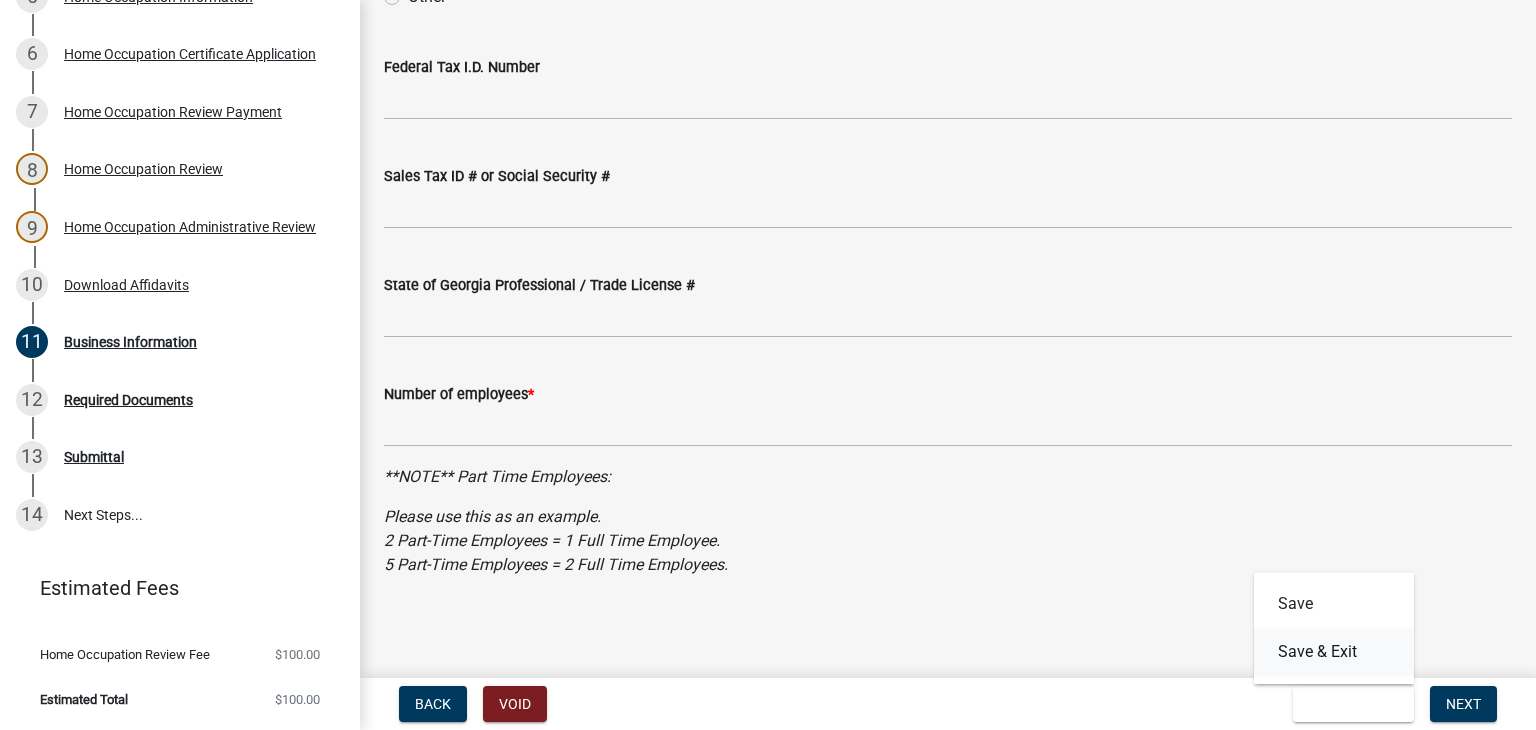 click on "Save & Exit" at bounding box center (1334, 652) 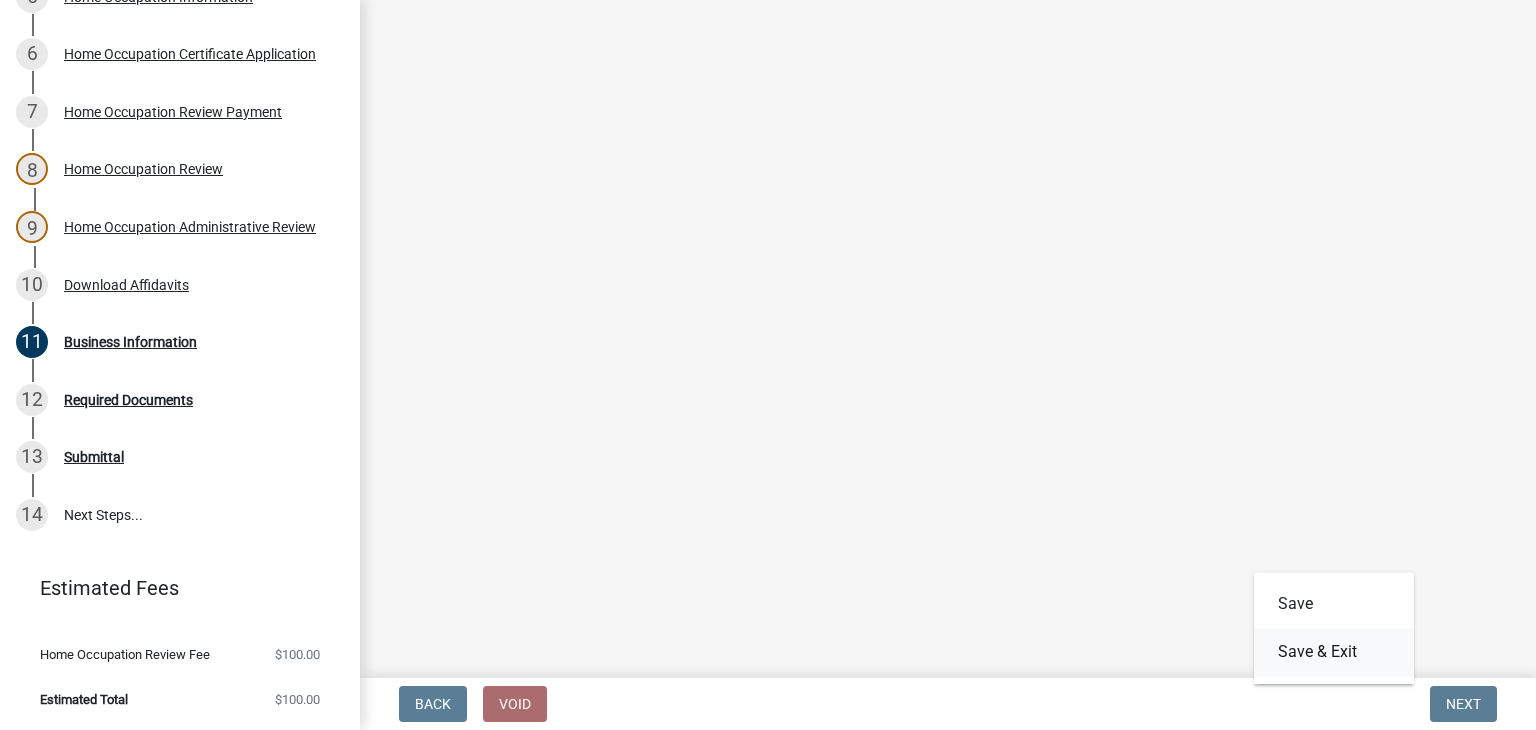 scroll, scrollTop: 0, scrollLeft: 0, axis: both 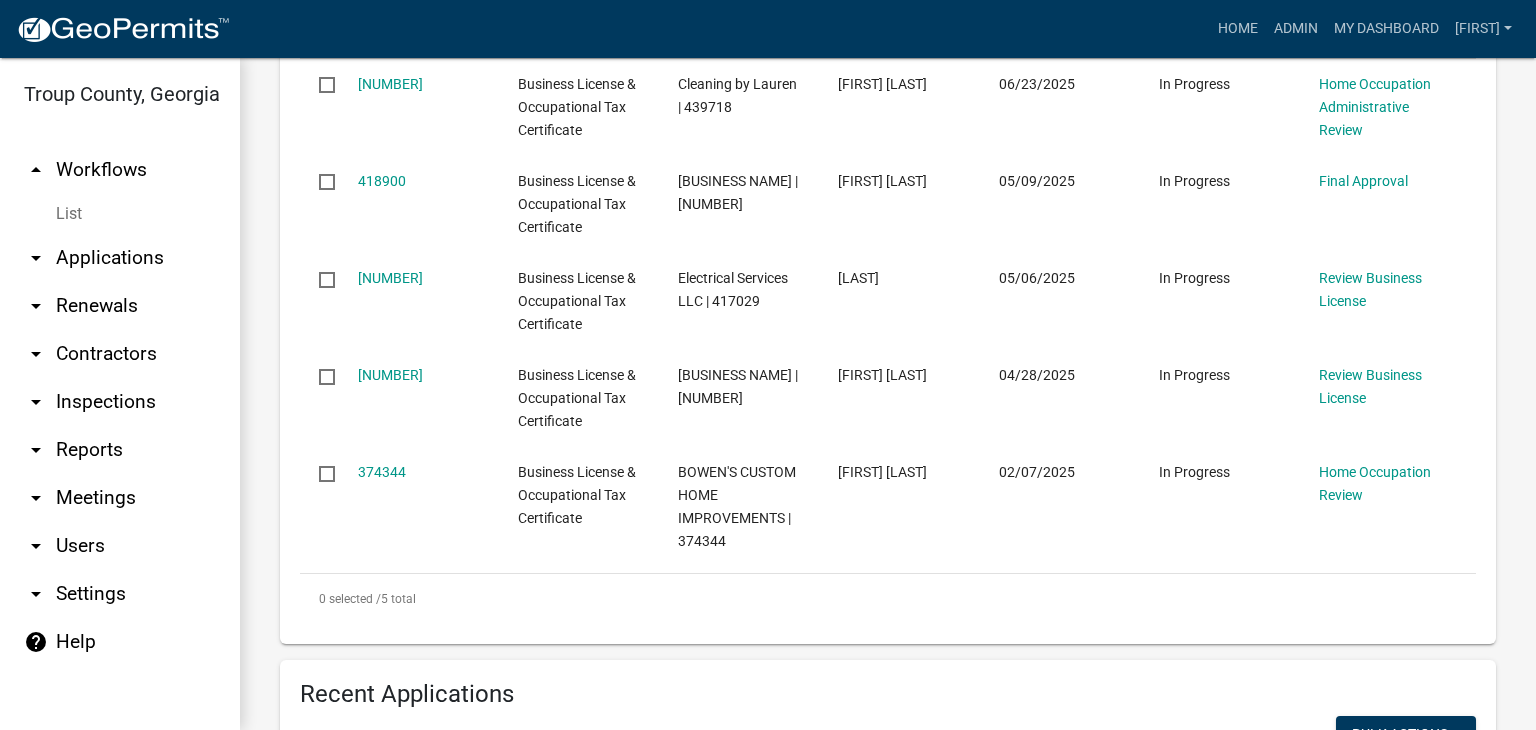 click on "arrow_drop_up   Workflows" at bounding box center [120, 170] 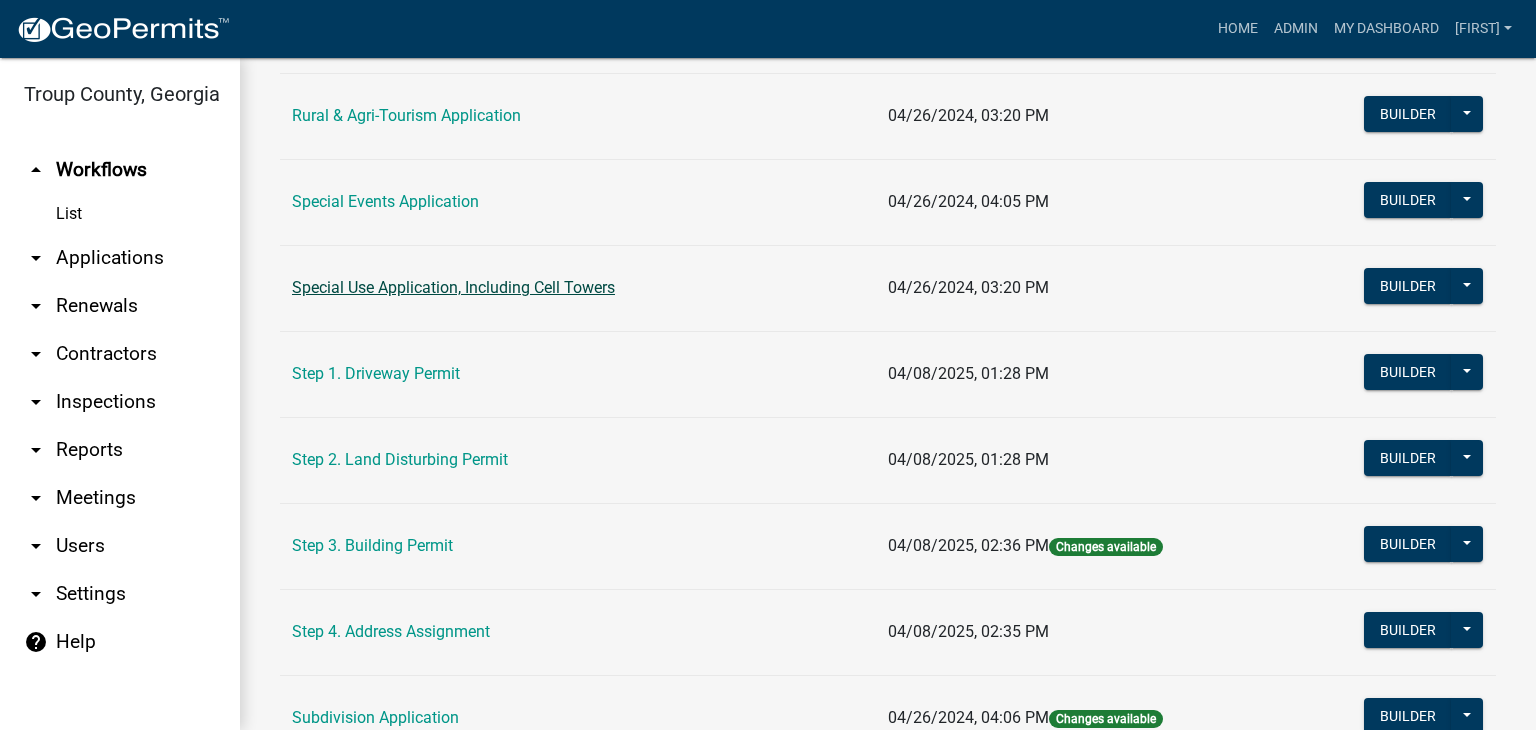 scroll, scrollTop: 900, scrollLeft: 0, axis: vertical 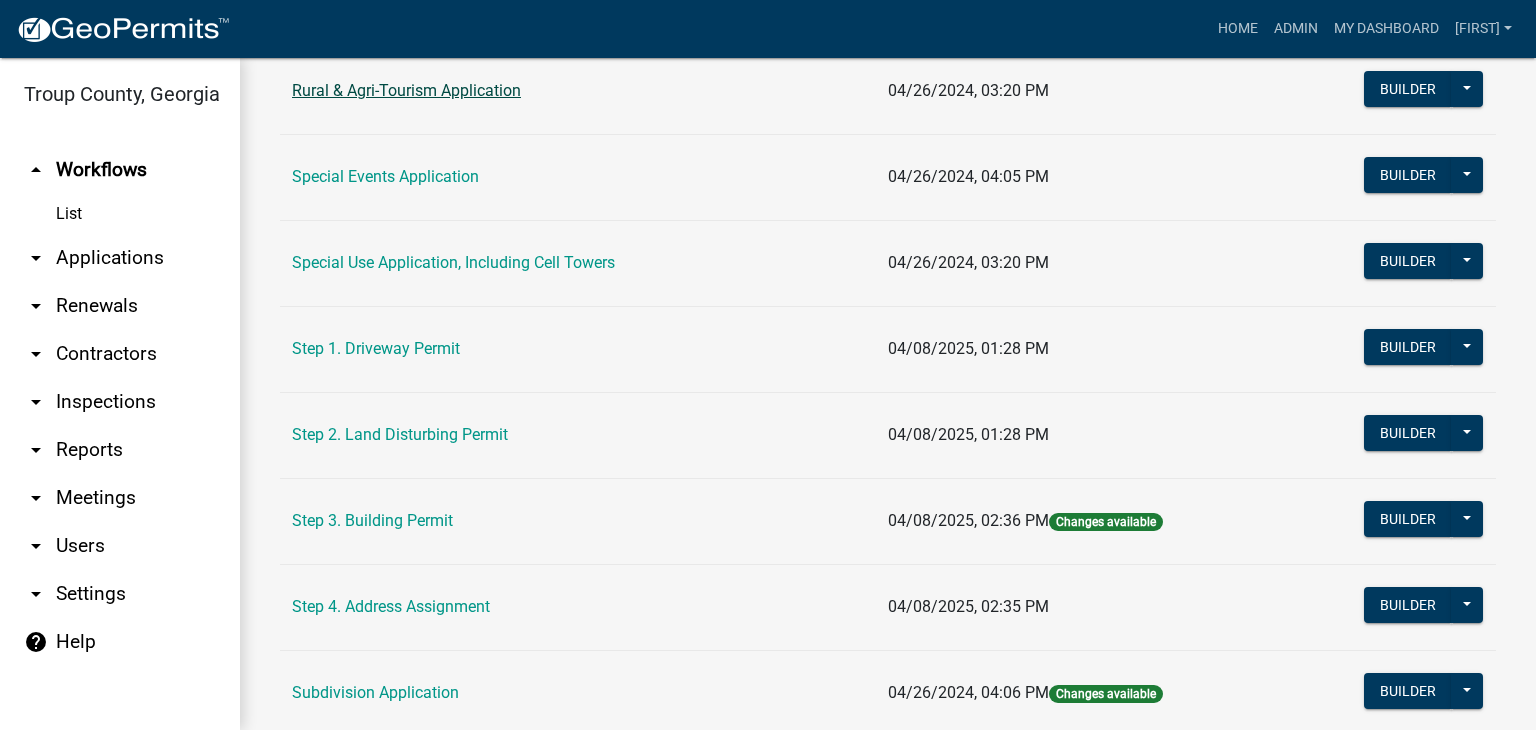 click on "Rural & Agri-Tourism Application" at bounding box center [406, 90] 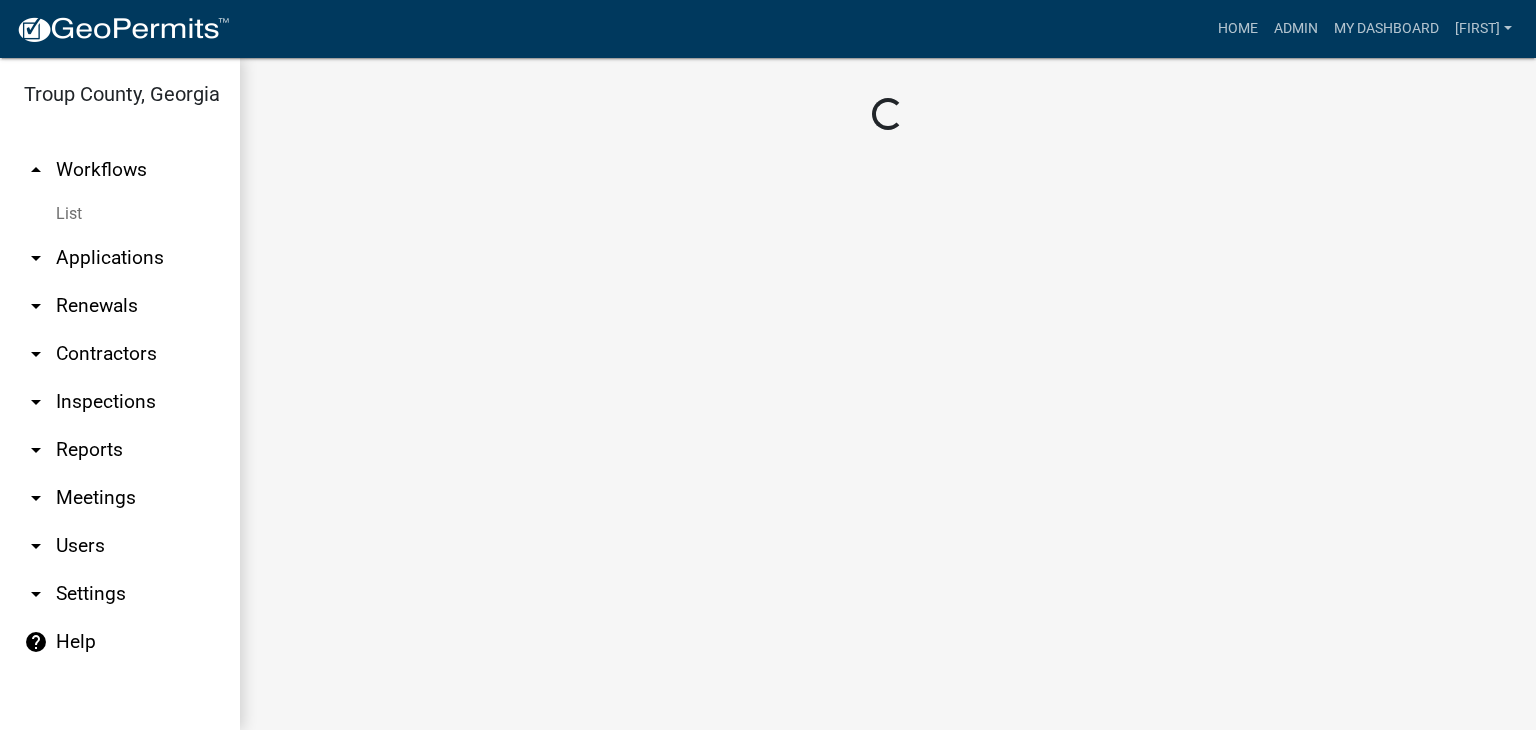 scroll, scrollTop: 0, scrollLeft: 0, axis: both 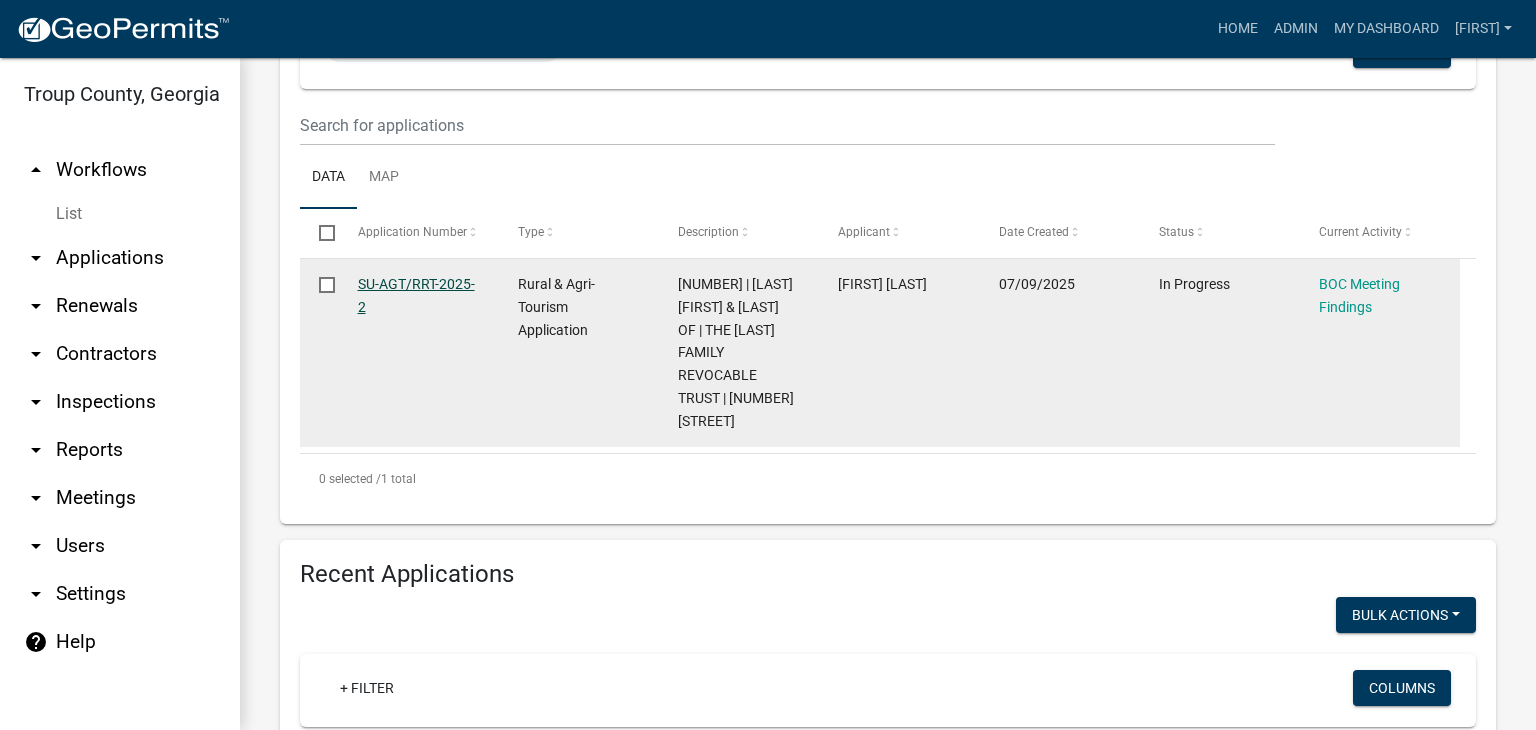 click on "SU-AGT/RRT-2025-2" 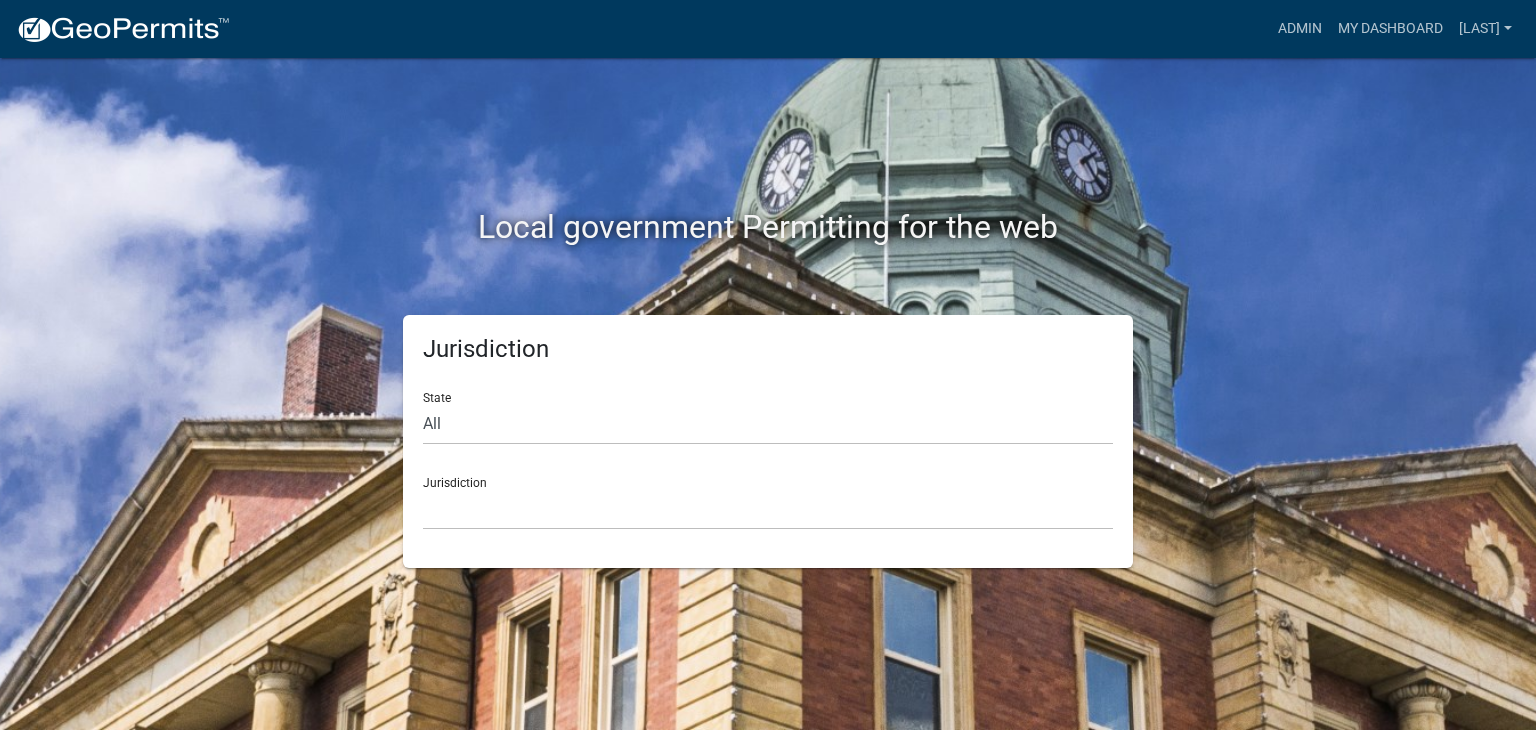 scroll, scrollTop: 0, scrollLeft: 0, axis: both 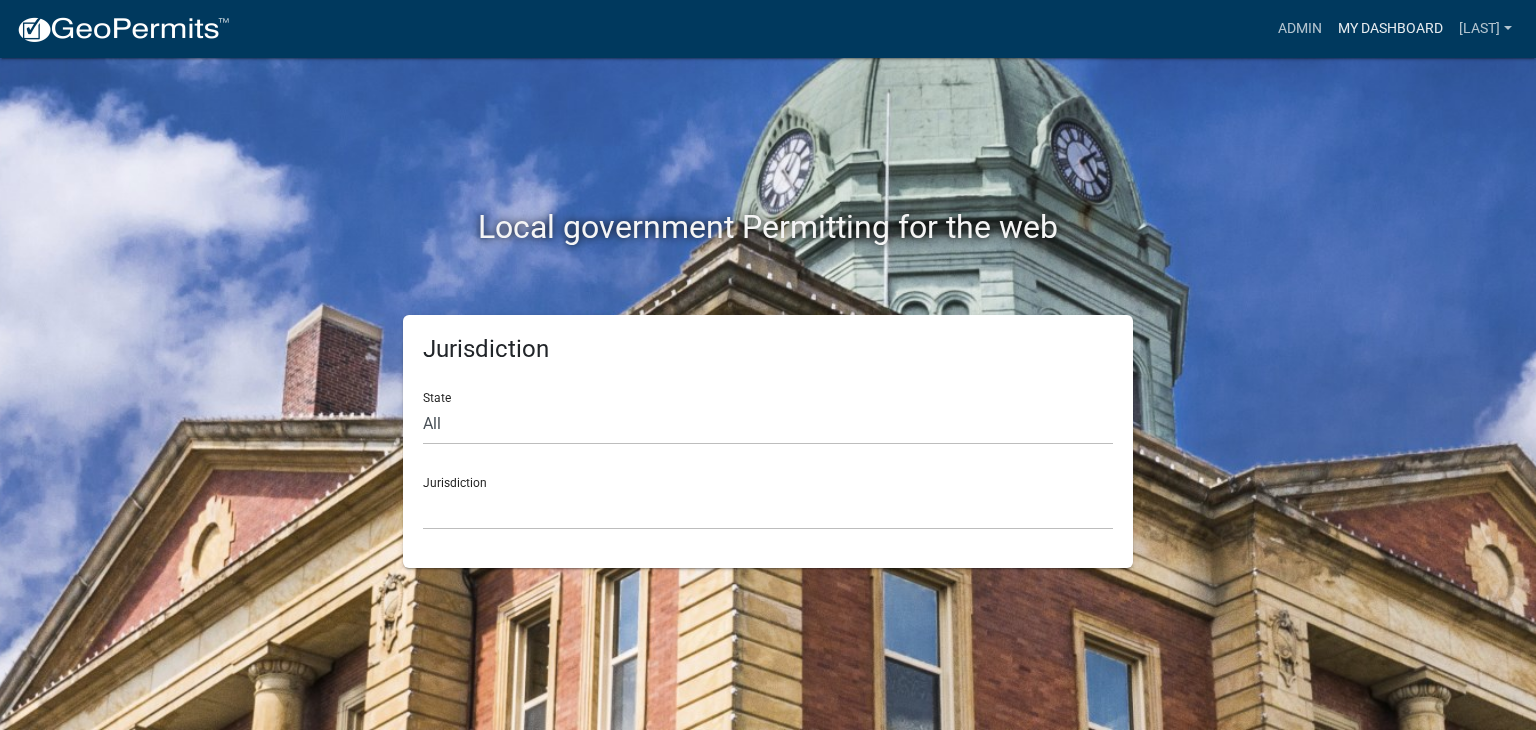 click on "My Dashboard" at bounding box center (1390, 29) 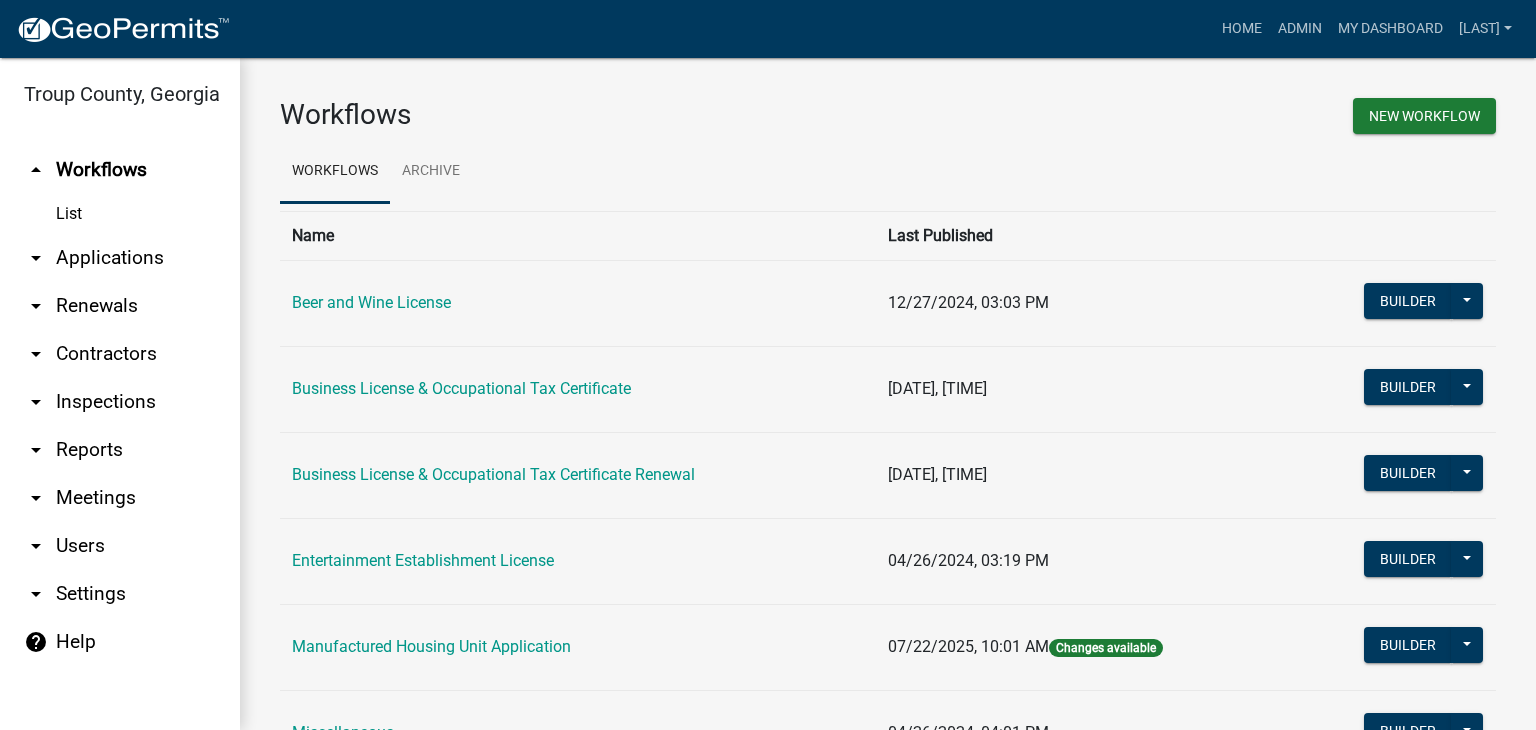 click on "arrow_drop_down   Applications" at bounding box center (120, 258) 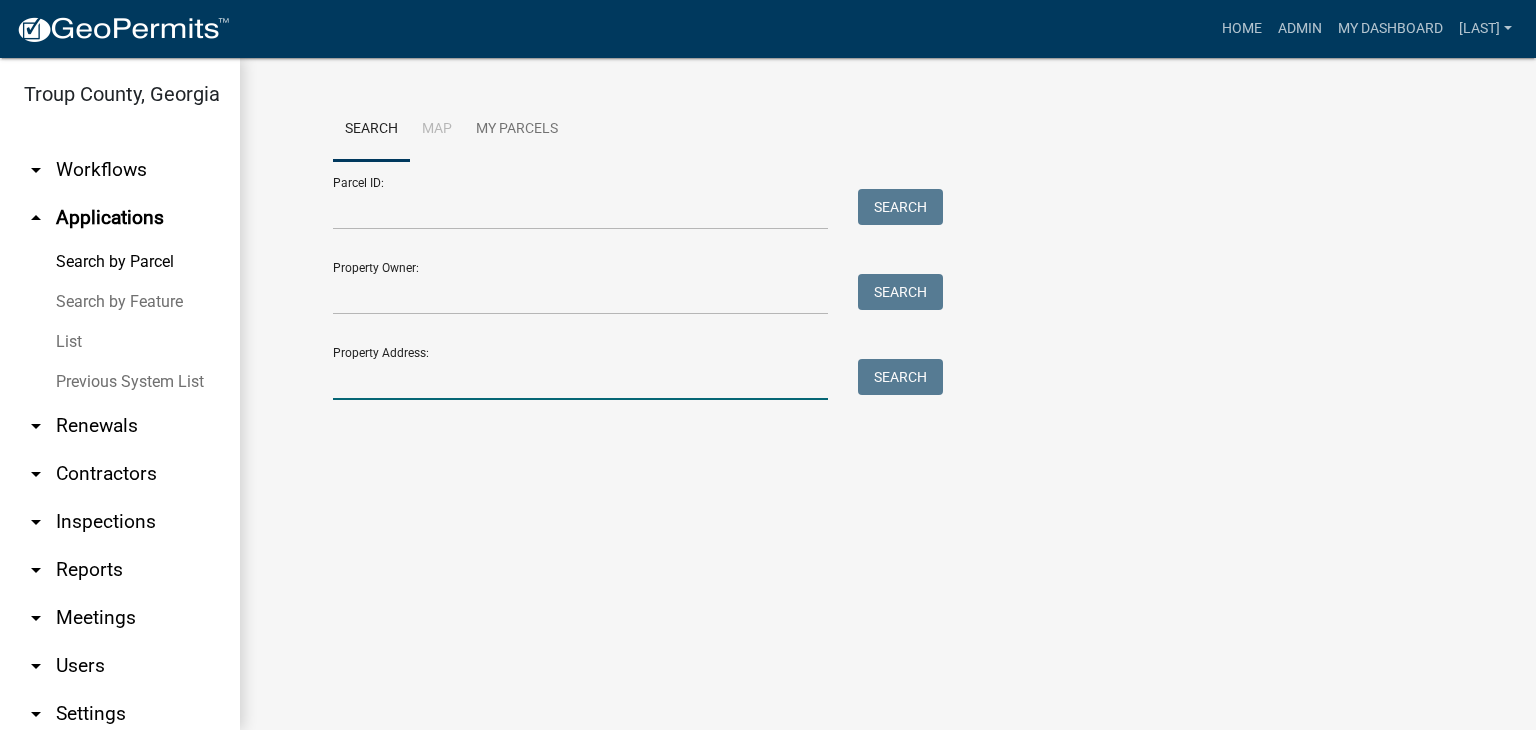 drag, startPoint x: 413, startPoint y: 394, endPoint x: 454, endPoint y: 357, distance: 55.226807 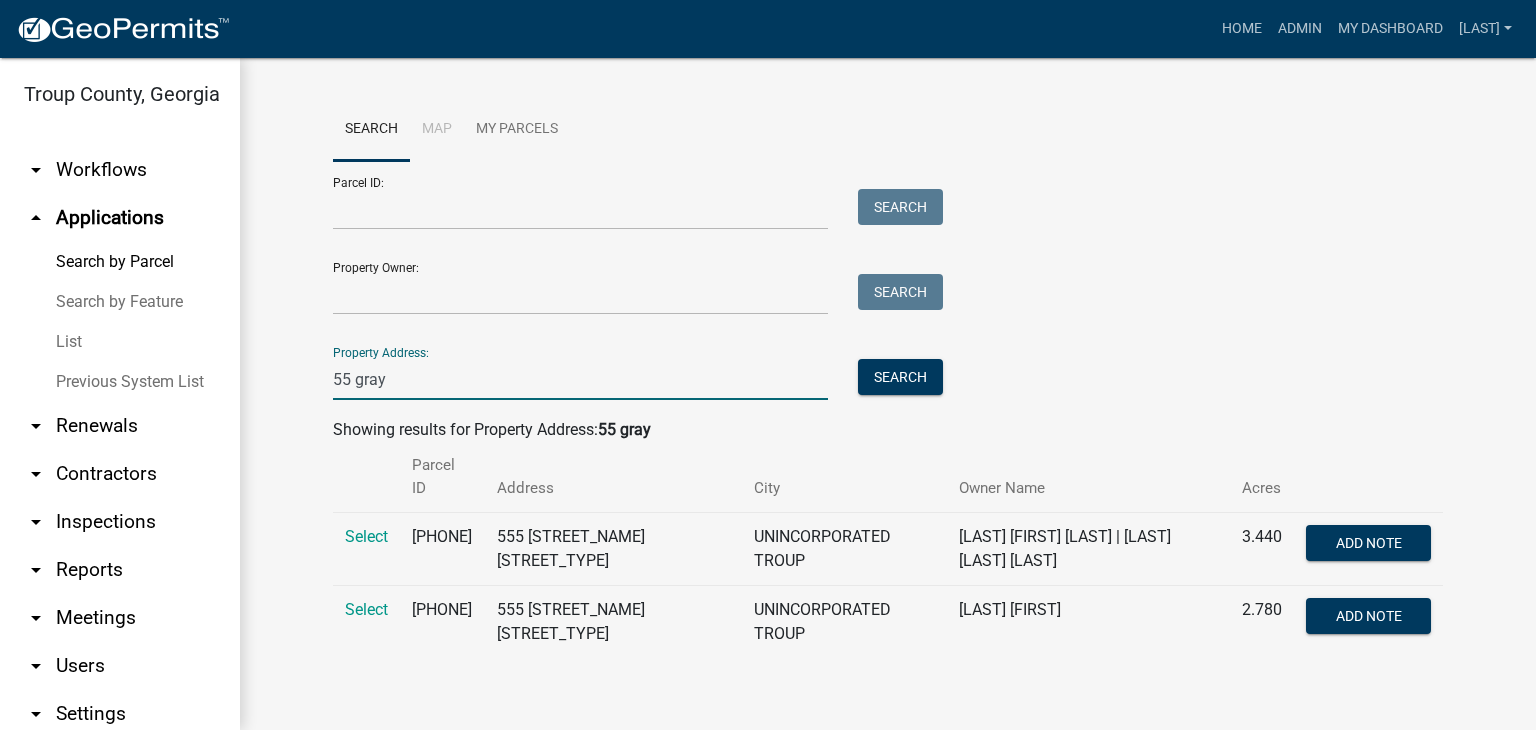 type on "55 gray" 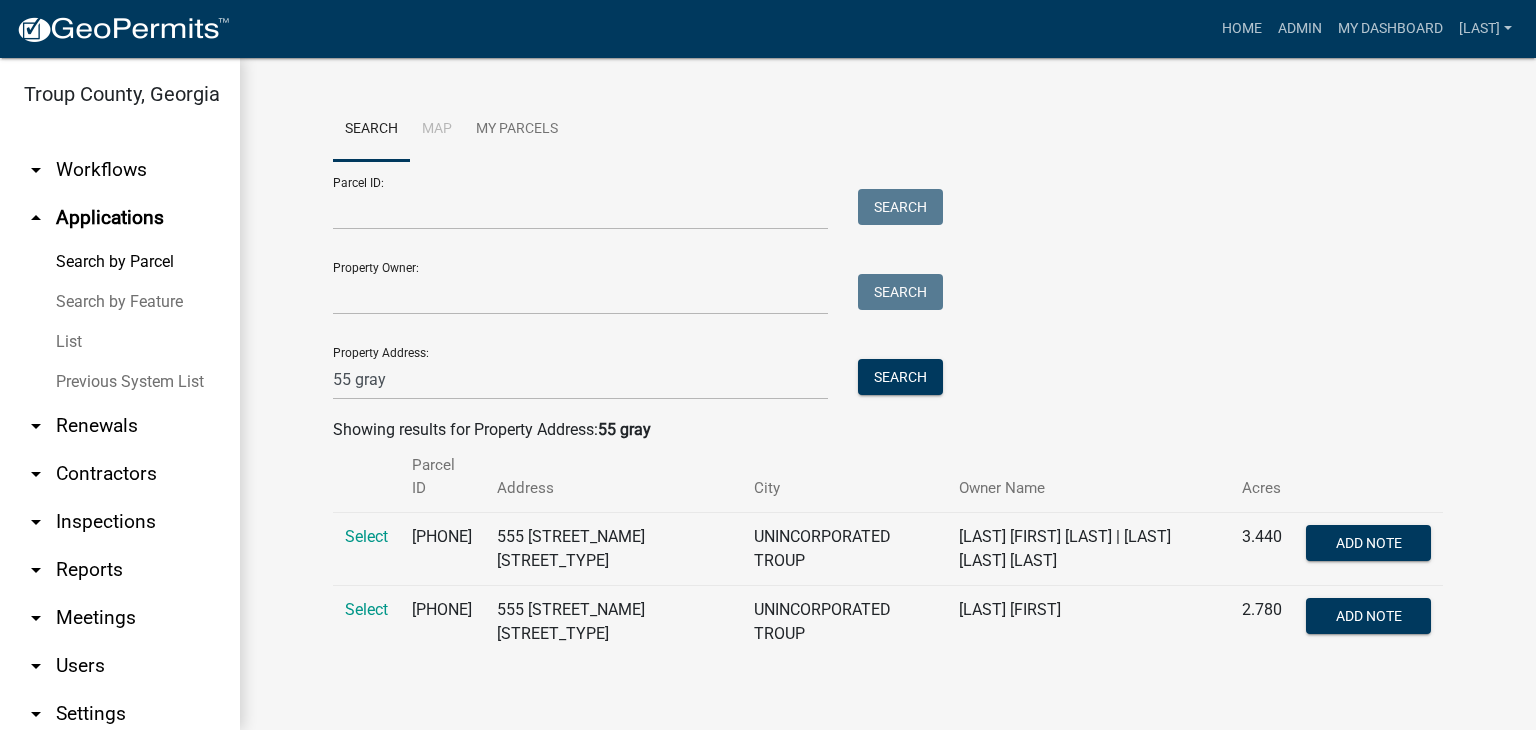 click on "arrow_drop_down   Workflows" at bounding box center (120, 170) 